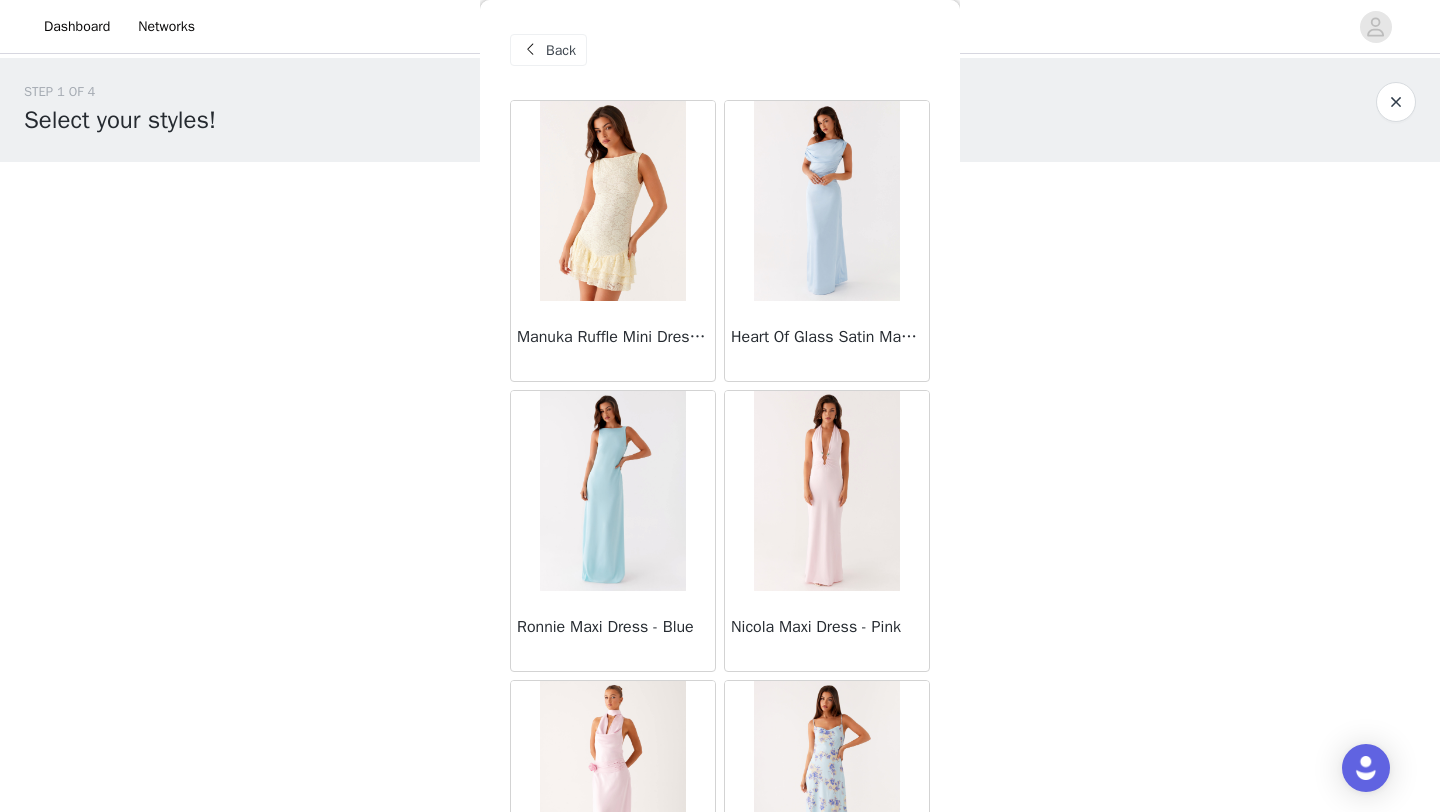 scroll, scrollTop: 0, scrollLeft: 0, axis: both 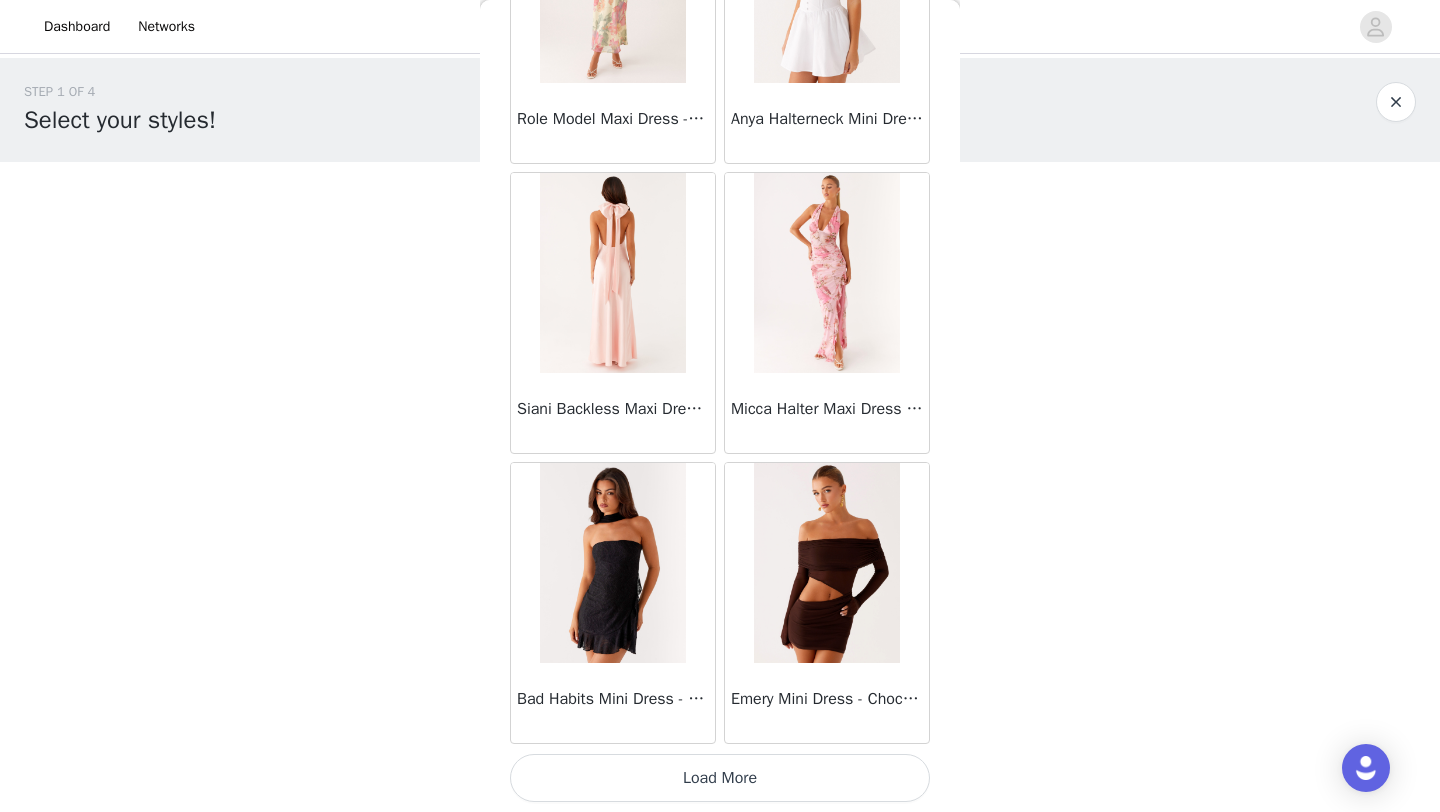 click on "Load More" at bounding box center [720, 778] 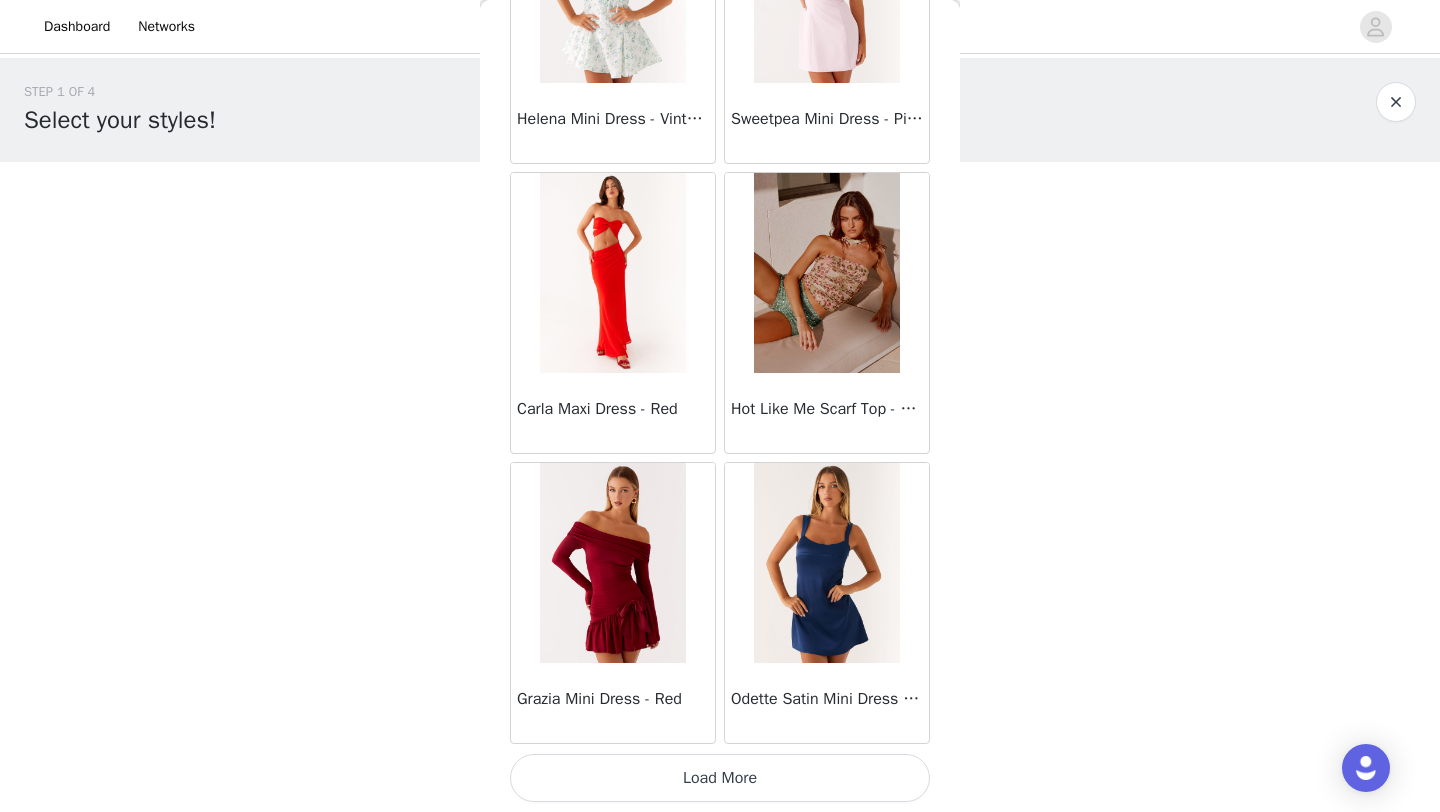 scroll, scrollTop: 54448, scrollLeft: 0, axis: vertical 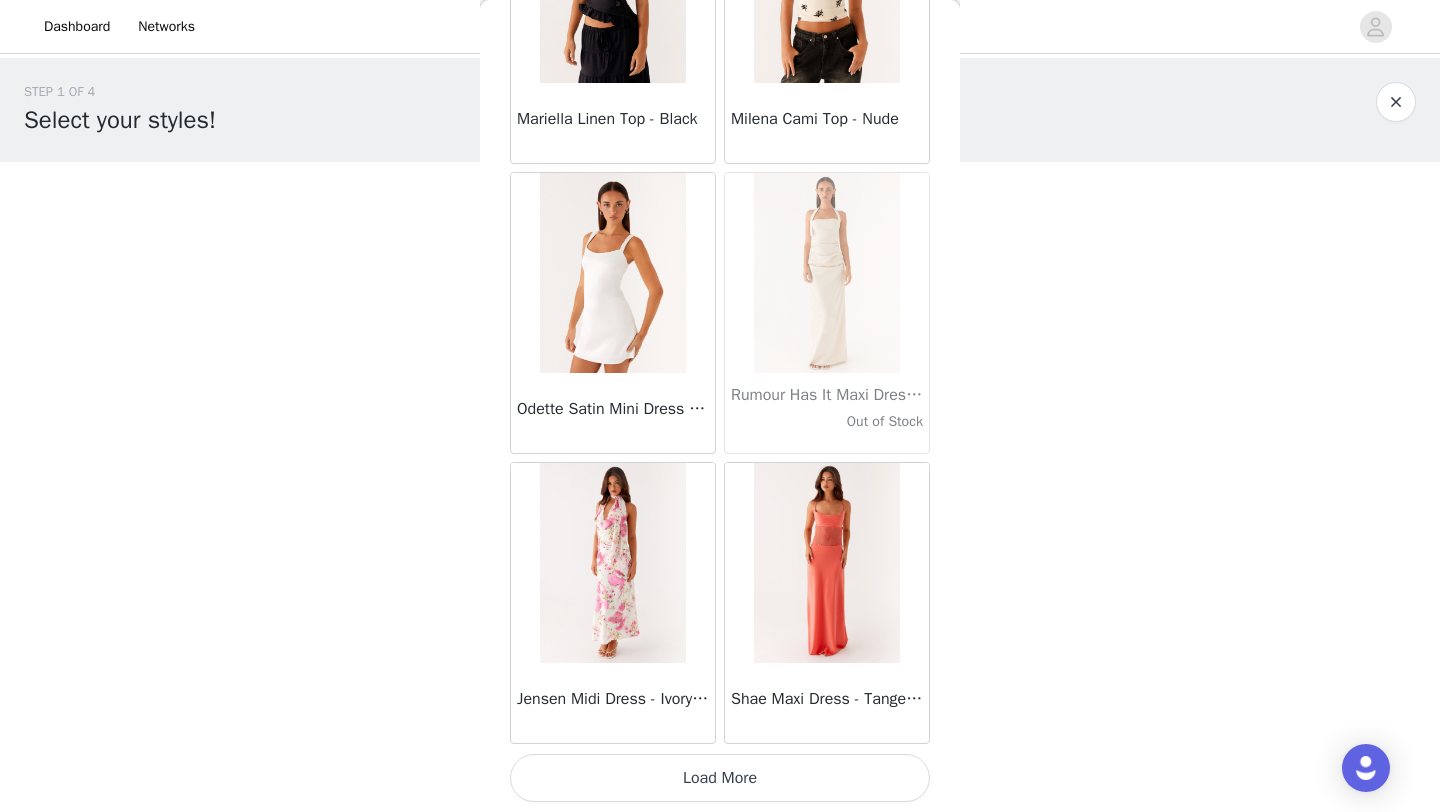 click on "Load More" at bounding box center (720, 778) 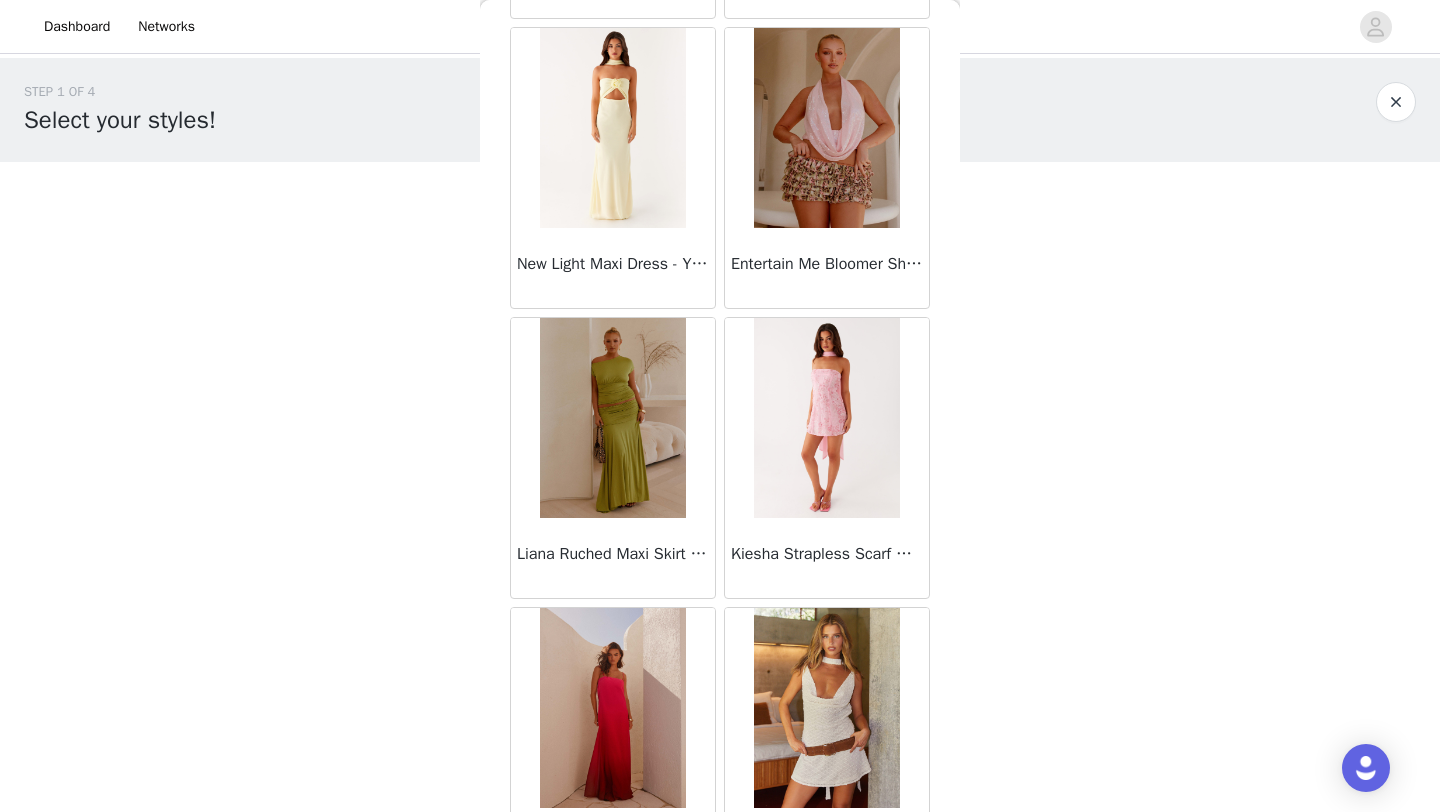 scroll, scrollTop: 60248, scrollLeft: 0, axis: vertical 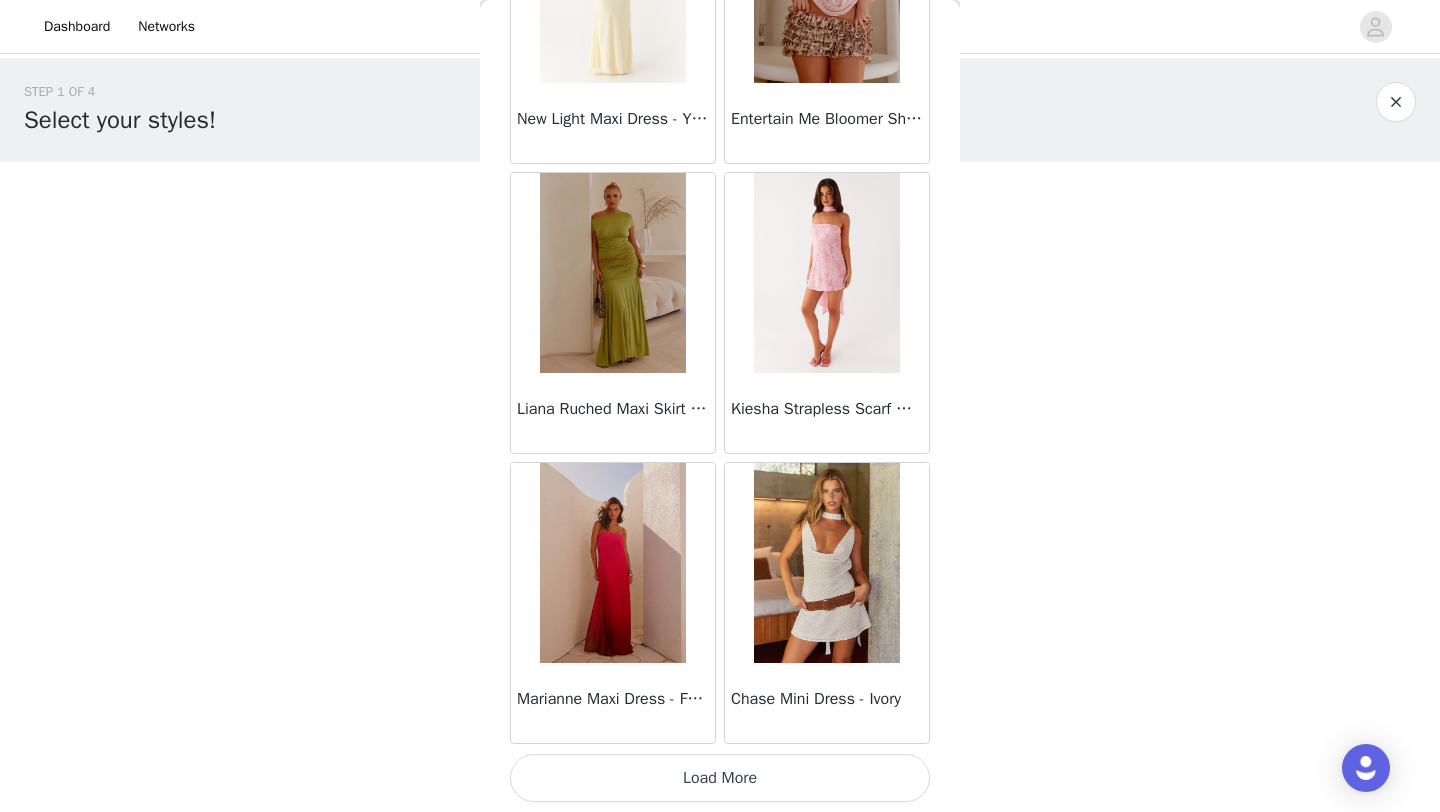 click on "Load More" at bounding box center (720, 778) 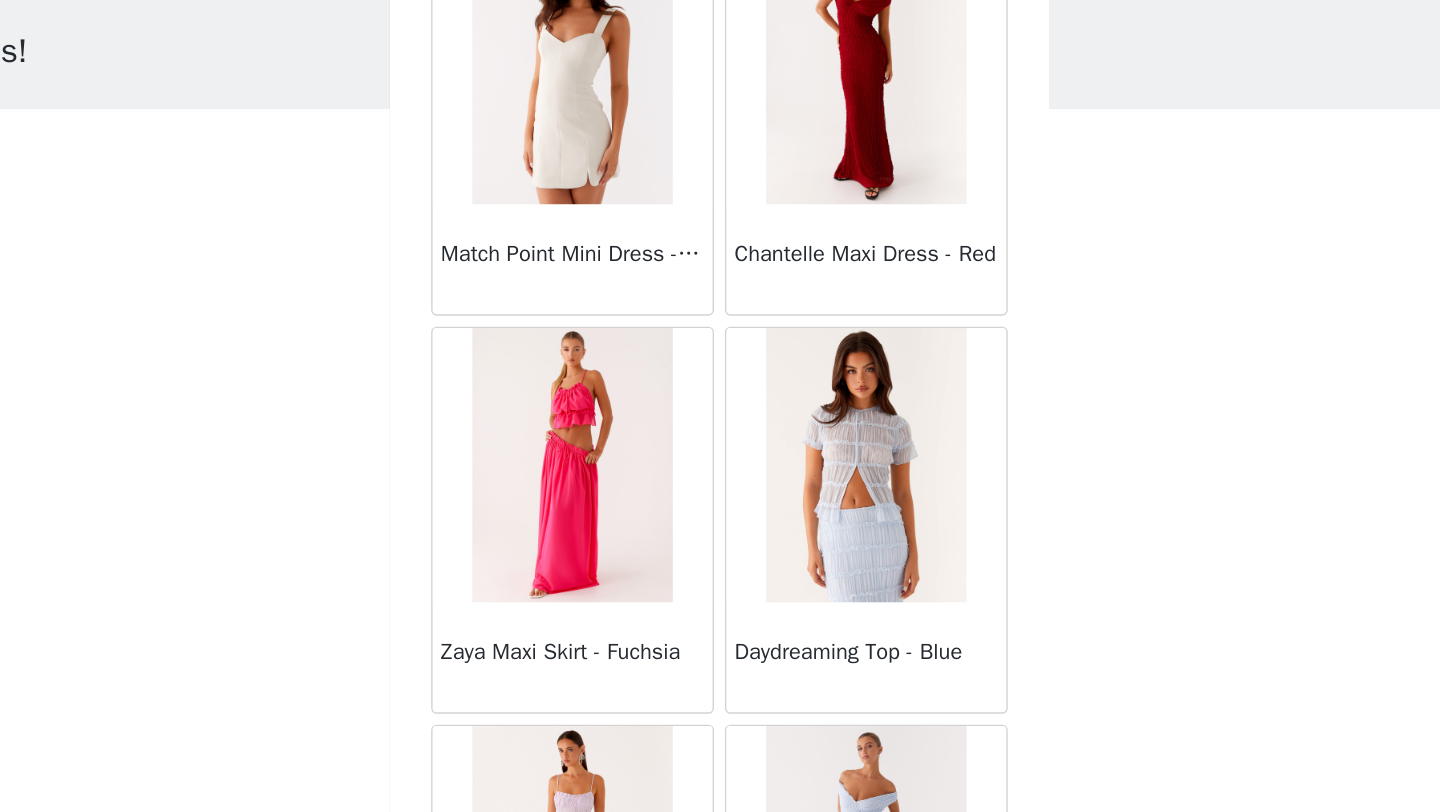 scroll, scrollTop: 63148, scrollLeft: 0, axis: vertical 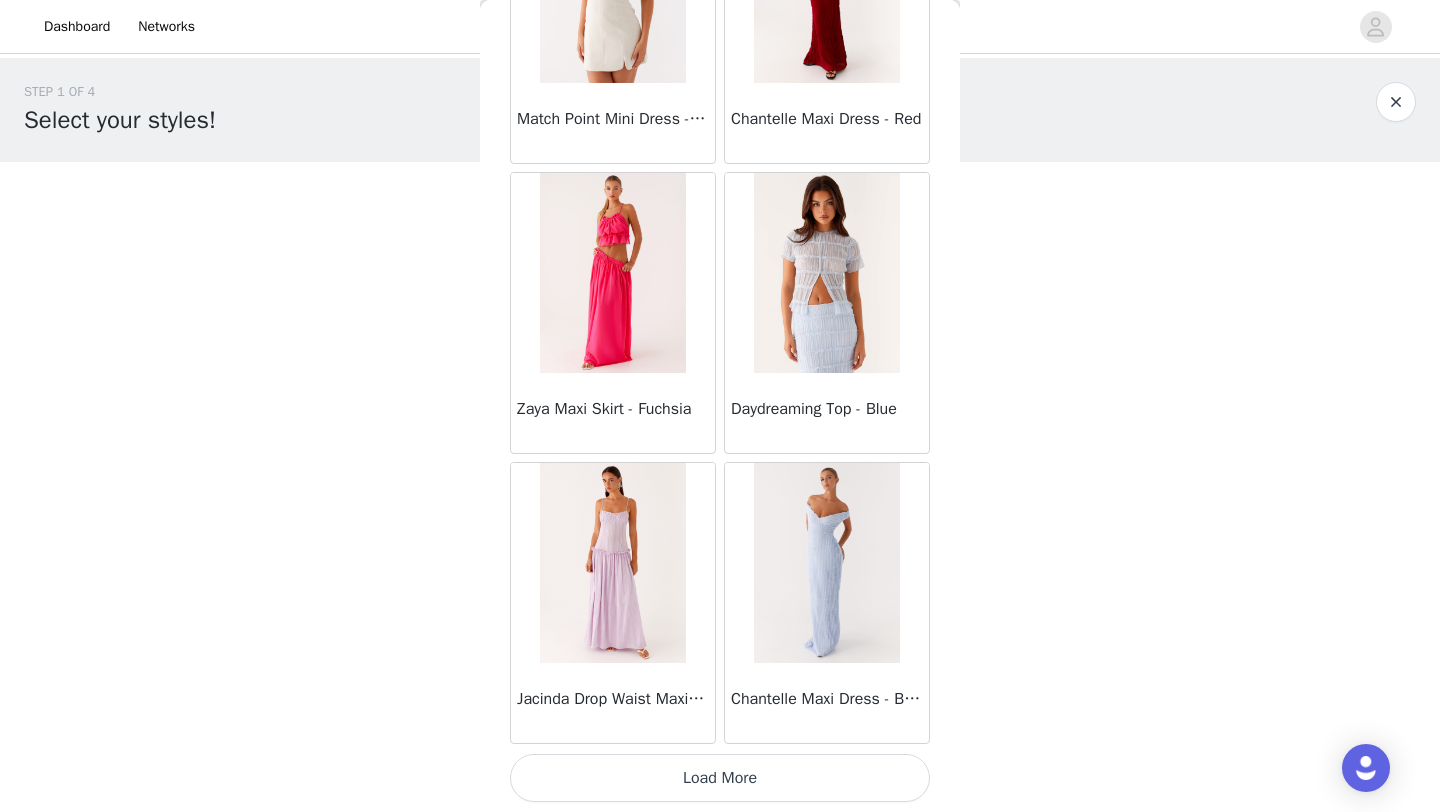 click on "Load More" at bounding box center [720, 778] 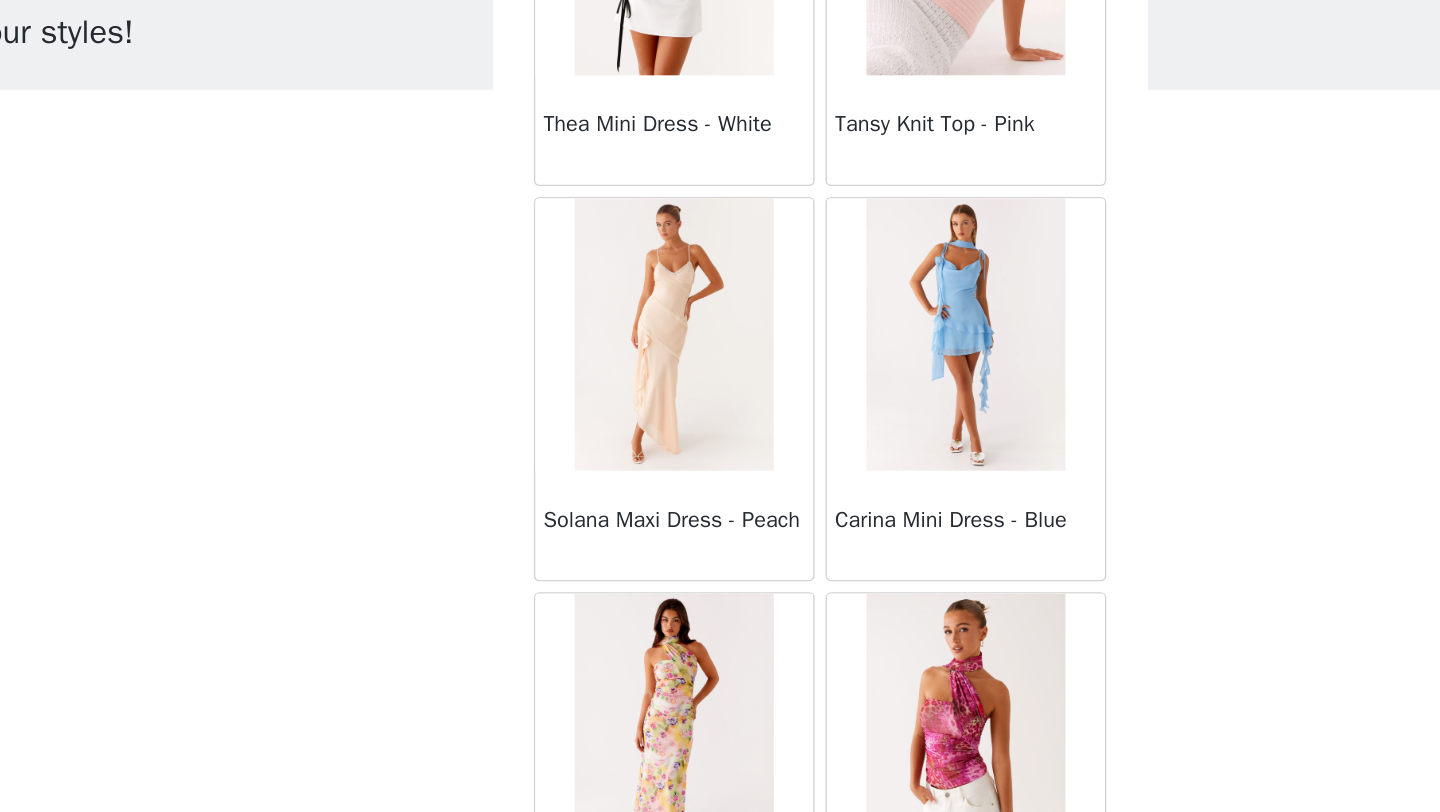 scroll, scrollTop: 66048, scrollLeft: 0, axis: vertical 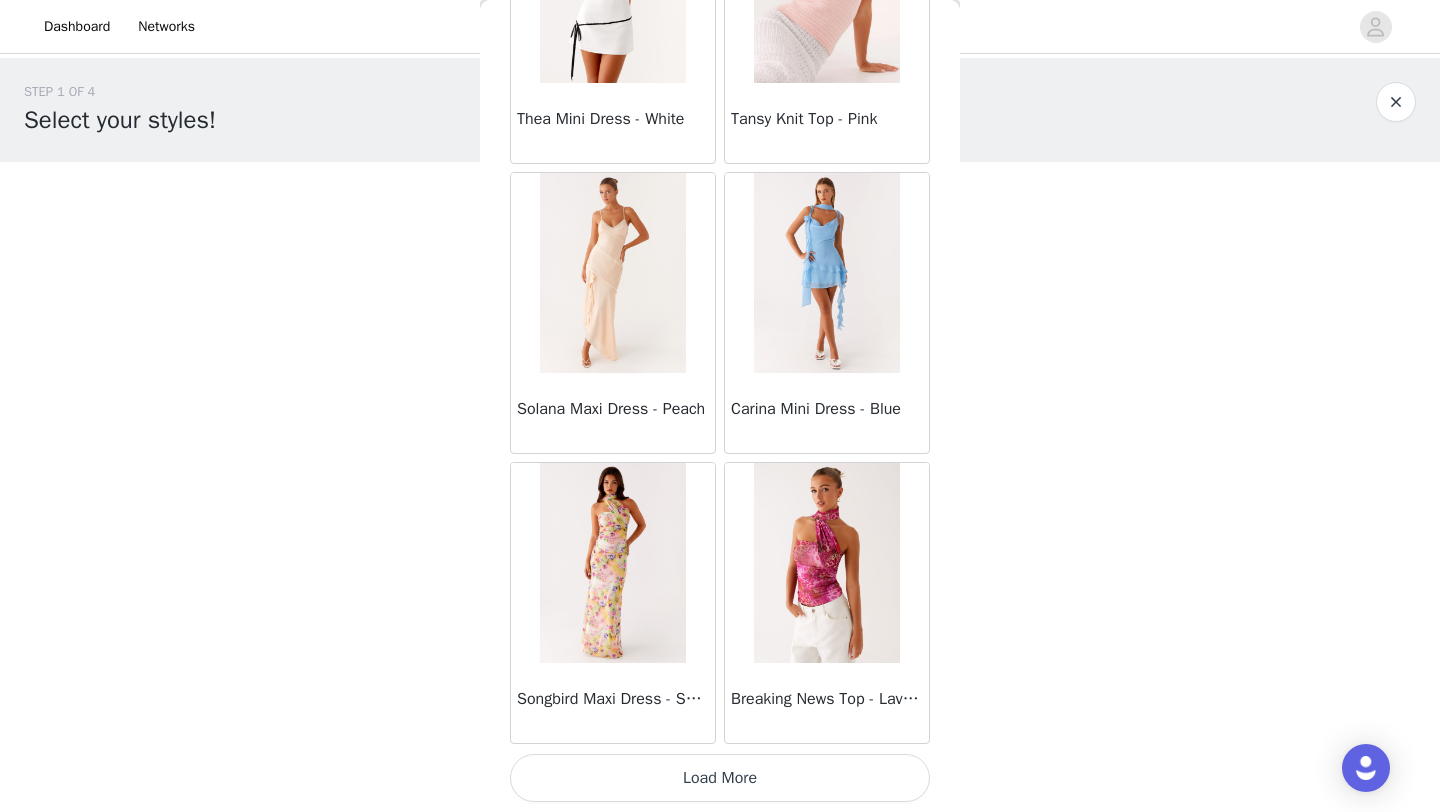 click on "Load More" at bounding box center (720, 778) 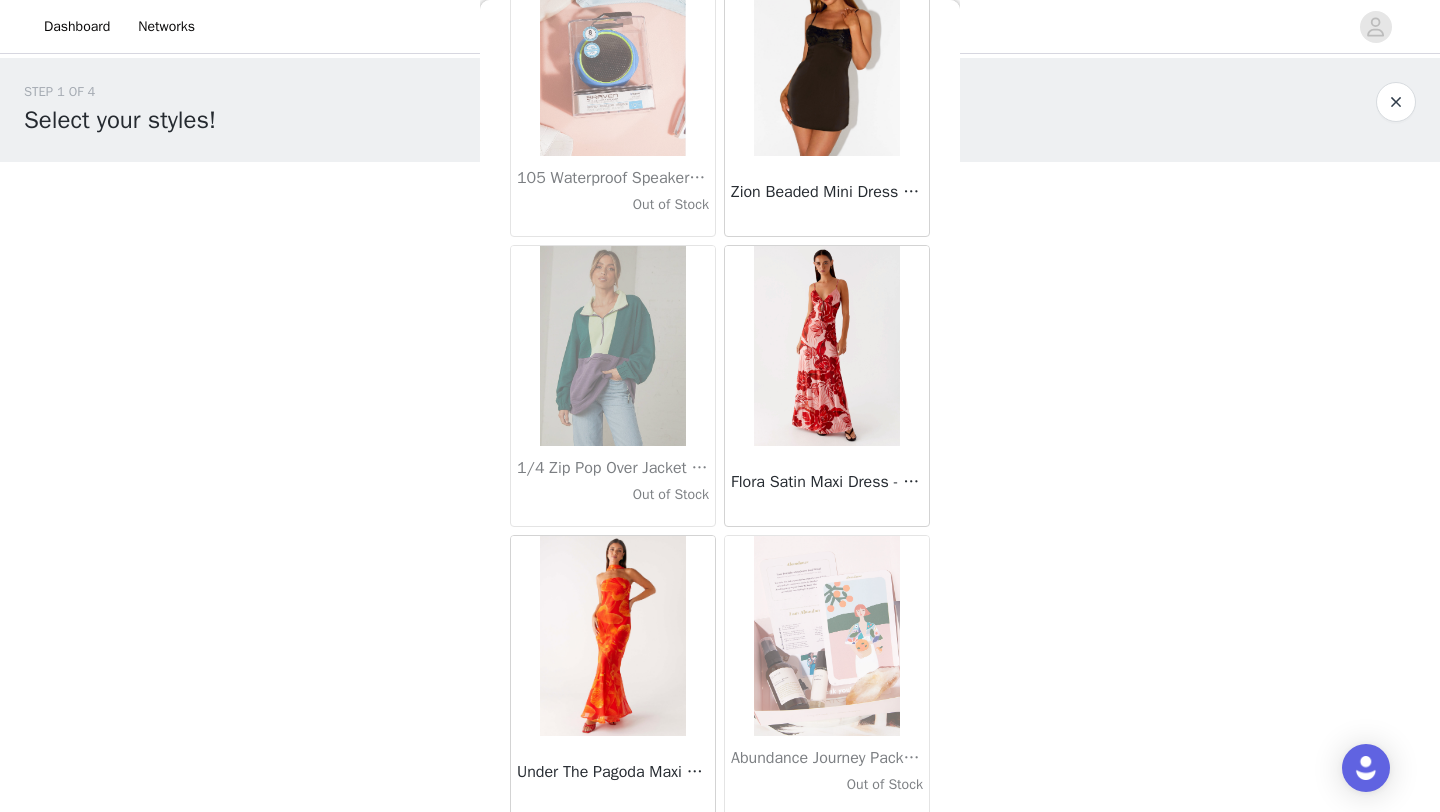 scroll, scrollTop: 68948, scrollLeft: 0, axis: vertical 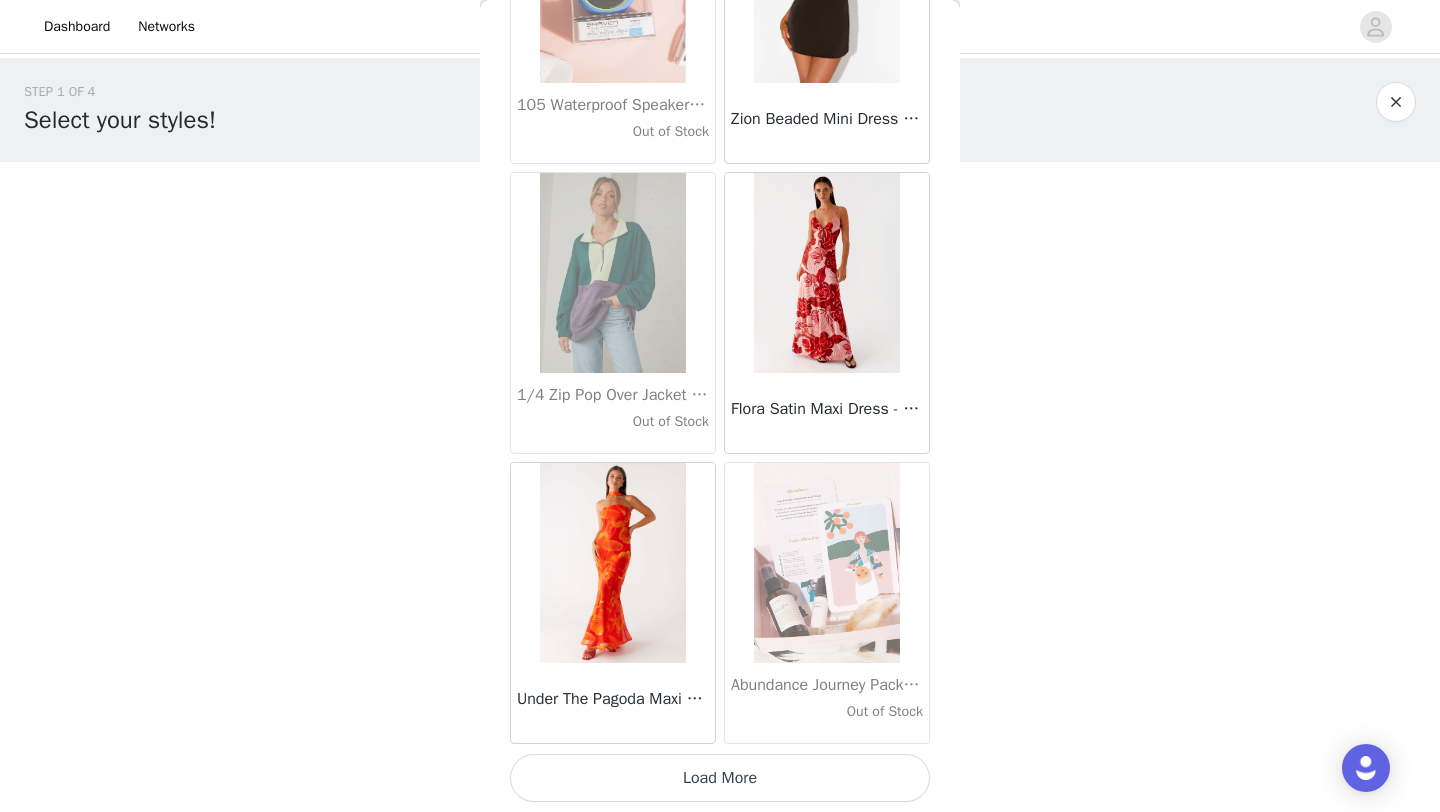 click on "Load More" at bounding box center (720, 778) 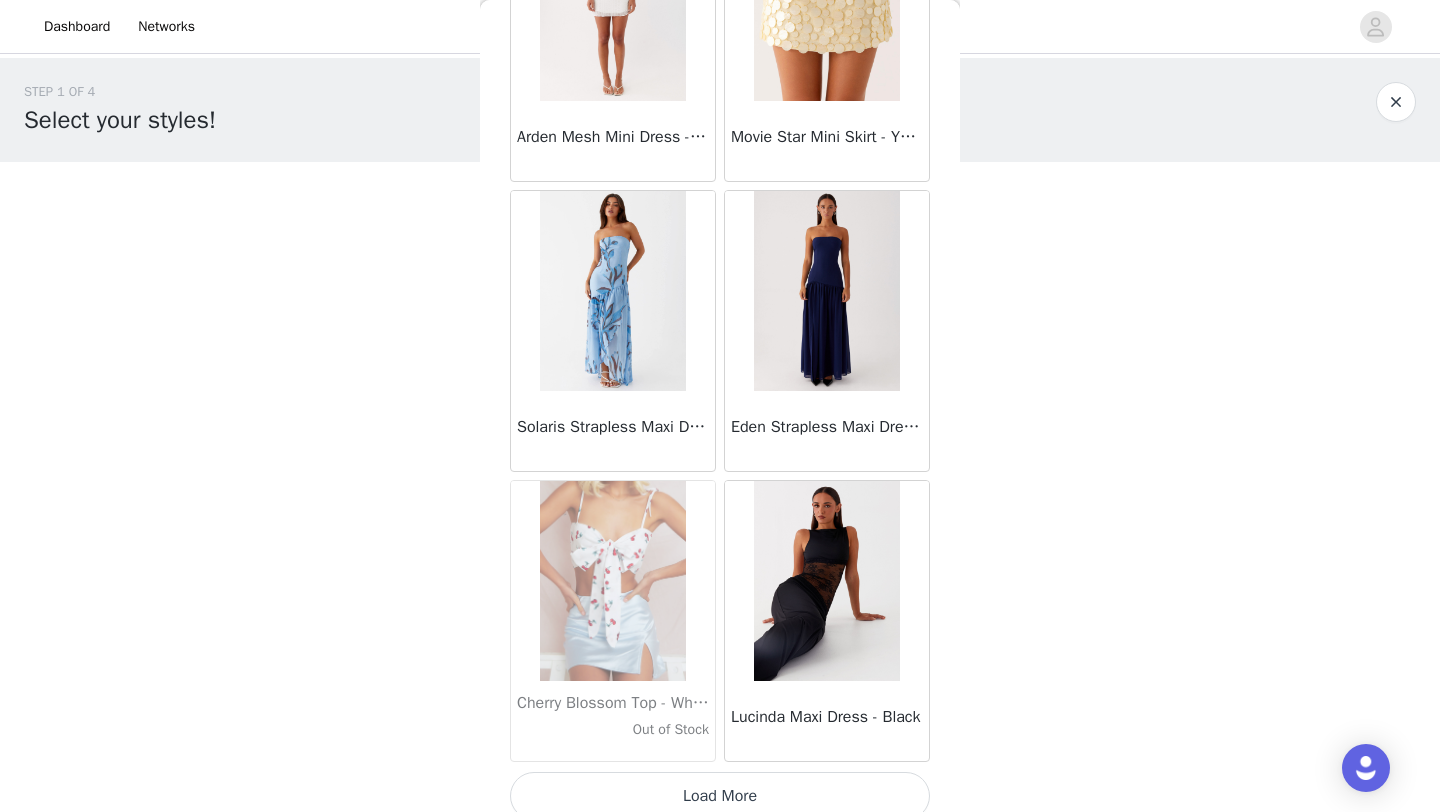 scroll, scrollTop: 71848, scrollLeft: 0, axis: vertical 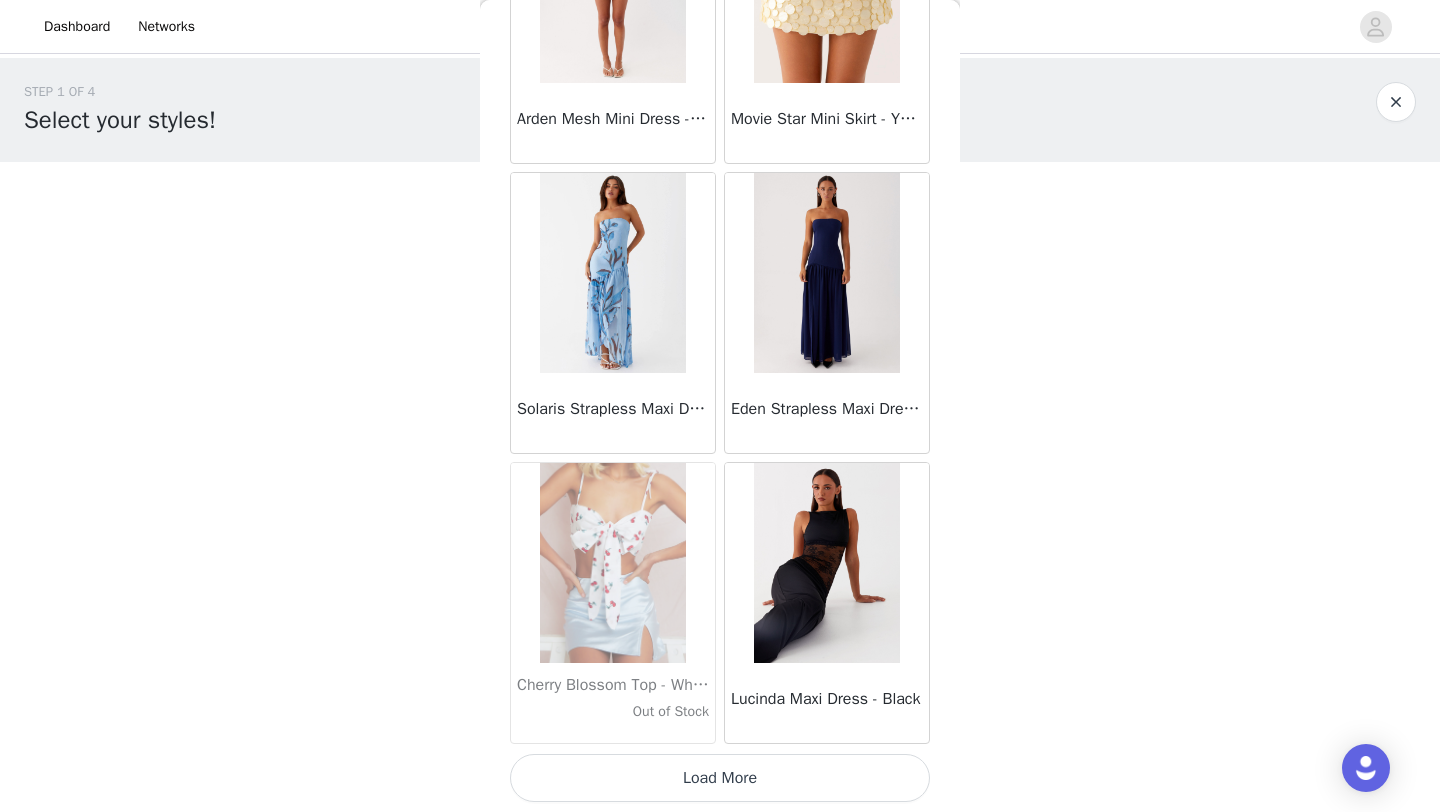 click on "Load More" at bounding box center (720, 778) 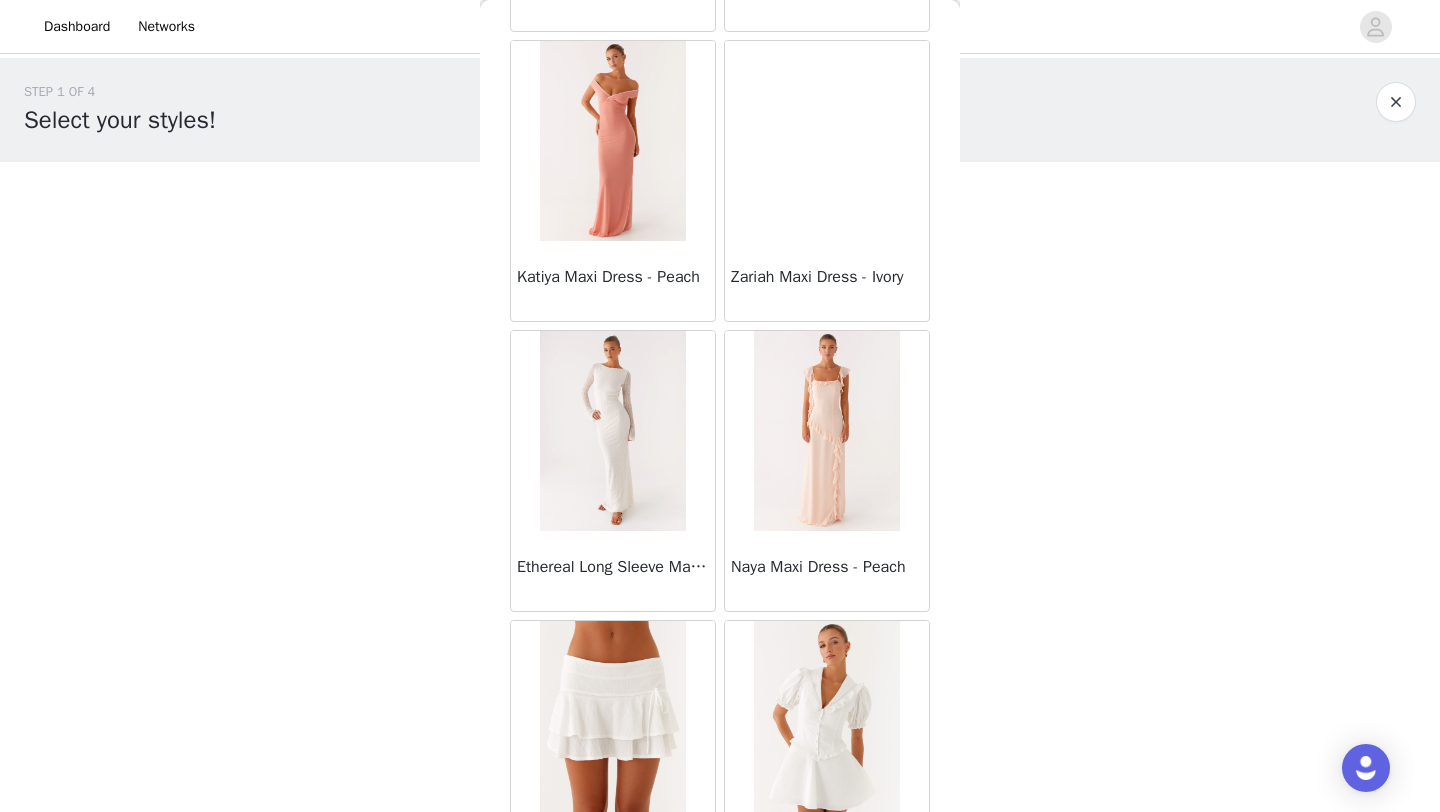 scroll, scrollTop: 74730, scrollLeft: 0, axis: vertical 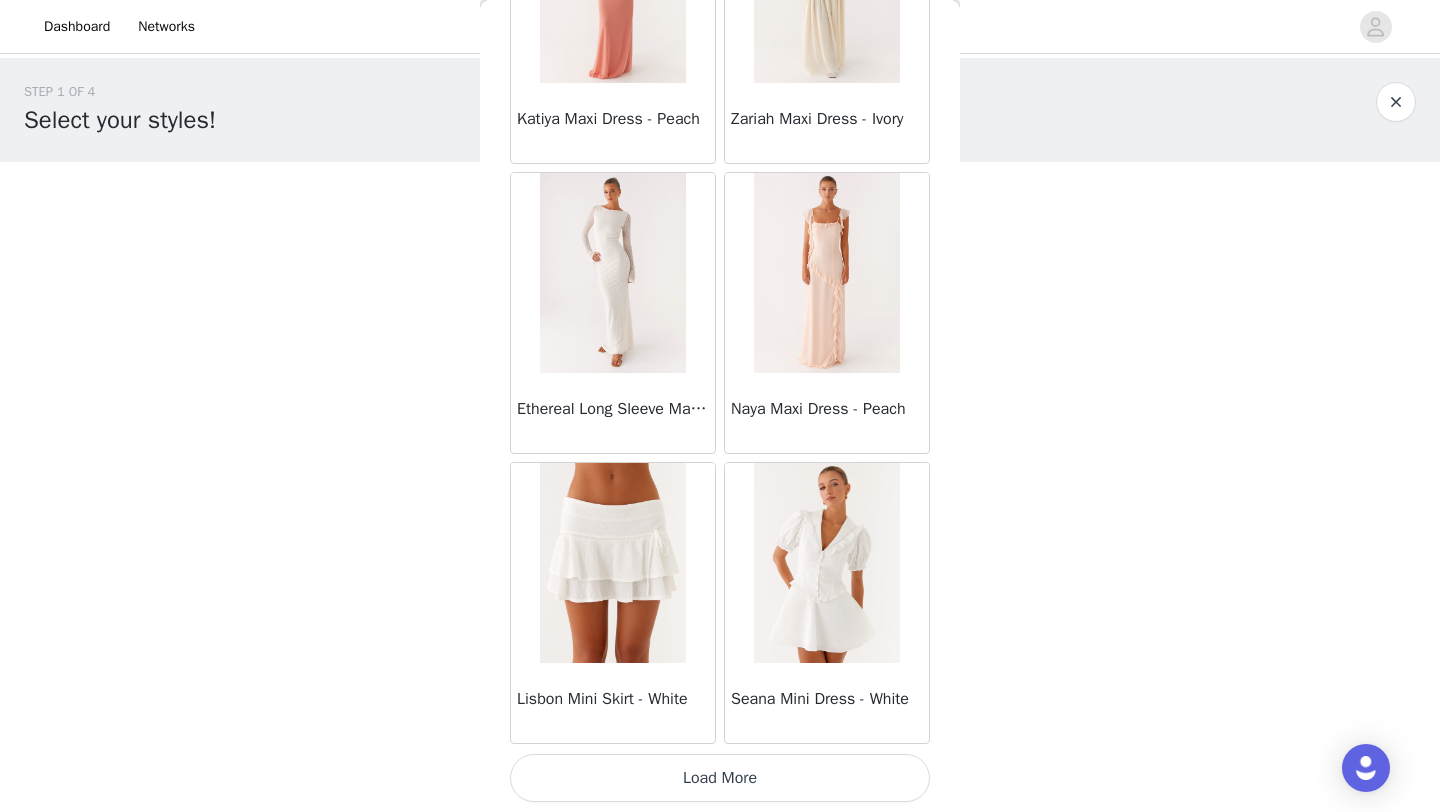 click on "Load More" at bounding box center (720, 778) 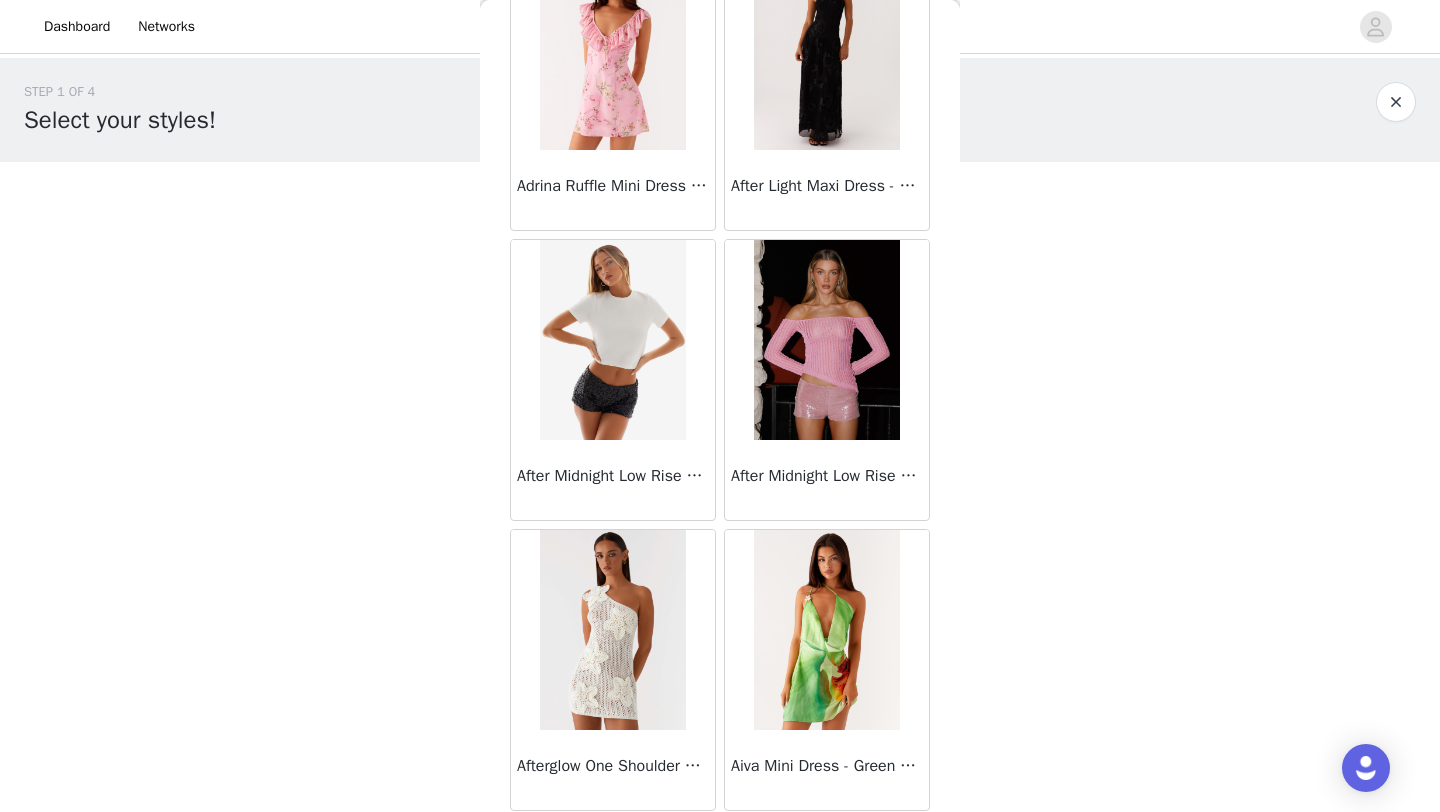 scroll, scrollTop: 77648, scrollLeft: 0, axis: vertical 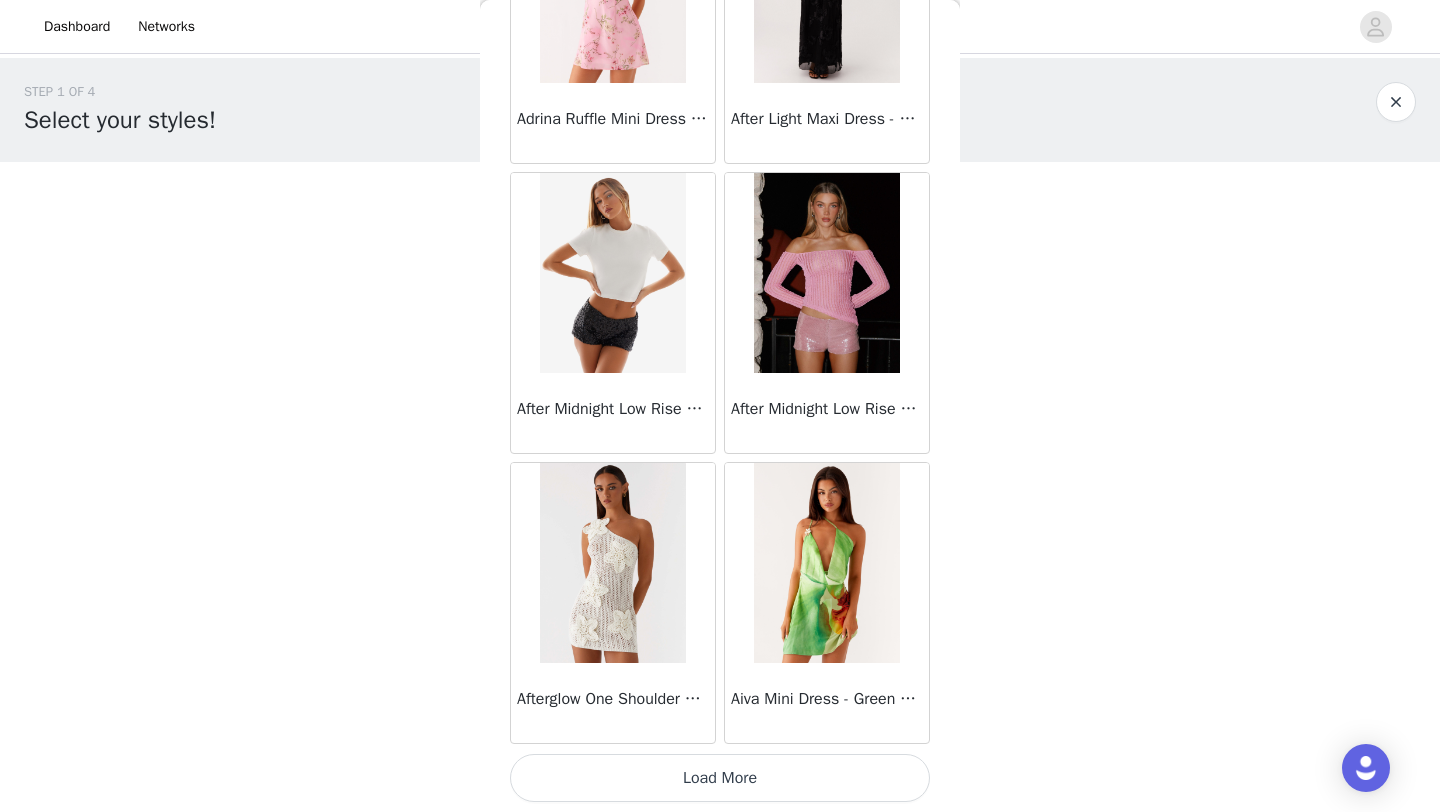 click on "Load More" at bounding box center [720, 778] 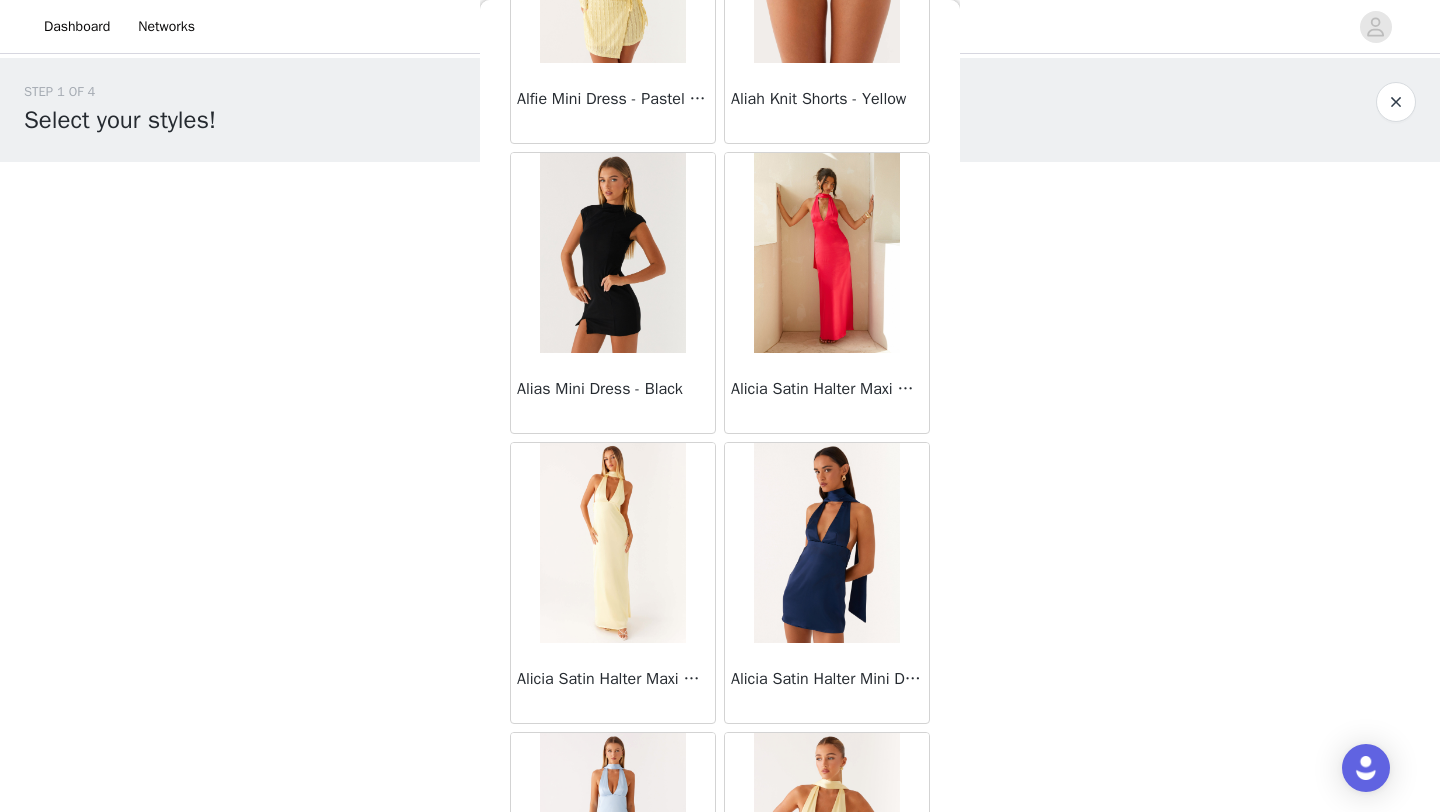 scroll, scrollTop: 79377, scrollLeft: 0, axis: vertical 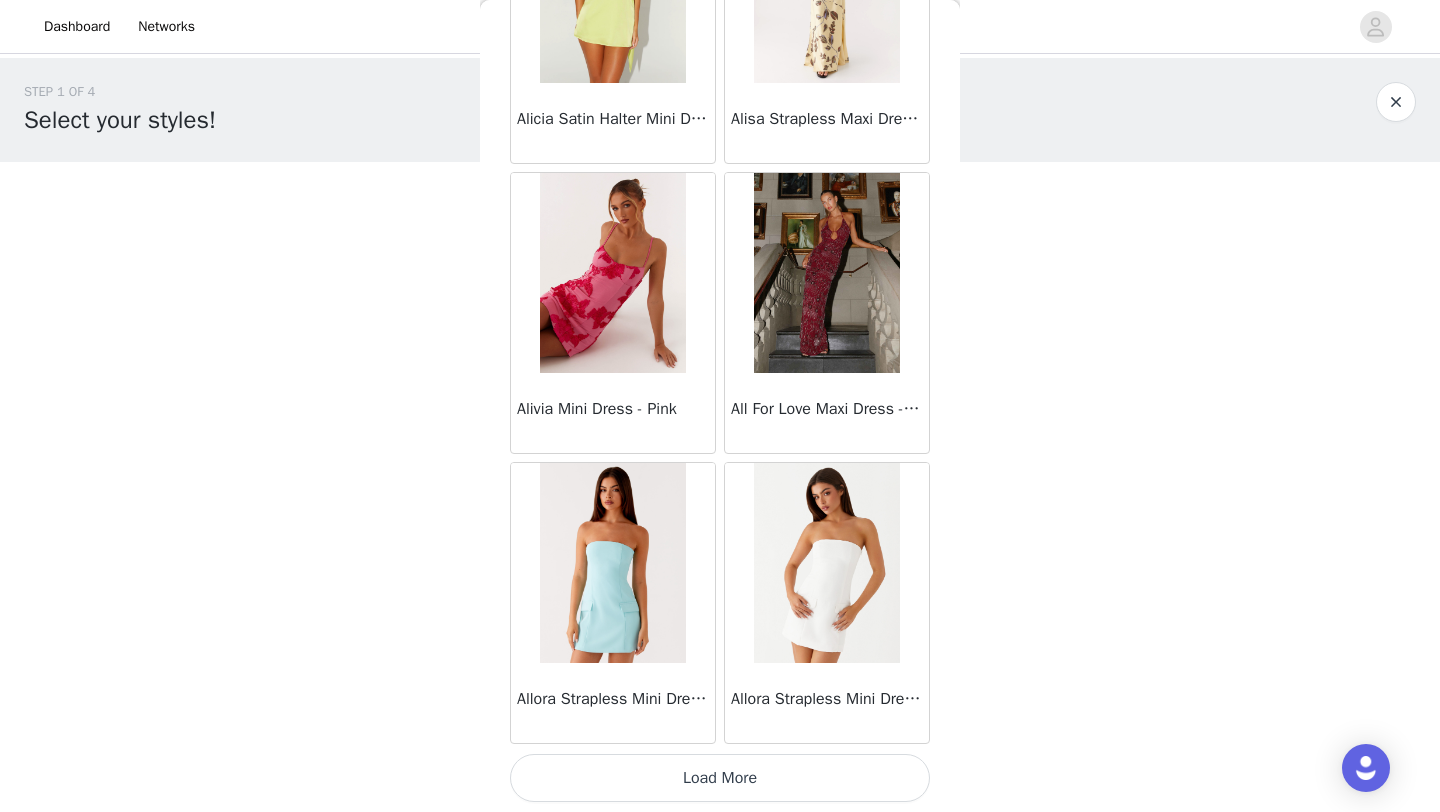 click on "Load More" at bounding box center (720, 778) 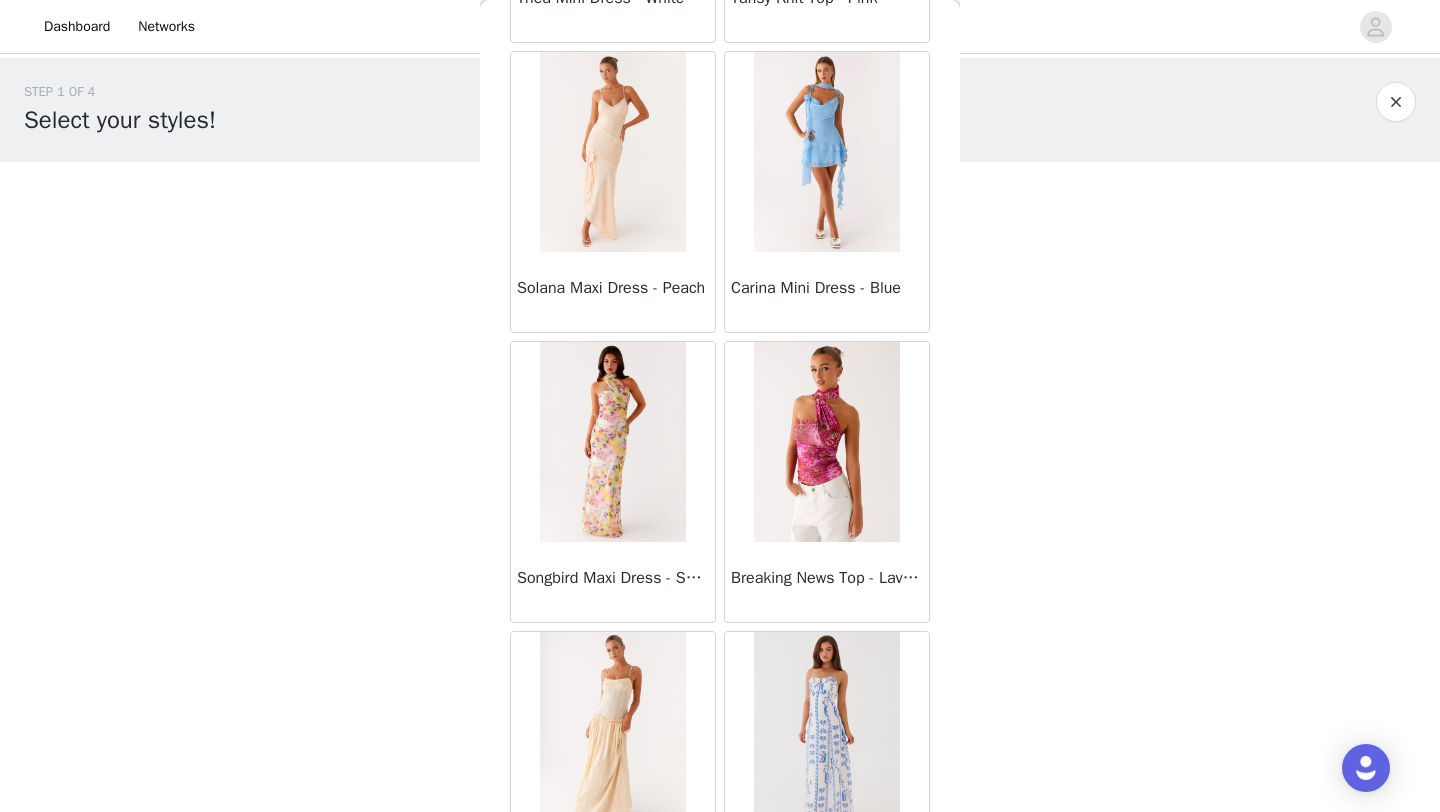 scroll, scrollTop: 66155, scrollLeft: 0, axis: vertical 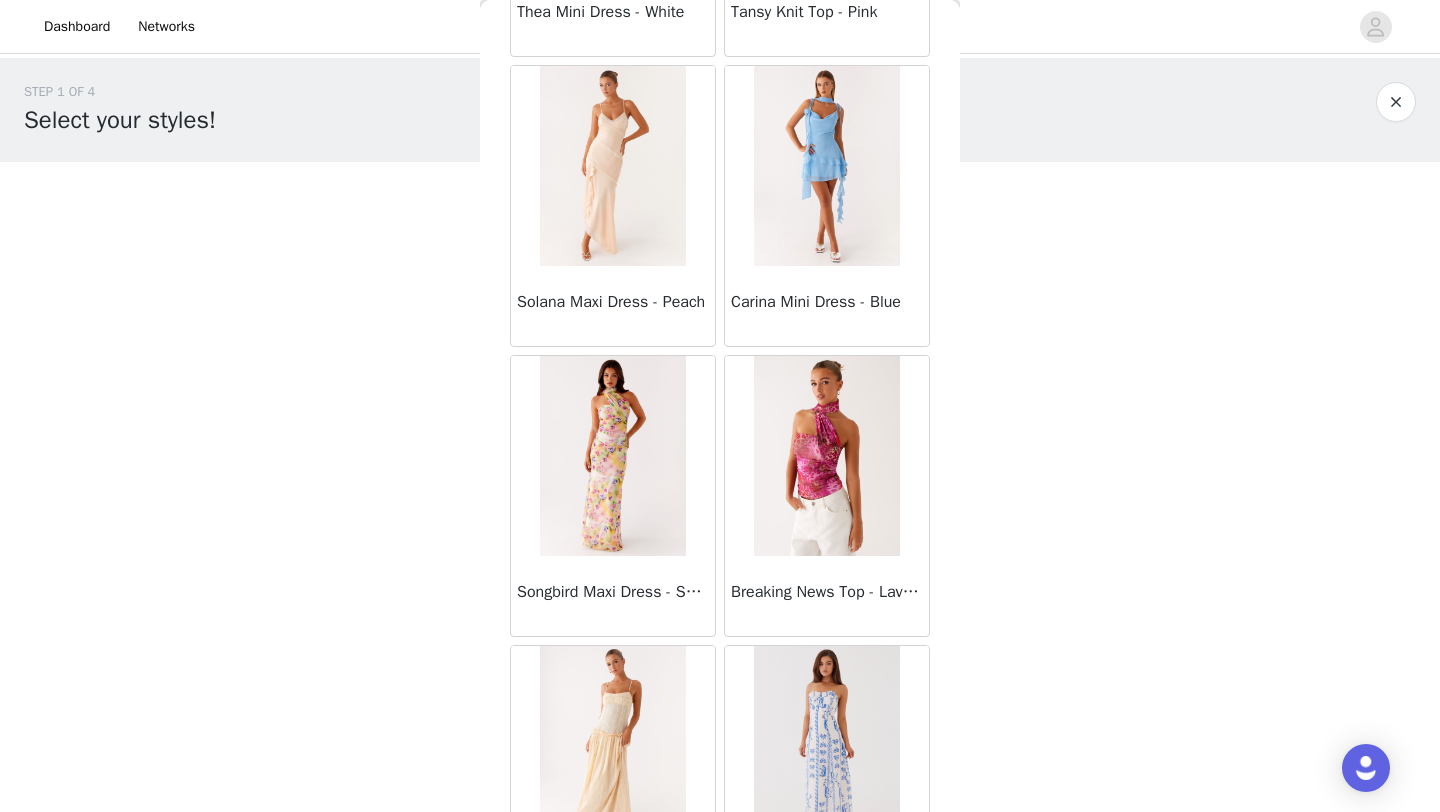 click on "Breaking News Top - Lavender Lagoon" at bounding box center (827, 596) 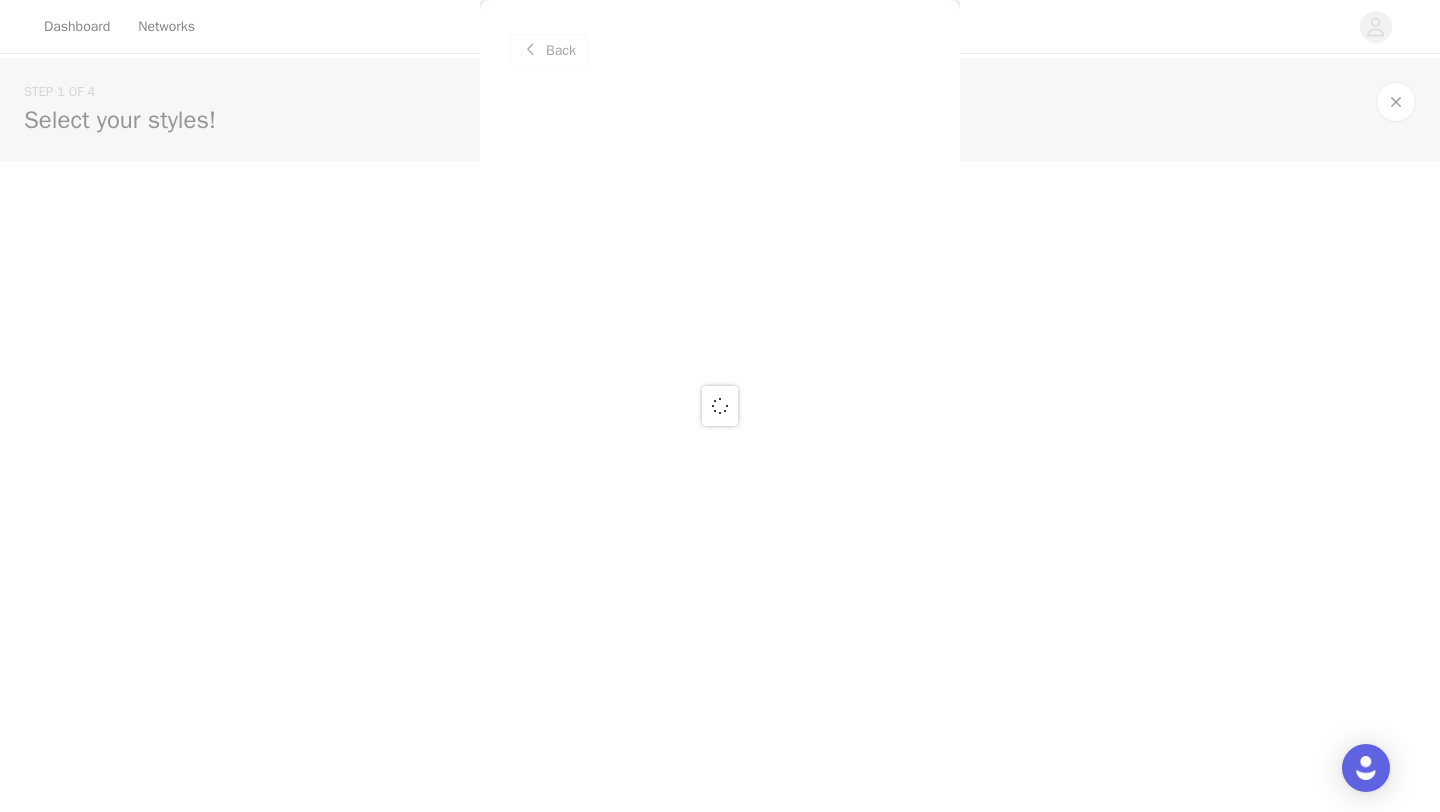 scroll, scrollTop: 0, scrollLeft: 0, axis: both 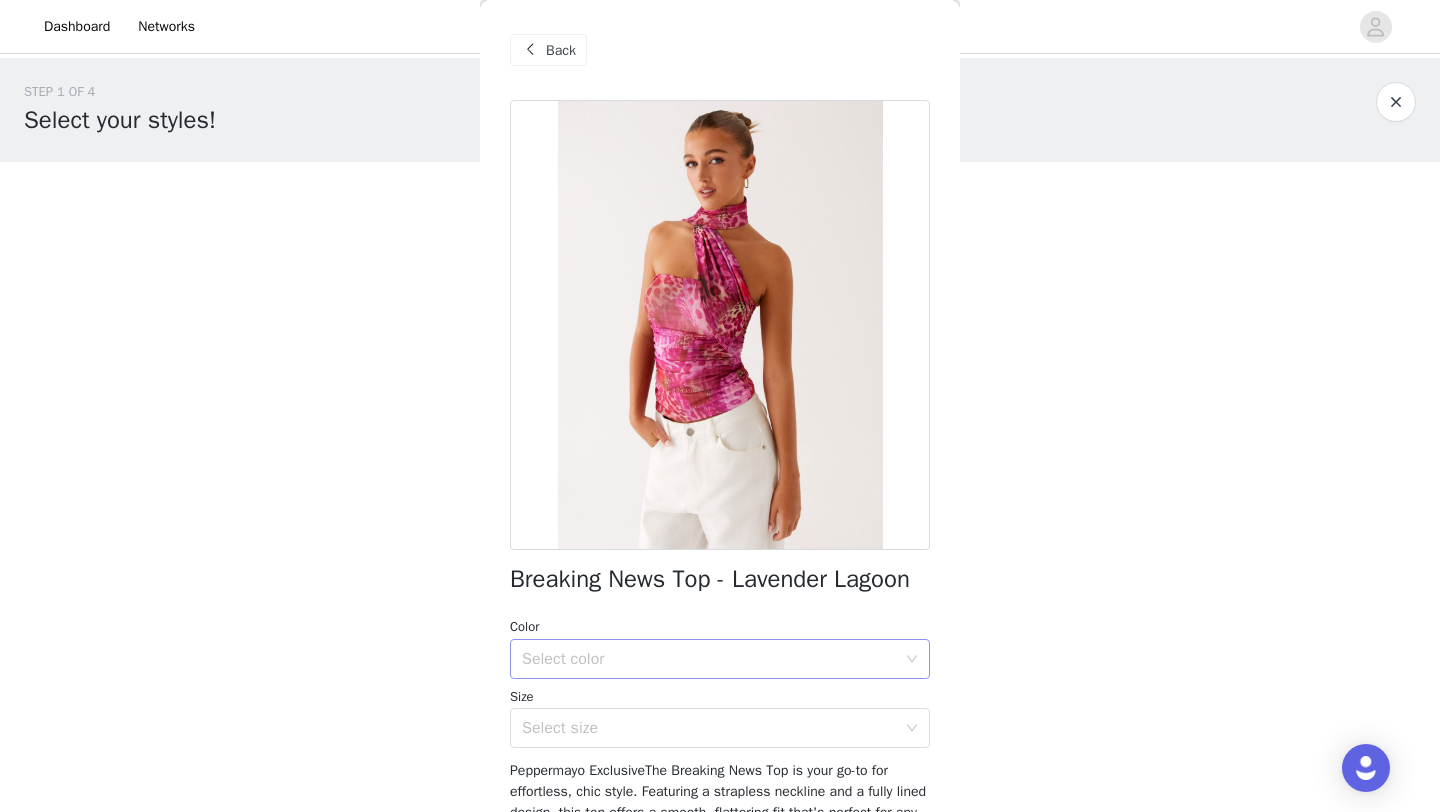 click on "Select color" at bounding box center (709, 659) 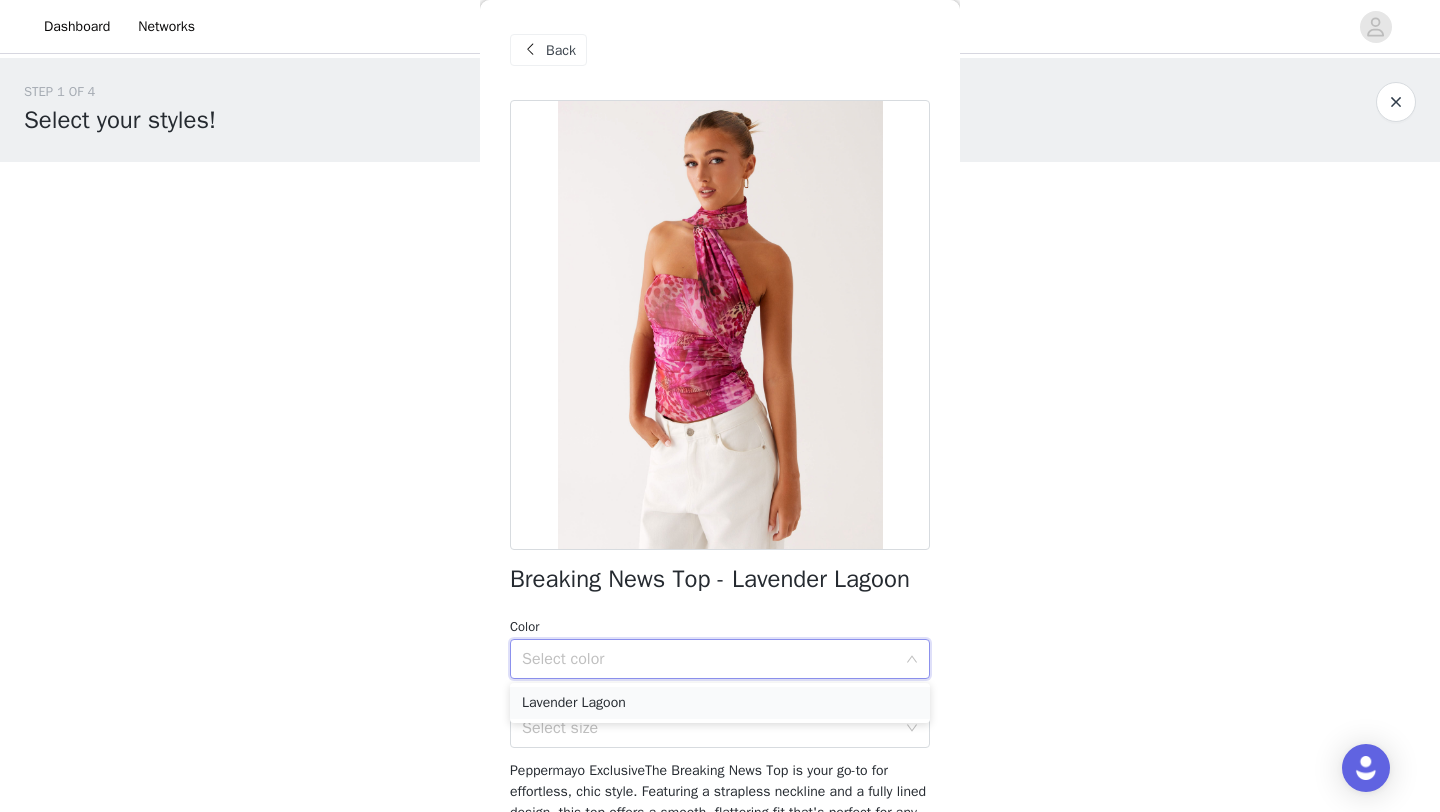 click on "Lavender Lagoon" at bounding box center (720, 703) 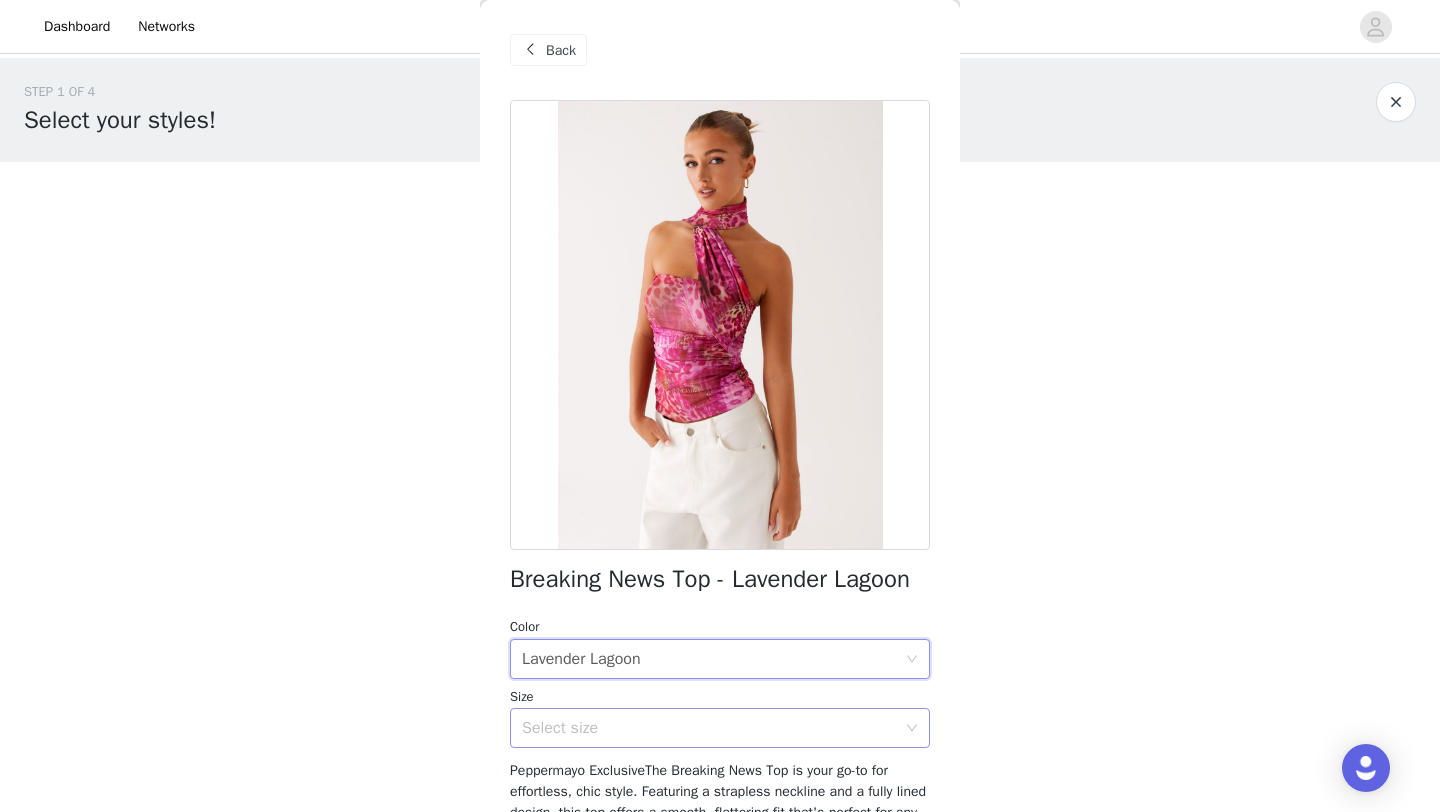 click on "Select size" at bounding box center [709, 728] 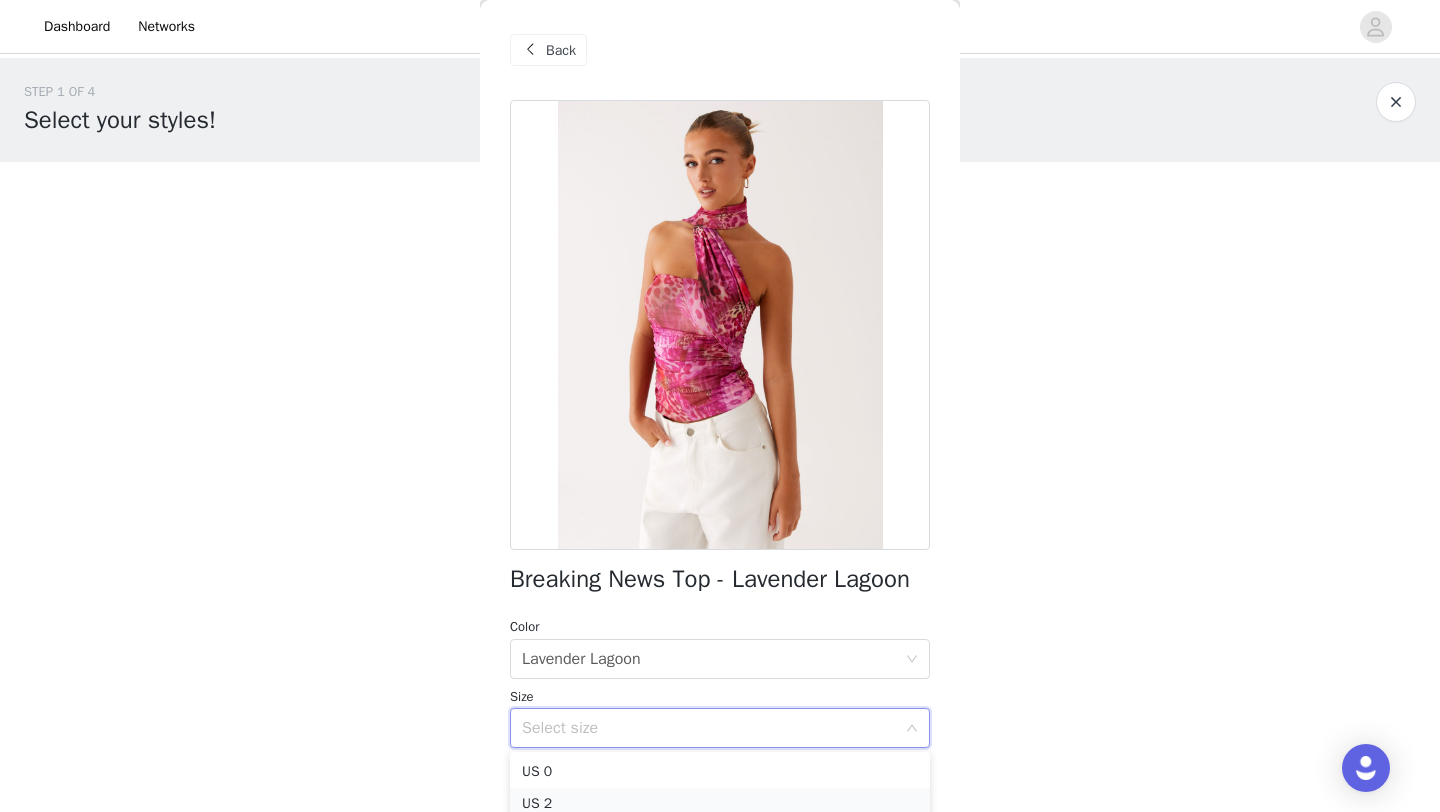 click on "US 2" at bounding box center [720, 804] 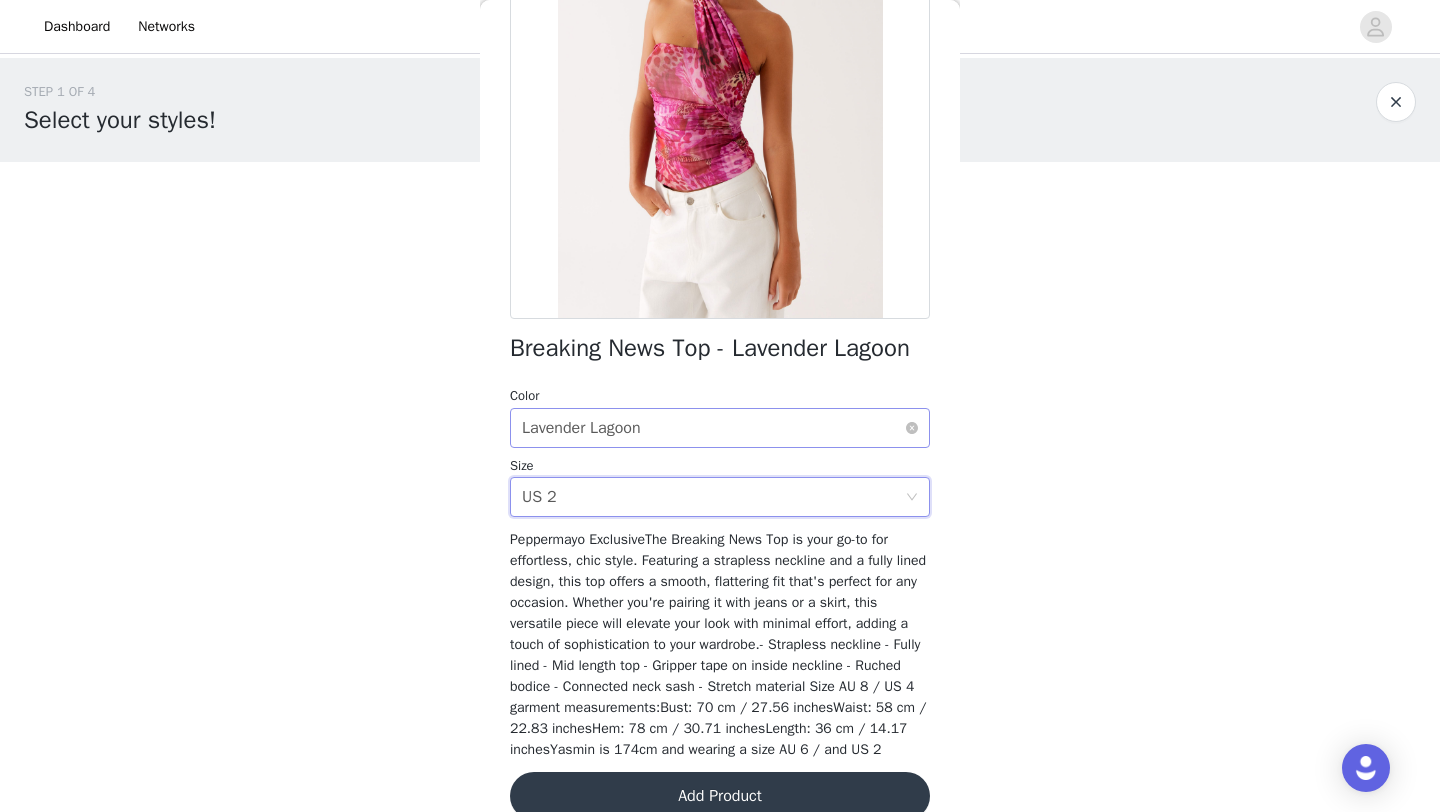 scroll, scrollTop: 284, scrollLeft: 0, axis: vertical 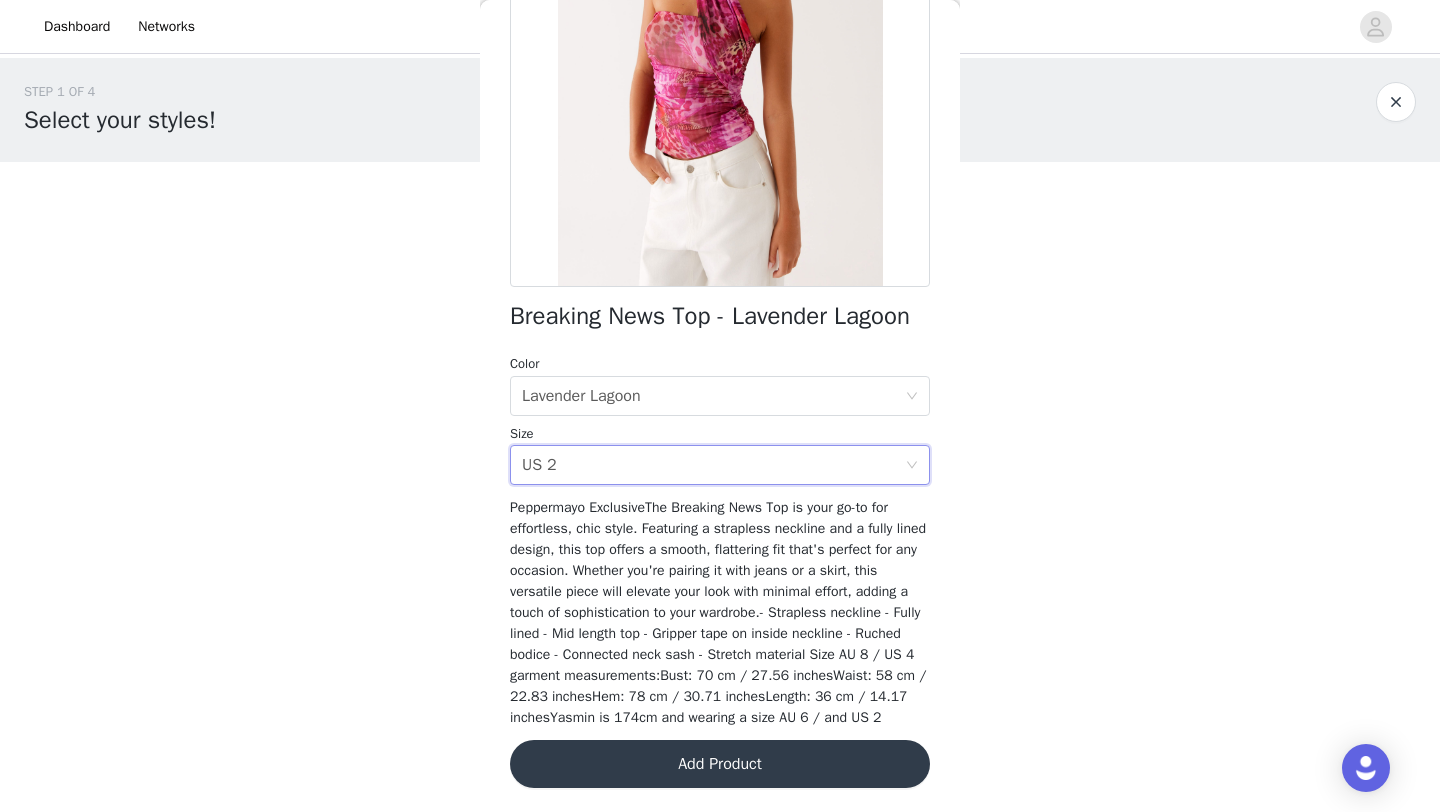 click on "Add Product" at bounding box center (720, 764) 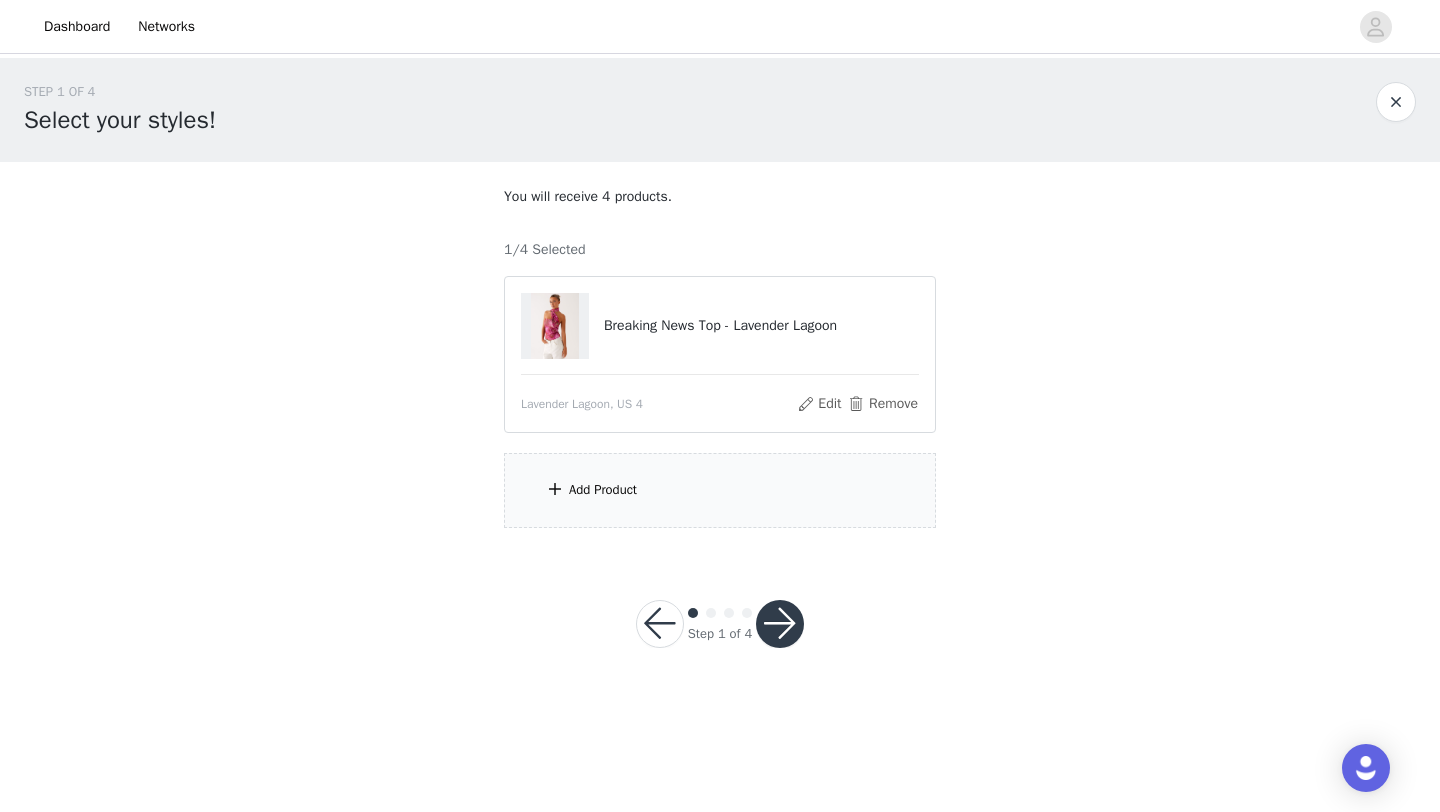 click on "Add Product" at bounding box center [720, 490] 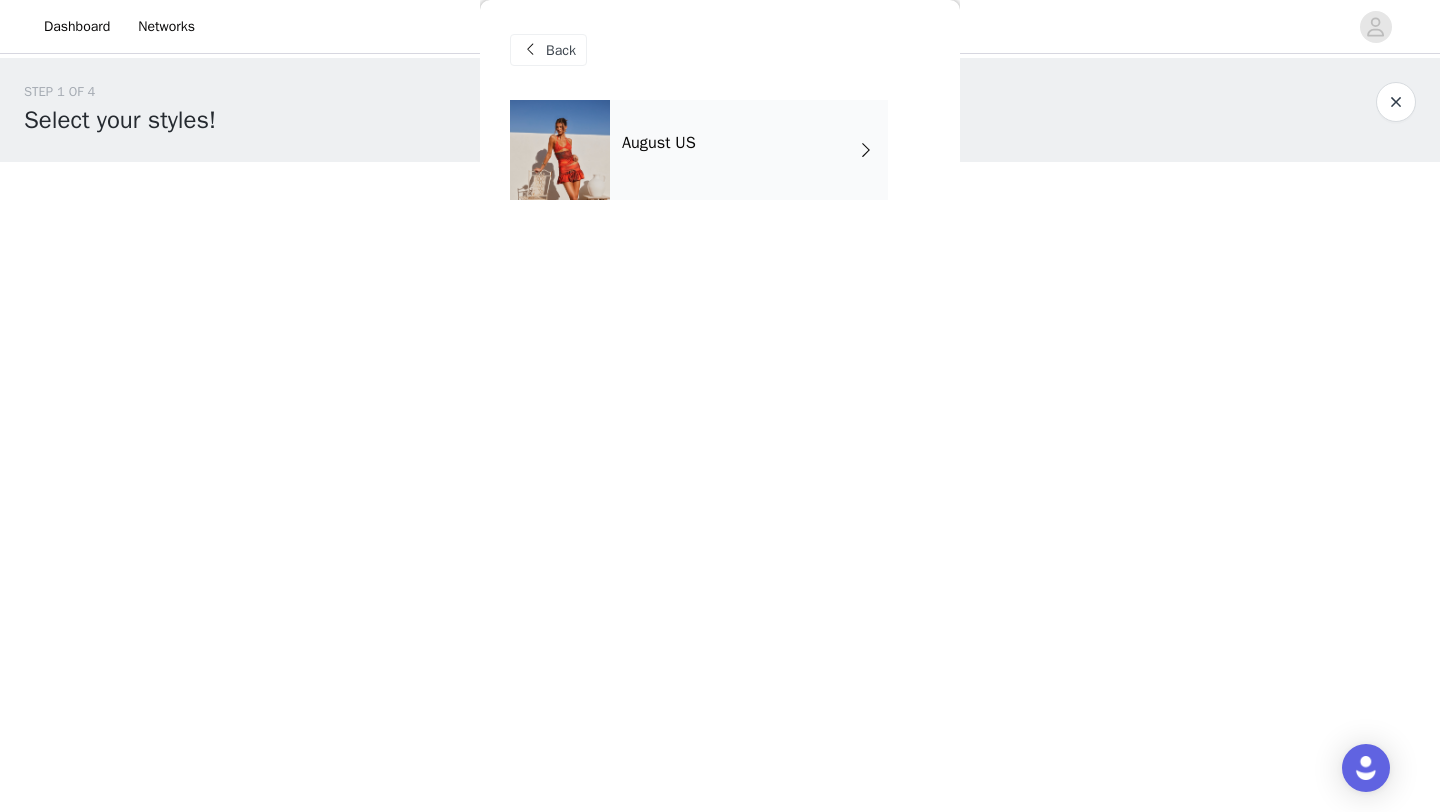 click on "August US" at bounding box center (749, 150) 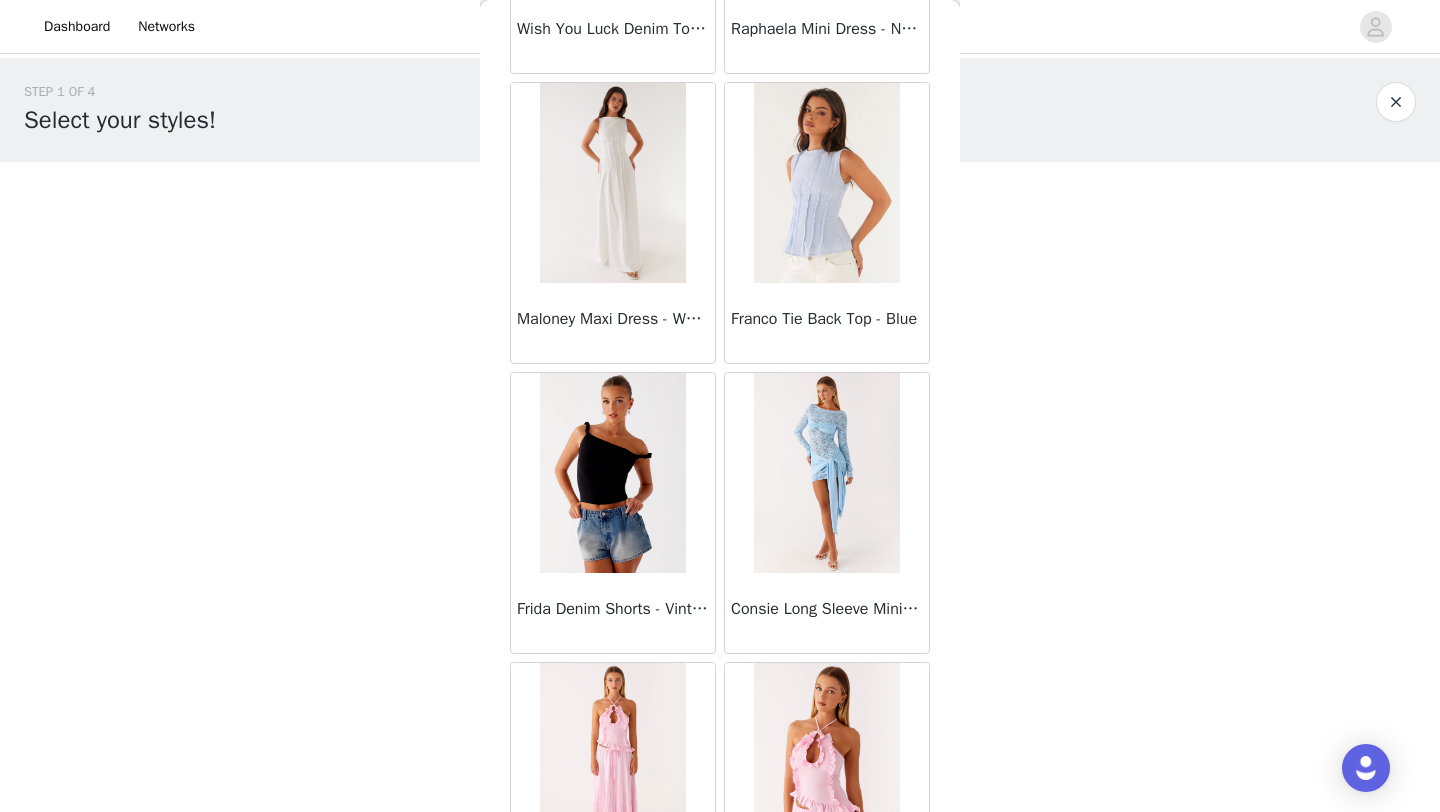 scroll, scrollTop: 2248, scrollLeft: 0, axis: vertical 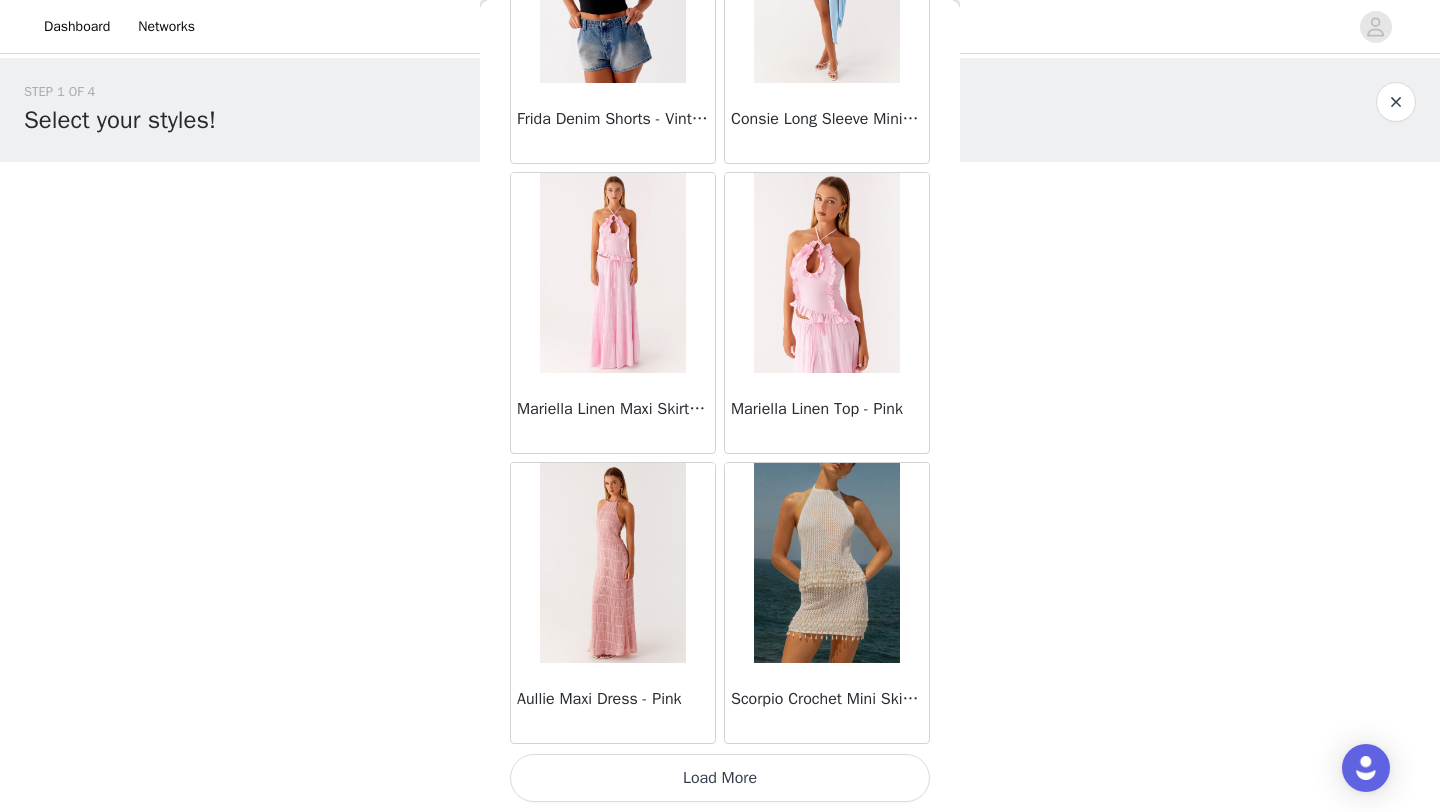 click on "Load More" at bounding box center [720, 778] 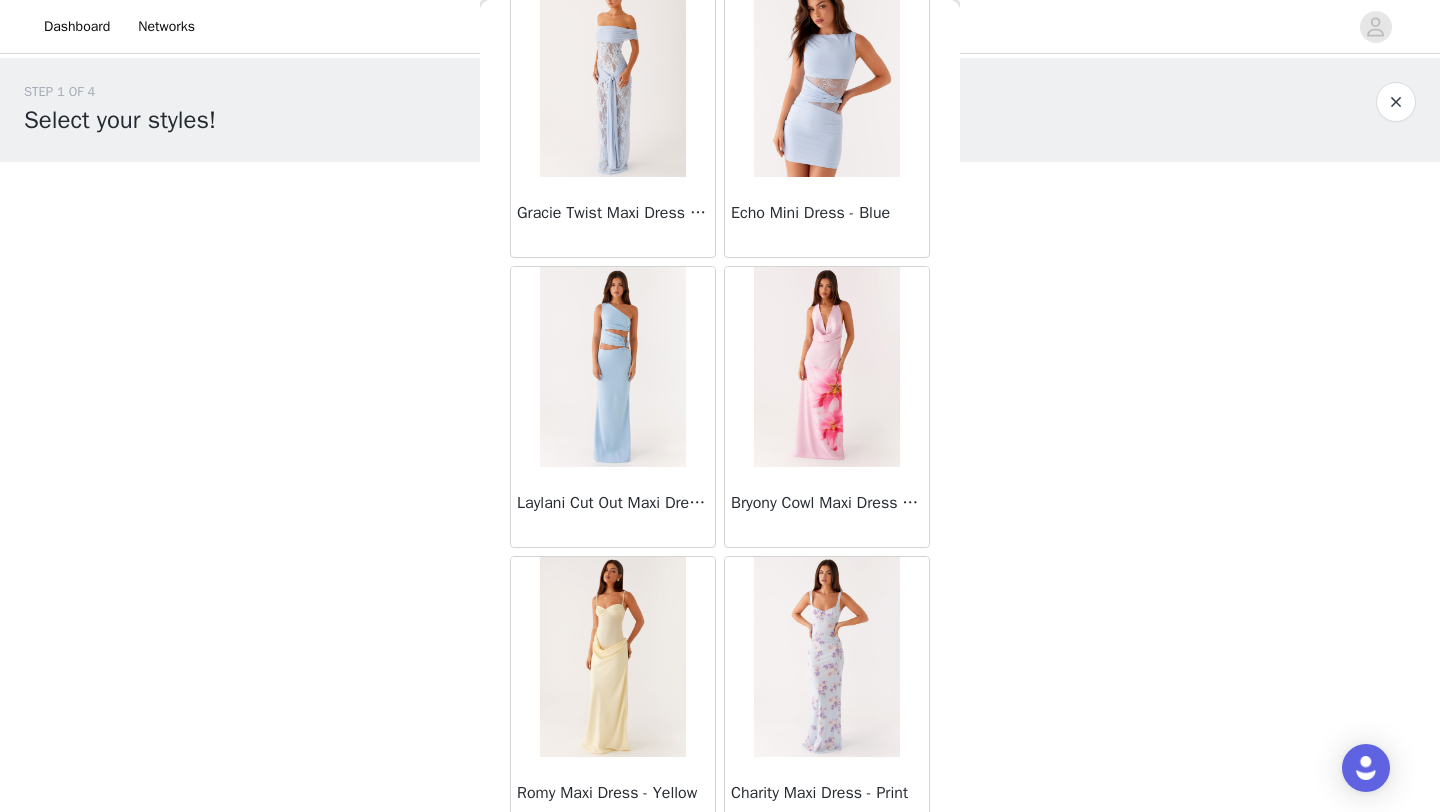 scroll, scrollTop: 5148, scrollLeft: 0, axis: vertical 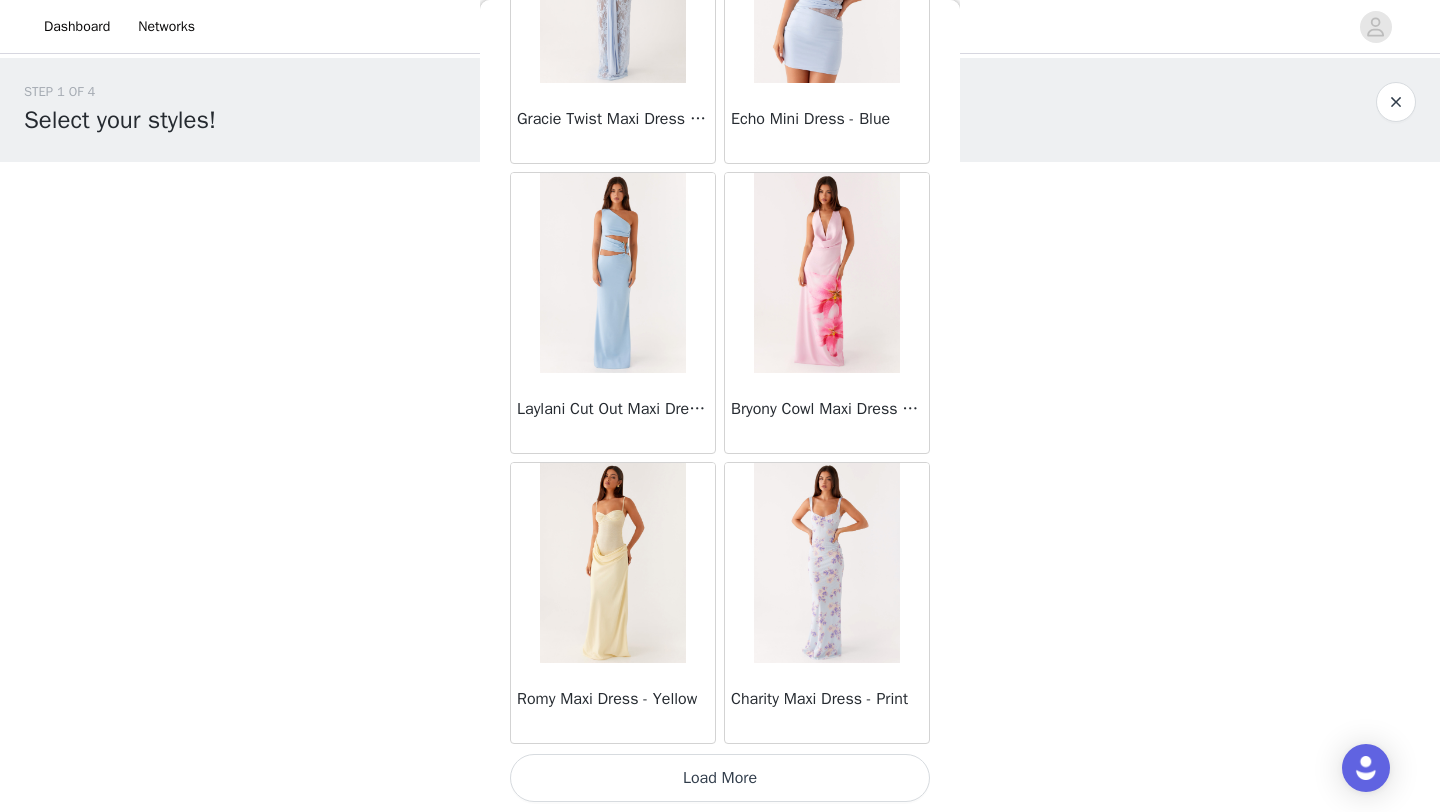 click on "Load More" at bounding box center (720, 778) 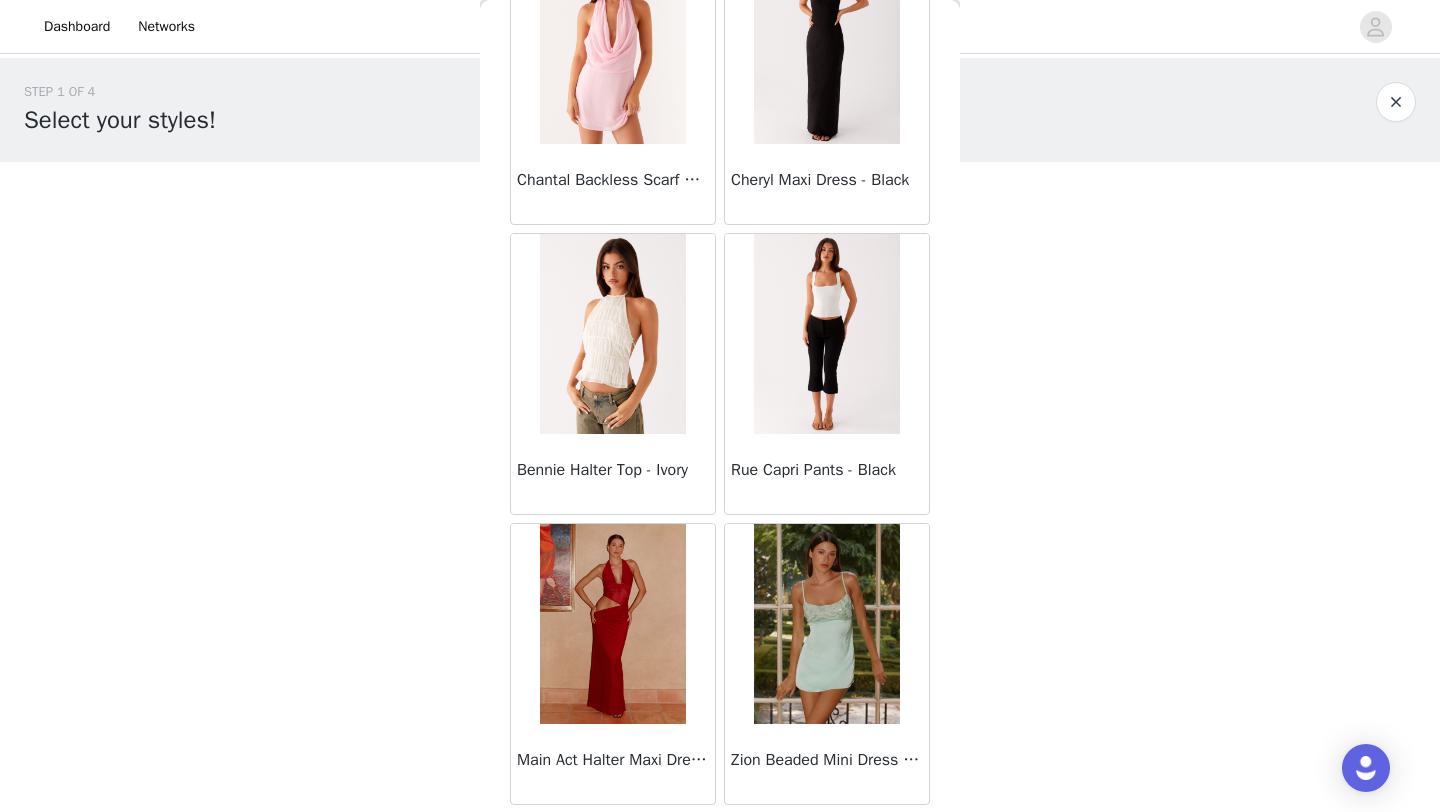scroll, scrollTop: 8048, scrollLeft: 0, axis: vertical 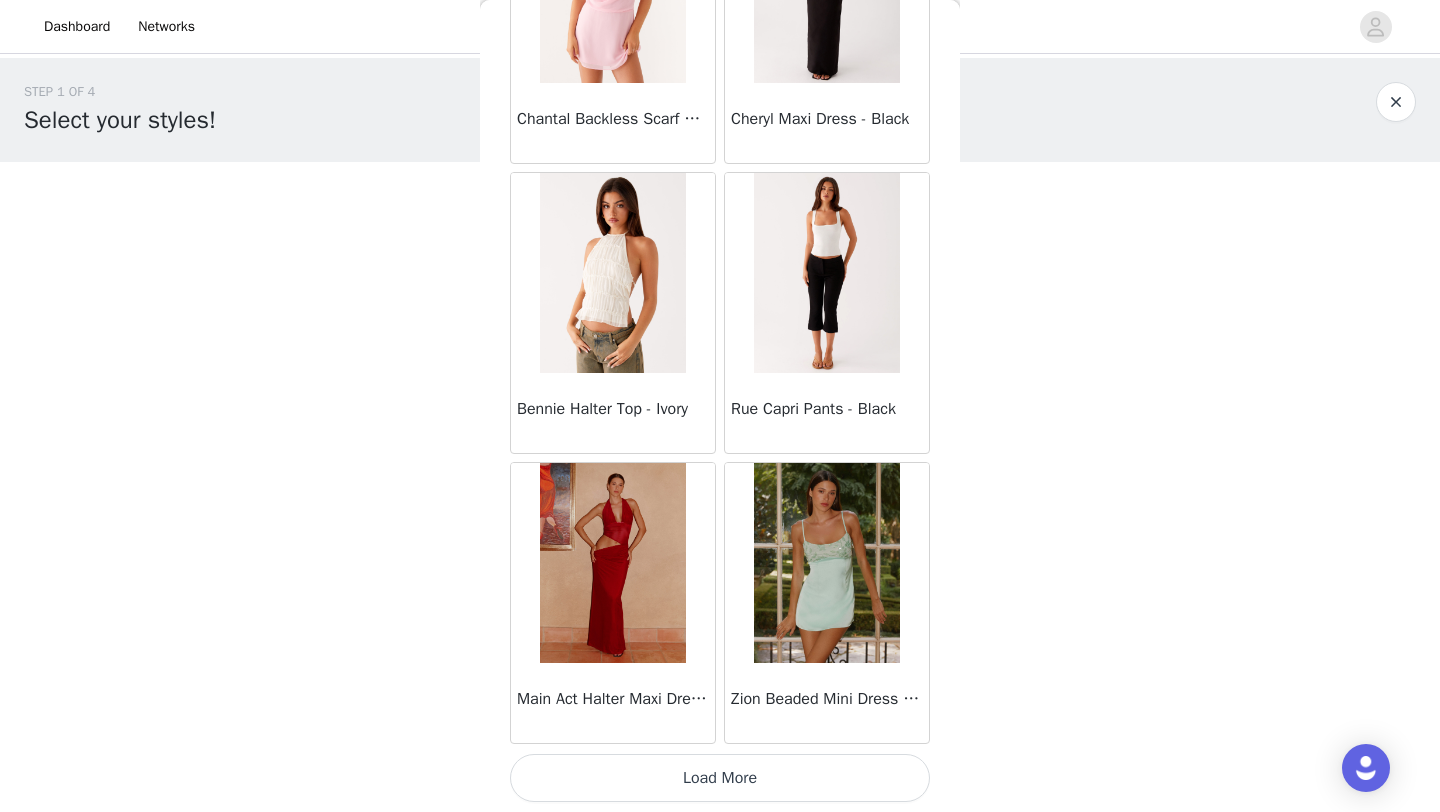 click on "Load More" at bounding box center [720, 778] 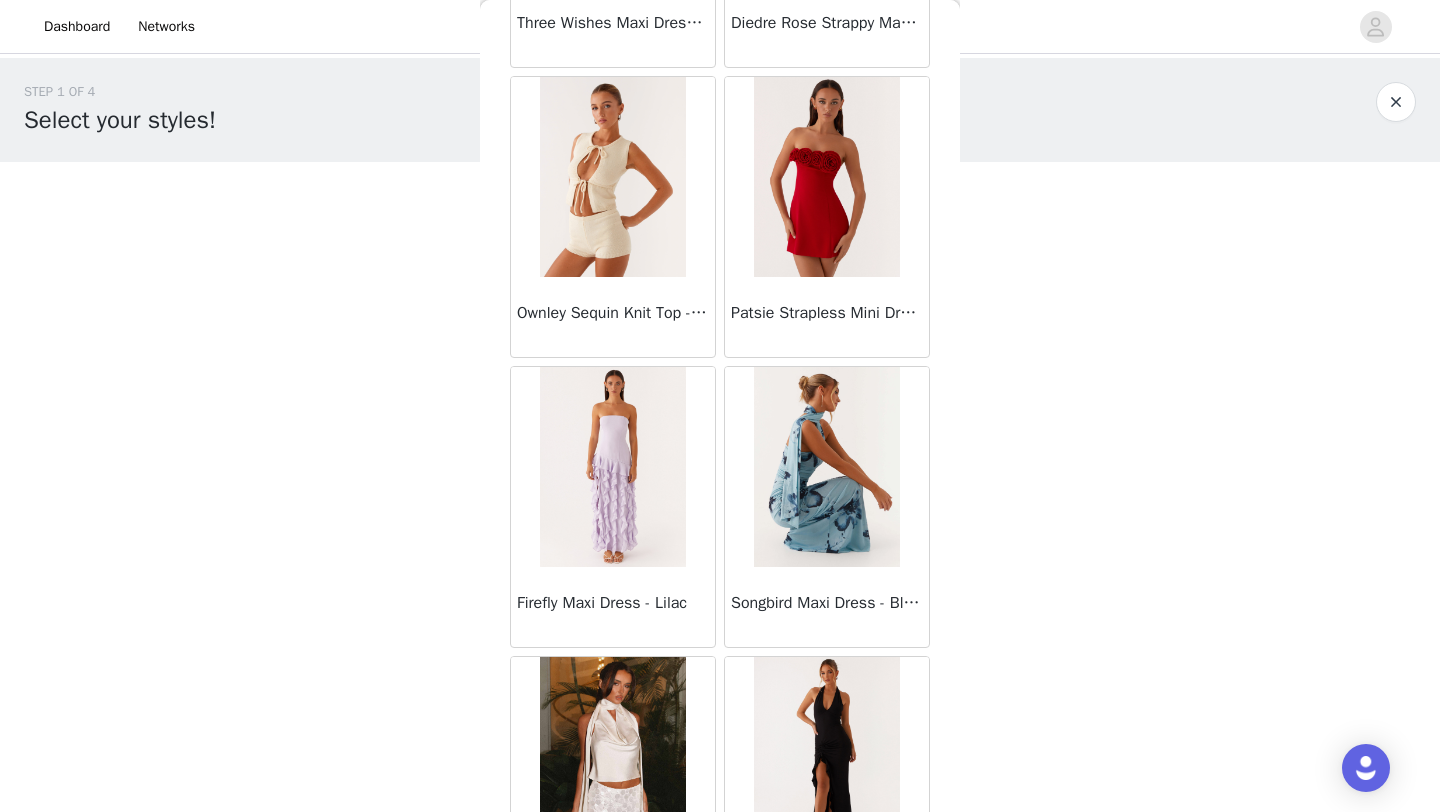 scroll, scrollTop: 10948, scrollLeft: 0, axis: vertical 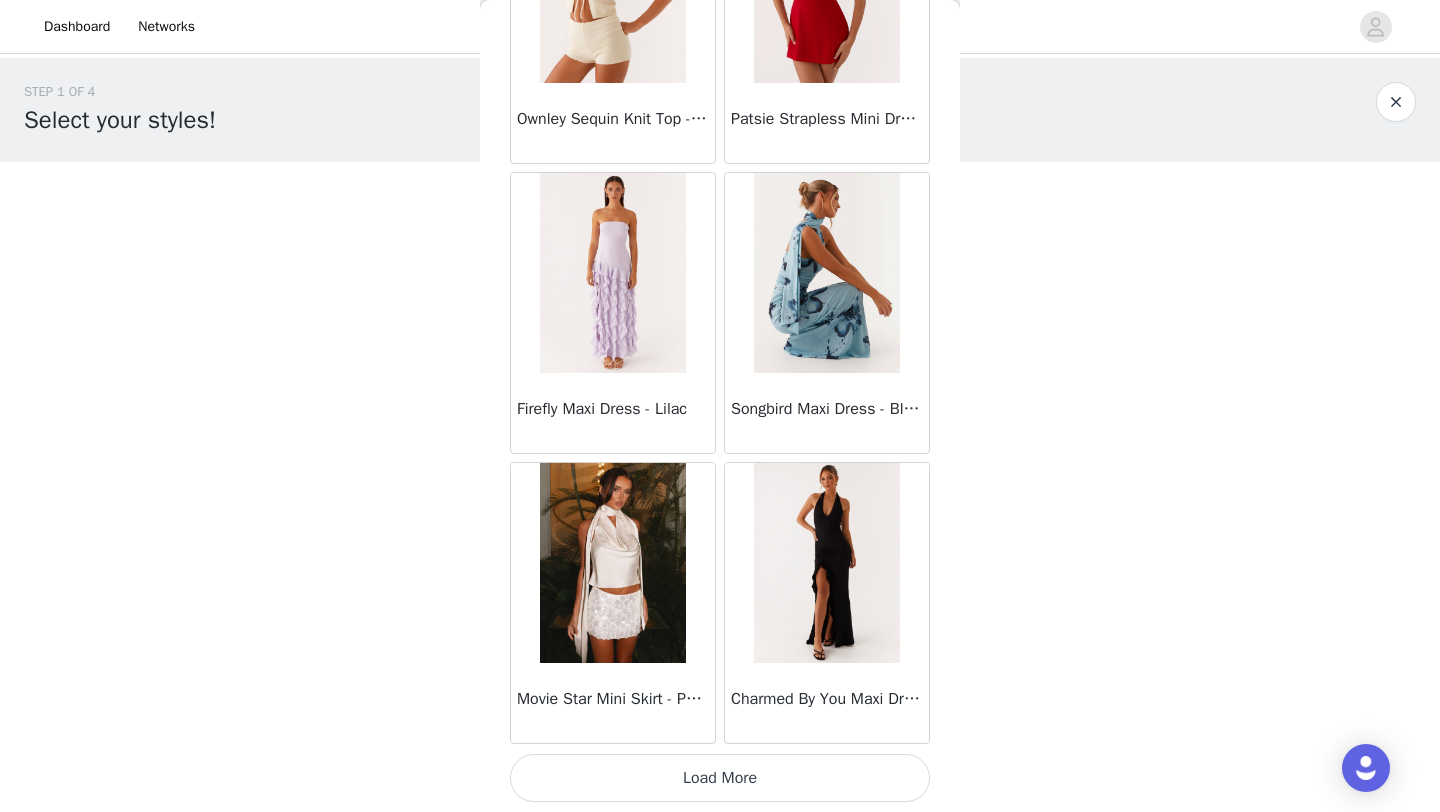 click on "Load More" at bounding box center [720, 778] 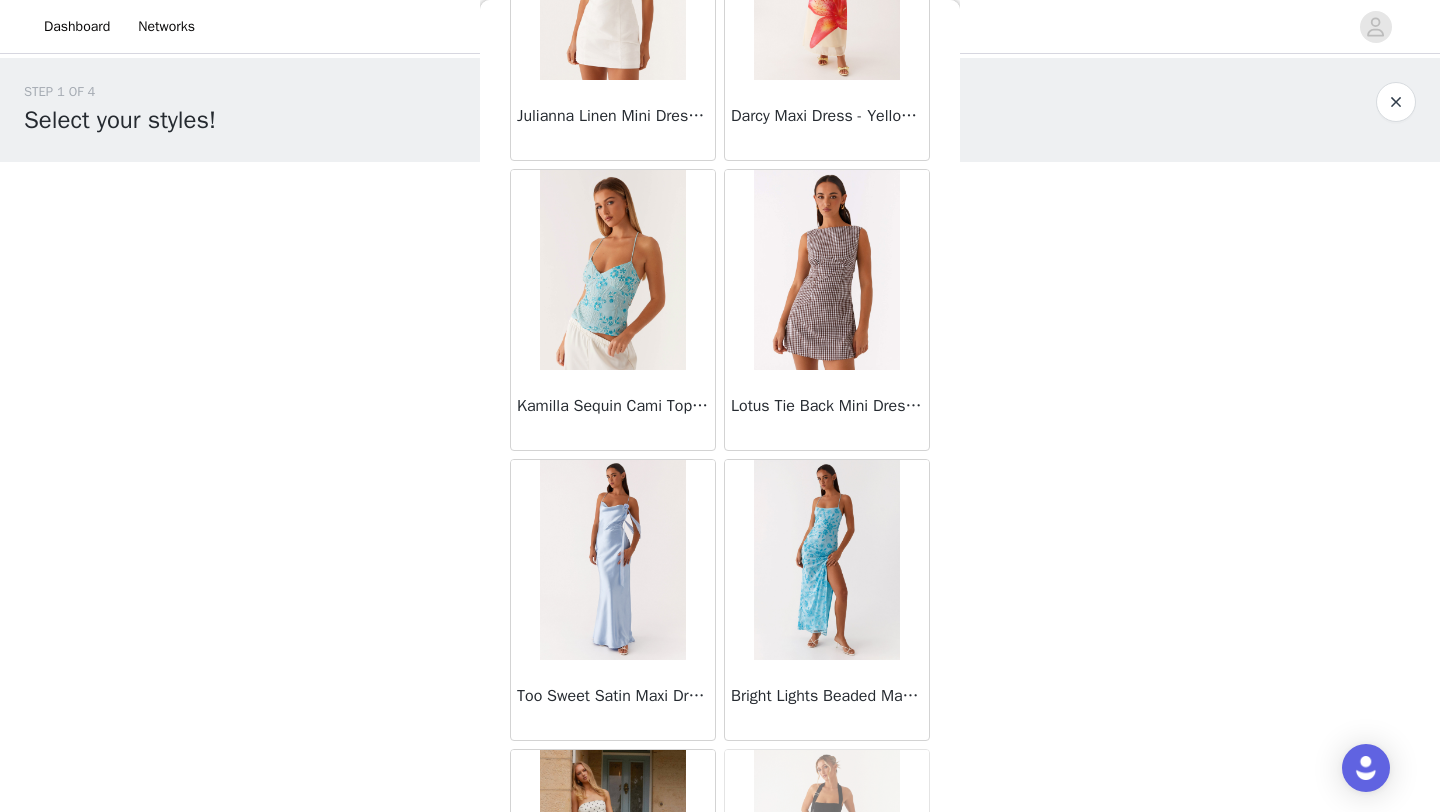 scroll, scrollTop: 13848, scrollLeft: 0, axis: vertical 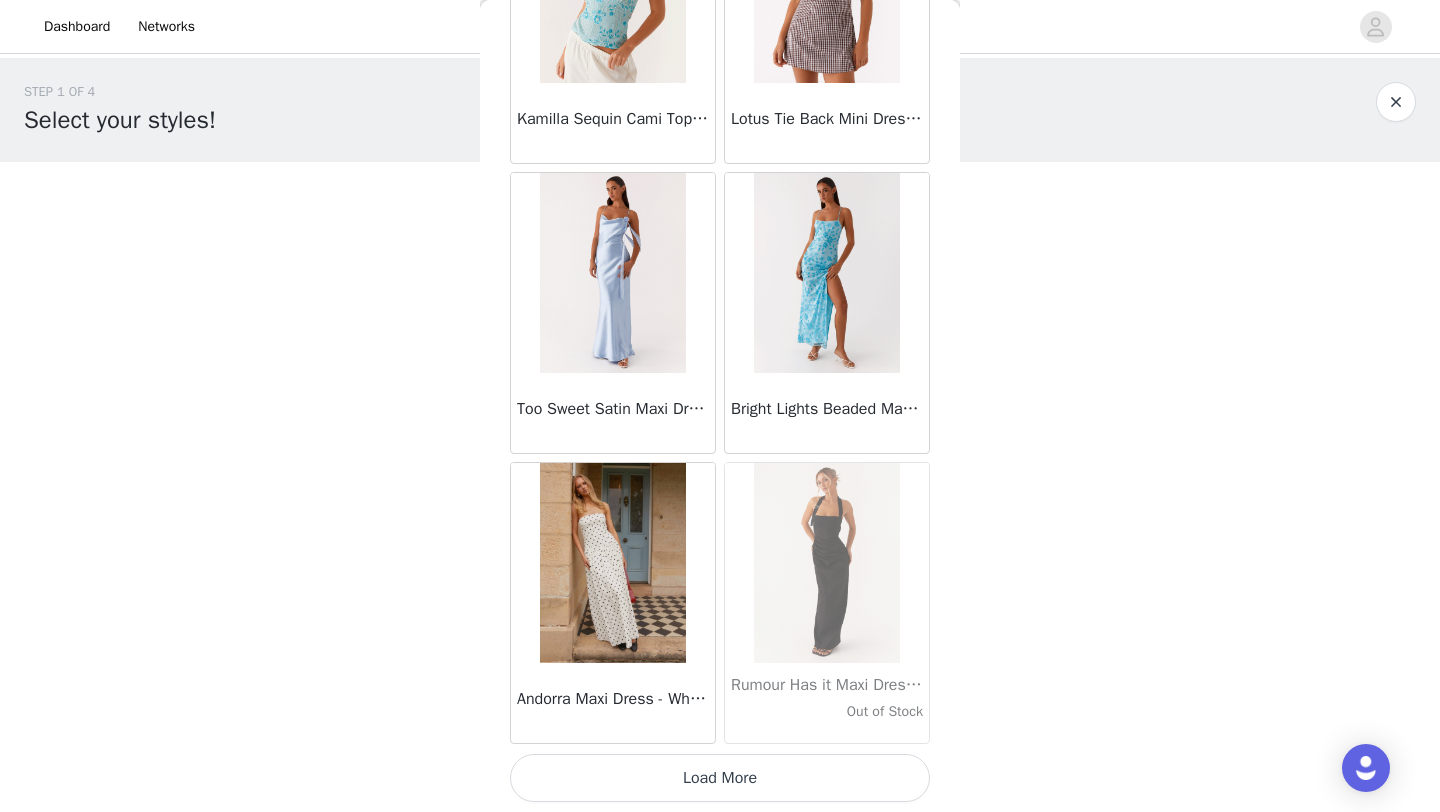 click on "Load More" at bounding box center [720, 778] 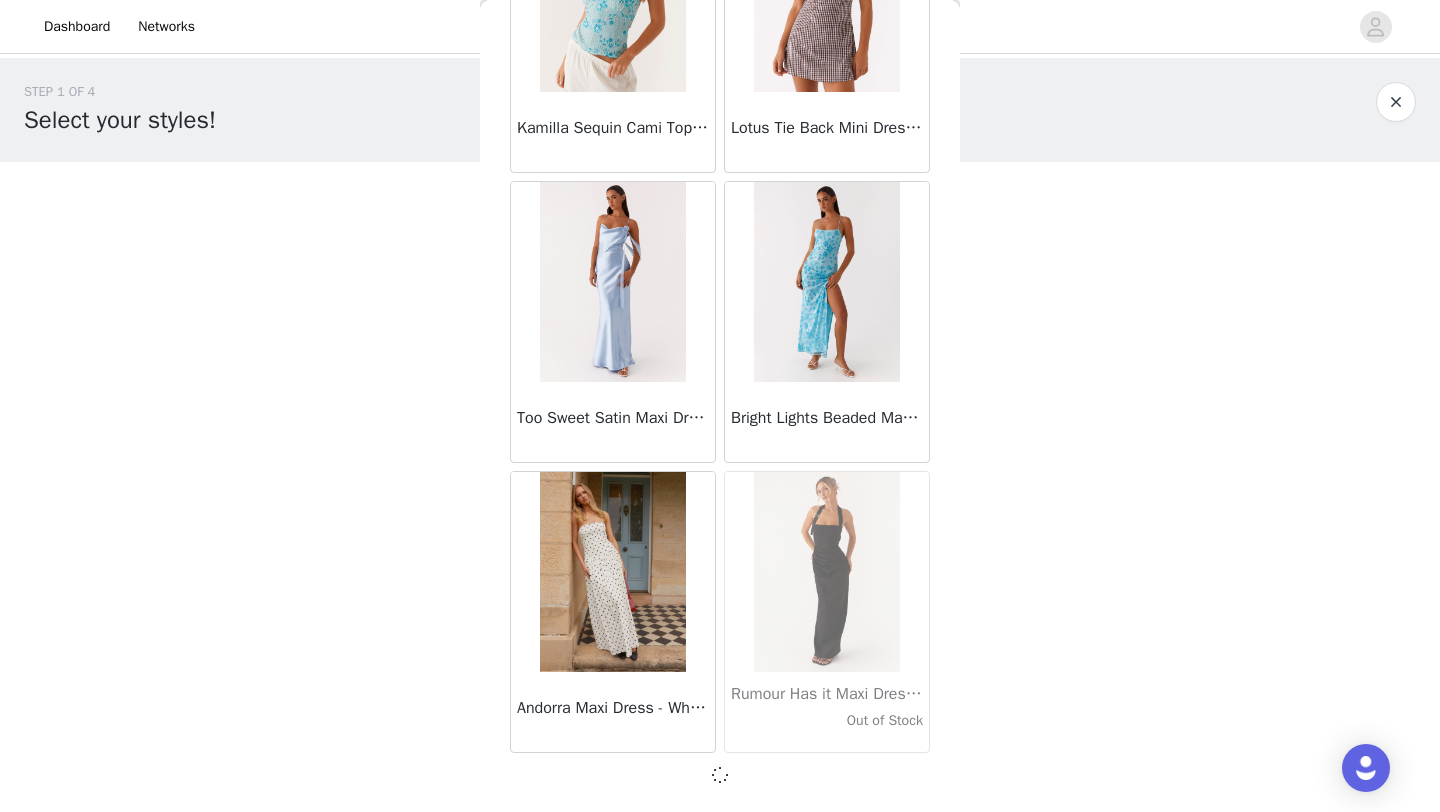 scroll, scrollTop: 13839, scrollLeft: 0, axis: vertical 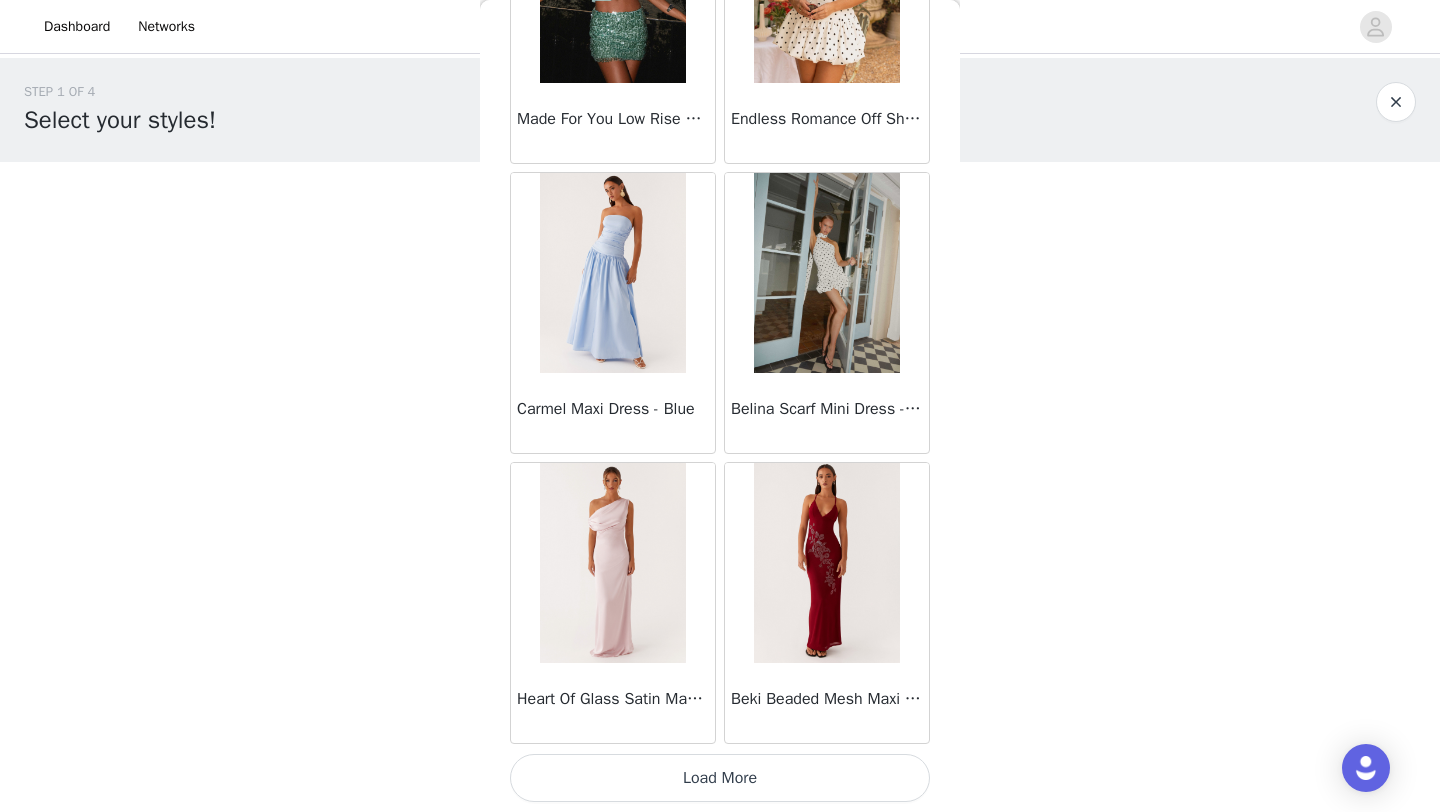 click on "Load More" at bounding box center [720, 778] 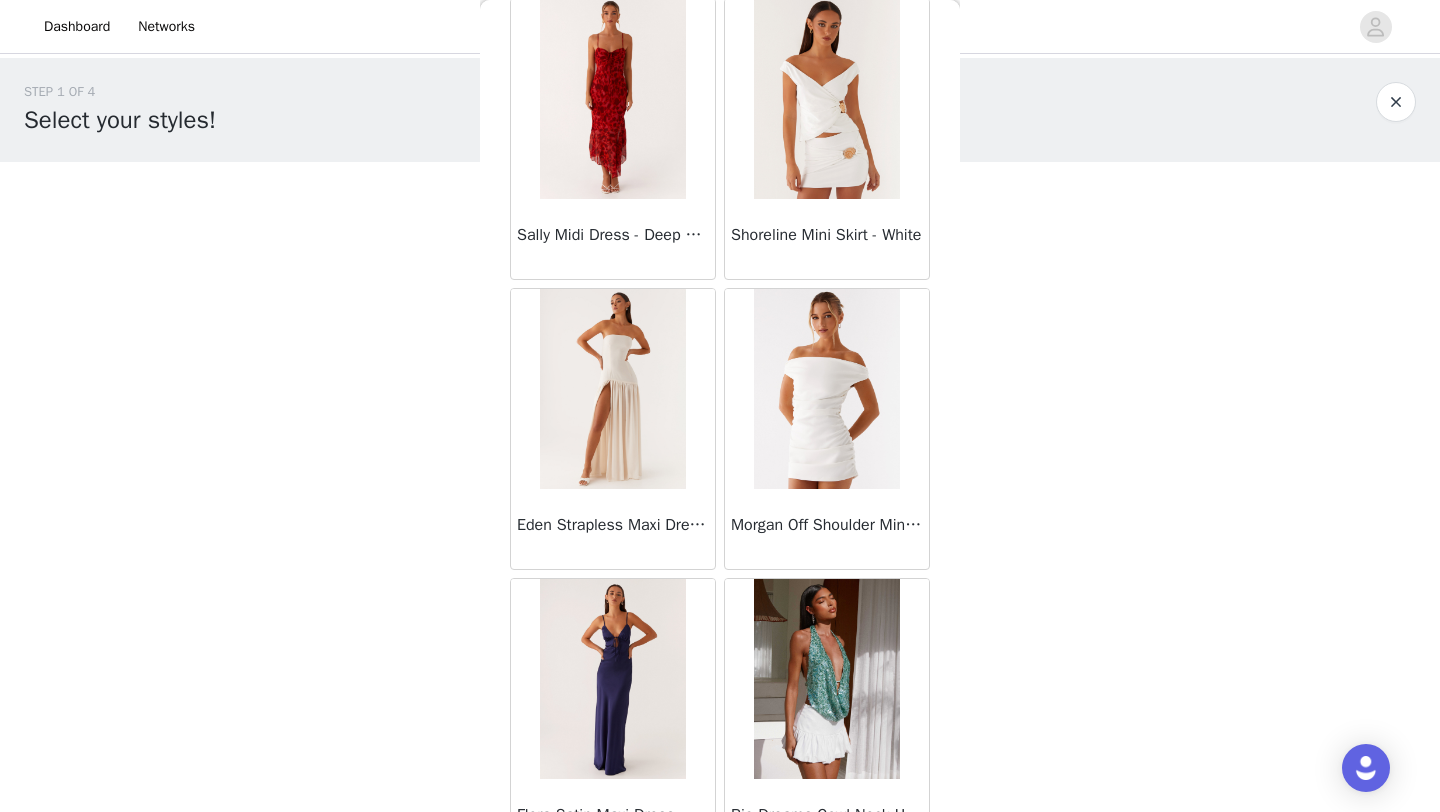 scroll, scrollTop: 19648, scrollLeft: 0, axis: vertical 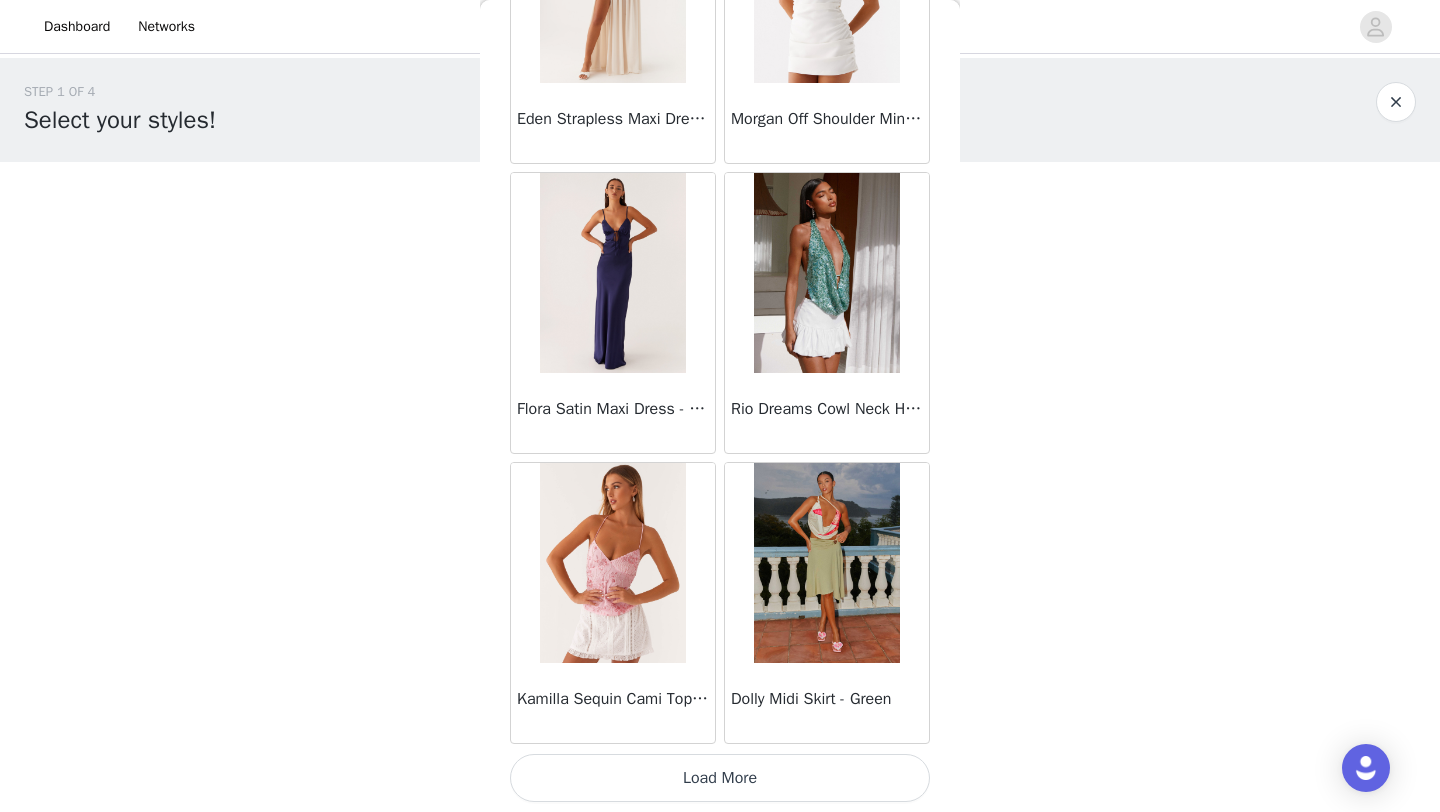 click on "Load More" at bounding box center [720, 778] 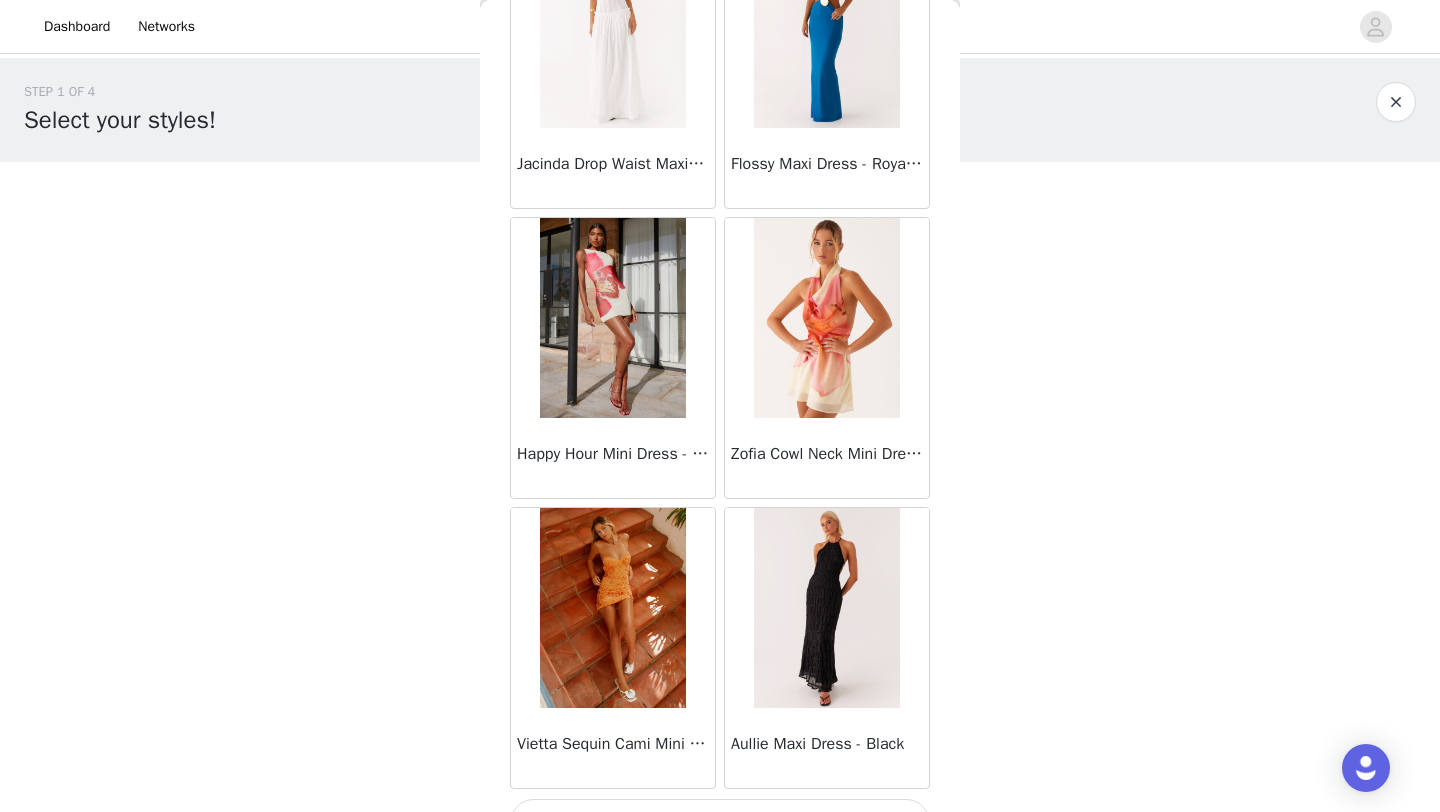 scroll, scrollTop: 22548, scrollLeft: 0, axis: vertical 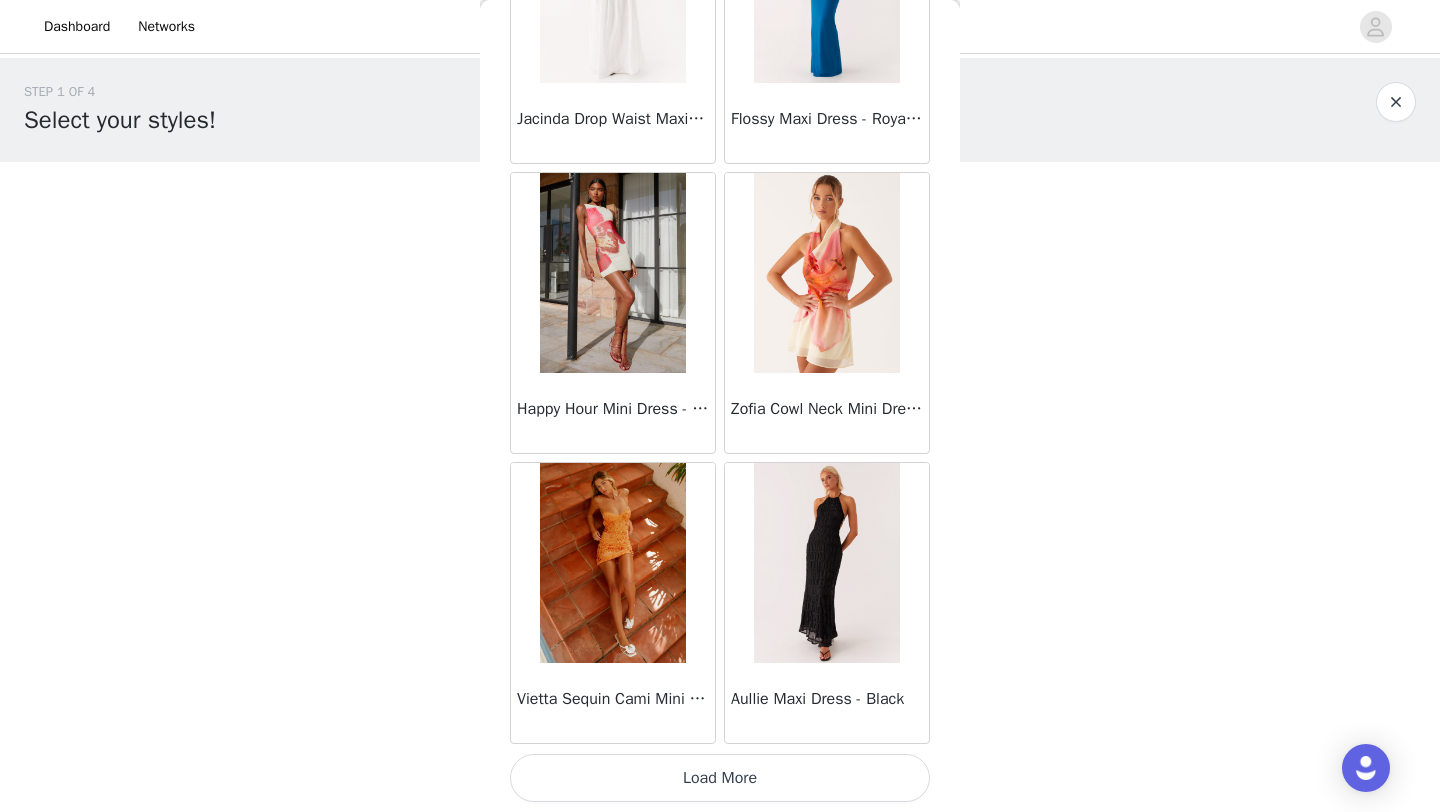 click on "Load More" at bounding box center [720, 778] 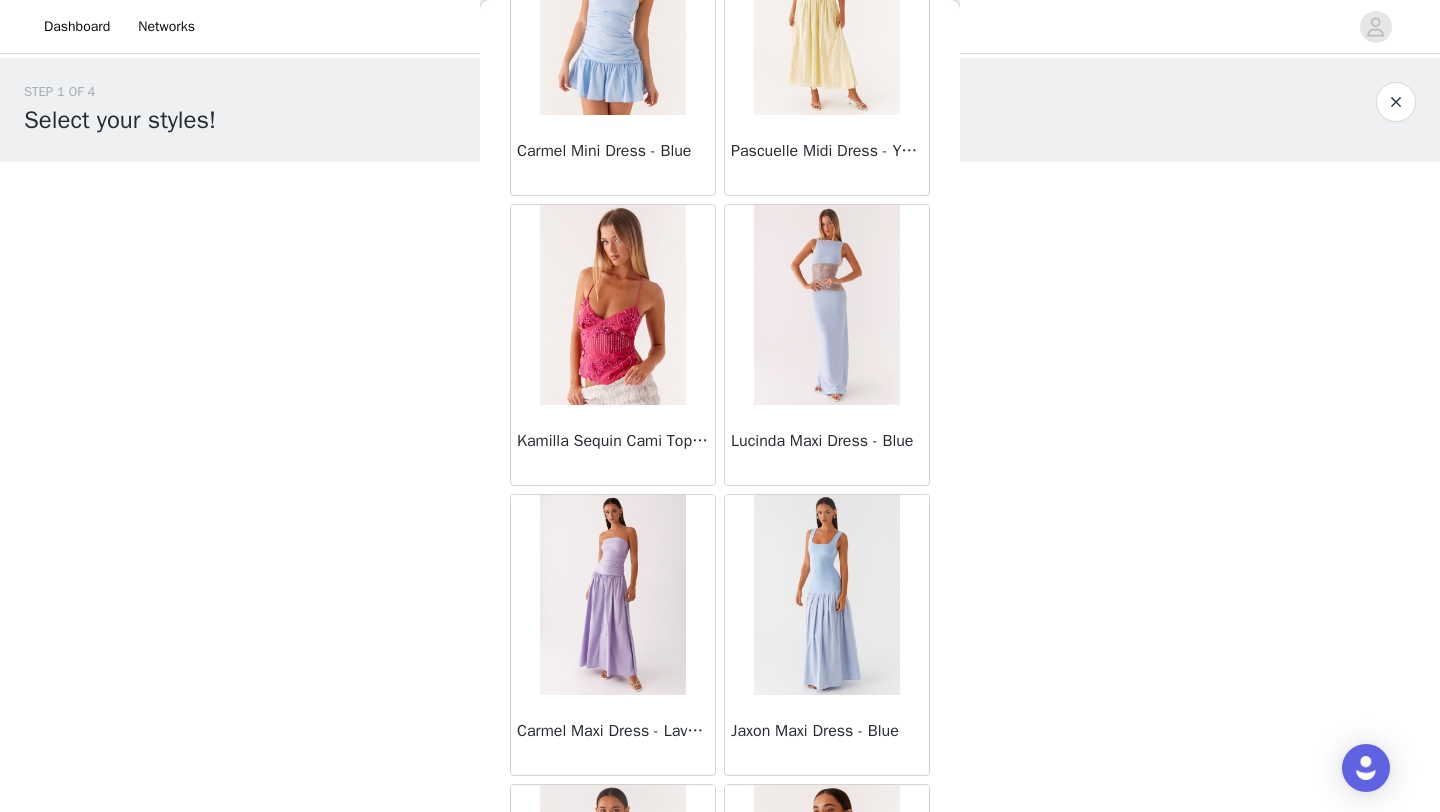 scroll, scrollTop: 25448, scrollLeft: 0, axis: vertical 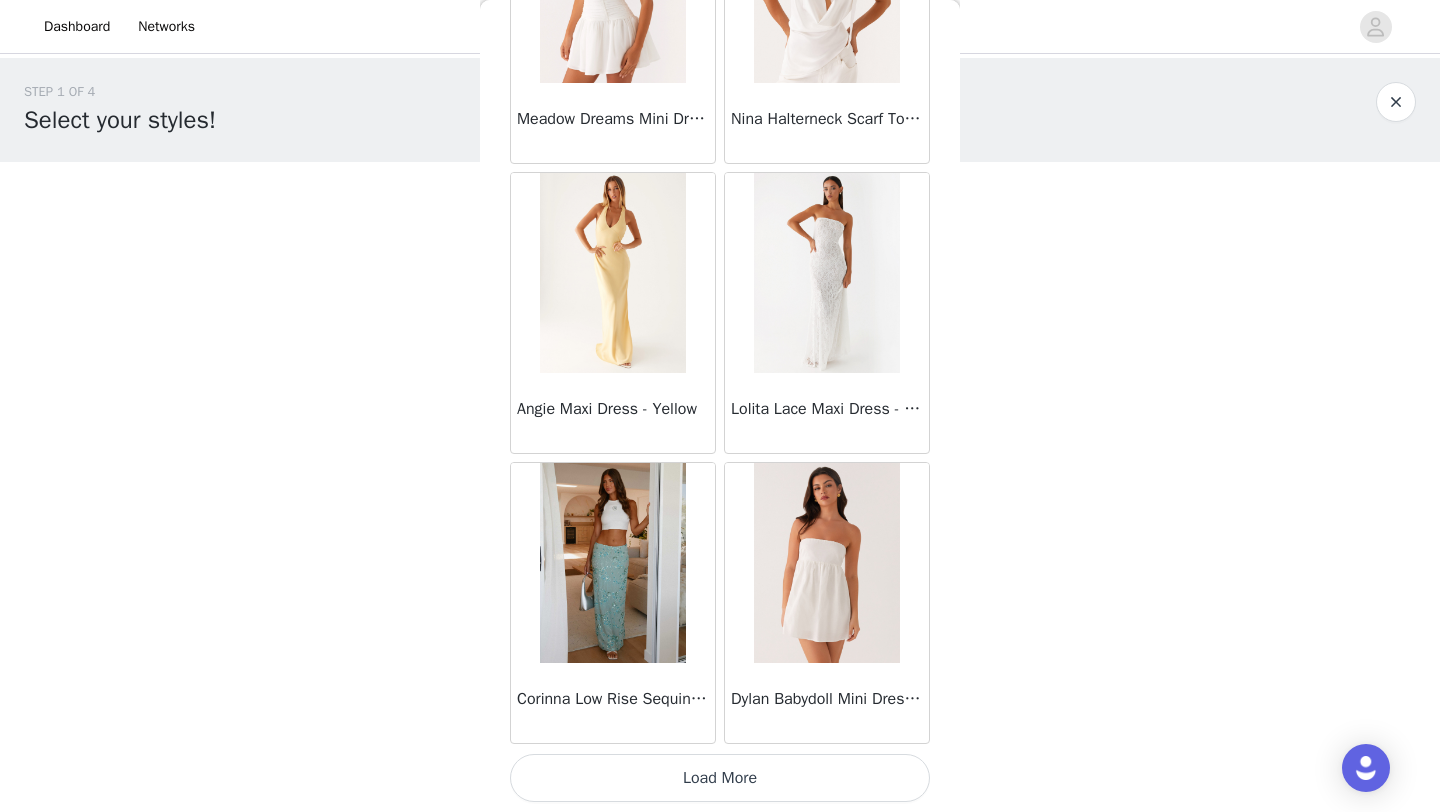 click on "Load More" at bounding box center [720, 778] 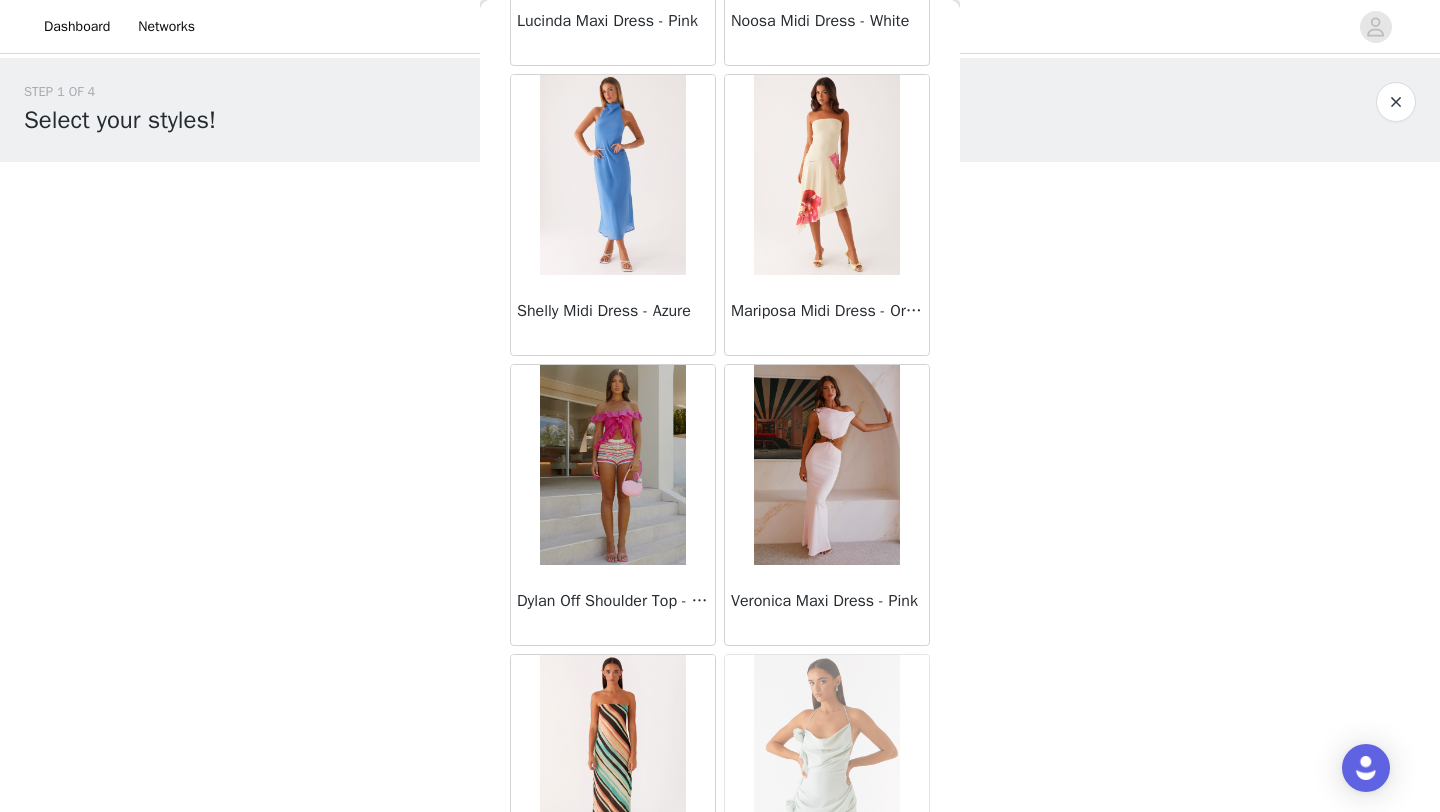 scroll, scrollTop: 28348, scrollLeft: 0, axis: vertical 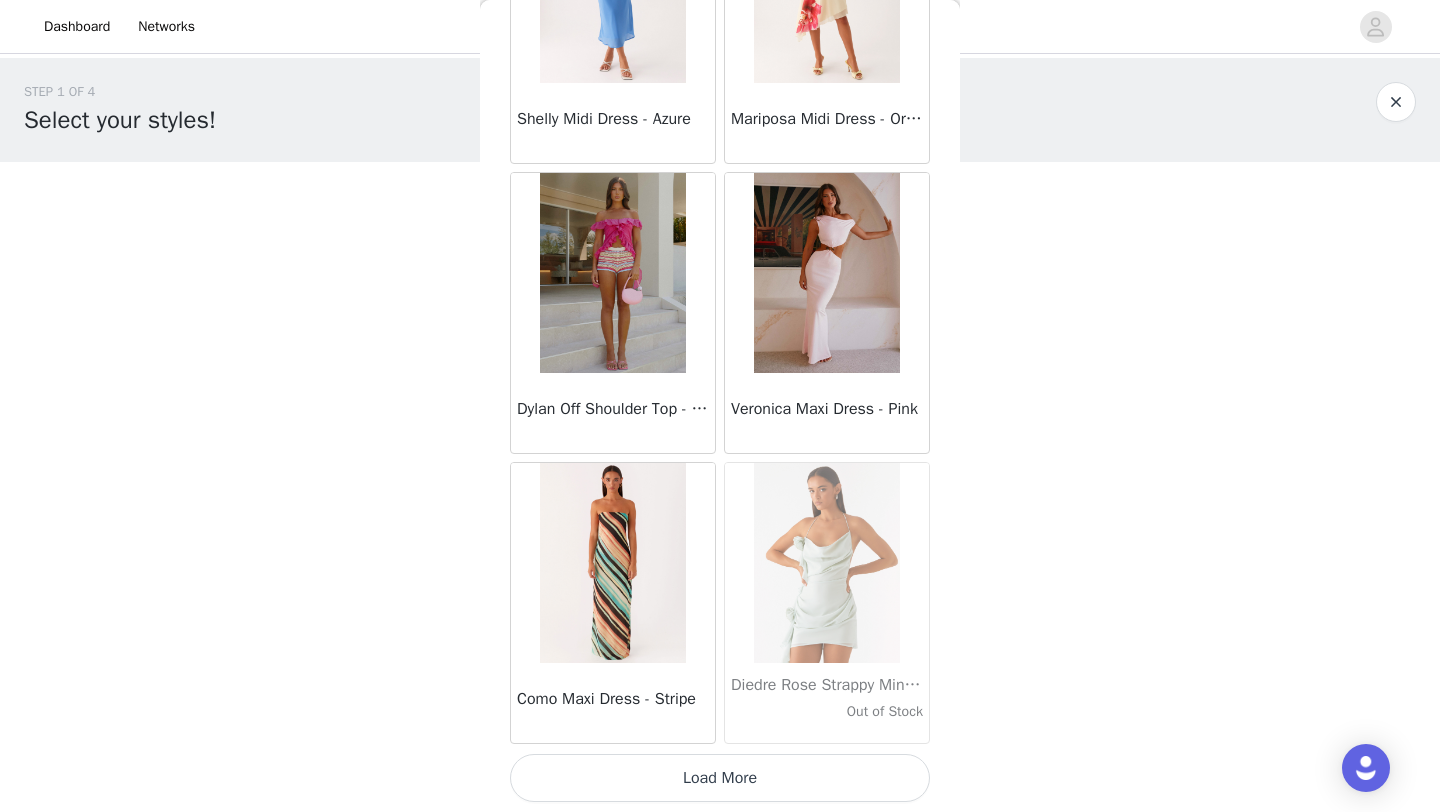 click on "Load More" at bounding box center (720, 778) 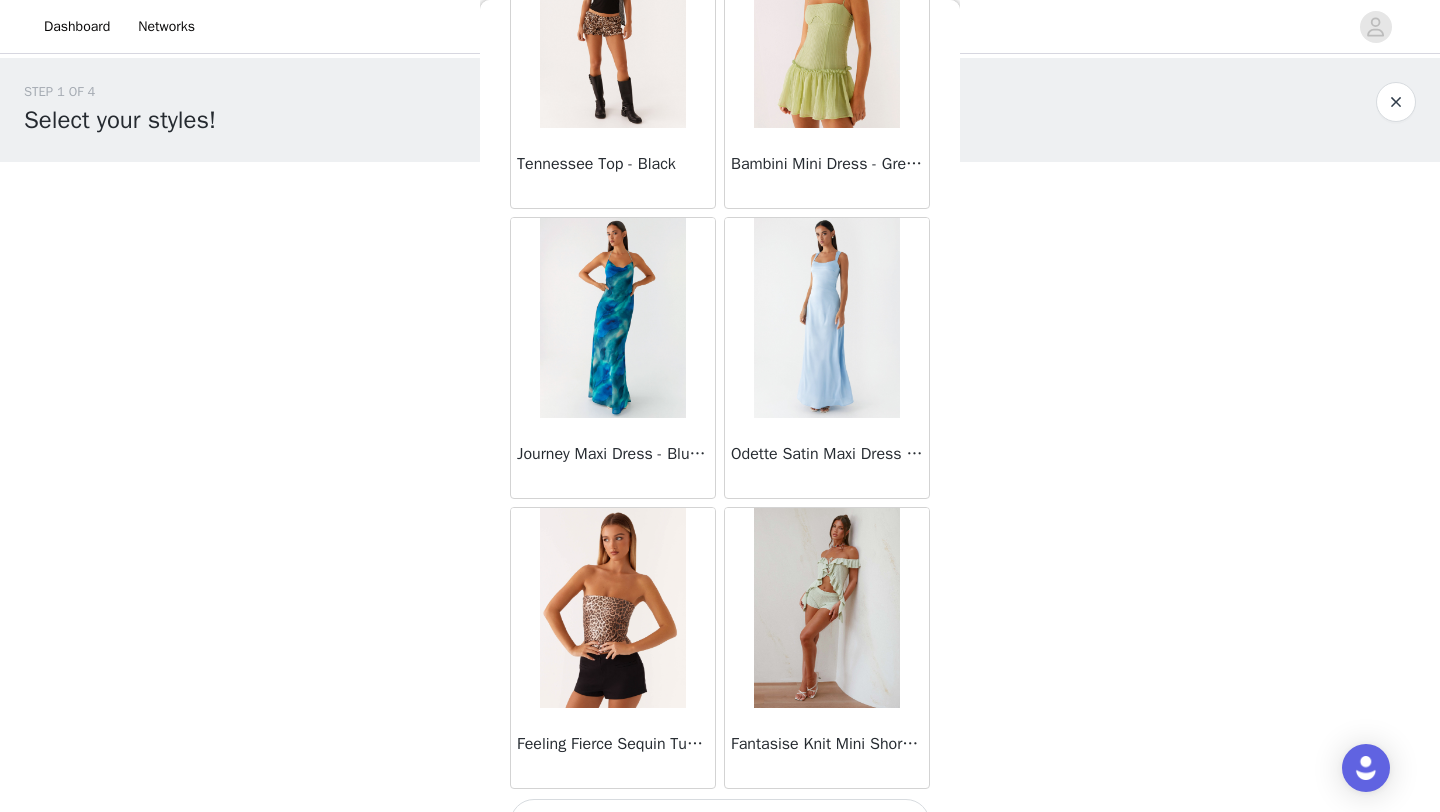 scroll, scrollTop: 31248, scrollLeft: 0, axis: vertical 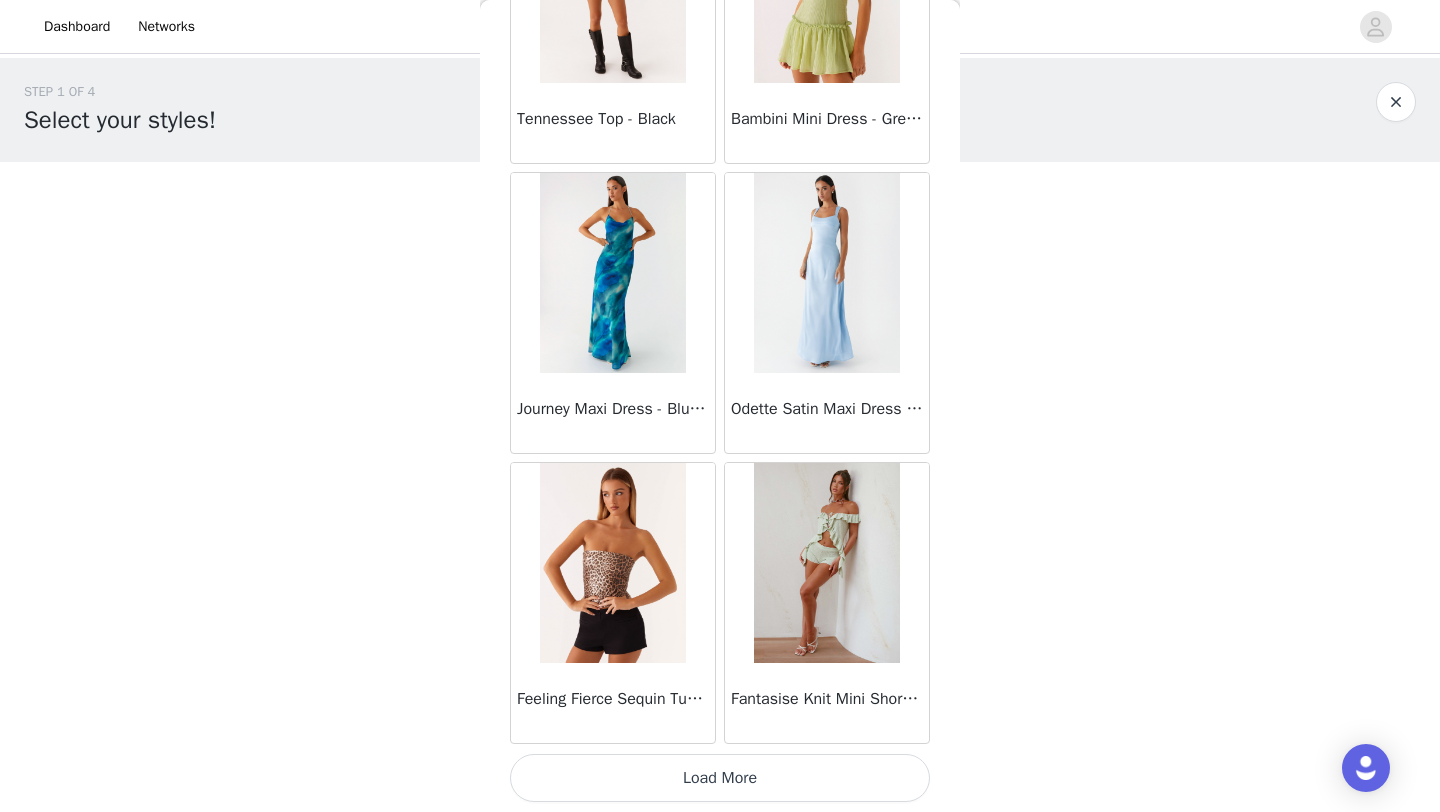 click on "Load More" at bounding box center (720, 778) 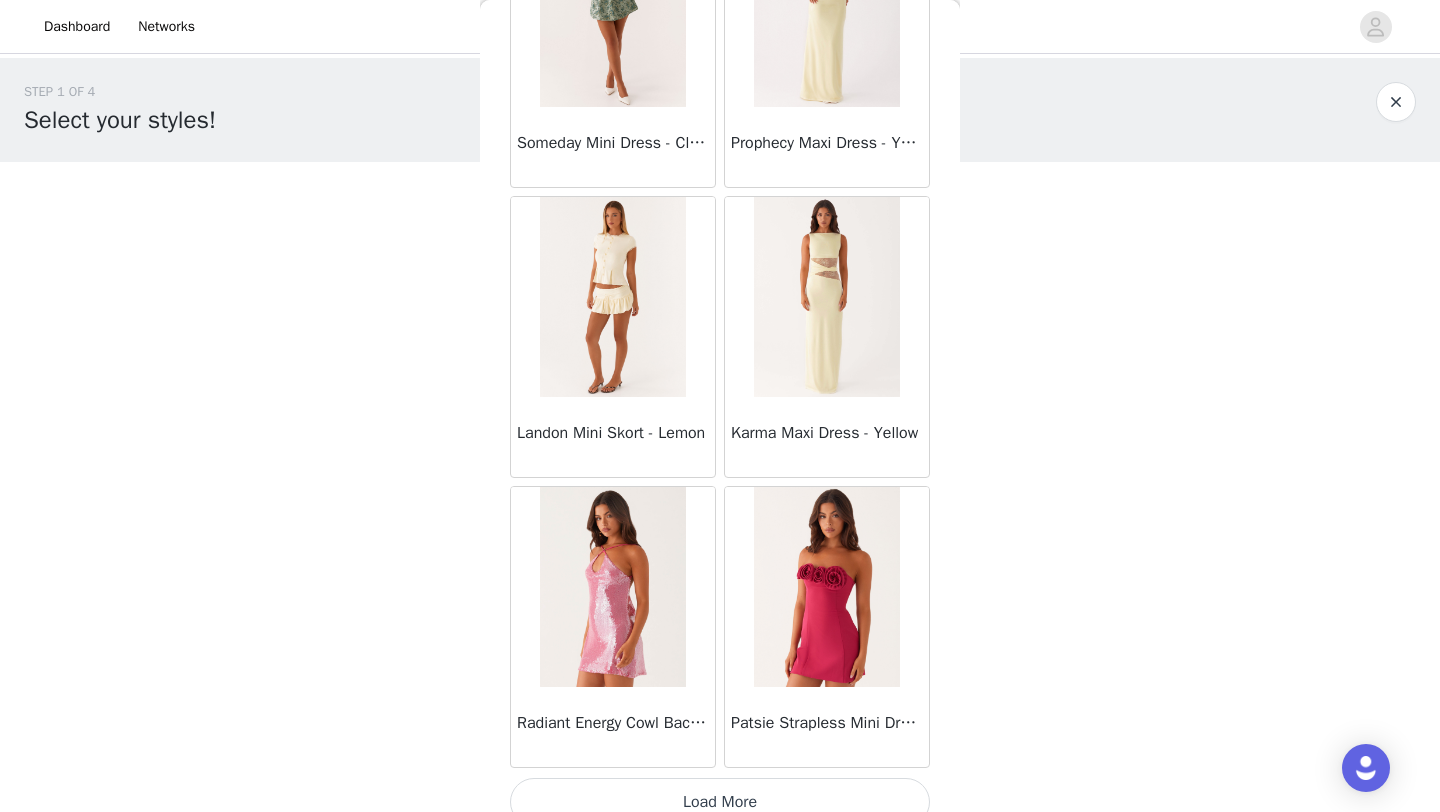 scroll, scrollTop: 34148, scrollLeft: 0, axis: vertical 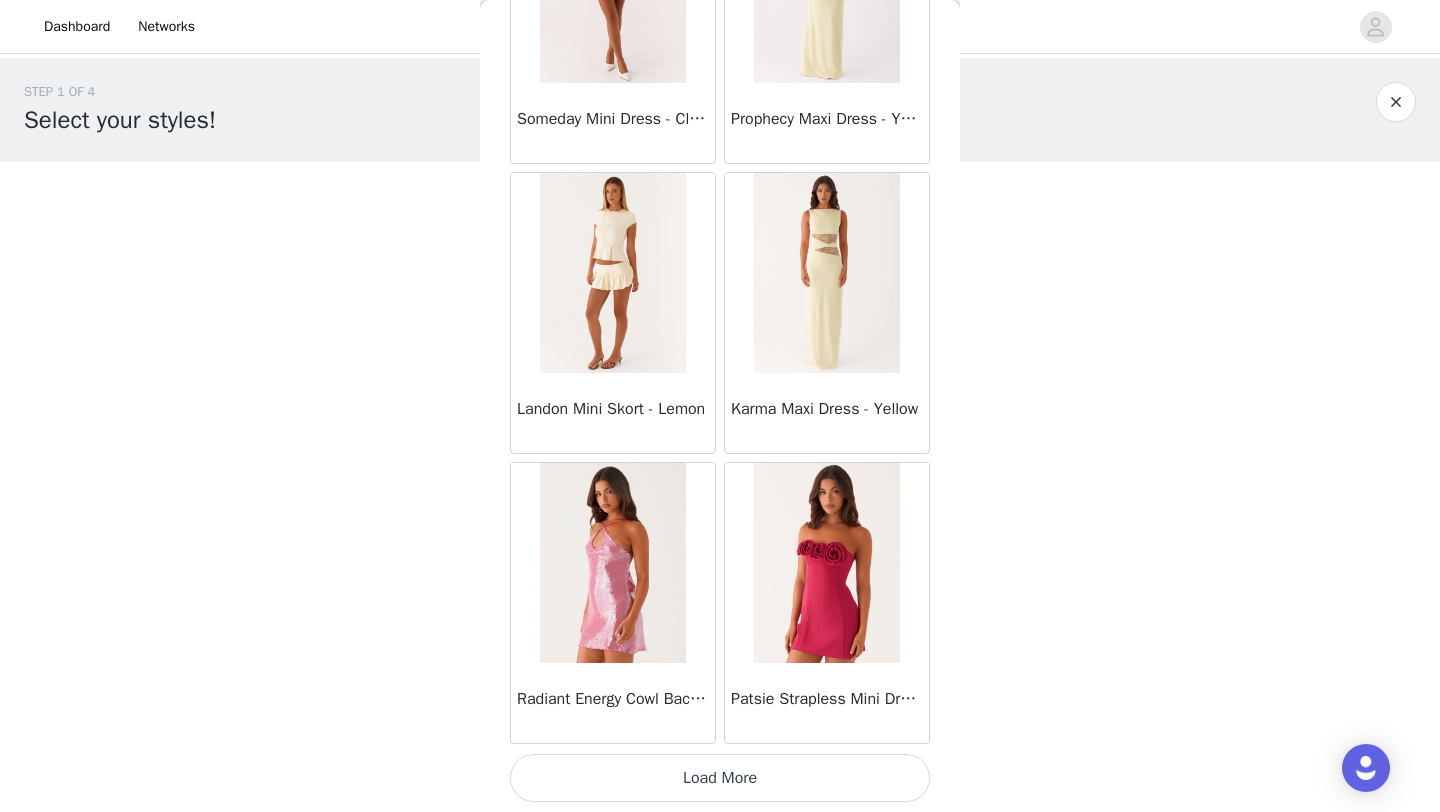 click on "Load More" at bounding box center [720, 778] 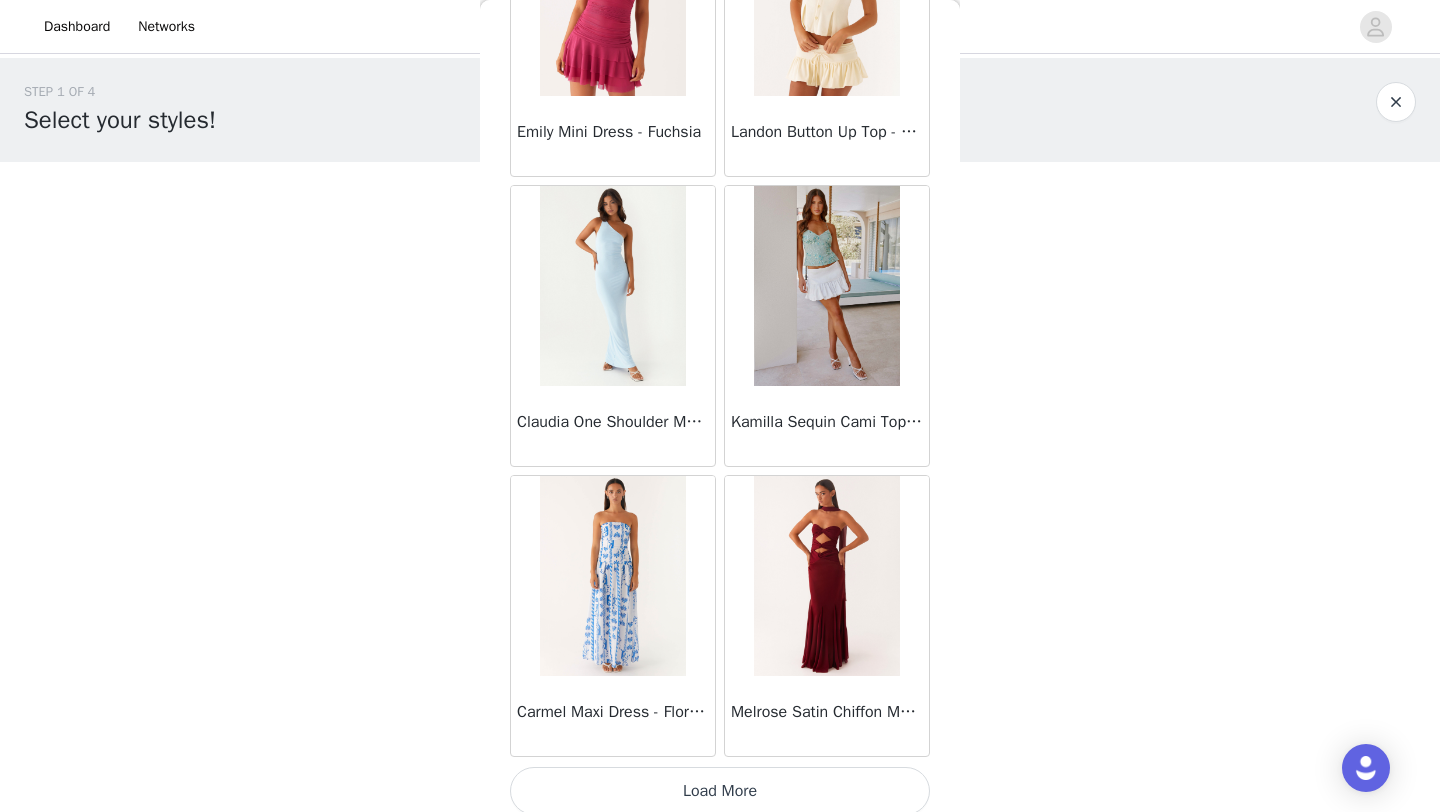 scroll, scrollTop: 37048, scrollLeft: 0, axis: vertical 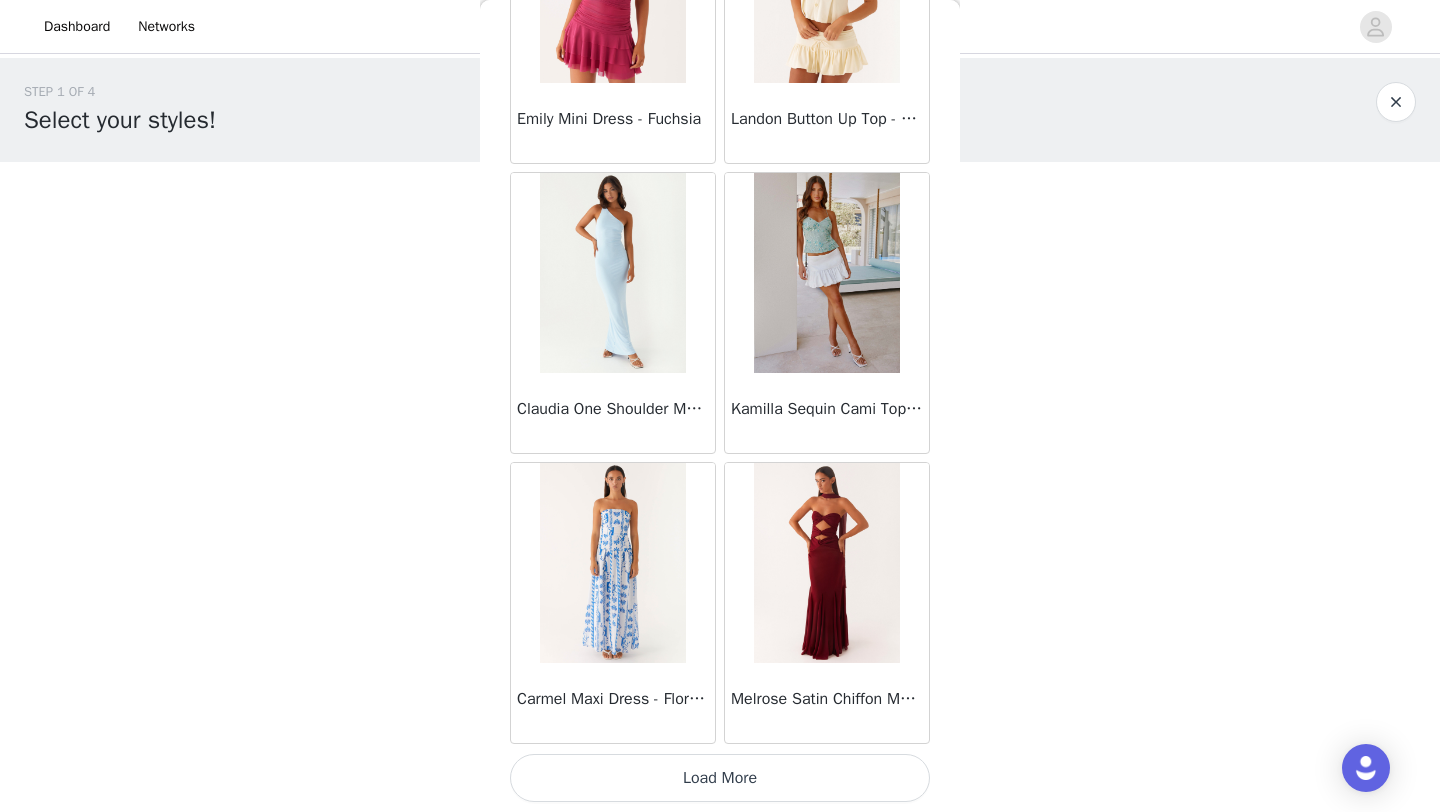 click on "Load More" at bounding box center [720, 778] 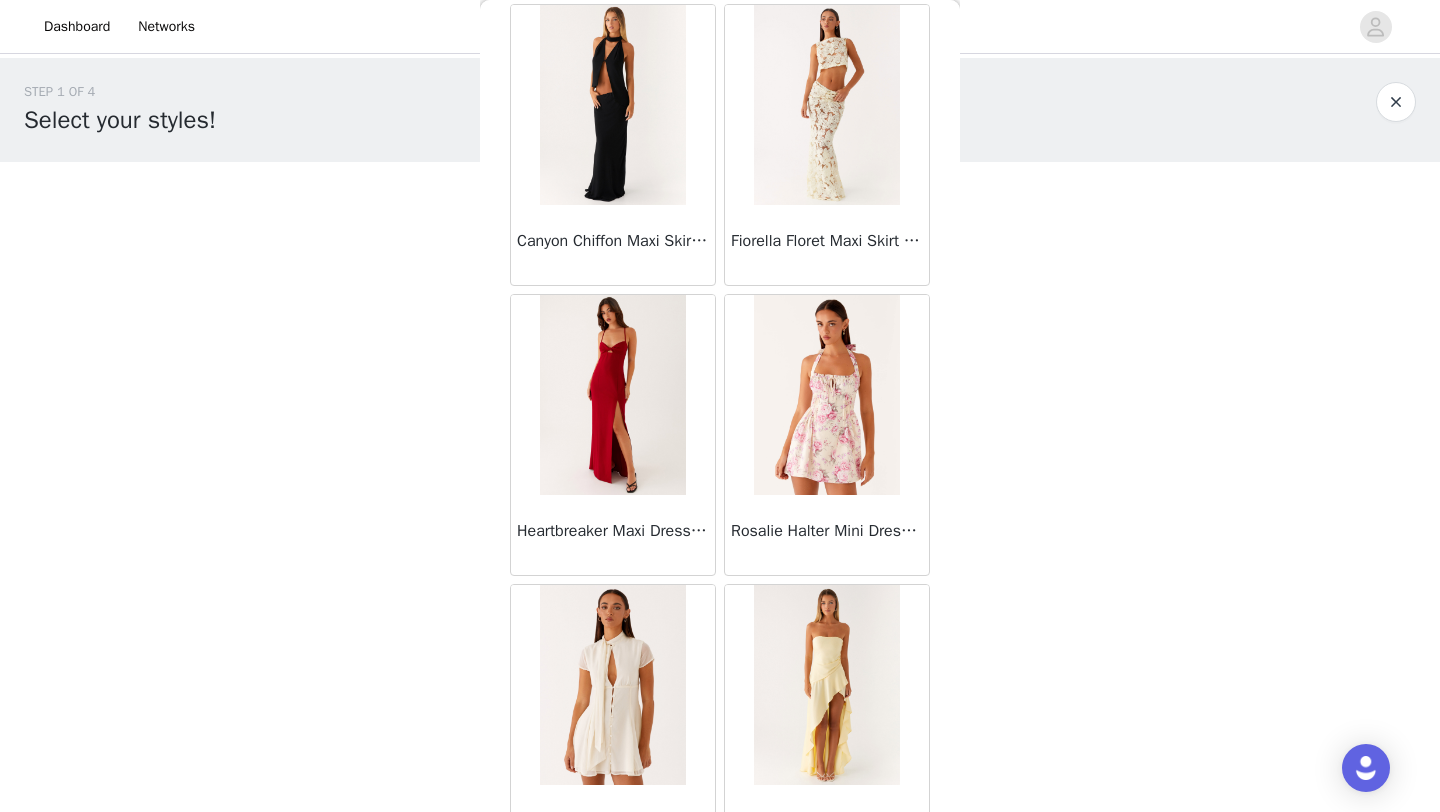 scroll, scrollTop: 39948, scrollLeft: 0, axis: vertical 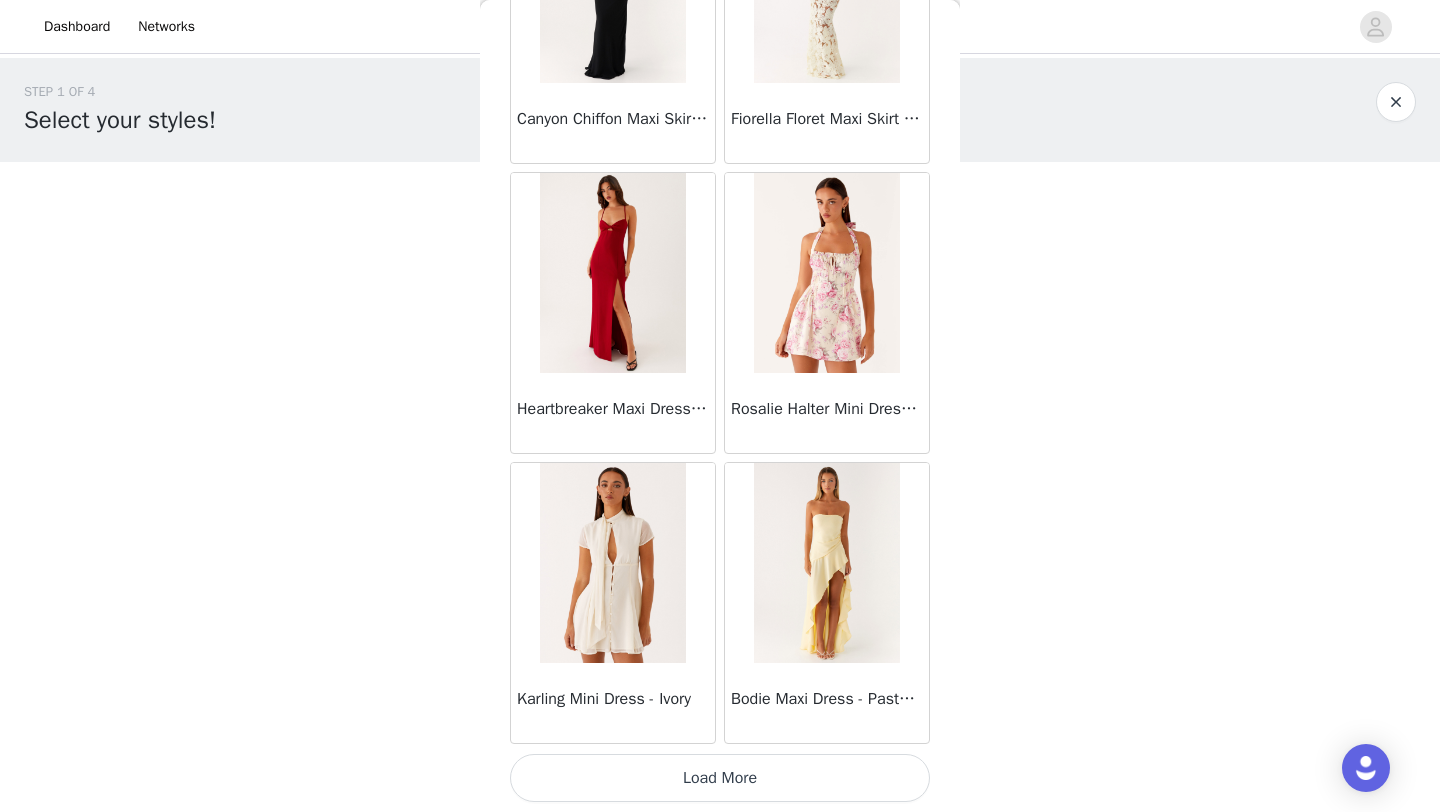 click on "Load More" at bounding box center [720, 778] 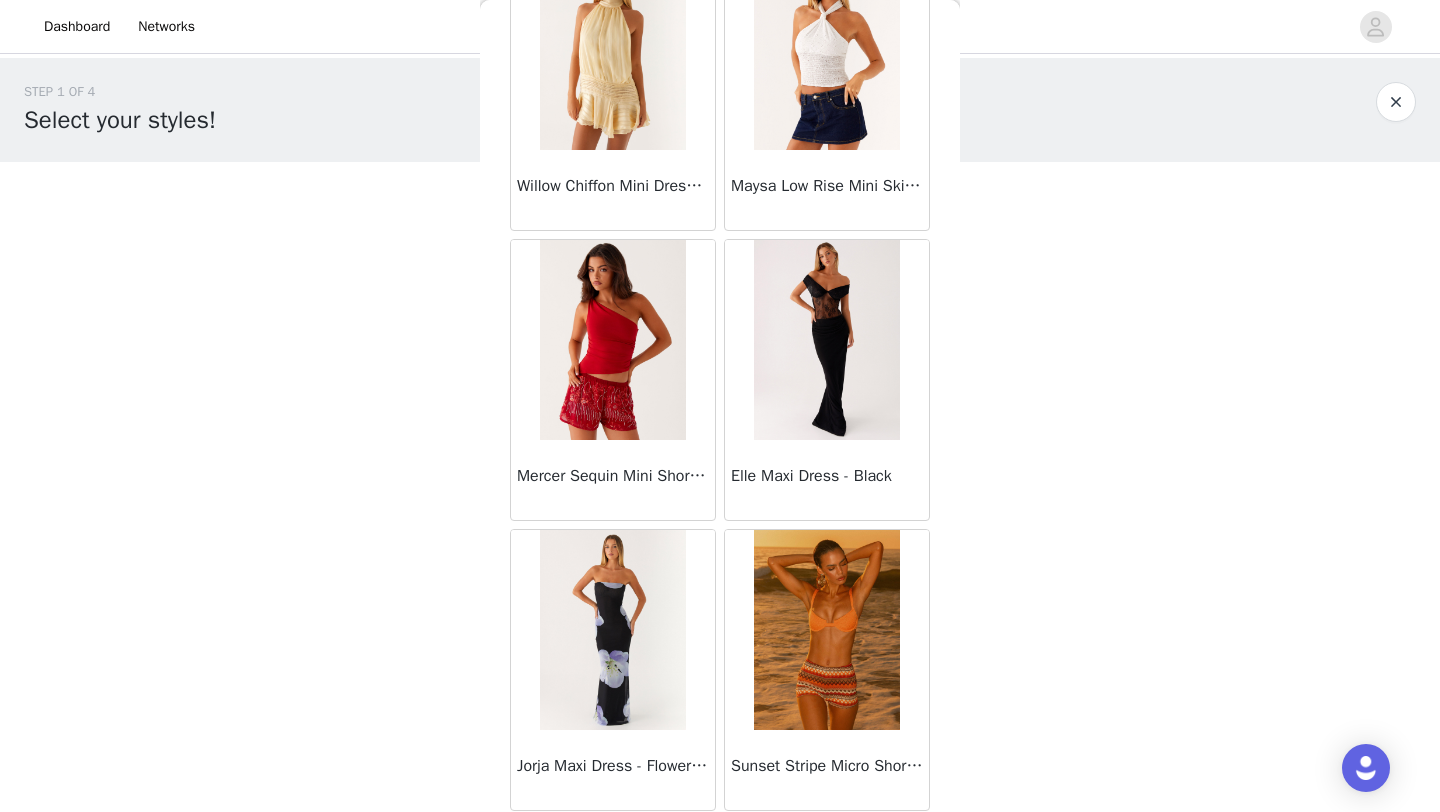 scroll, scrollTop: 42848, scrollLeft: 0, axis: vertical 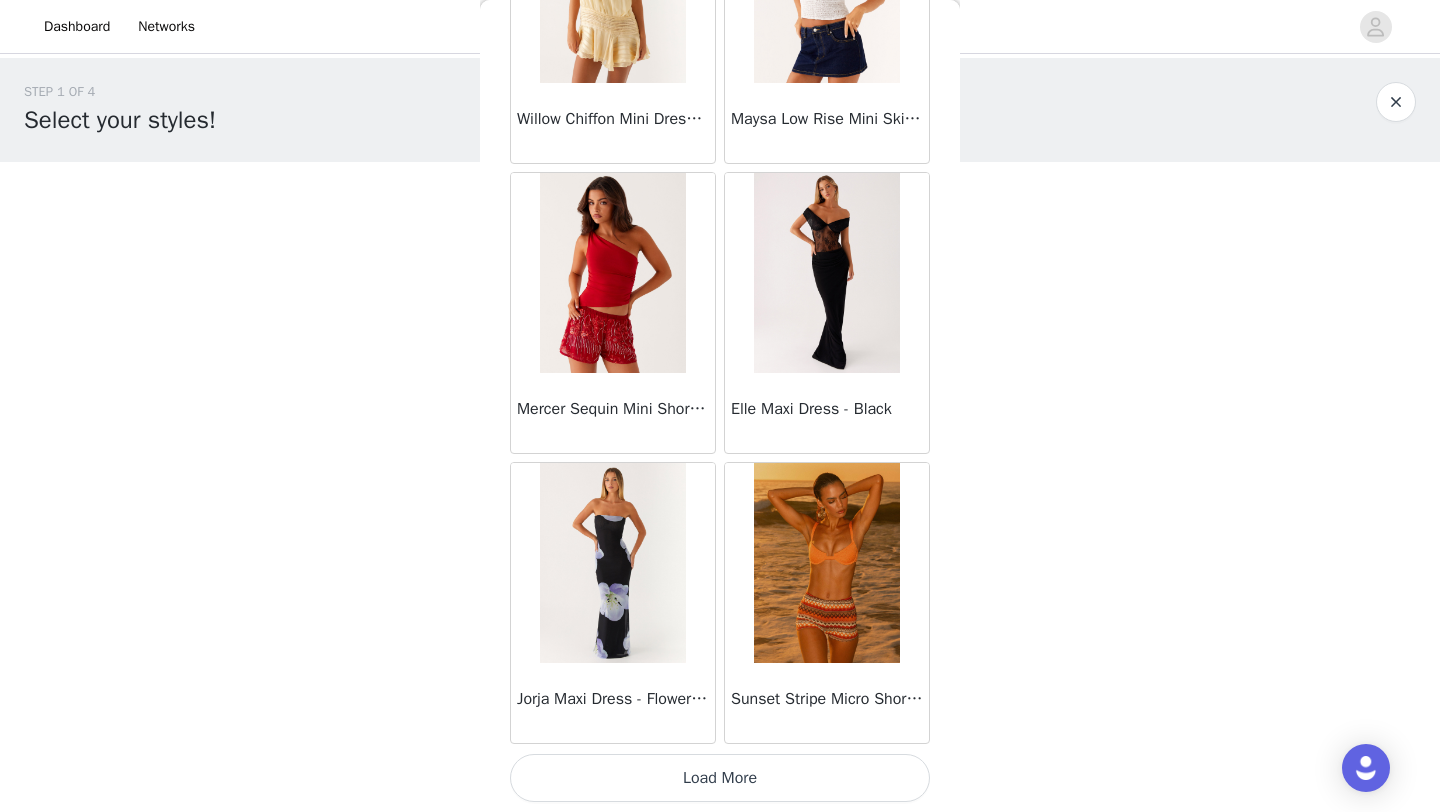 click on "Load More" at bounding box center (720, 778) 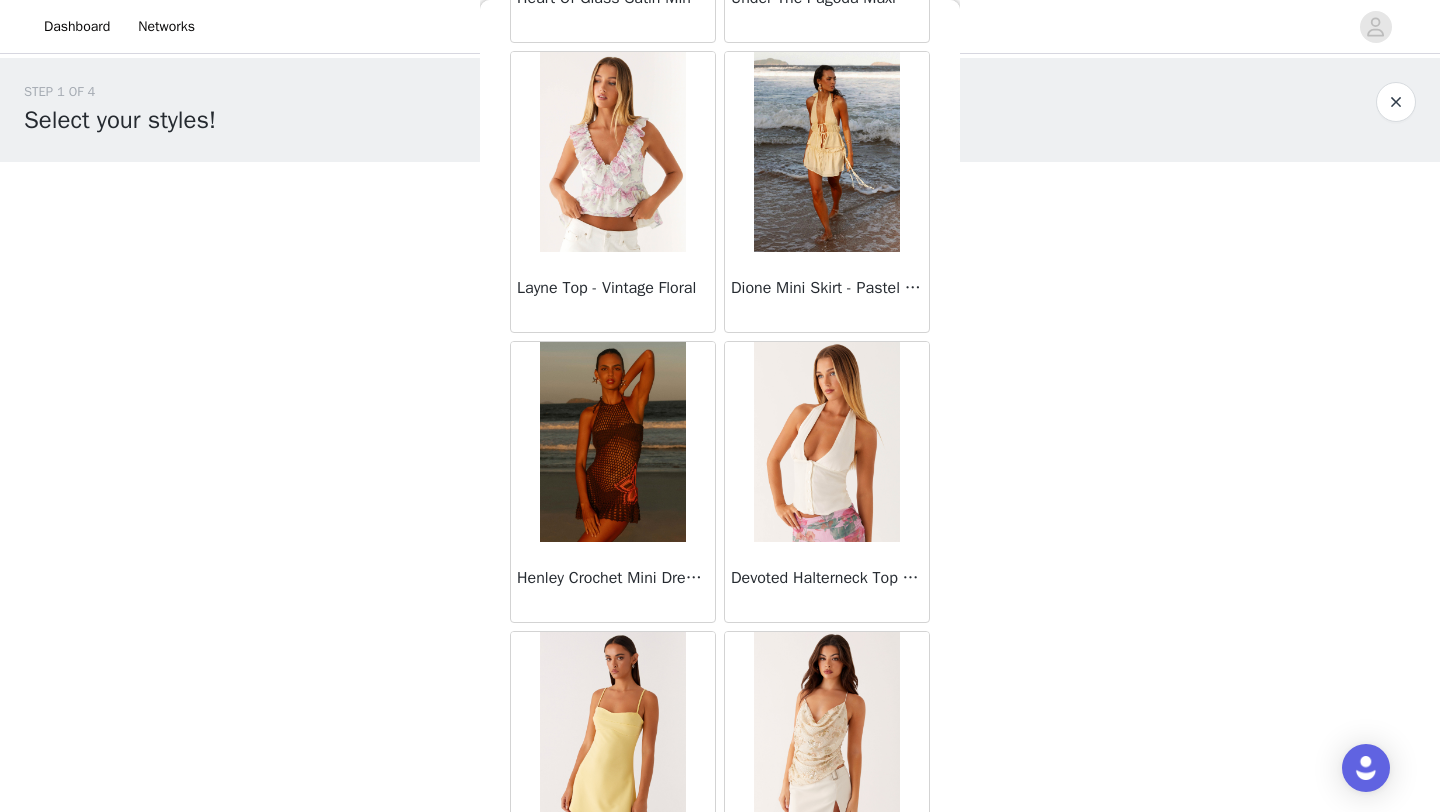 scroll, scrollTop: 45748, scrollLeft: 0, axis: vertical 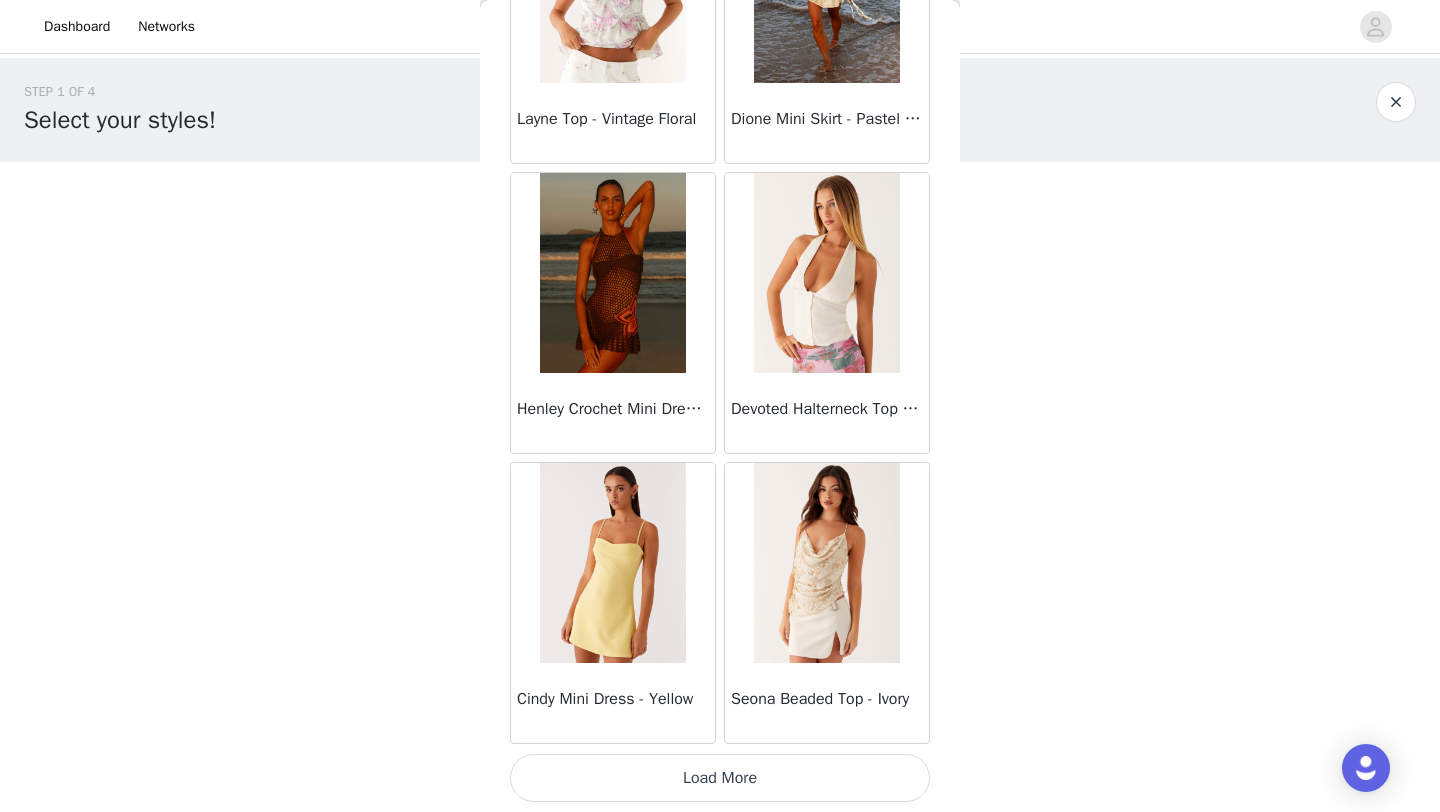 click on "Load More" at bounding box center (720, 778) 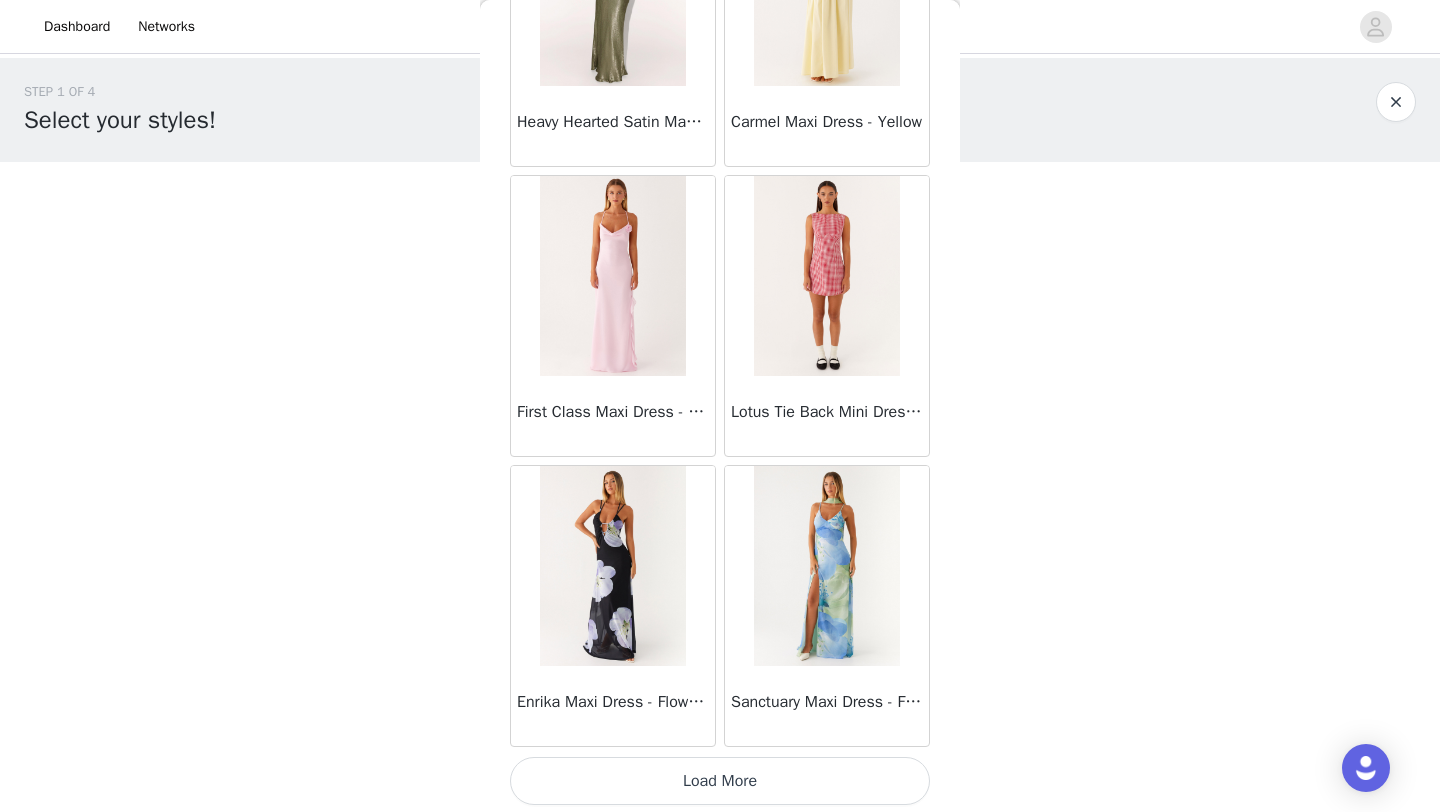scroll, scrollTop: 48648, scrollLeft: 0, axis: vertical 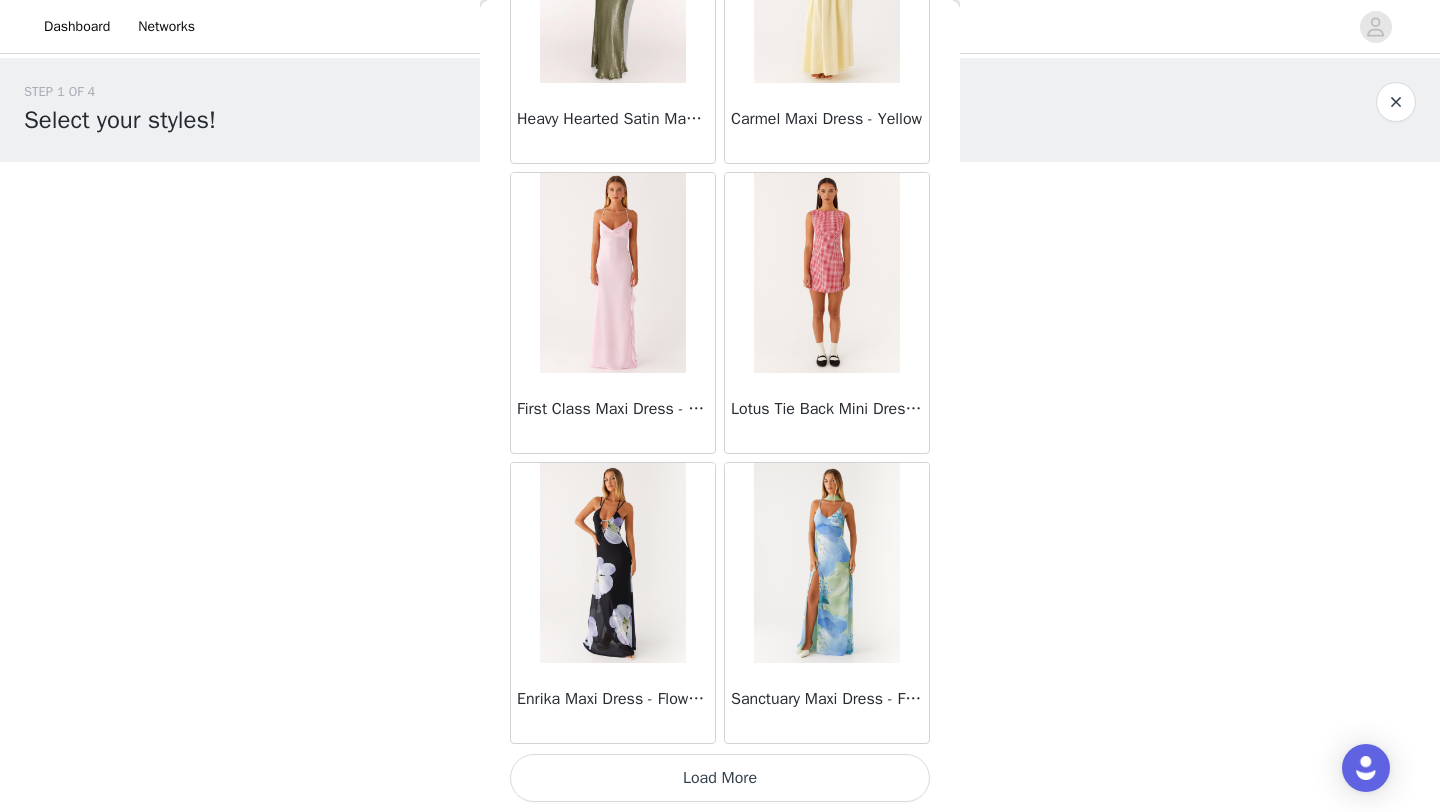 click on "Load More" at bounding box center (720, 778) 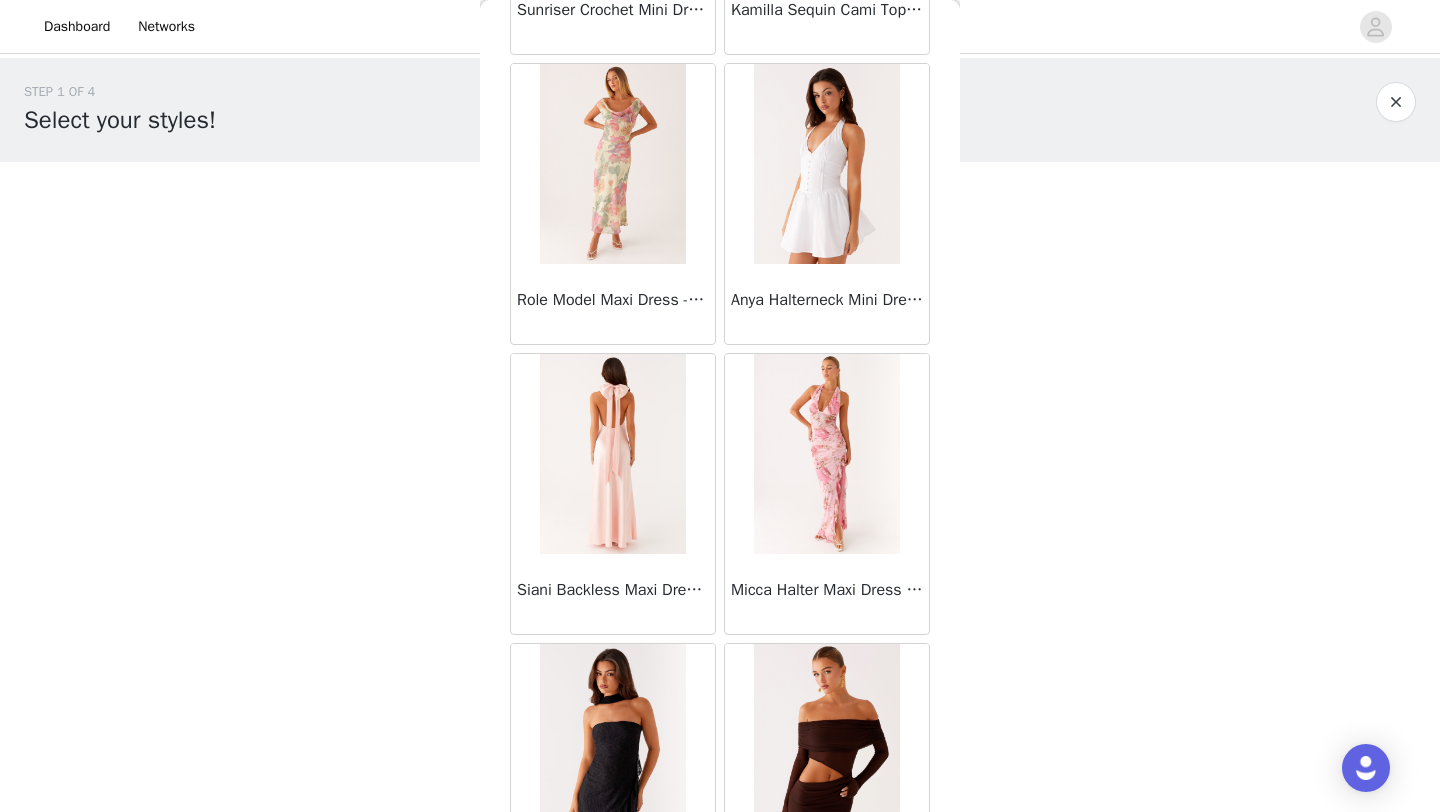 scroll, scrollTop: 51548, scrollLeft: 0, axis: vertical 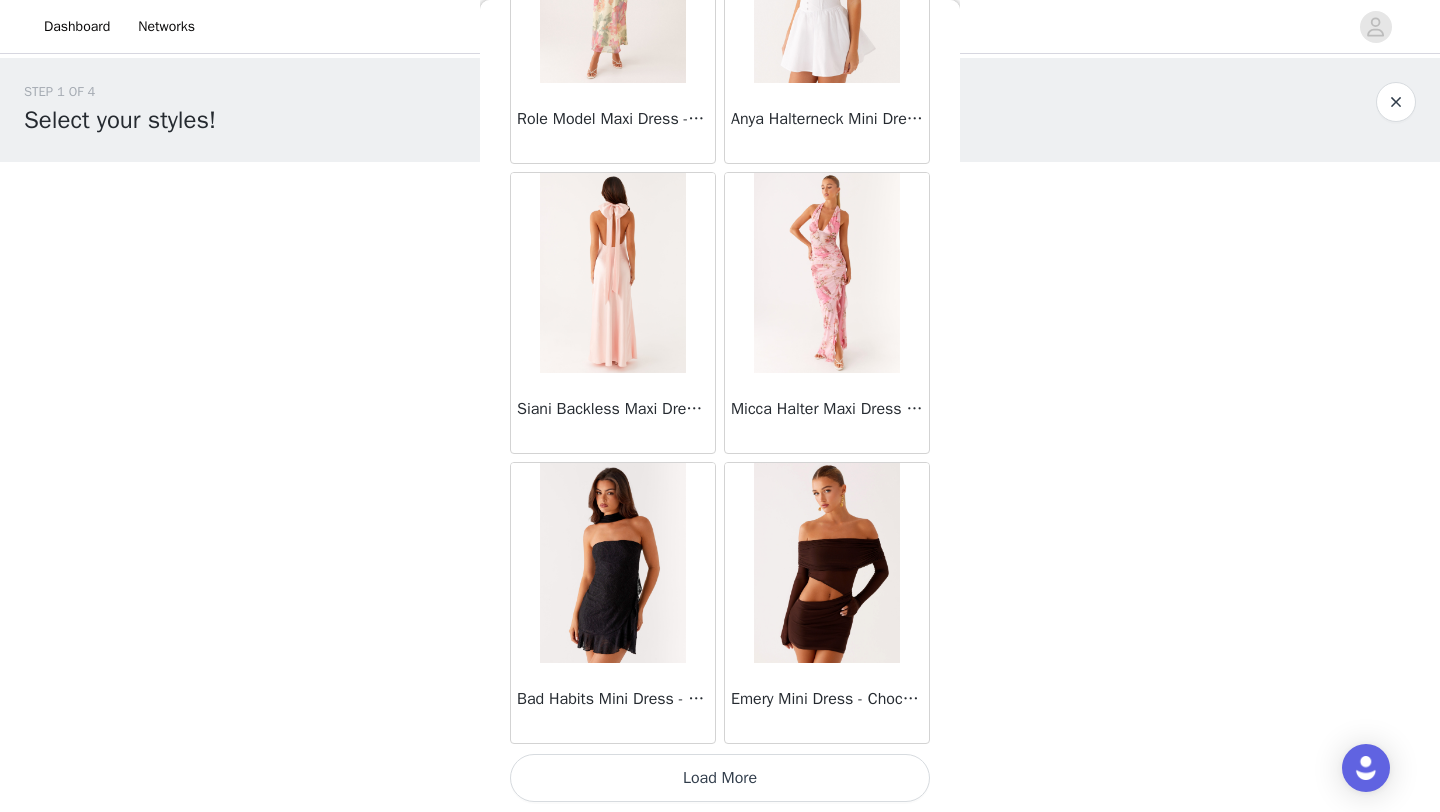 click on "Manuka Ruffle Mini Dress - Yellow       Heart Of Glass Satin Maxi Dress - Blue       Ronnie Maxi Dress - Blue       Nicola Maxi Dress - Pink       Imani Maxi Dress - Pink       Liana Cowl Maxi Dress - Print       Cherry Skies Midi Dress - White       Crystal Clear Lace Midi Skirt - Ivory       Crystal Clear Lace Top - Ivory       Clayton Top - Black Gingham       Wish You Luck Denim Top - Dark Blue       Raphaela Mini Dress - Navy       Maloney Maxi Dress - White       Franco Tie Back Top - Blue       Frida Denim Shorts - Vintage Wash Blue       Consie Long Sleeve Mini Dress - Pale Blue       Mariella Linen Maxi Skirt - Pink       Mariella Linen Top - Pink       Aullie Maxi Dress - Pink       Scorpio Crochet Mini Skirt - Ivory       Carnation Long Sleeve Knit Maxi Dress - Blue       Tara Maxi Dress - Pink Print       Kandi Mini Skirt - Mint       Bohemian Bliss Mesh Mini Dress - Green Floral       Carpe Diem Crochet Mini Dress - Ivory       Calissa Haltherneck Mini Dress - Pink" at bounding box center (720, -25320) 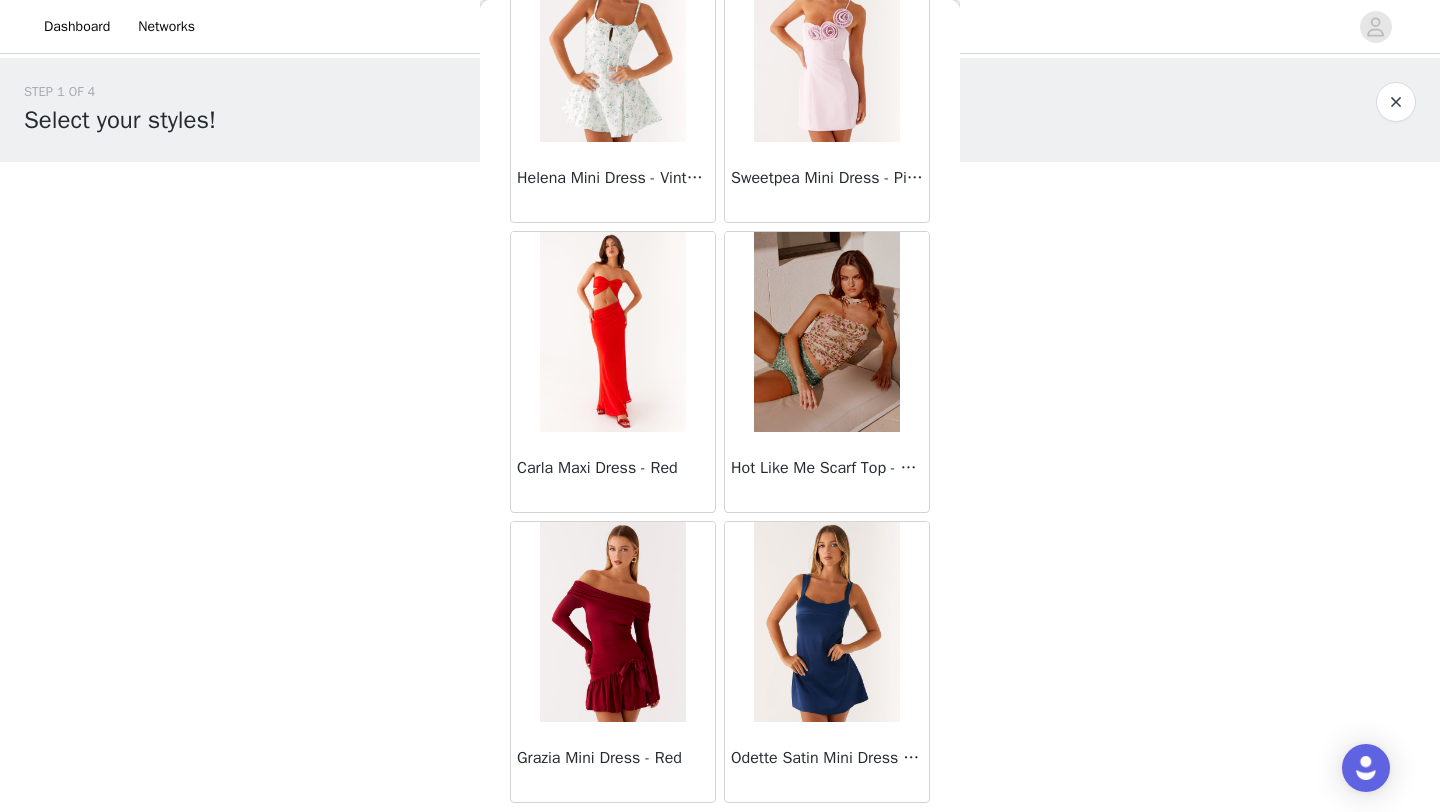 scroll, scrollTop: 54399, scrollLeft: 0, axis: vertical 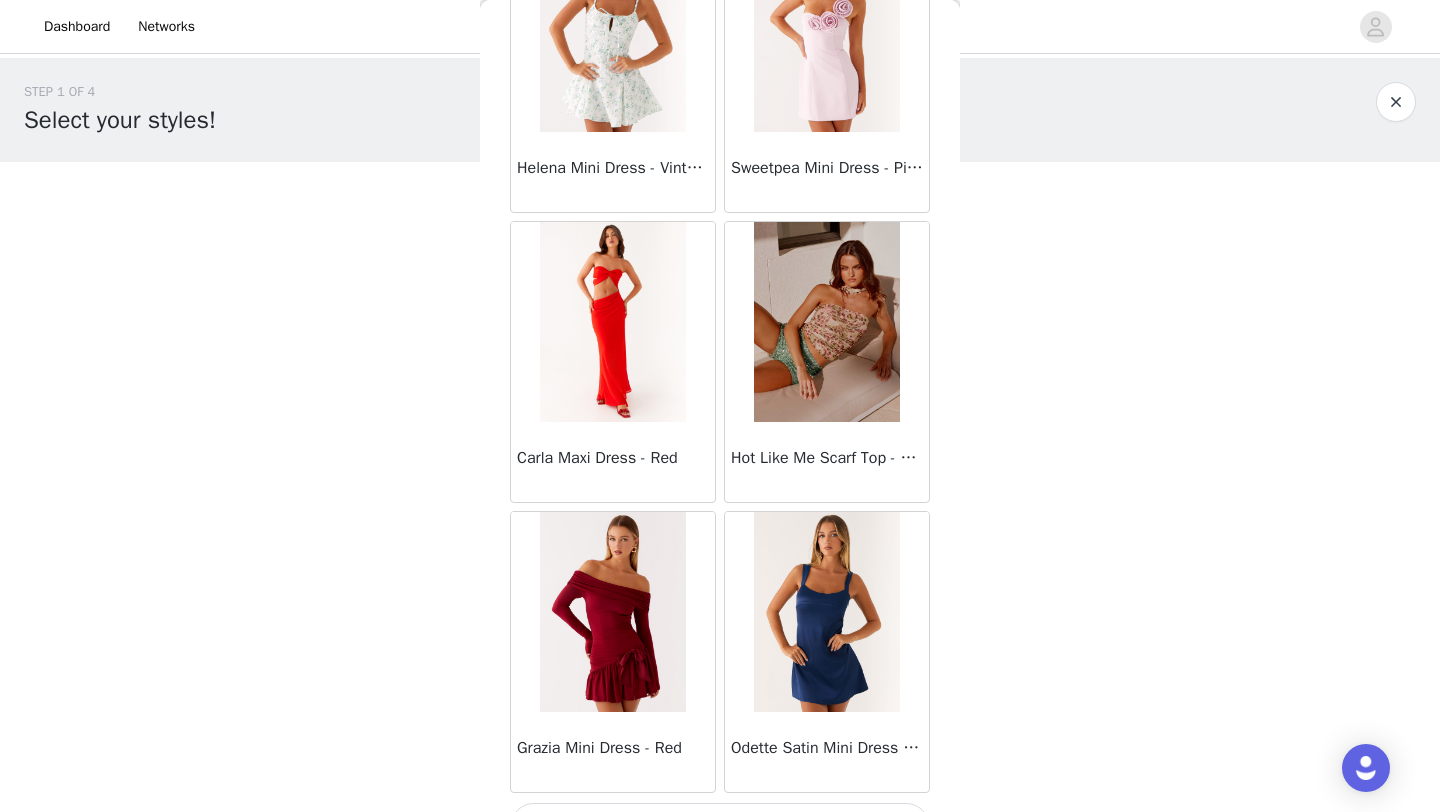 click on "STEP 1 OF 4
Select your styles!
You will receive 4 products.       1/4 Selected           Breaking News Top - Lavender Lagoon           Lavender Lagoon, US 2       Edit   Remove     Add Product       Back       Manuka Ruffle Mini Dress - Yellow       Heart Of Glass Satin Maxi Dress - Blue       Ronnie Maxi Dress - Blue       Nicola Maxi Dress - Pink       Imani Maxi Dress - Pink       Liana Cowl Maxi Dress - Print       Cherry Skies Midi Dress - White       Crystal Clear Lace Midi Skirt - Ivory       Crystal Clear Lace Top - Ivory       Clayton Top - Black Gingham       Wish You Luck Denim Top - Dark Blue       Raphaela Mini Dress - Navy       Maloney Maxi Dress - White       Franco Tie Back Top - Blue       Frida Denim Shorts - Vintage Wash Blue       Consie Long Sleeve Mini Dress - Pale Blue       Mariella Linen Maxi Skirt - Pink       Mariella Linen Top - Pink       Aullie Maxi Dress - Pink" at bounding box center [720, 305] 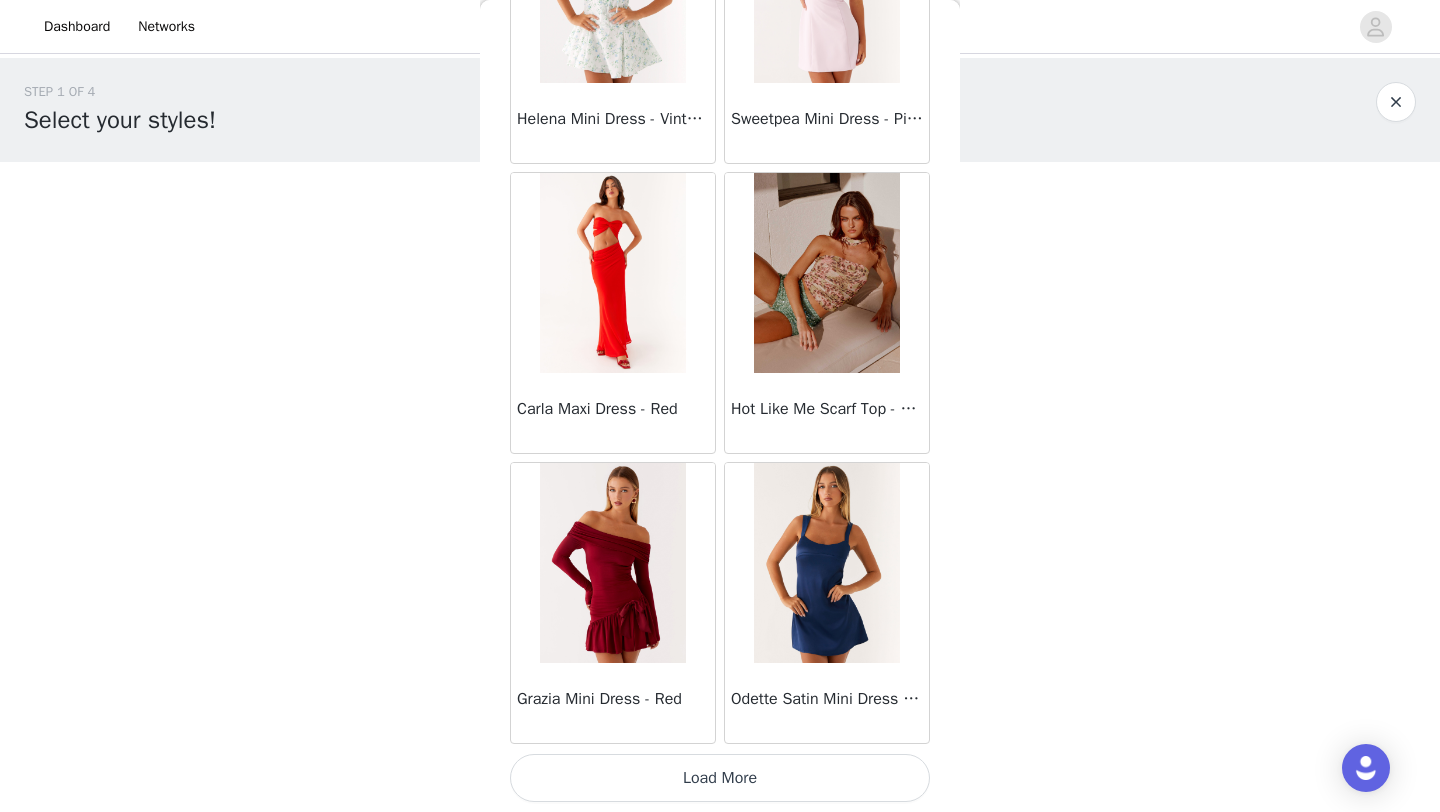 click on "Load More" at bounding box center [720, 778] 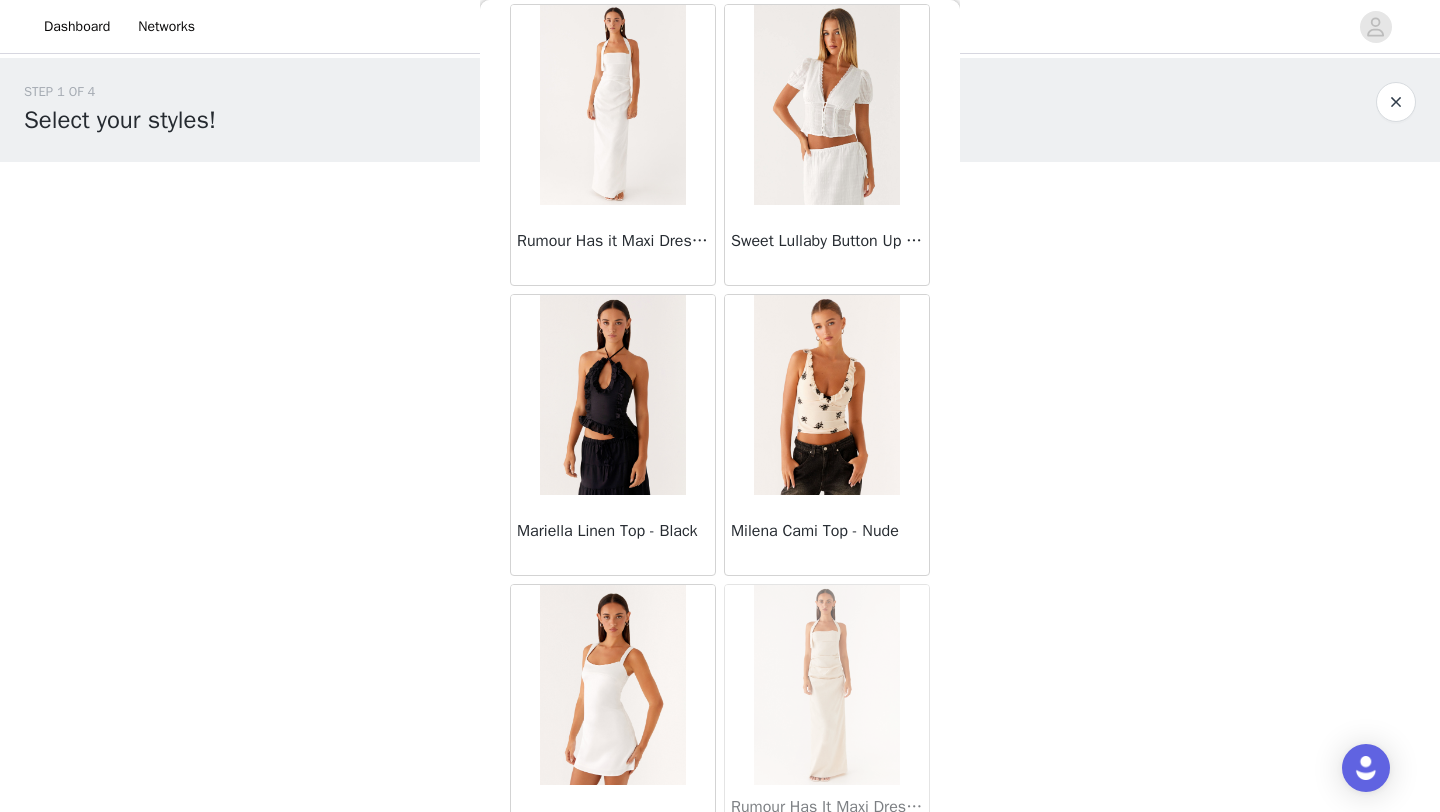 scroll, scrollTop: 57348, scrollLeft: 0, axis: vertical 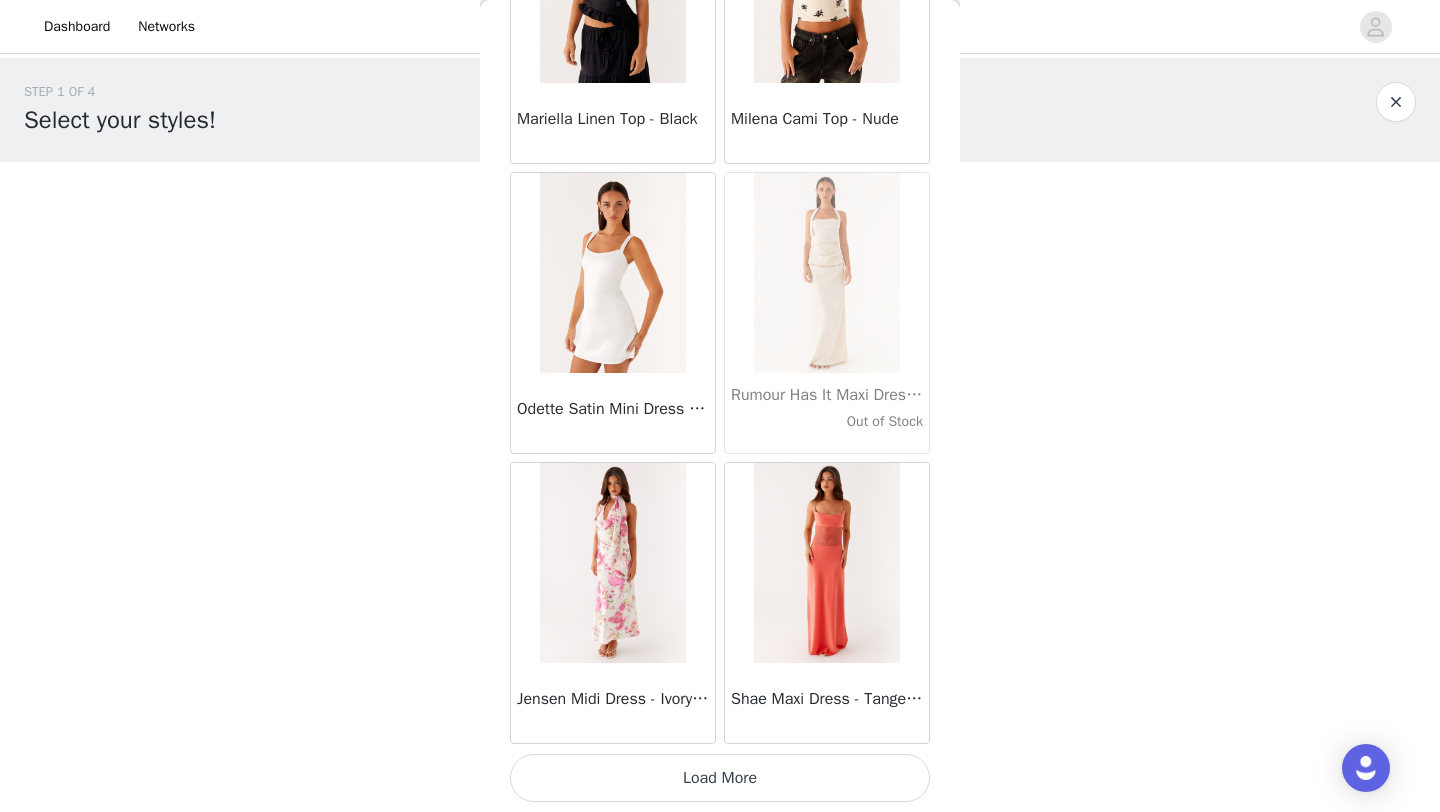 click on "Load More" at bounding box center (720, 778) 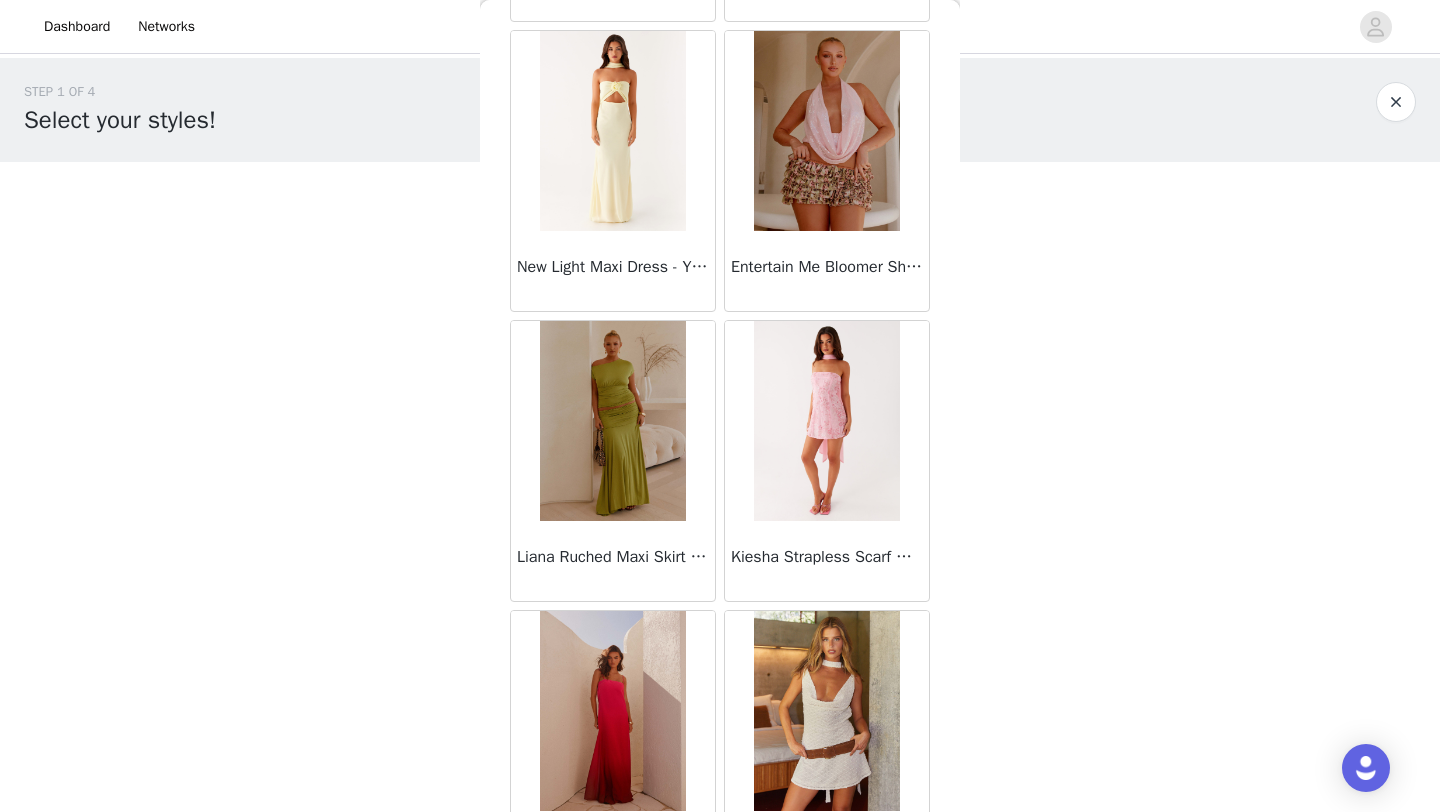 scroll, scrollTop: 60248, scrollLeft: 0, axis: vertical 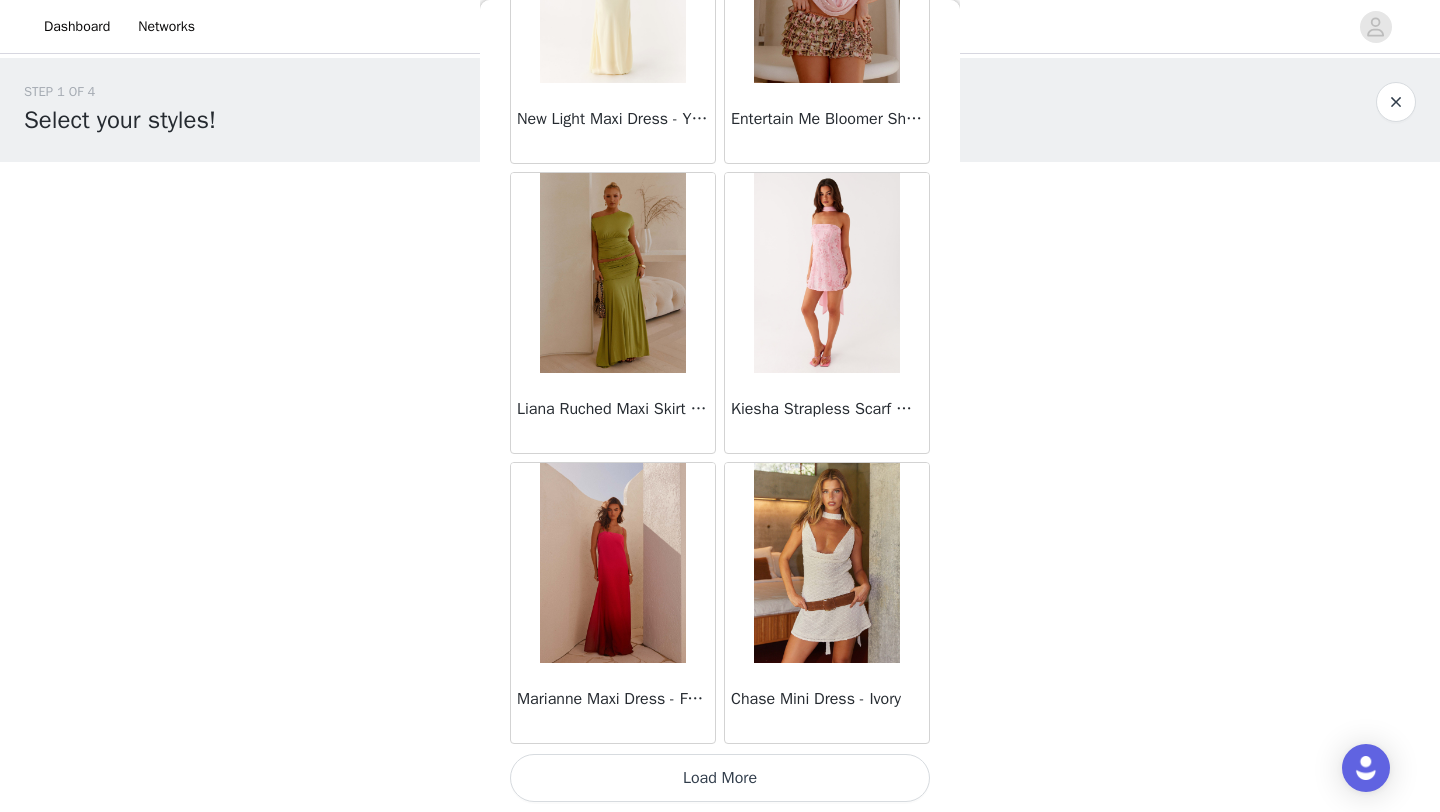 click on "Load More" at bounding box center (720, 778) 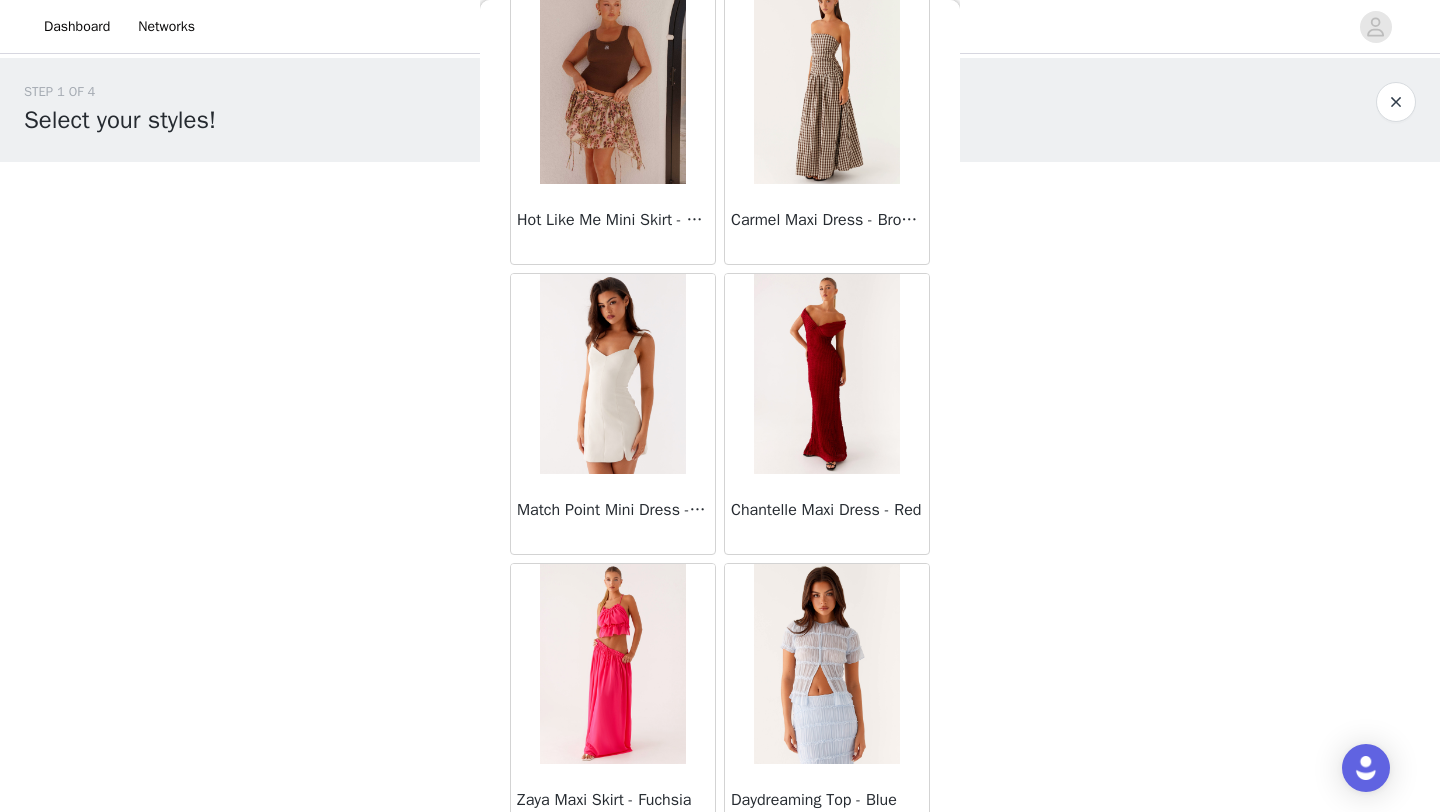 scroll, scrollTop: 63148, scrollLeft: 0, axis: vertical 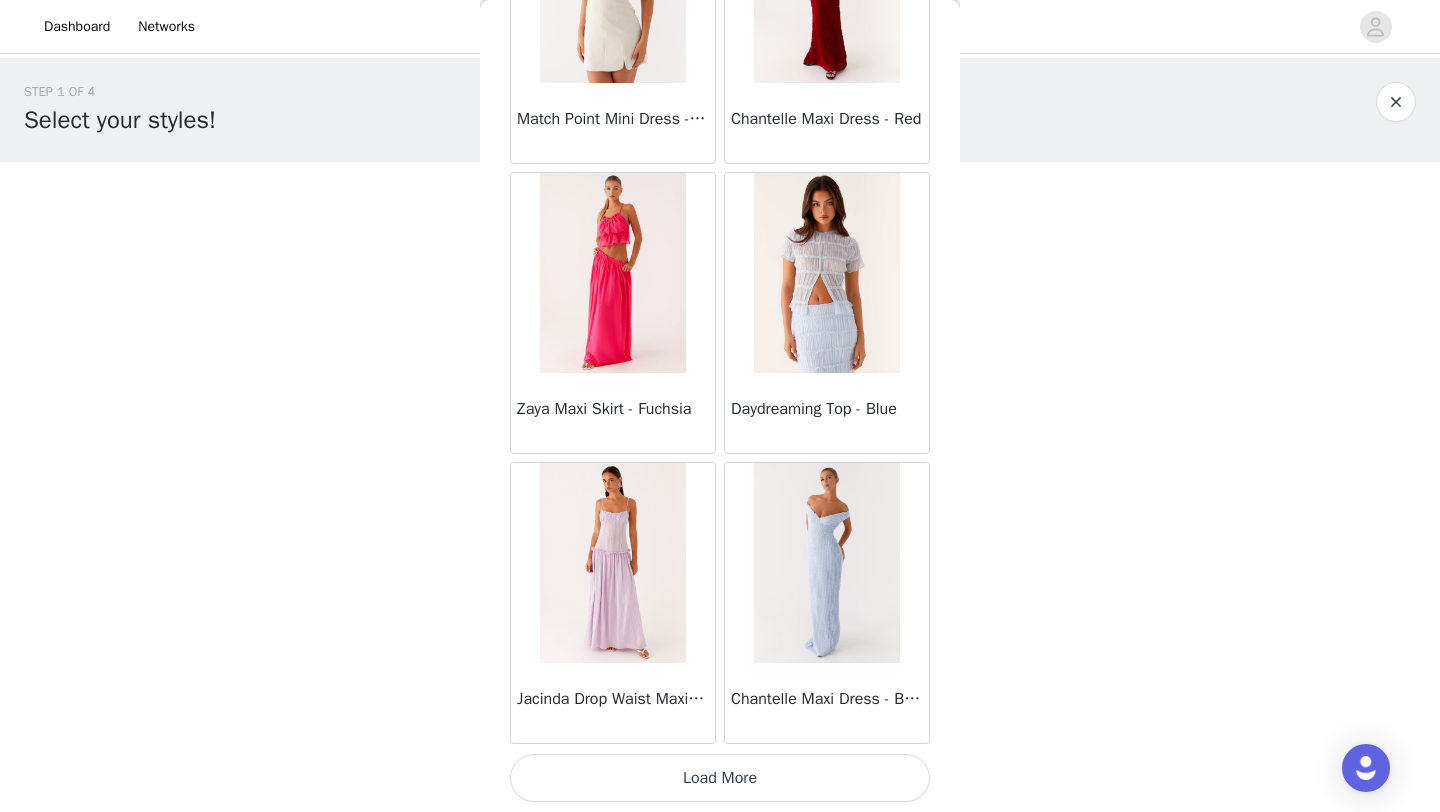 click on "Load More" at bounding box center (720, 778) 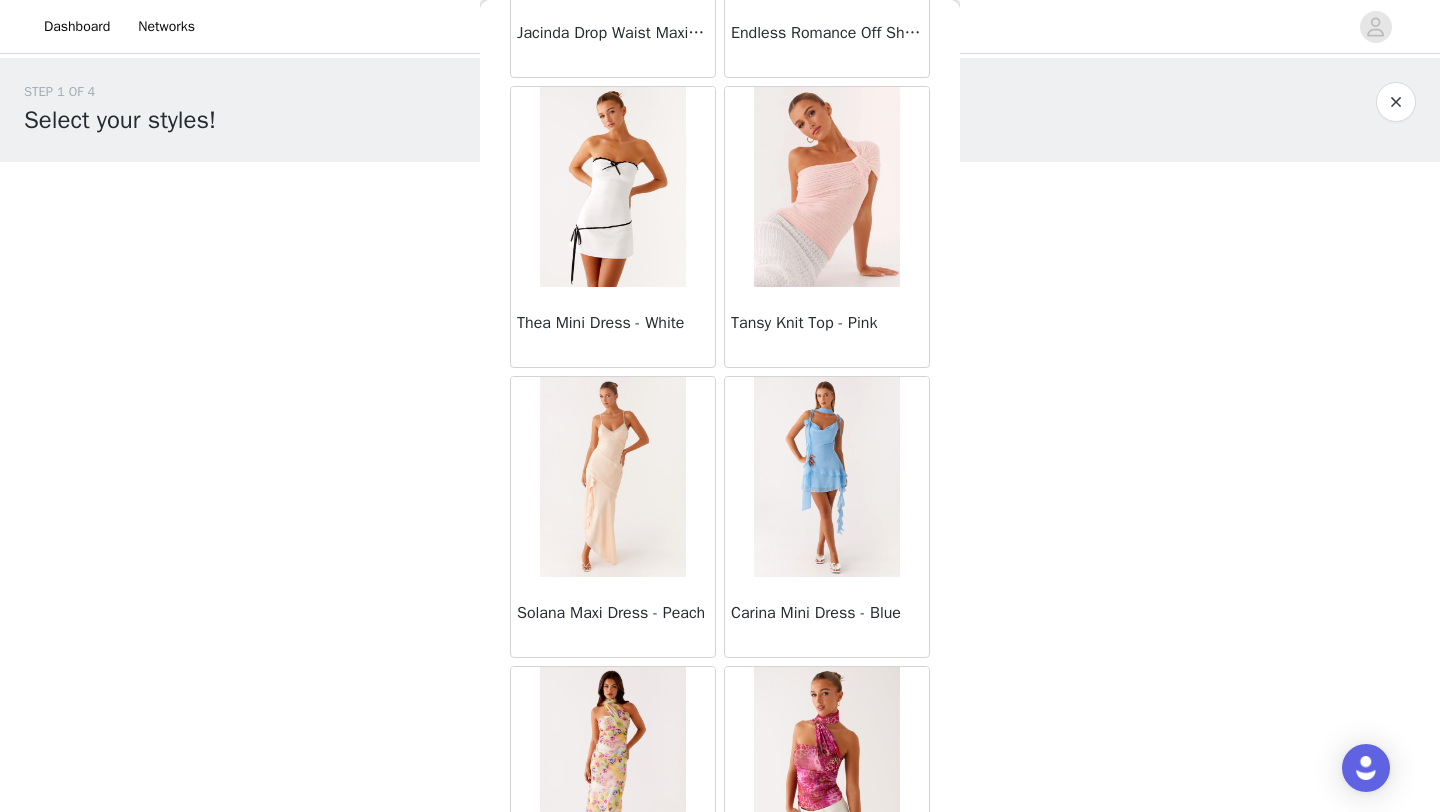 scroll, scrollTop: 66048, scrollLeft: 0, axis: vertical 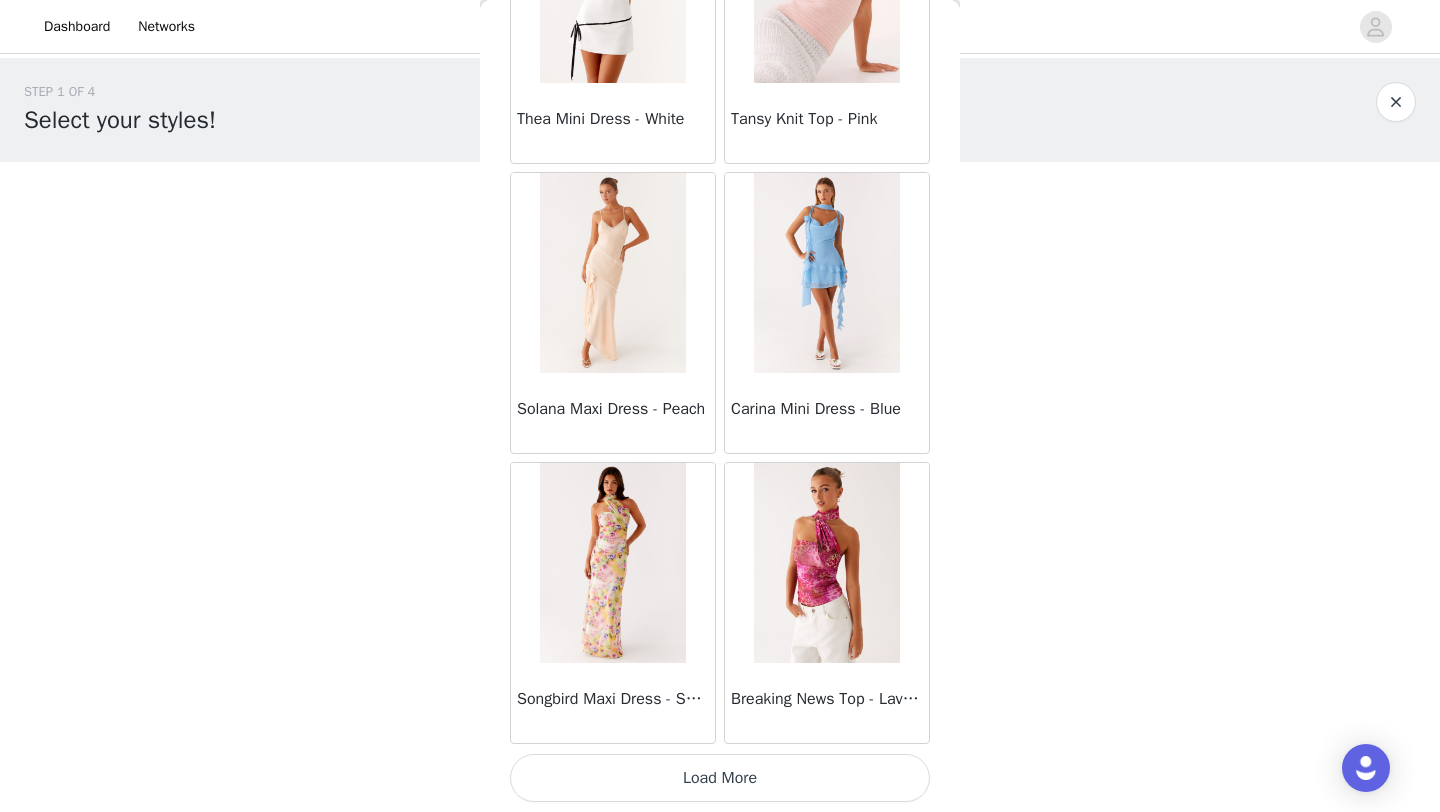 click on "Load More" at bounding box center (720, 778) 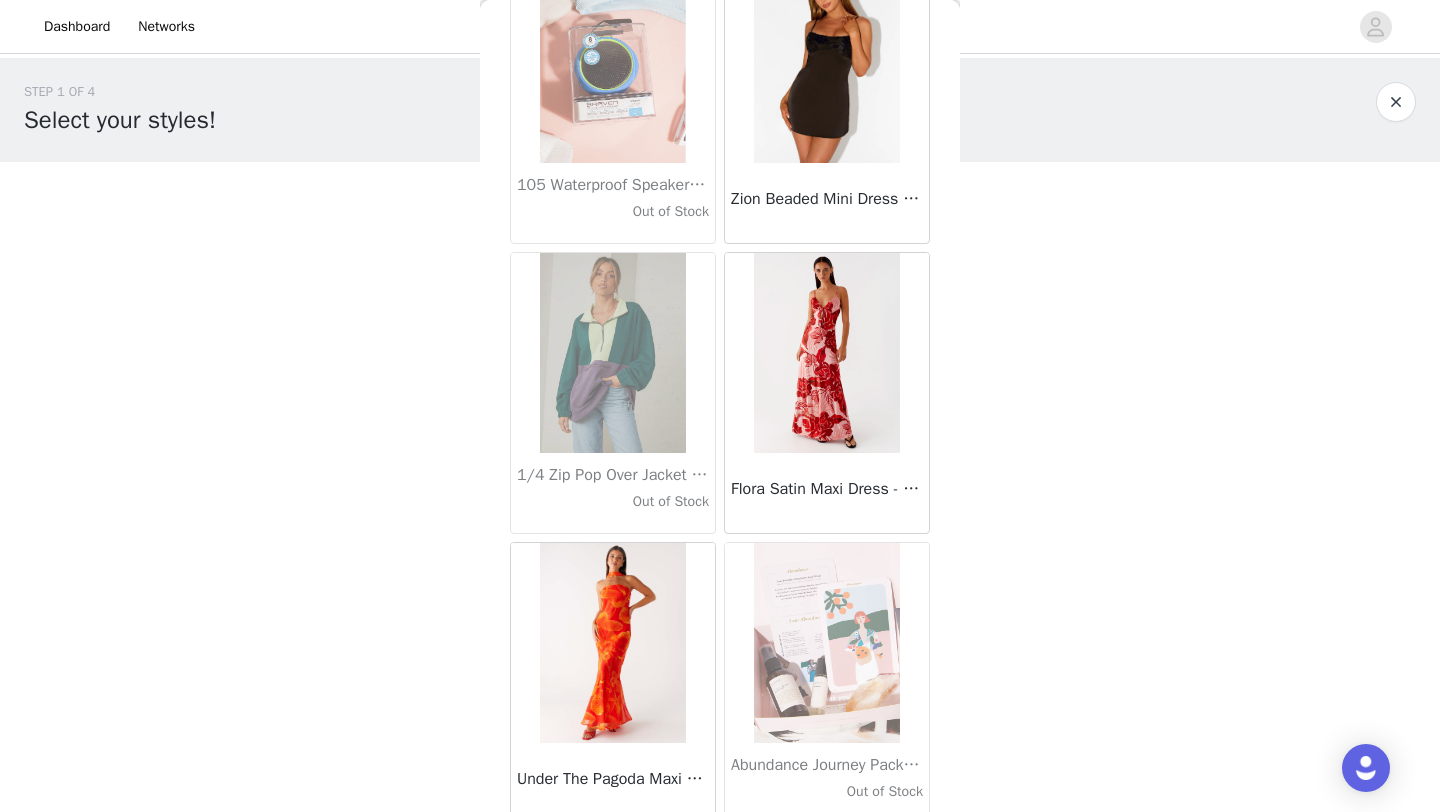 scroll, scrollTop: 68948, scrollLeft: 0, axis: vertical 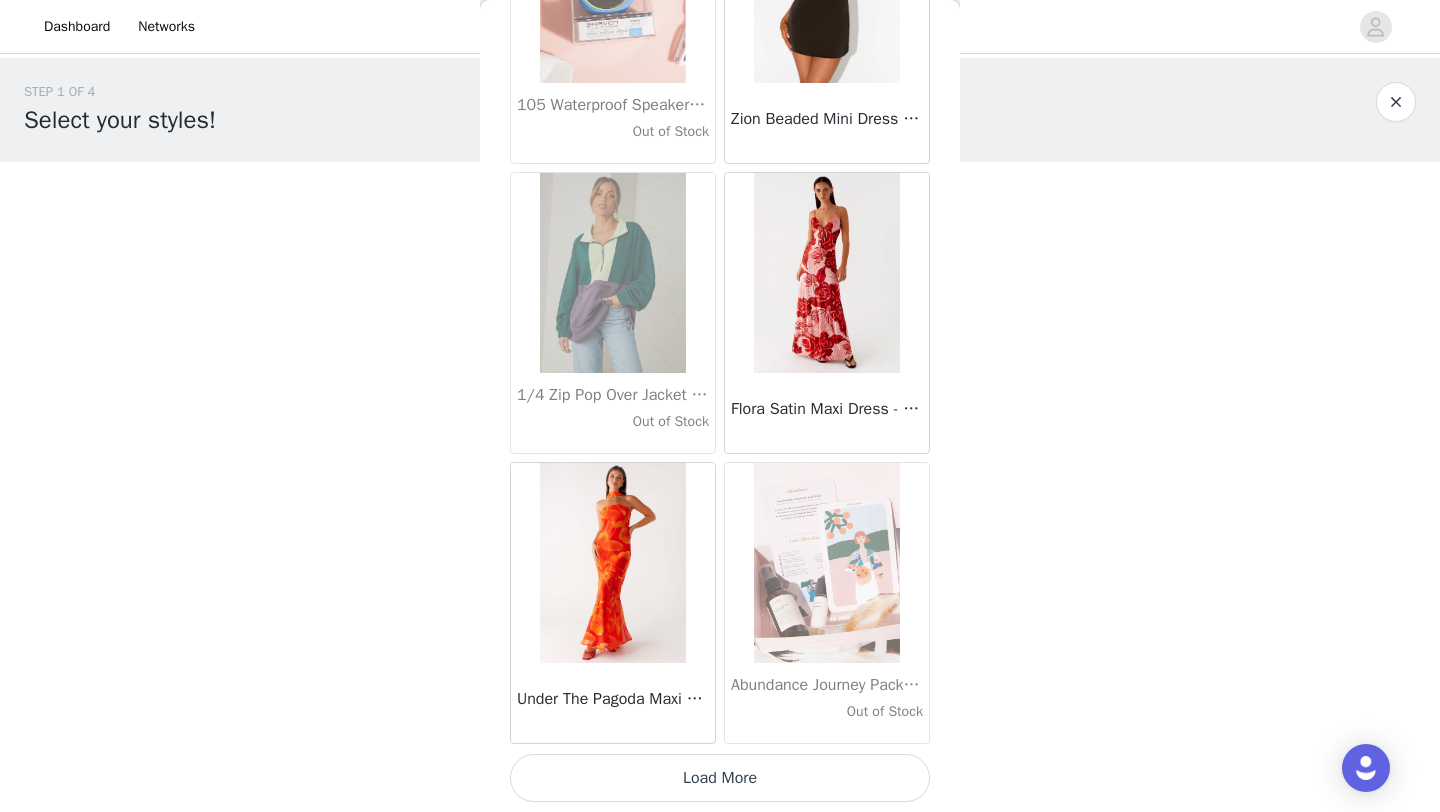 click on "Load More" at bounding box center (720, 778) 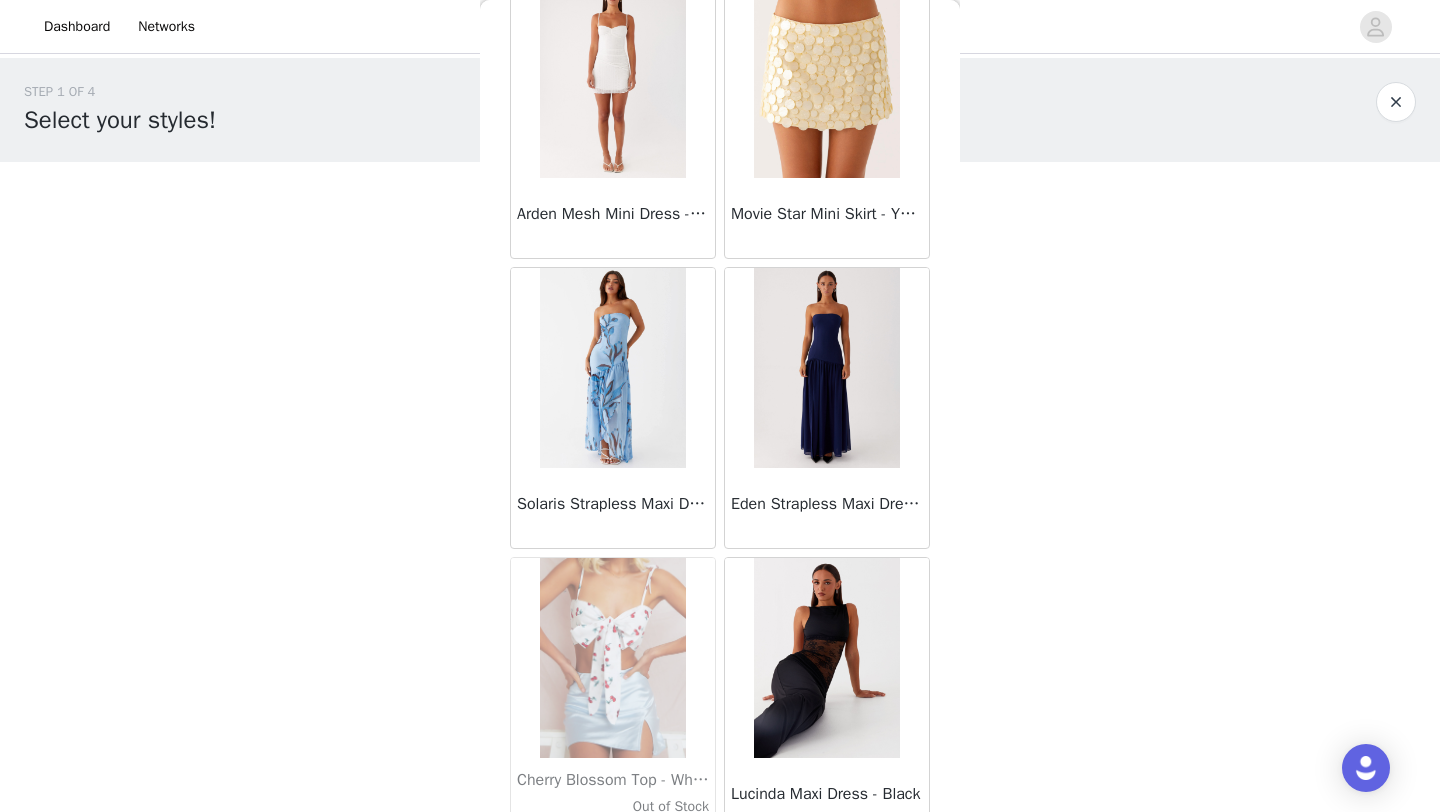 scroll, scrollTop: 71848, scrollLeft: 0, axis: vertical 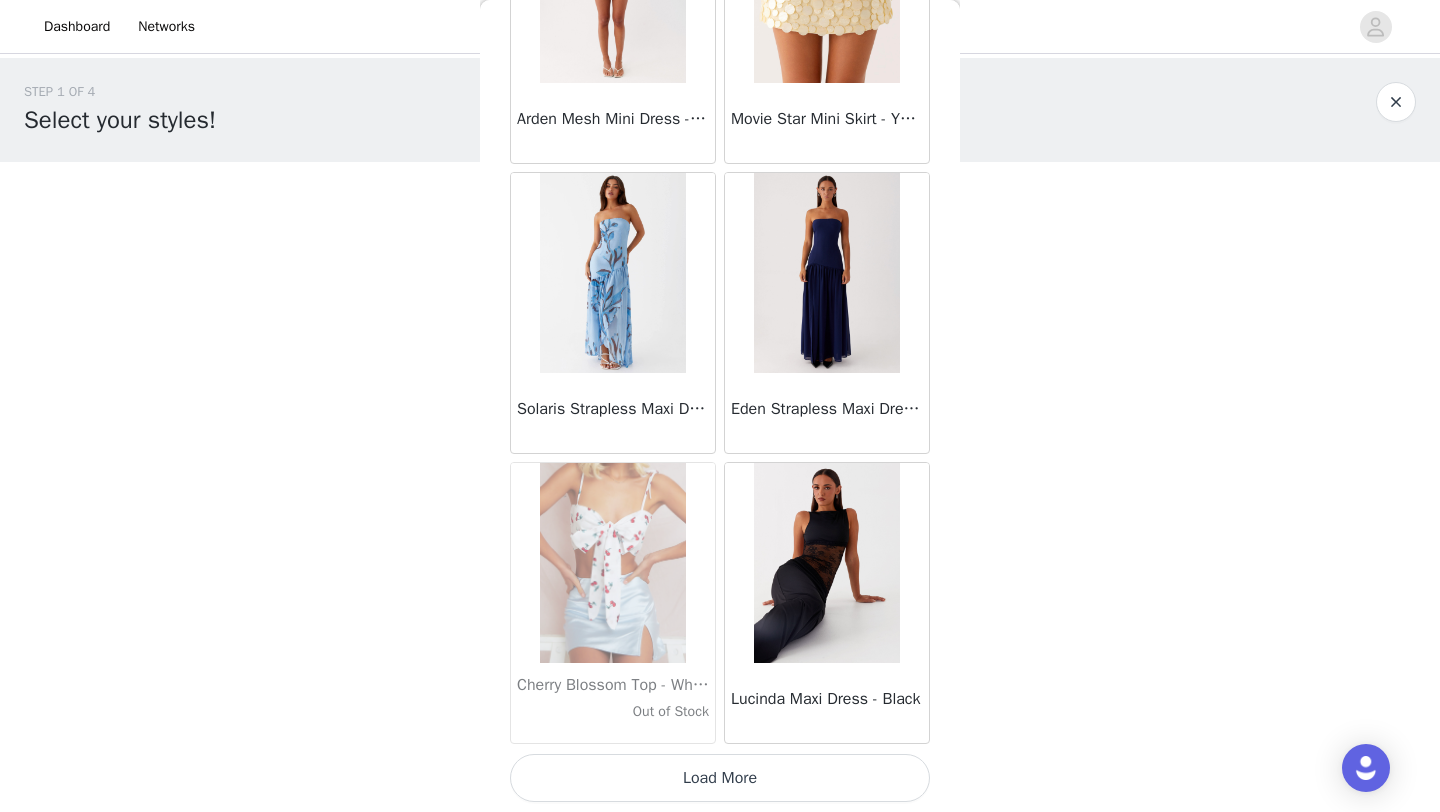 click on "Load More" at bounding box center [720, 778] 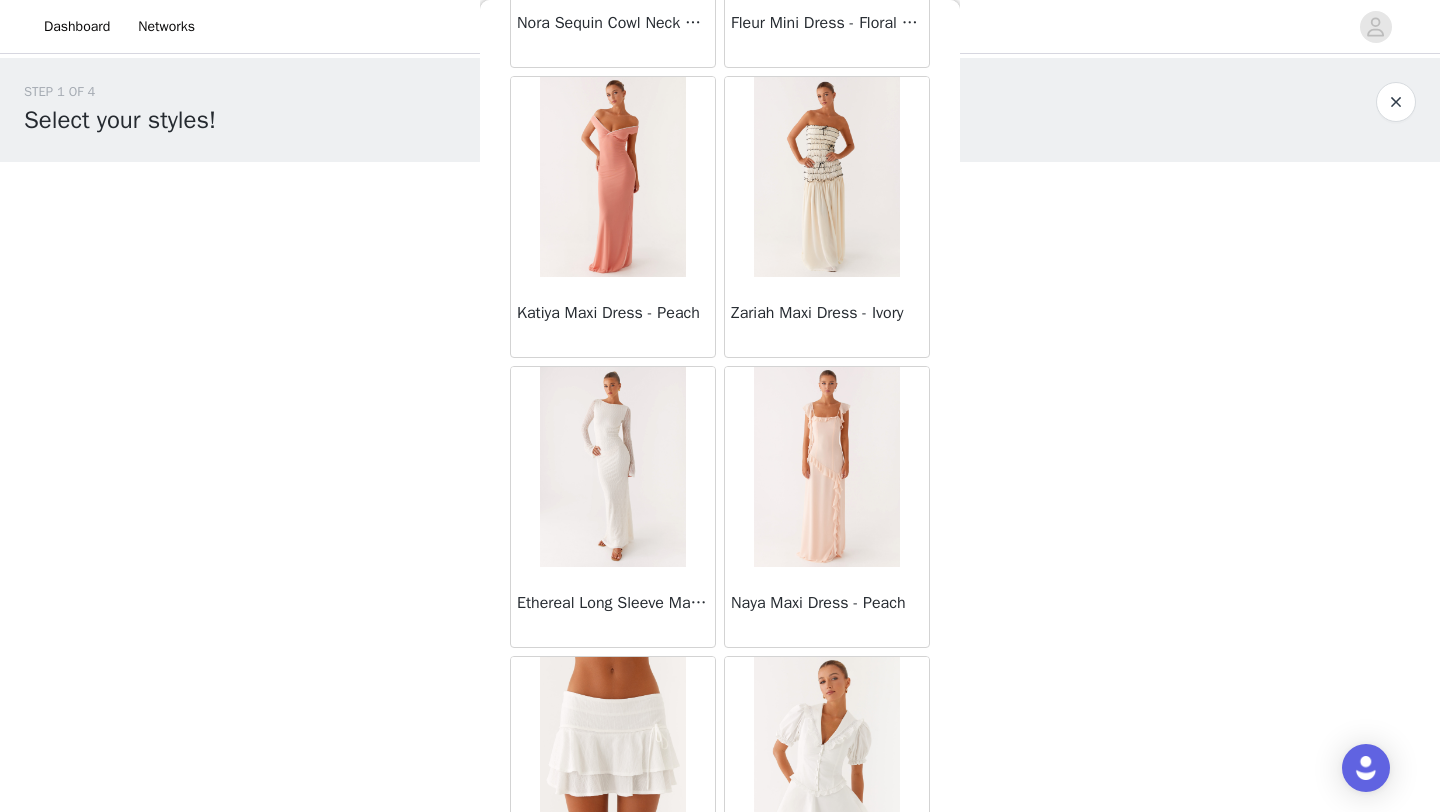 scroll, scrollTop: 74748, scrollLeft: 0, axis: vertical 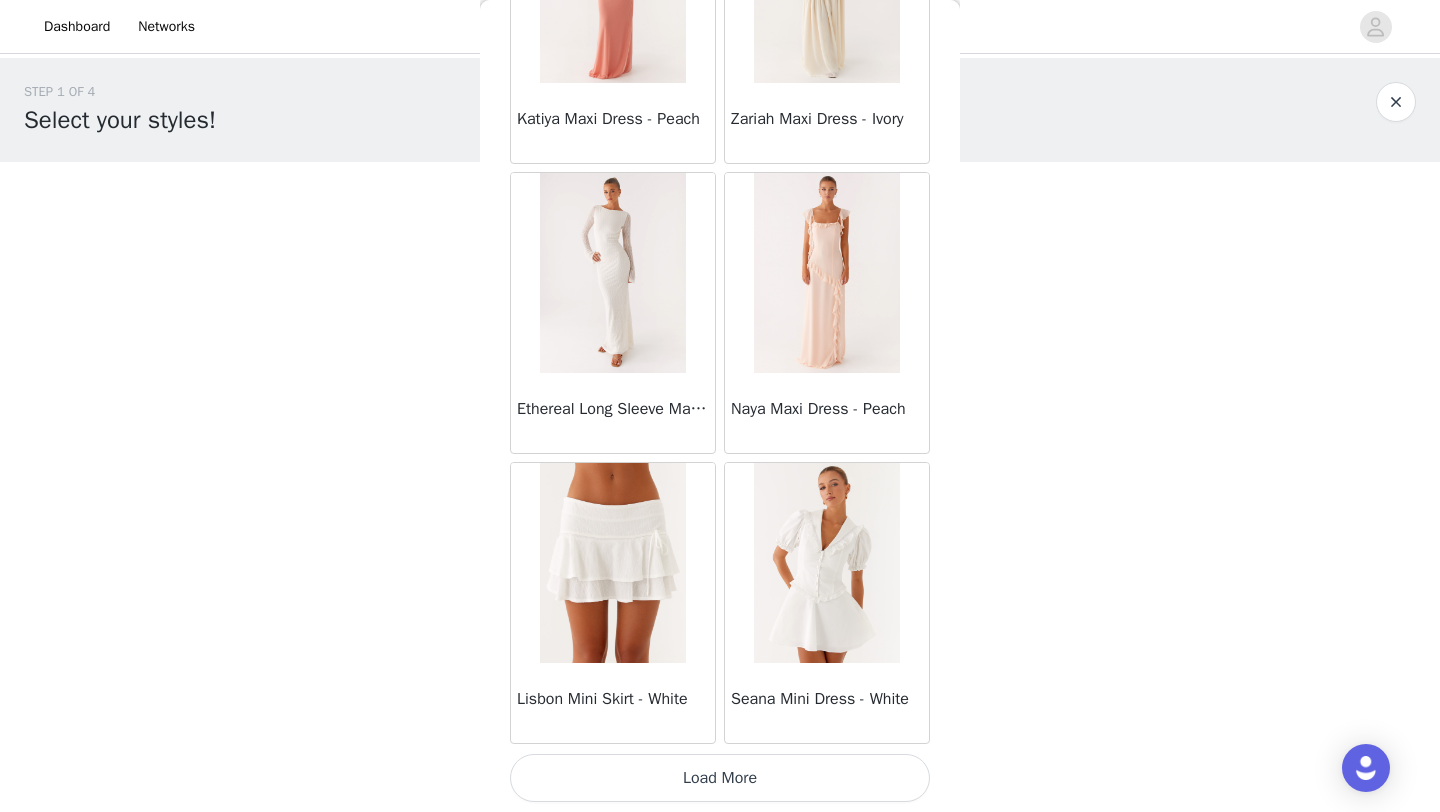 click on "Load More" at bounding box center (720, 778) 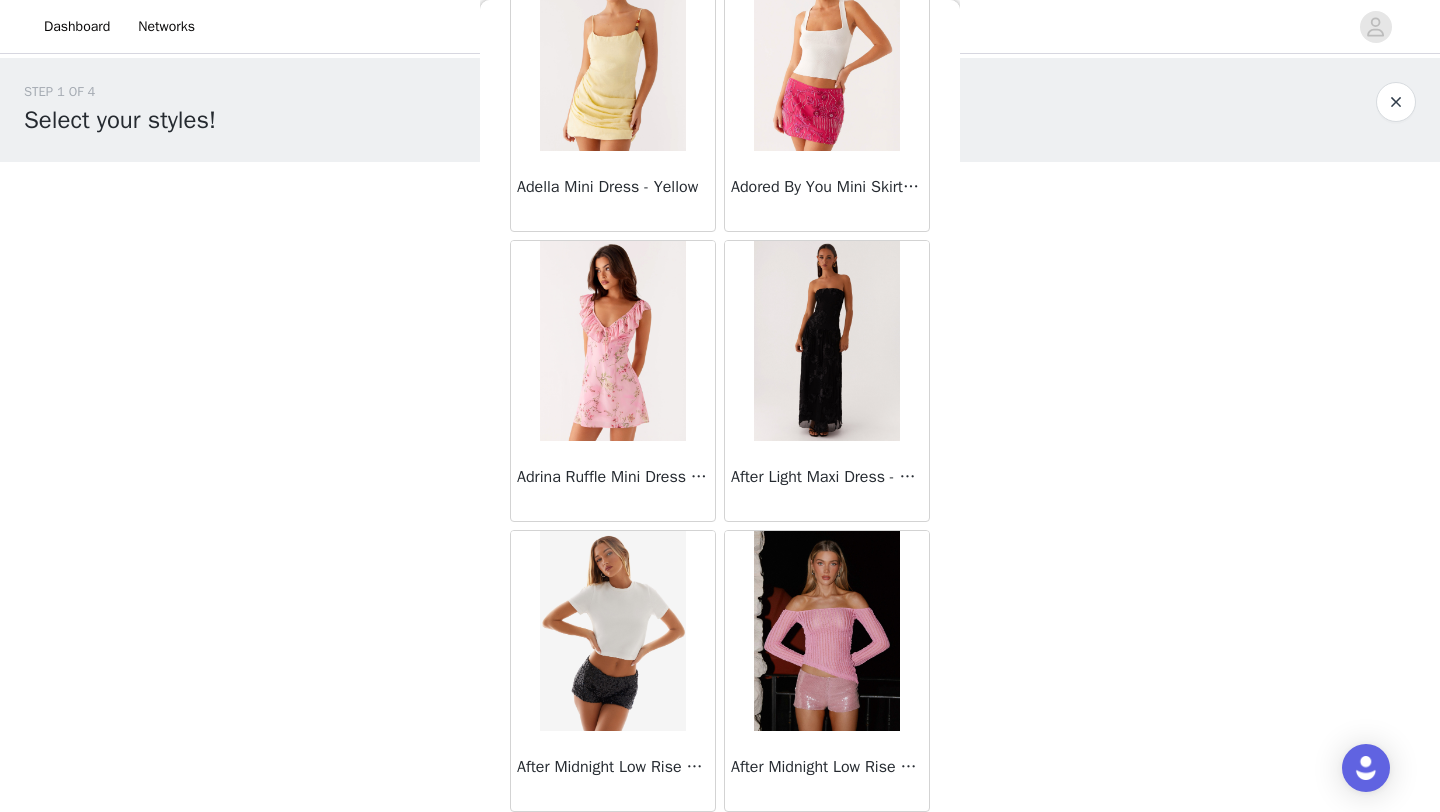 scroll, scrollTop: 77648, scrollLeft: 0, axis: vertical 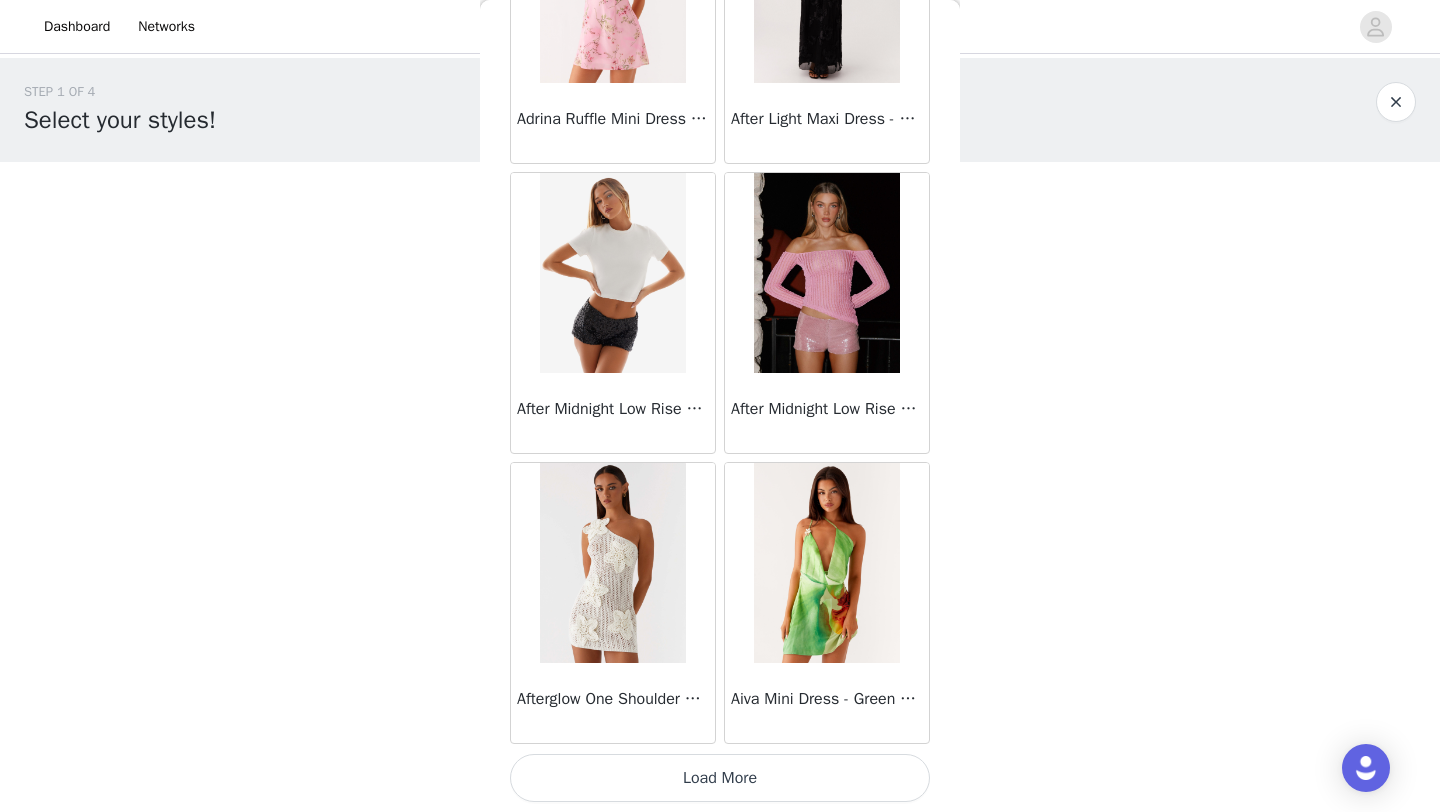 click on "Load More" at bounding box center [720, 778] 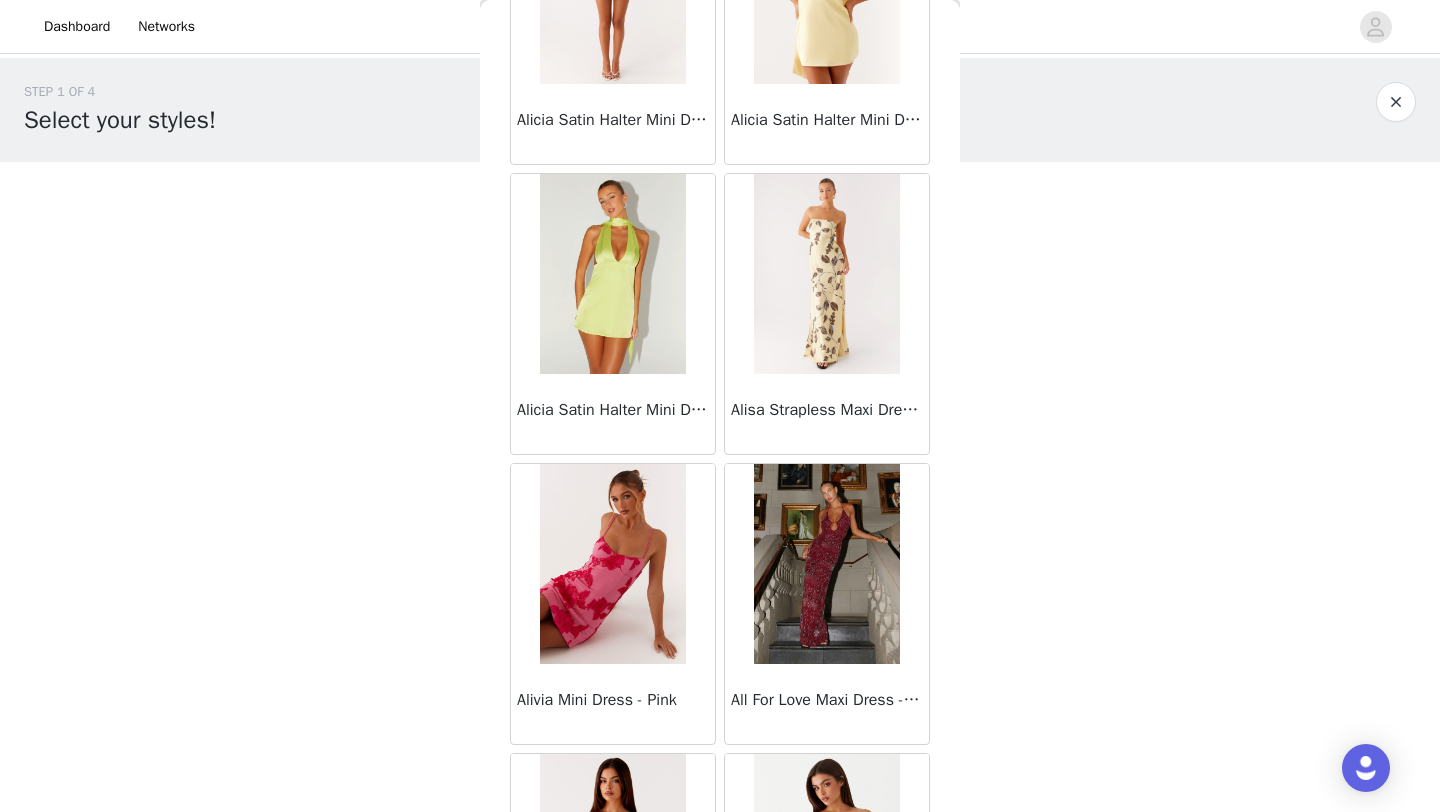 scroll, scrollTop: 80548, scrollLeft: 0, axis: vertical 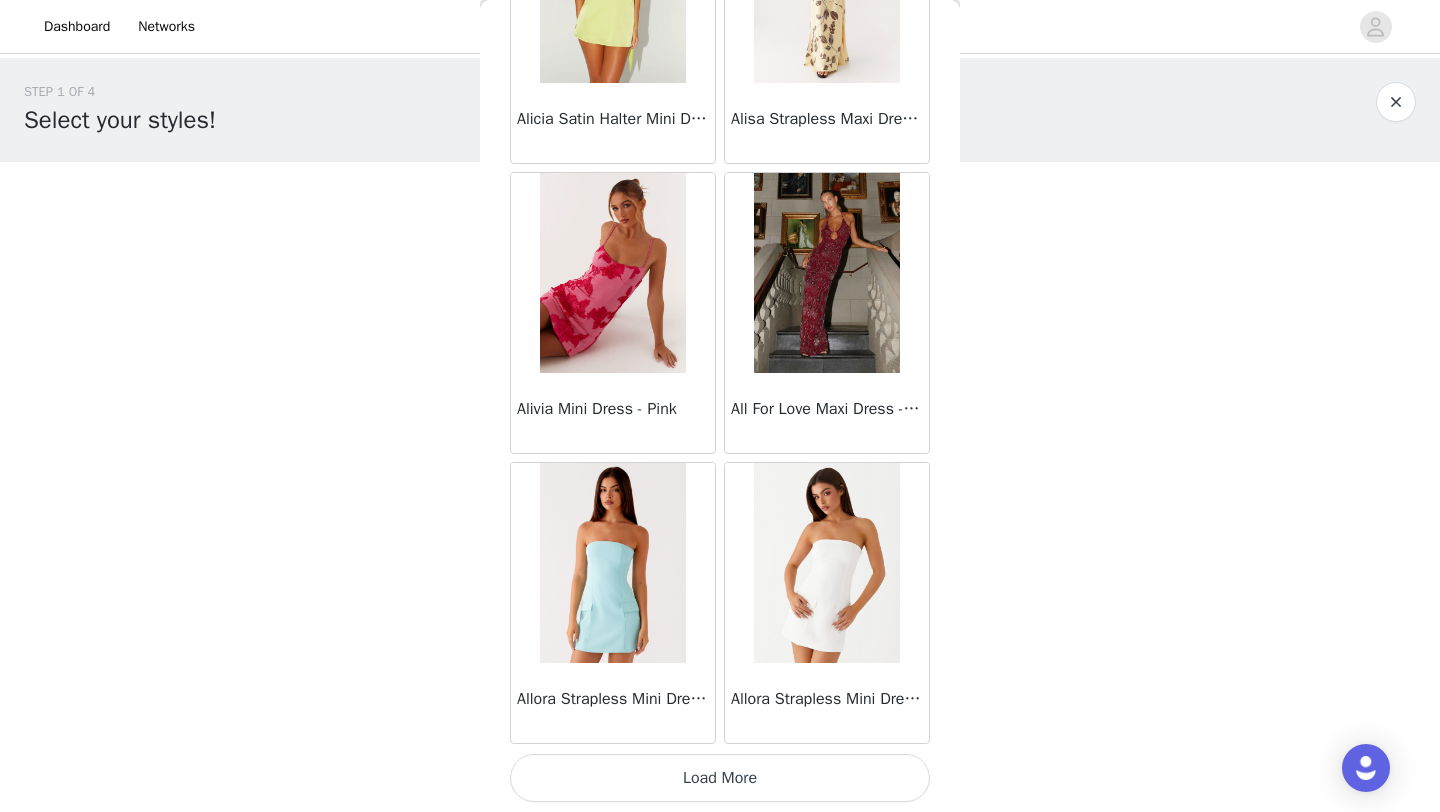 click on "Load More" at bounding box center [720, 778] 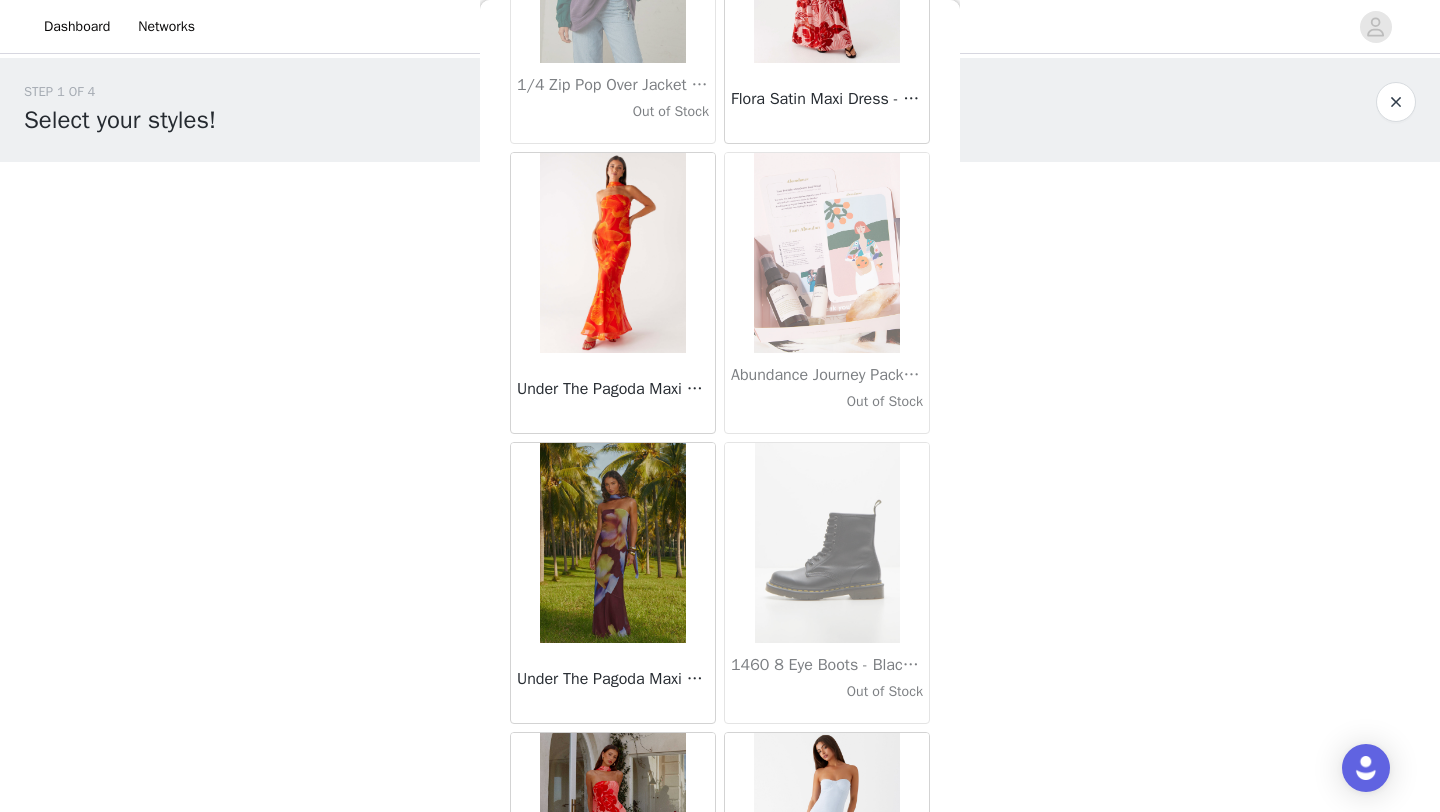 scroll, scrollTop: 69263, scrollLeft: 0, axis: vertical 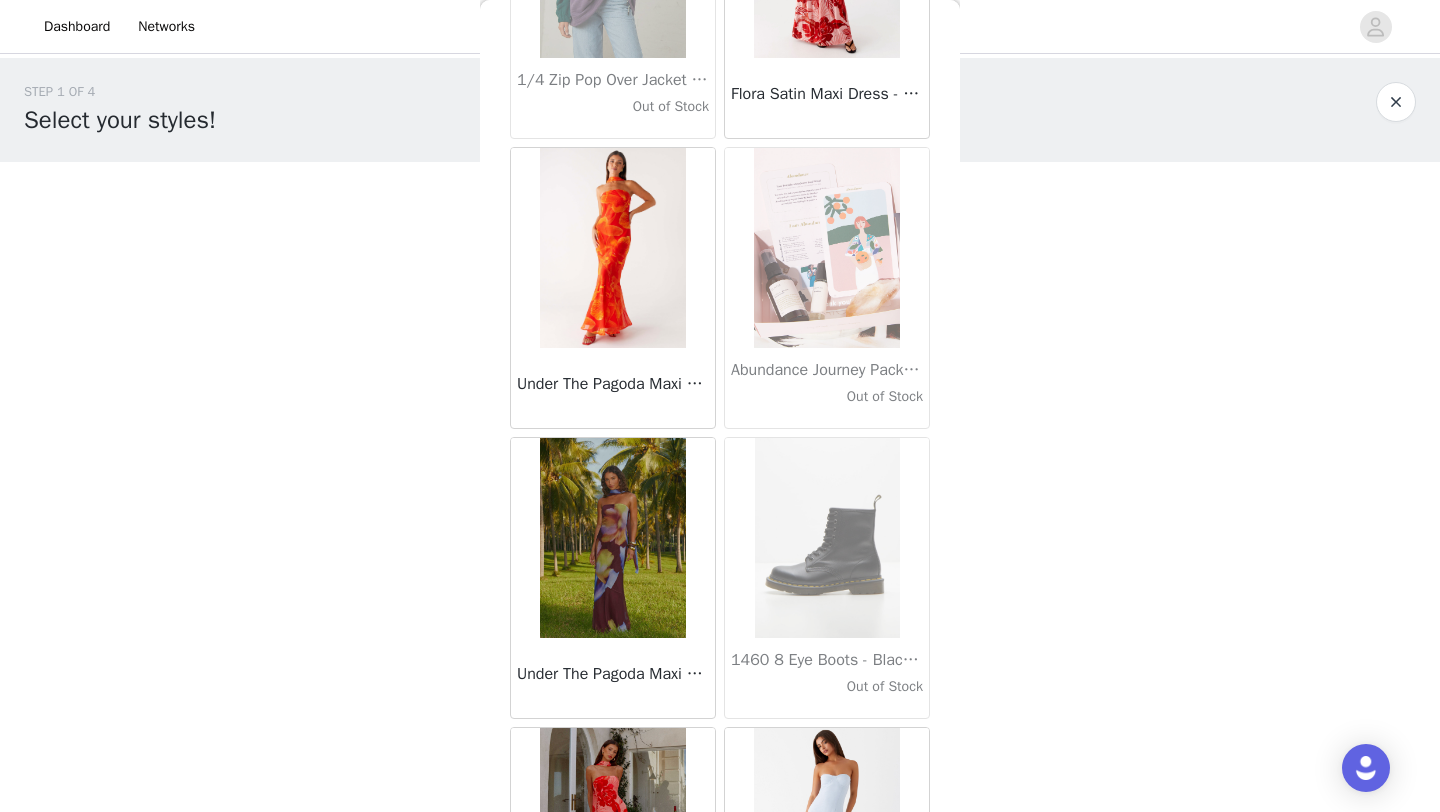 click on "Under The Pagoda Maxi Dress - Dark Floral" at bounding box center (613, 678) 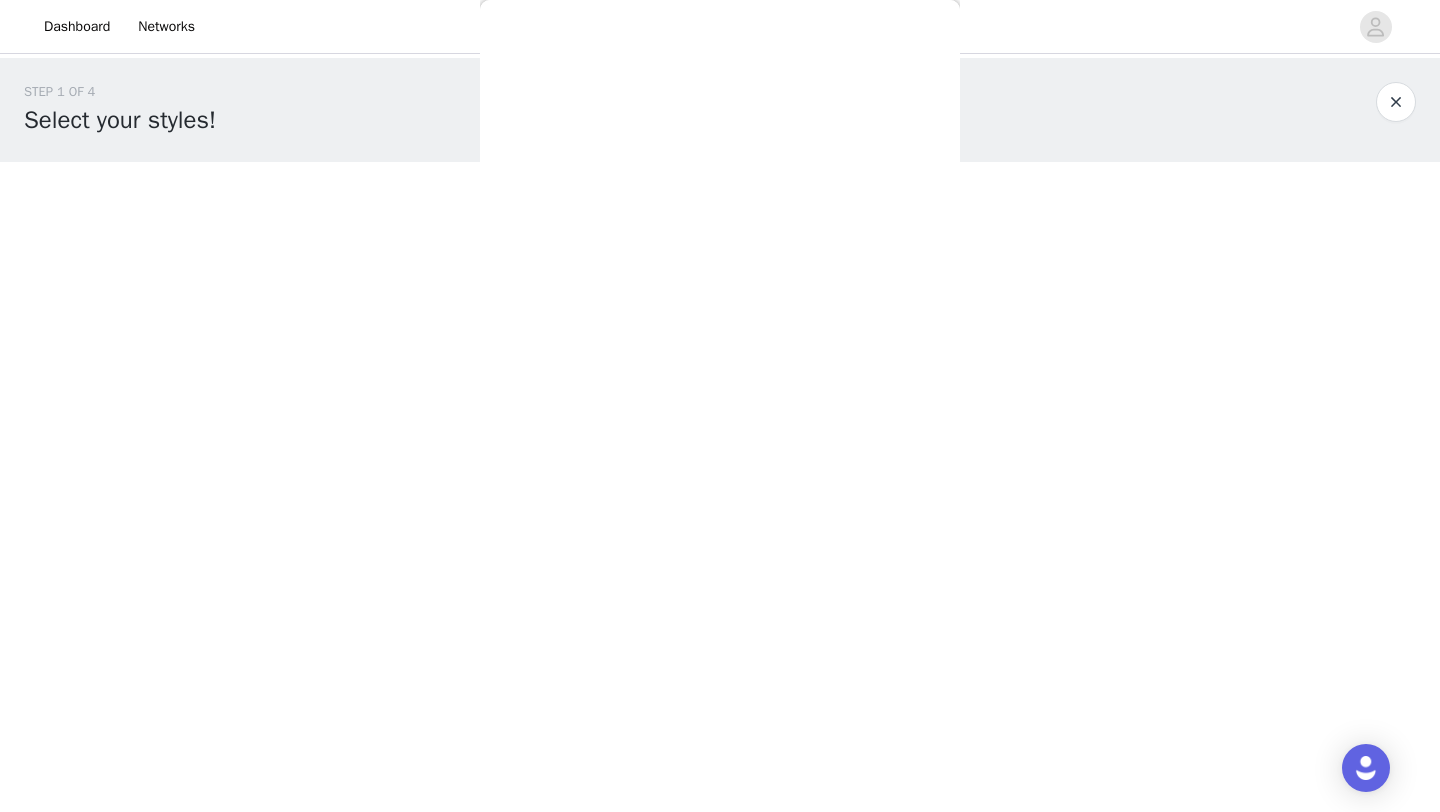 scroll, scrollTop: 332, scrollLeft: 0, axis: vertical 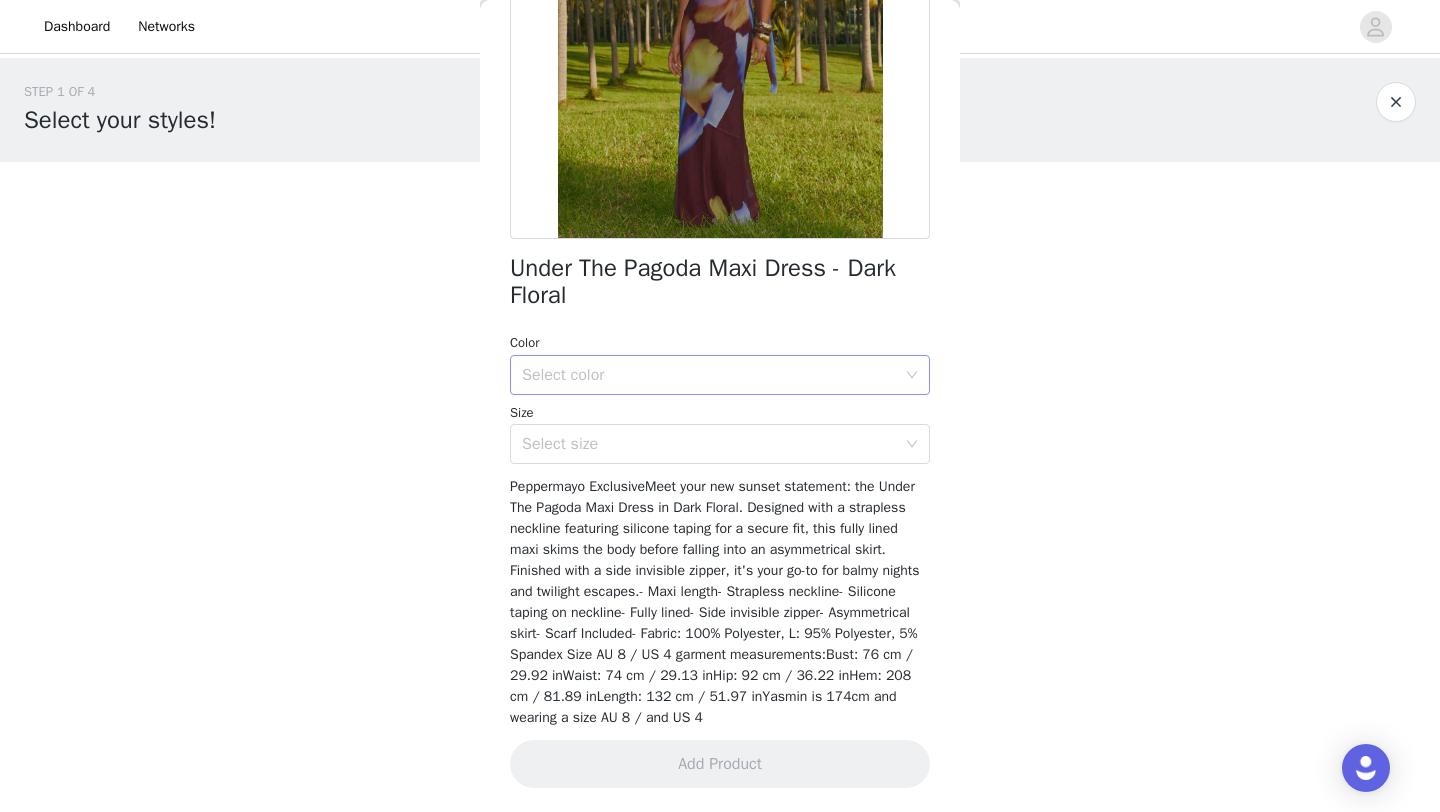 click on "Select color" at bounding box center (713, 375) 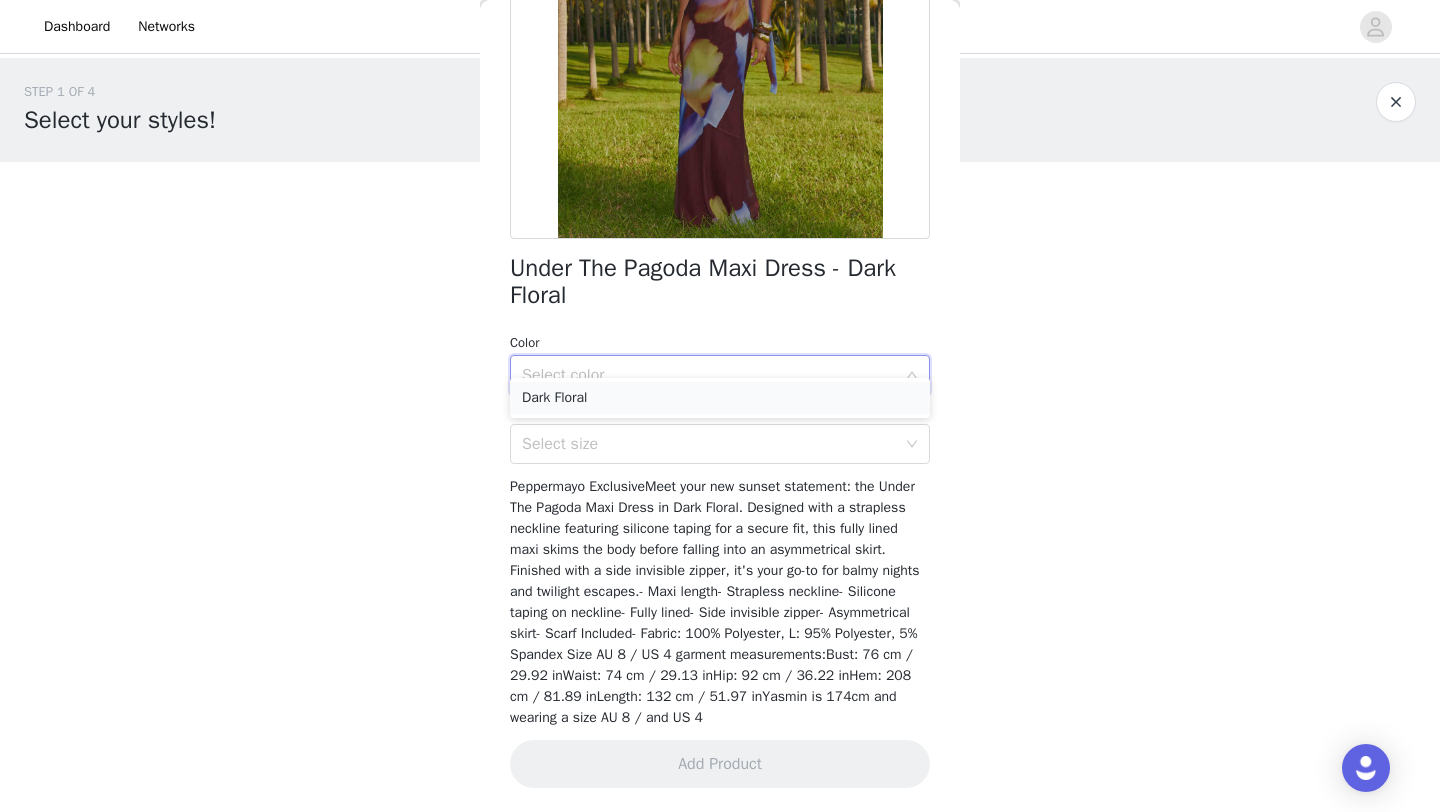 click on "Dark Floral" at bounding box center [720, 398] 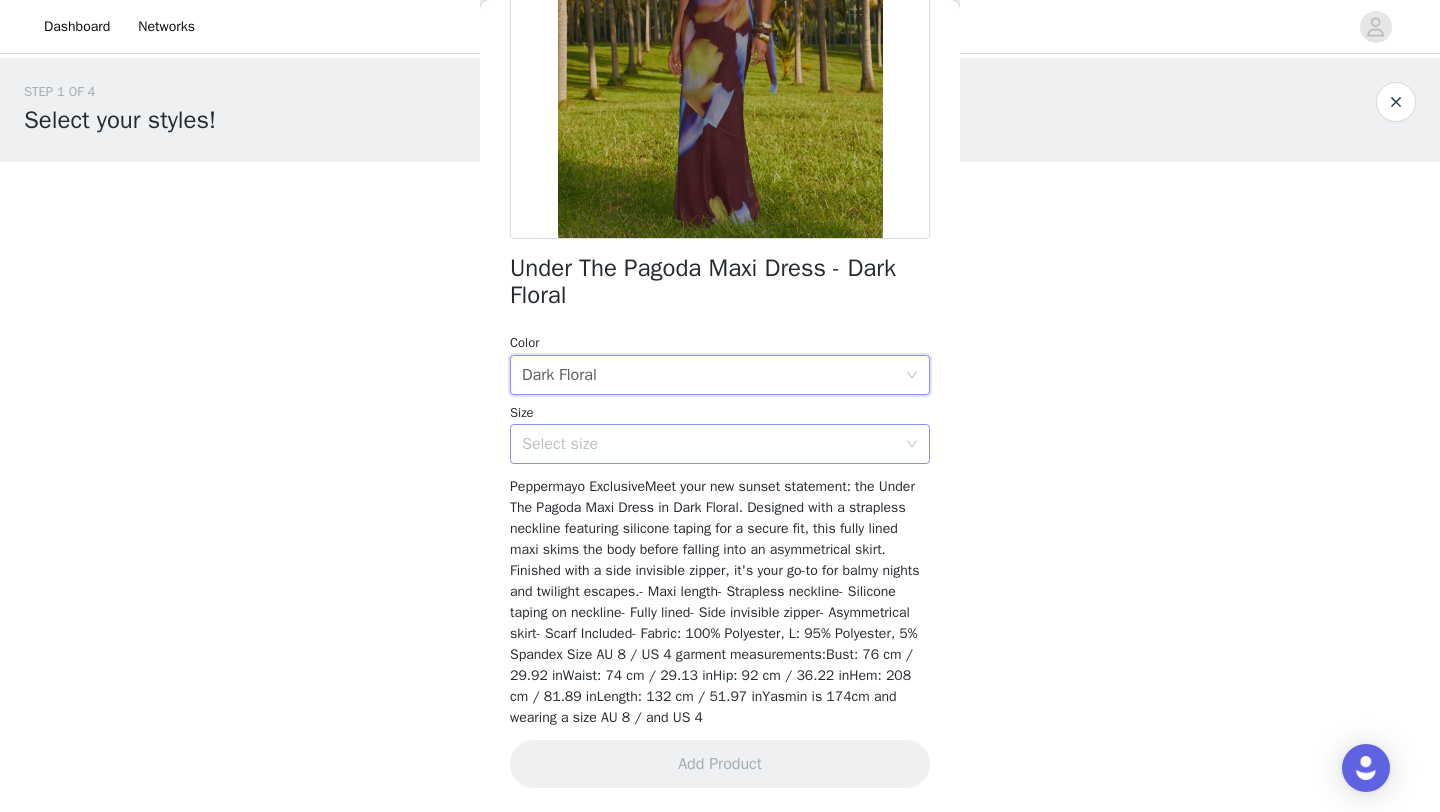 click on "Select size" at bounding box center [709, 444] 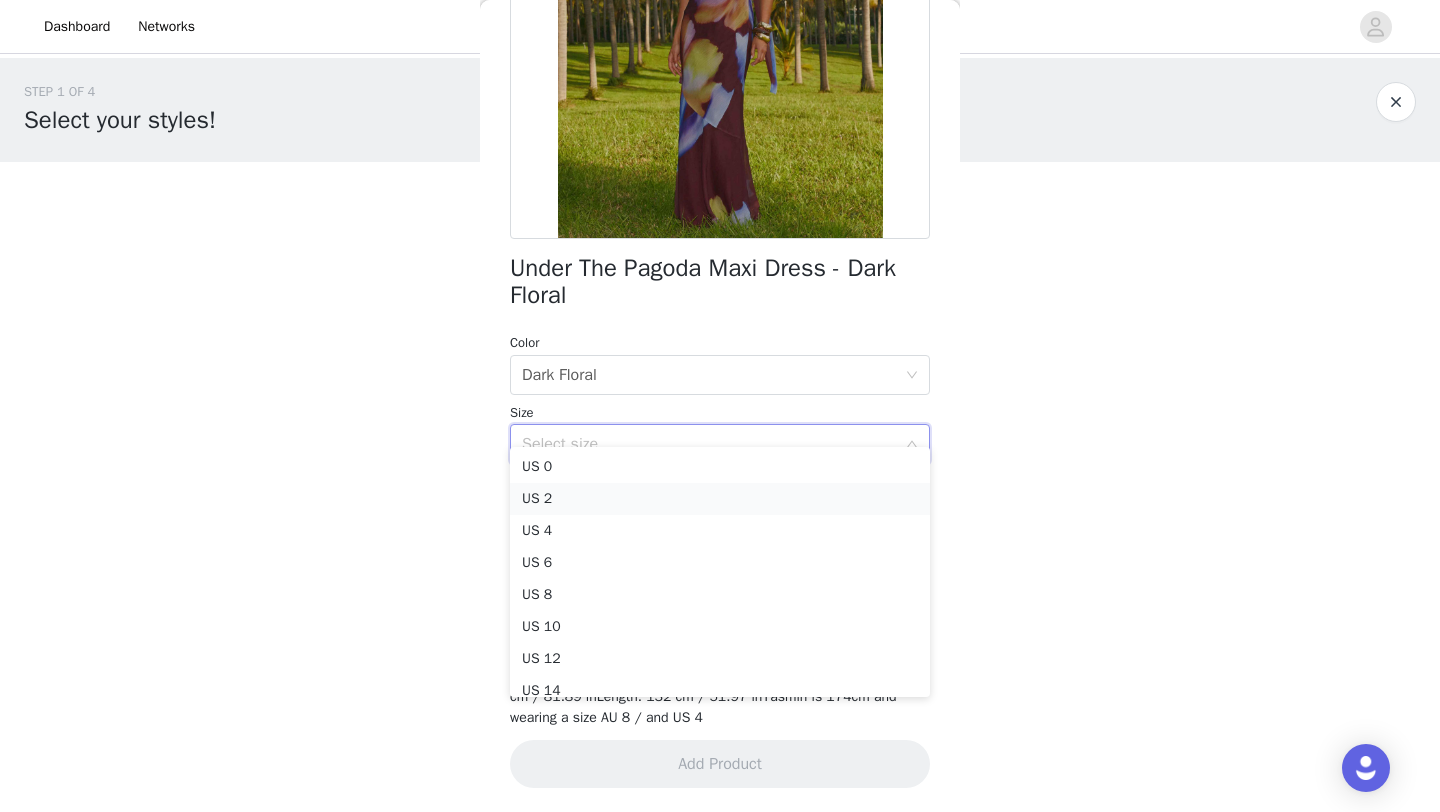 click on "US 2" at bounding box center (720, 499) 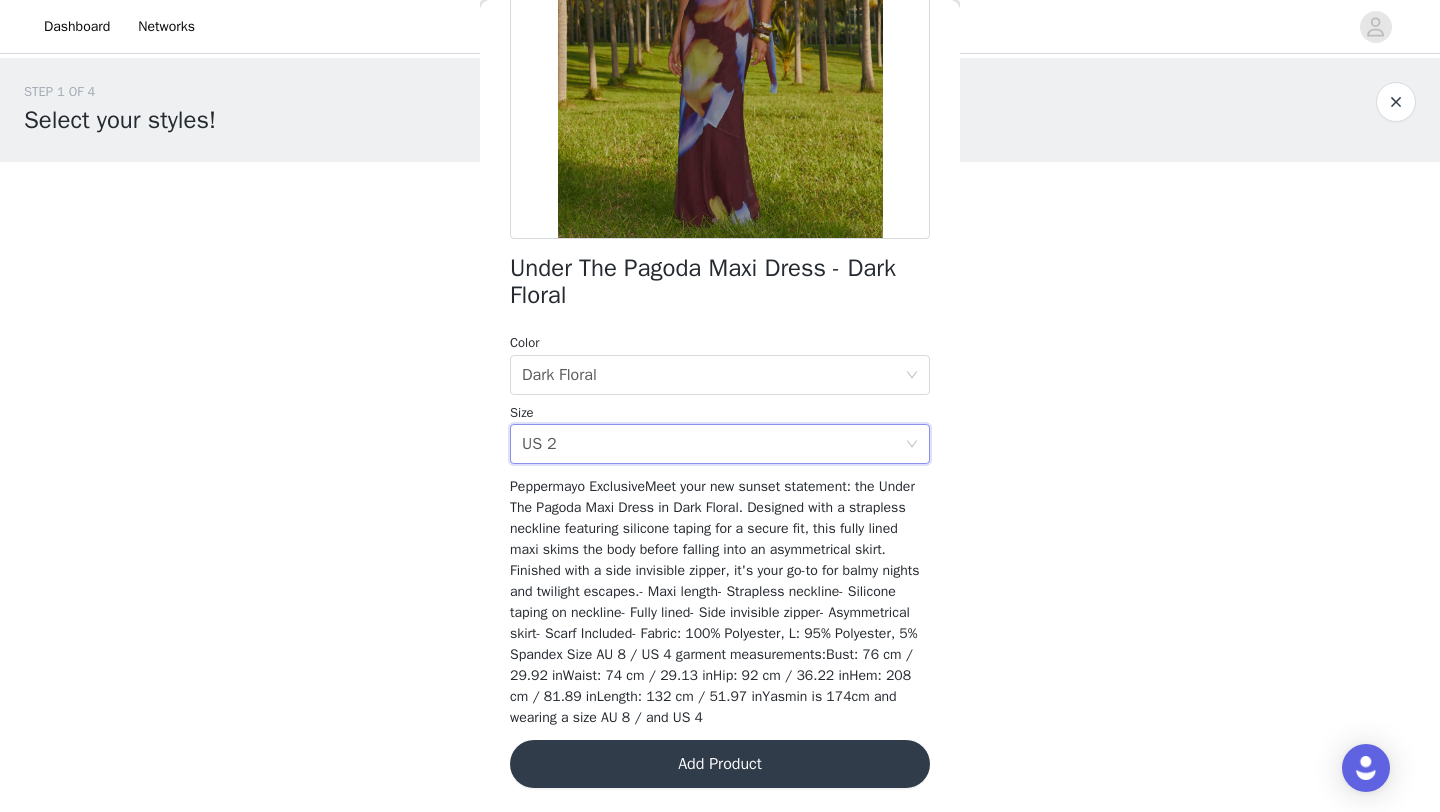click on "Add Product" at bounding box center (720, 764) 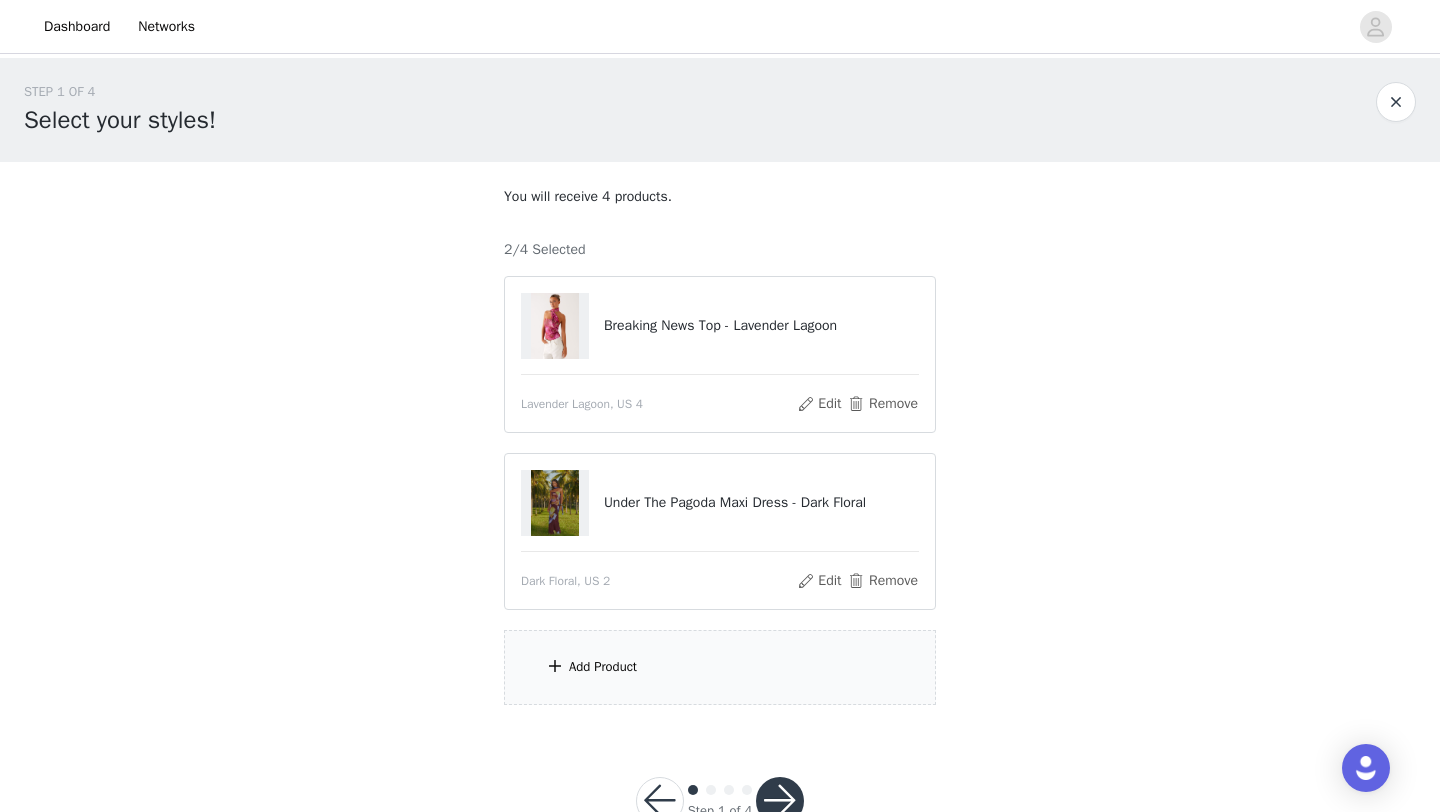 click on "Add Product" at bounding box center [720, 667] 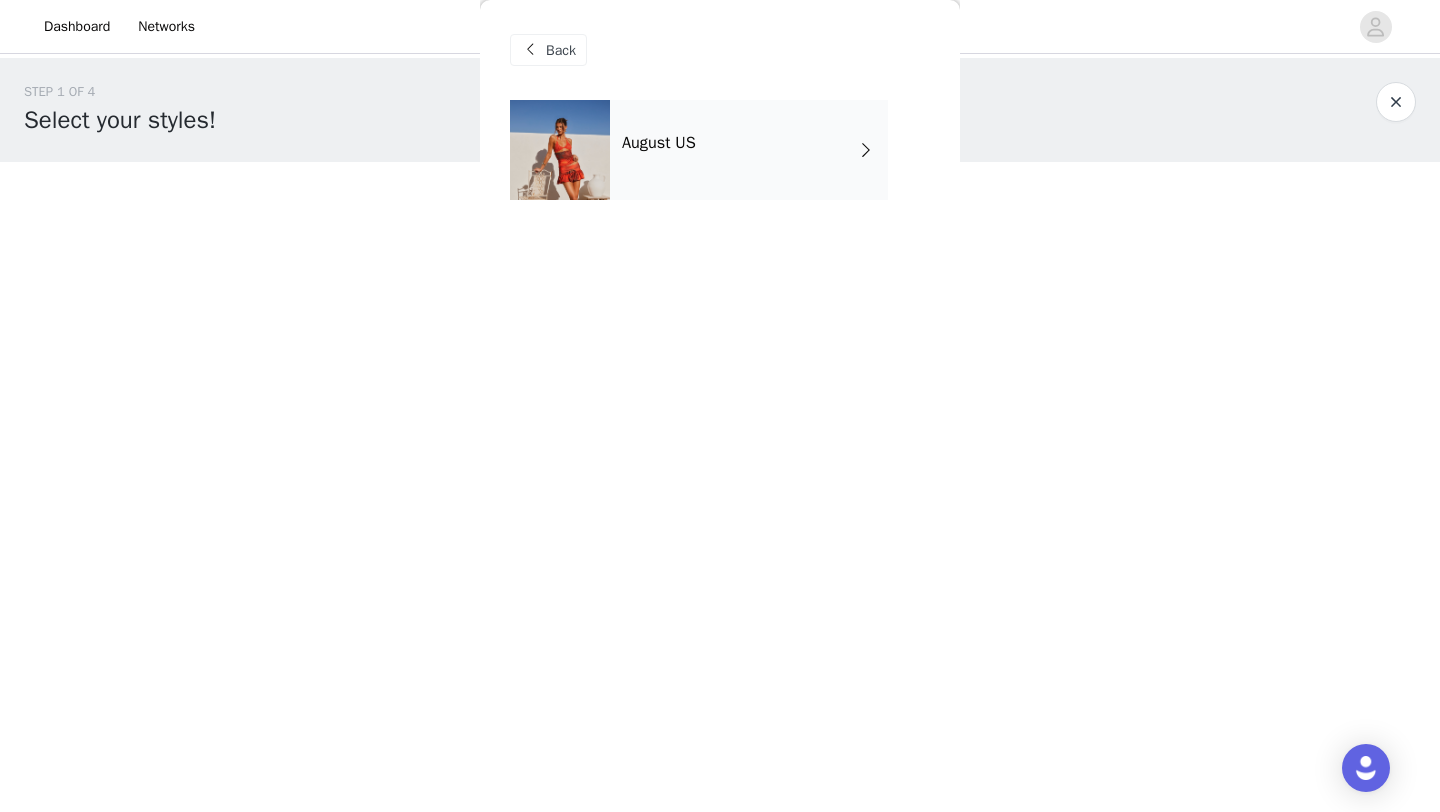 click on "August US" at bounding box center [659, 143] 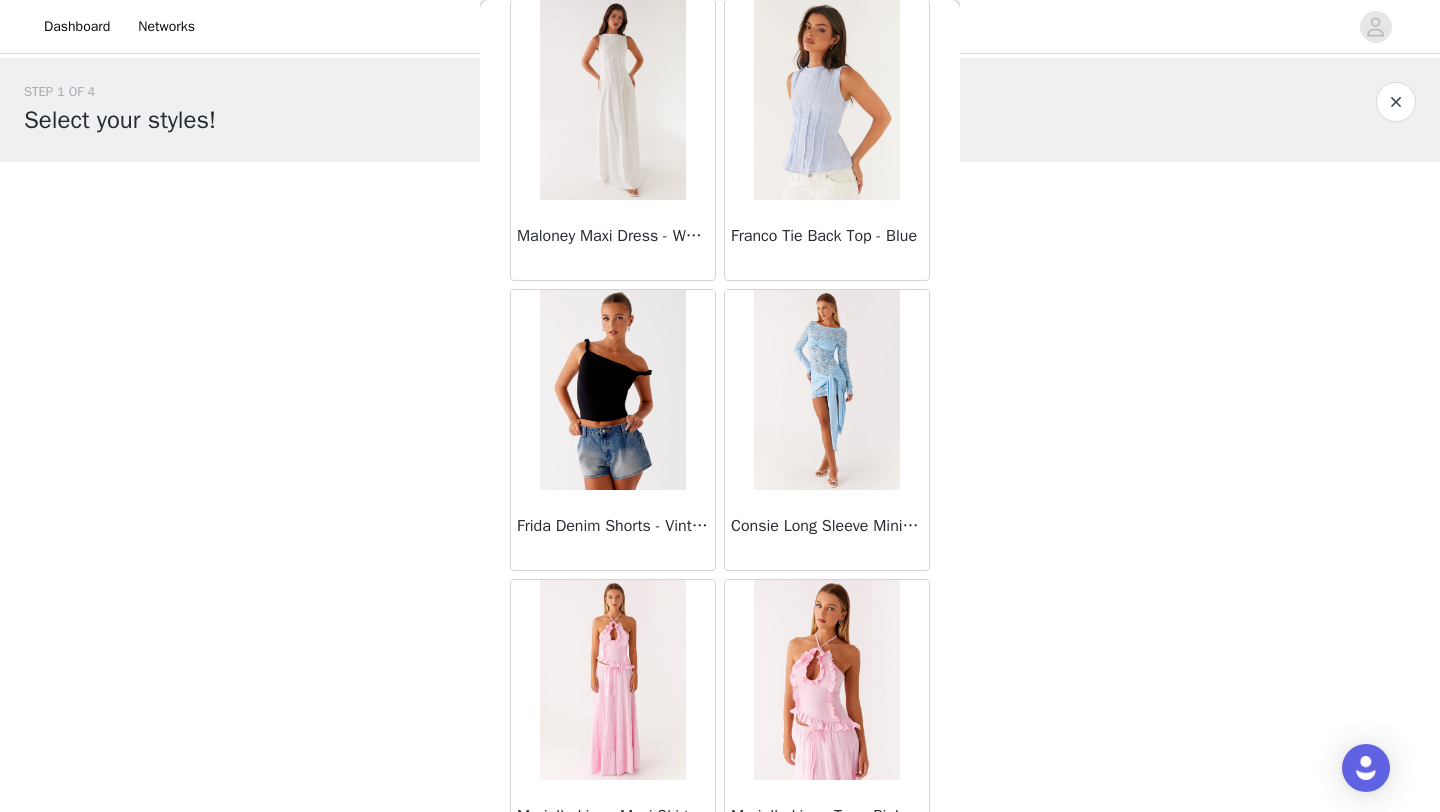 scroll, scrollTop: 2248, scrollLeft: 0, axis: vertical 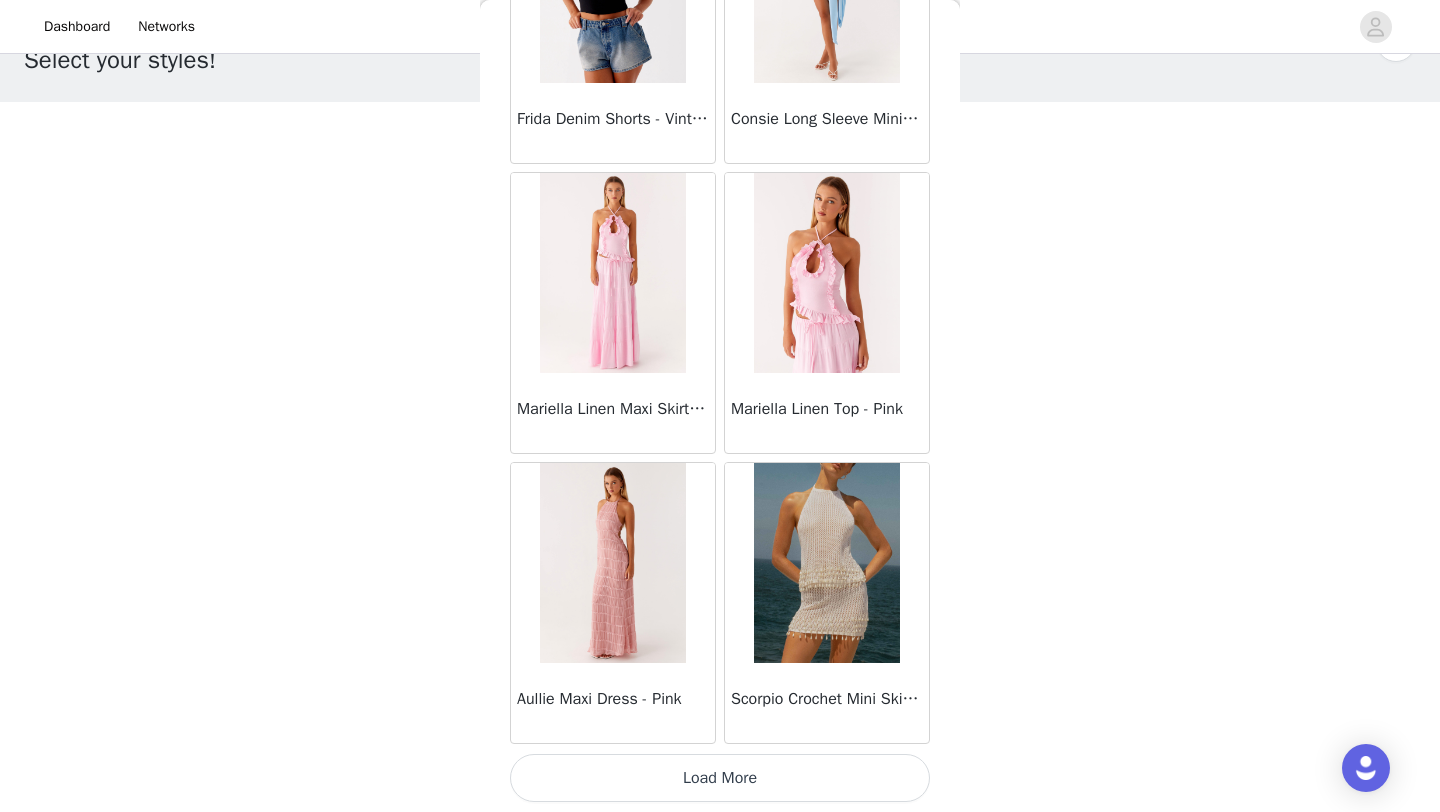 click on "Load More" at bounding box center (720, 778) 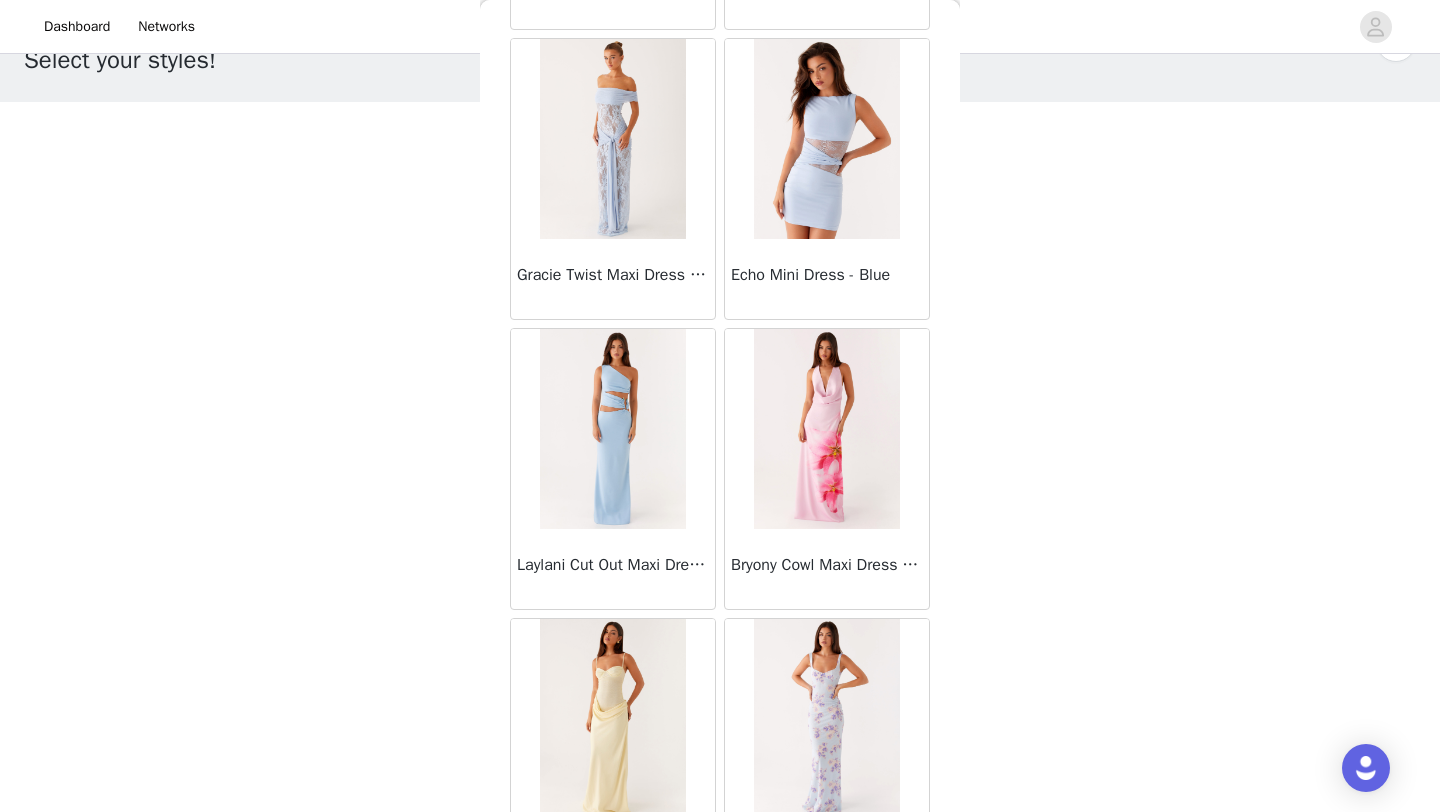 scroll, scrollTop: 5148, scrollLeft: 0, axis: vertical 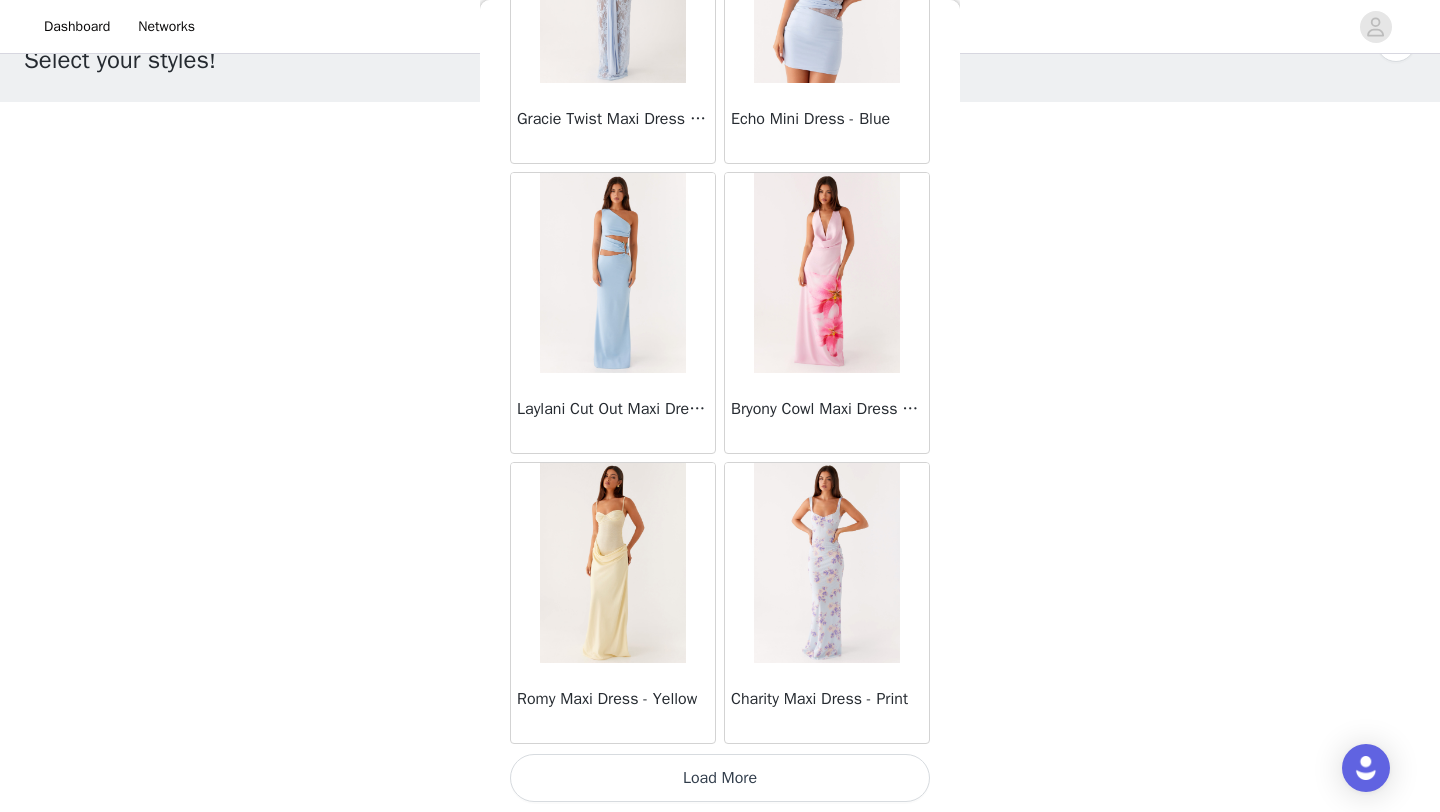 click on "Load More" at bounding box center (720, 778) 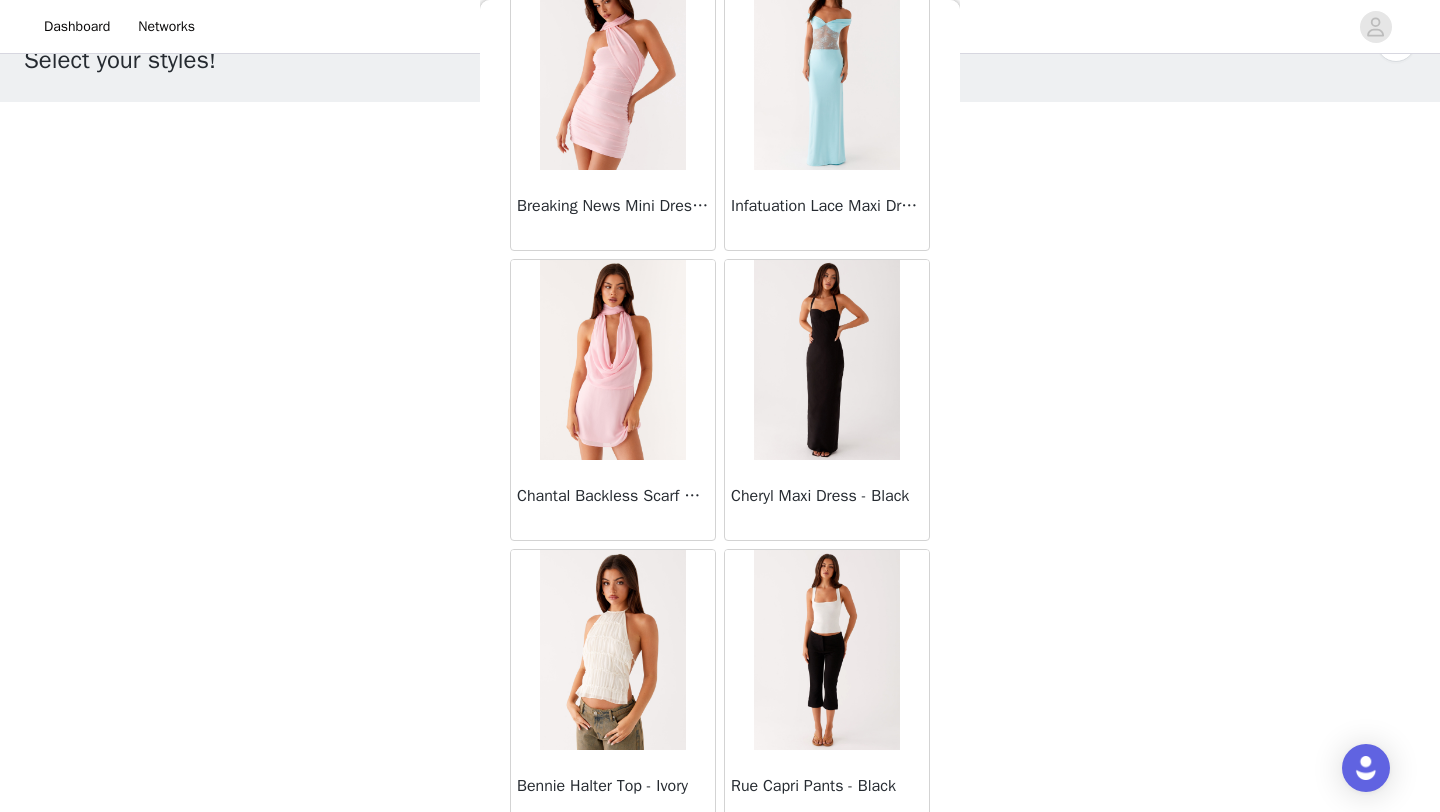 scroll, scrollTop: 8048, scrollLeft: 0, axis: vertical 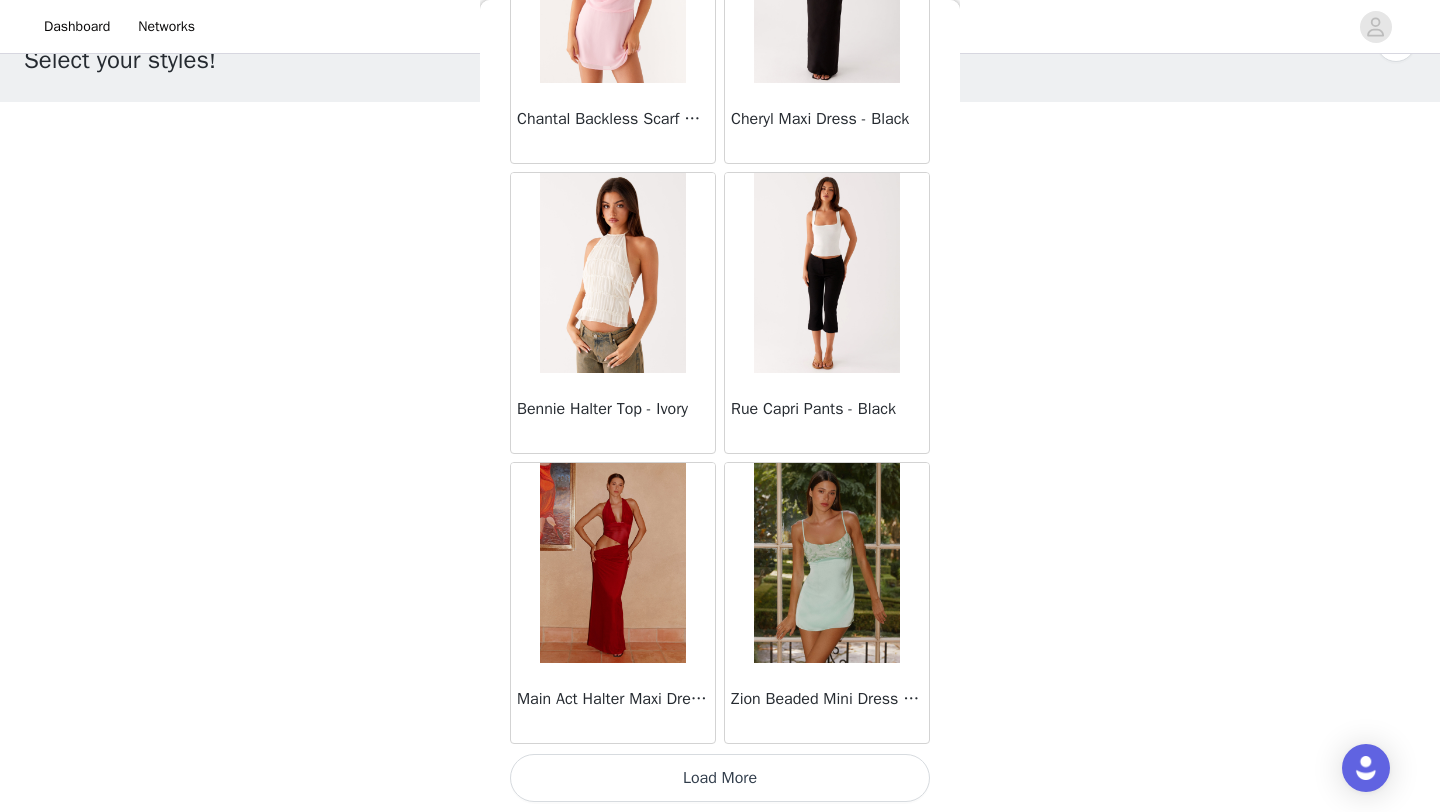 click on "Load More" at bounding box center (720, 778) 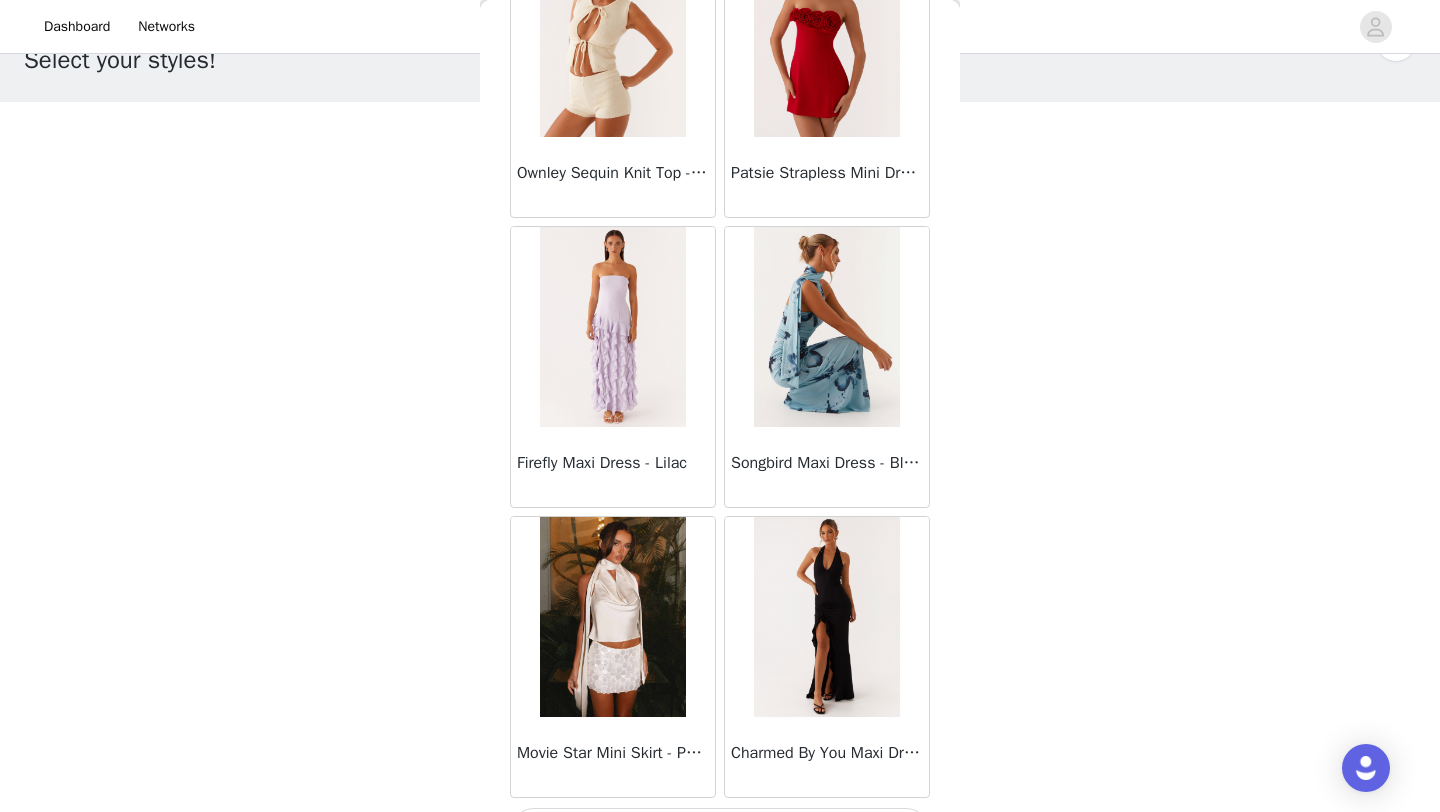 scroll, scrollTop: 10948, scrollLeft: 0, axis: vertical 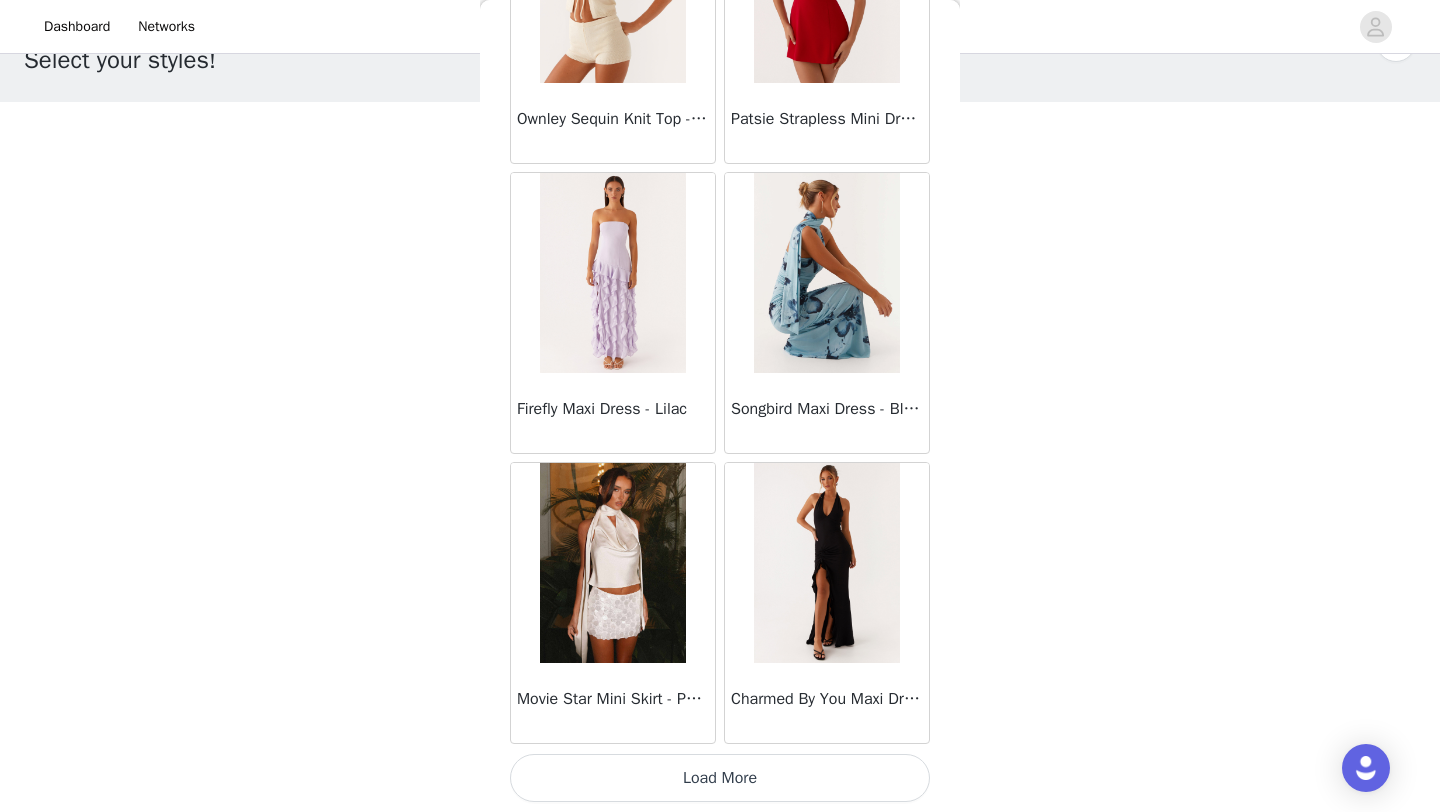 click on "Load More" at bounding box center (720, 778) 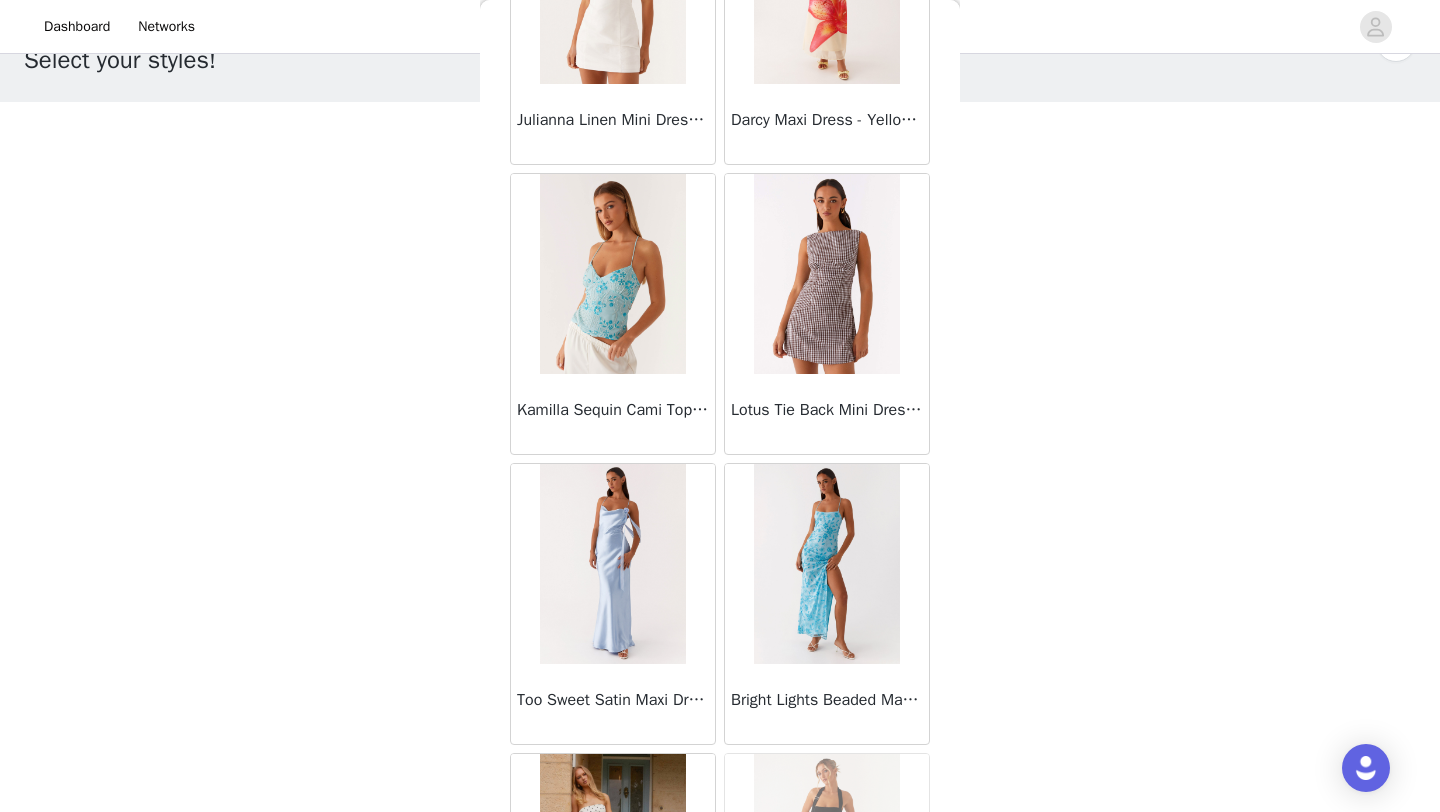 scroll, scrollTop: 13848, scrollLeft: 0, axis: vertical 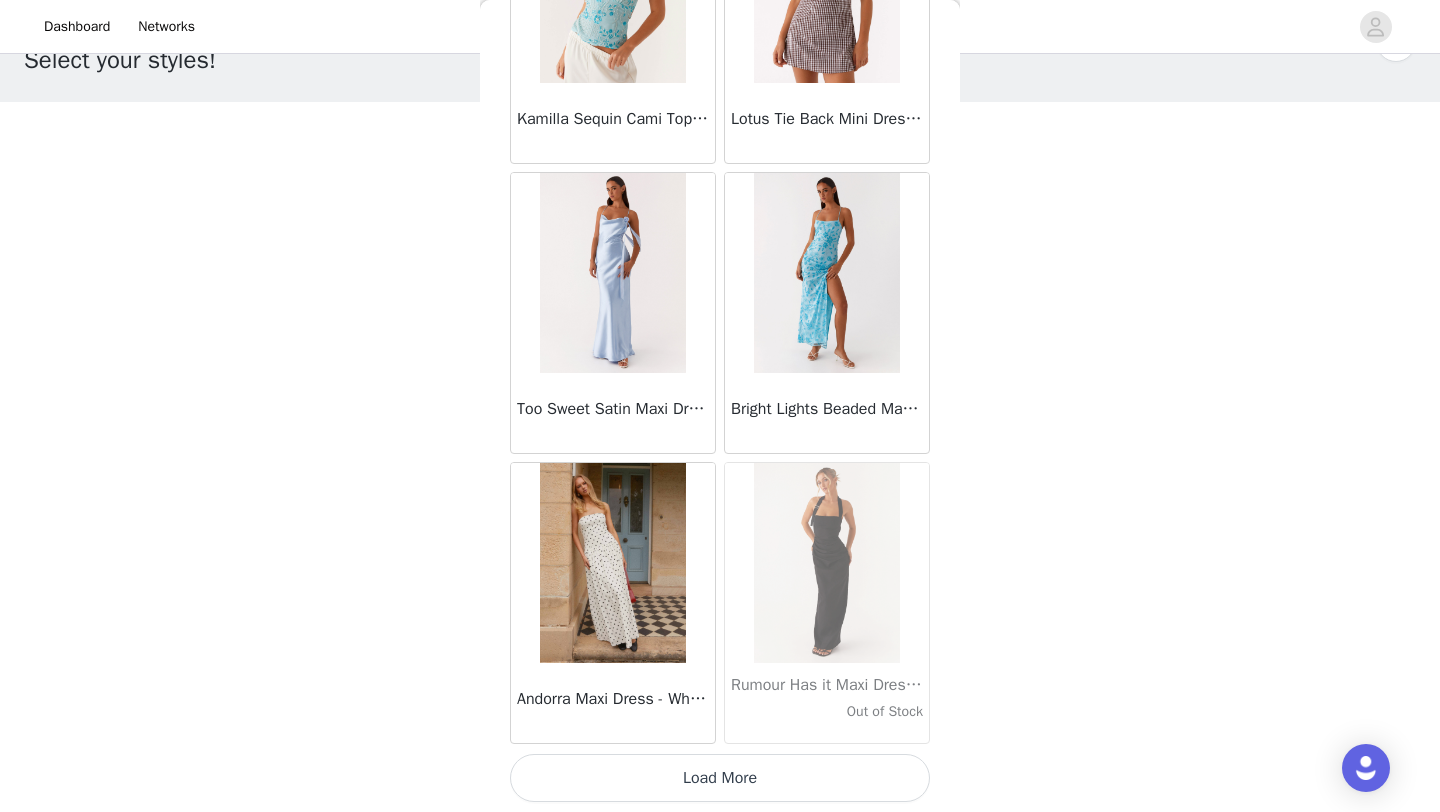 click on "Load More" at bounding box center [720, 778] 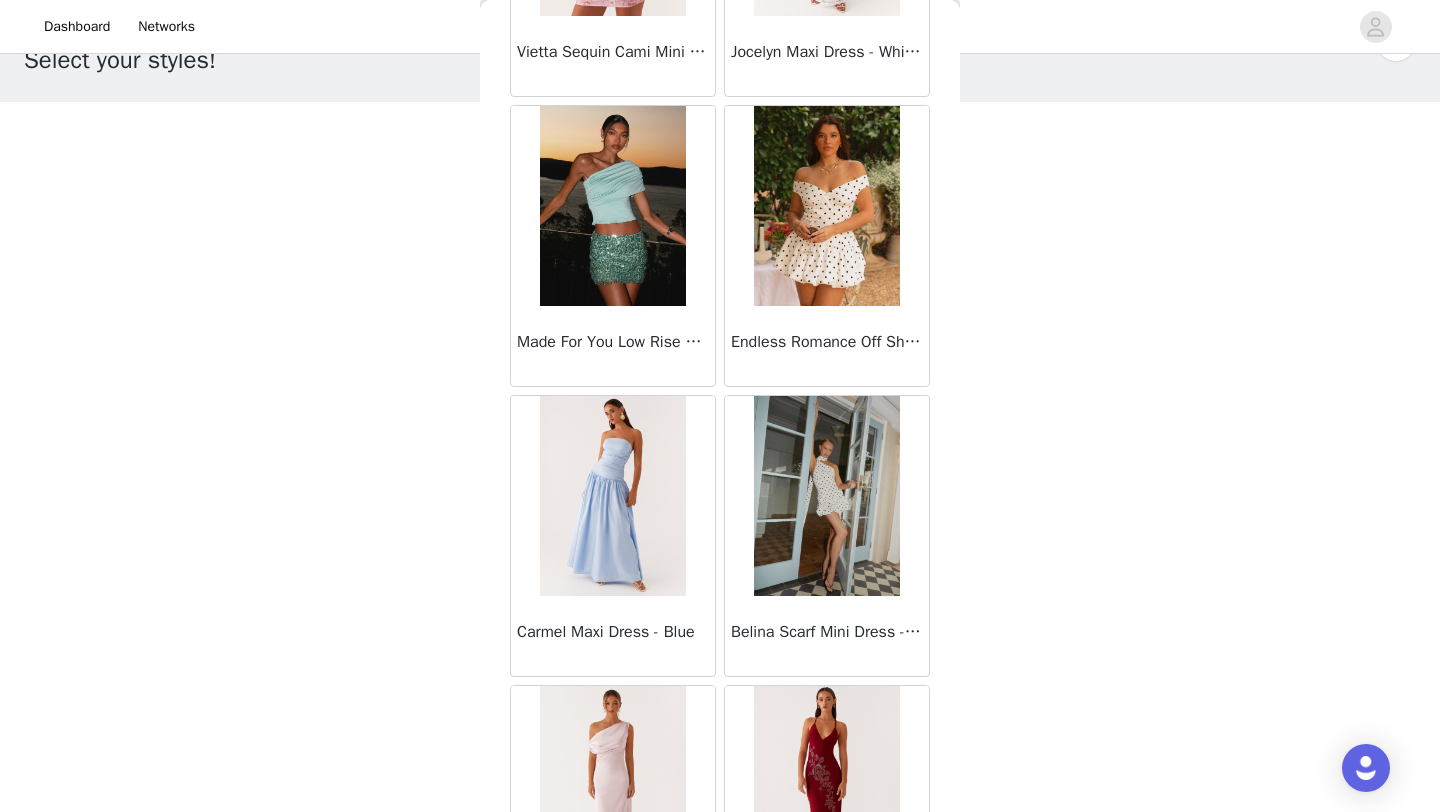 scroll, scrollTop: 16748, scrollLeft: 0, axis: vertical 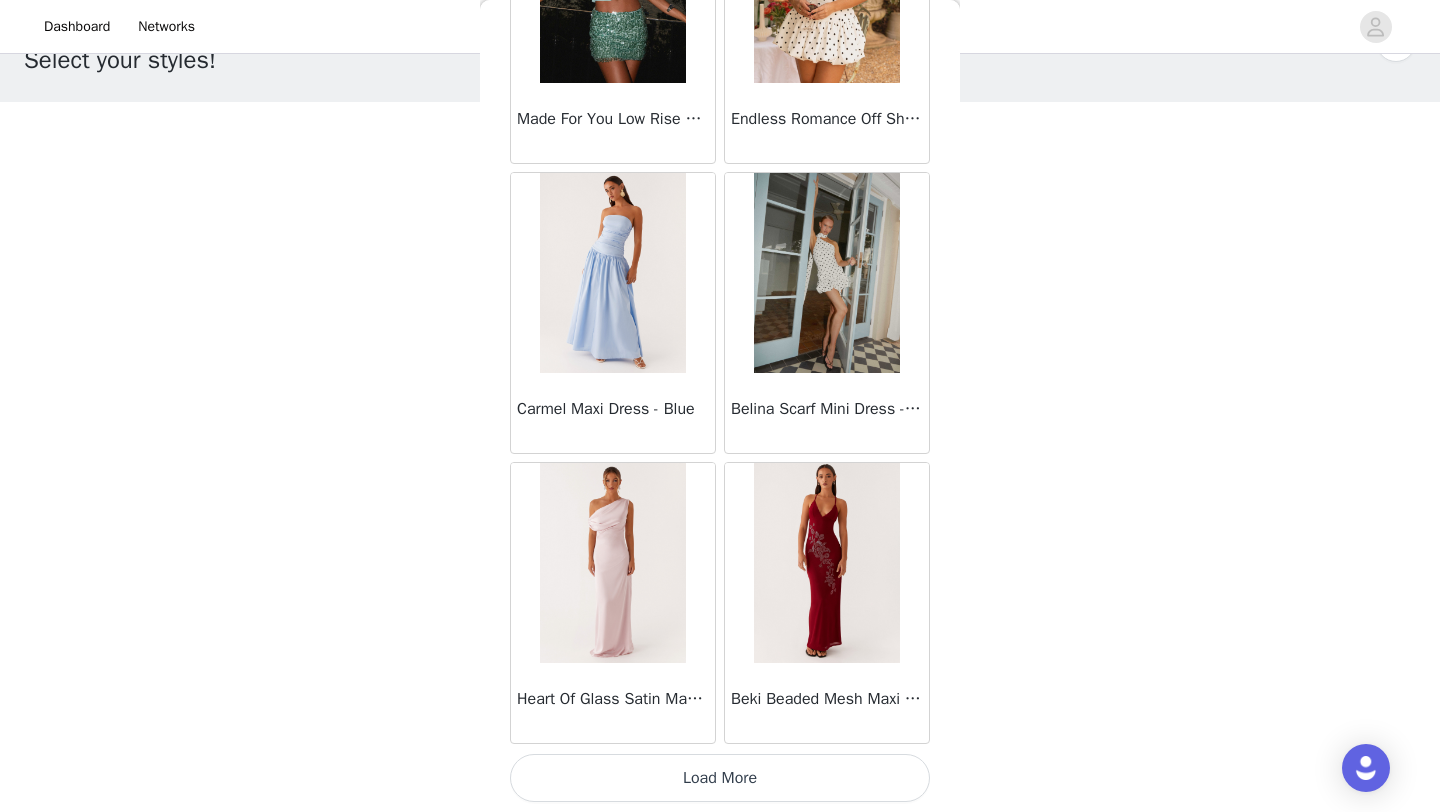 click on "Load More" at bounding box center (720, 778) 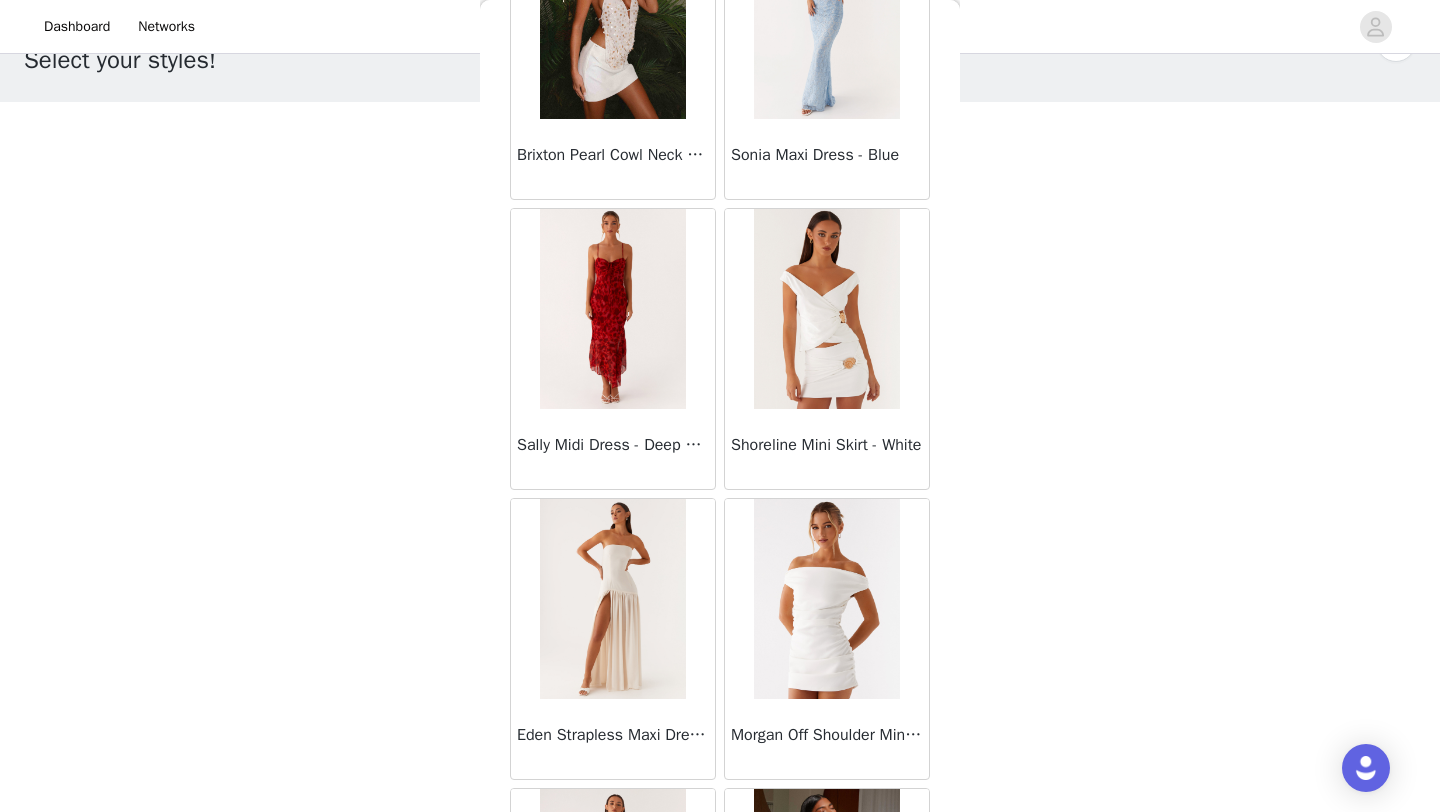 scroll, scrollTop: 19648, scrollLeft: 0, axis: vertical 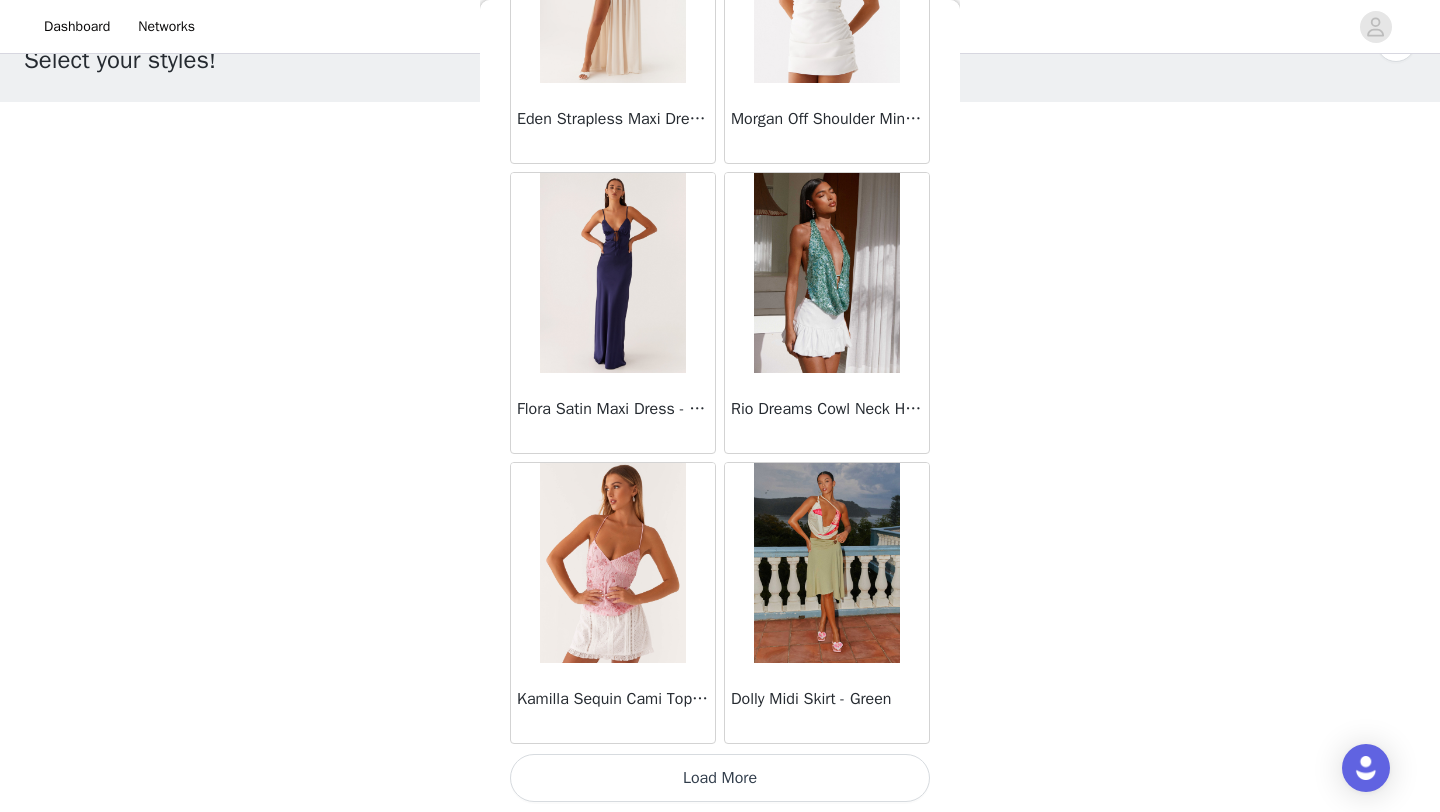click on "Load More" at bounding box center [720, 778] 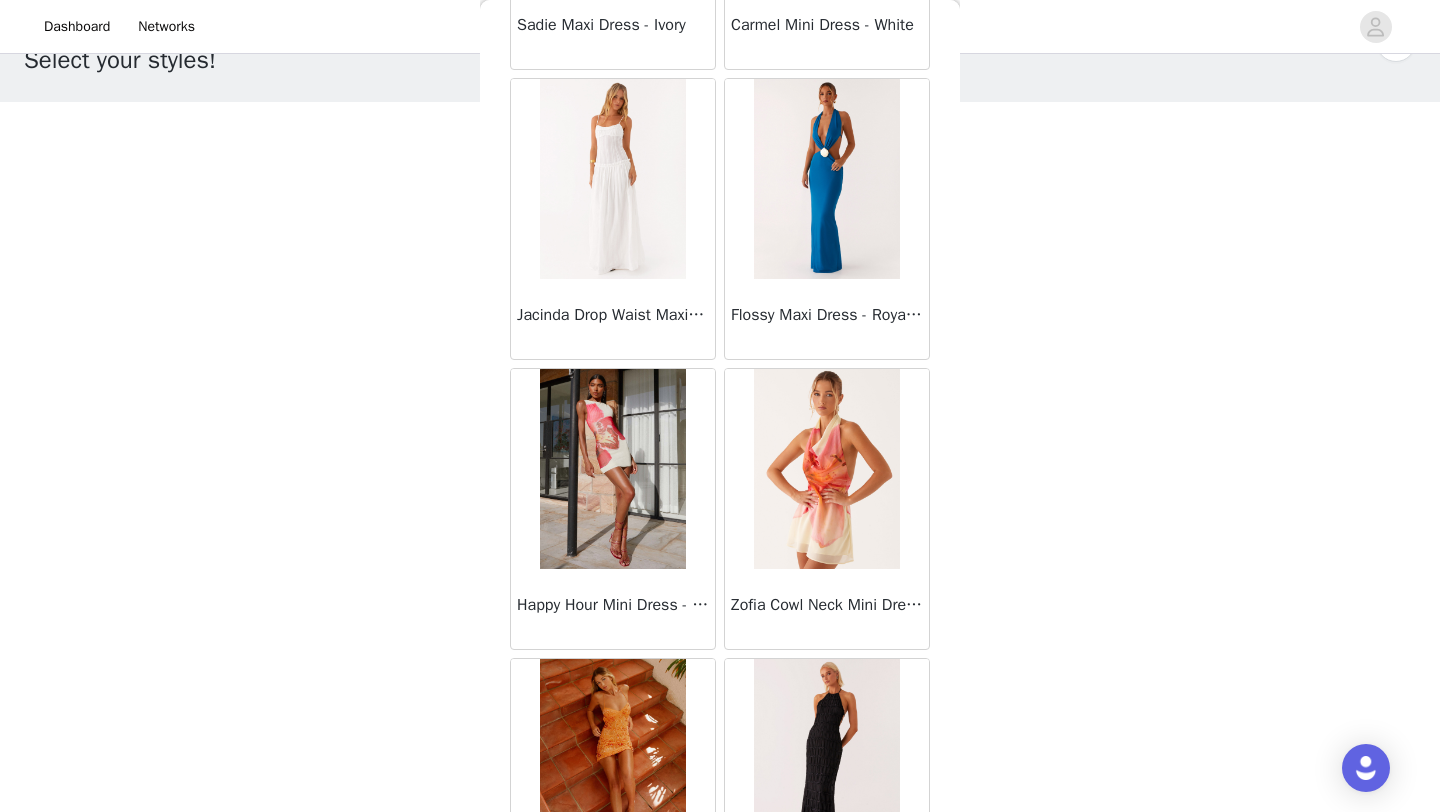 scroll, scrollTop: 22548, scrollLeft: 0, axis: vertical 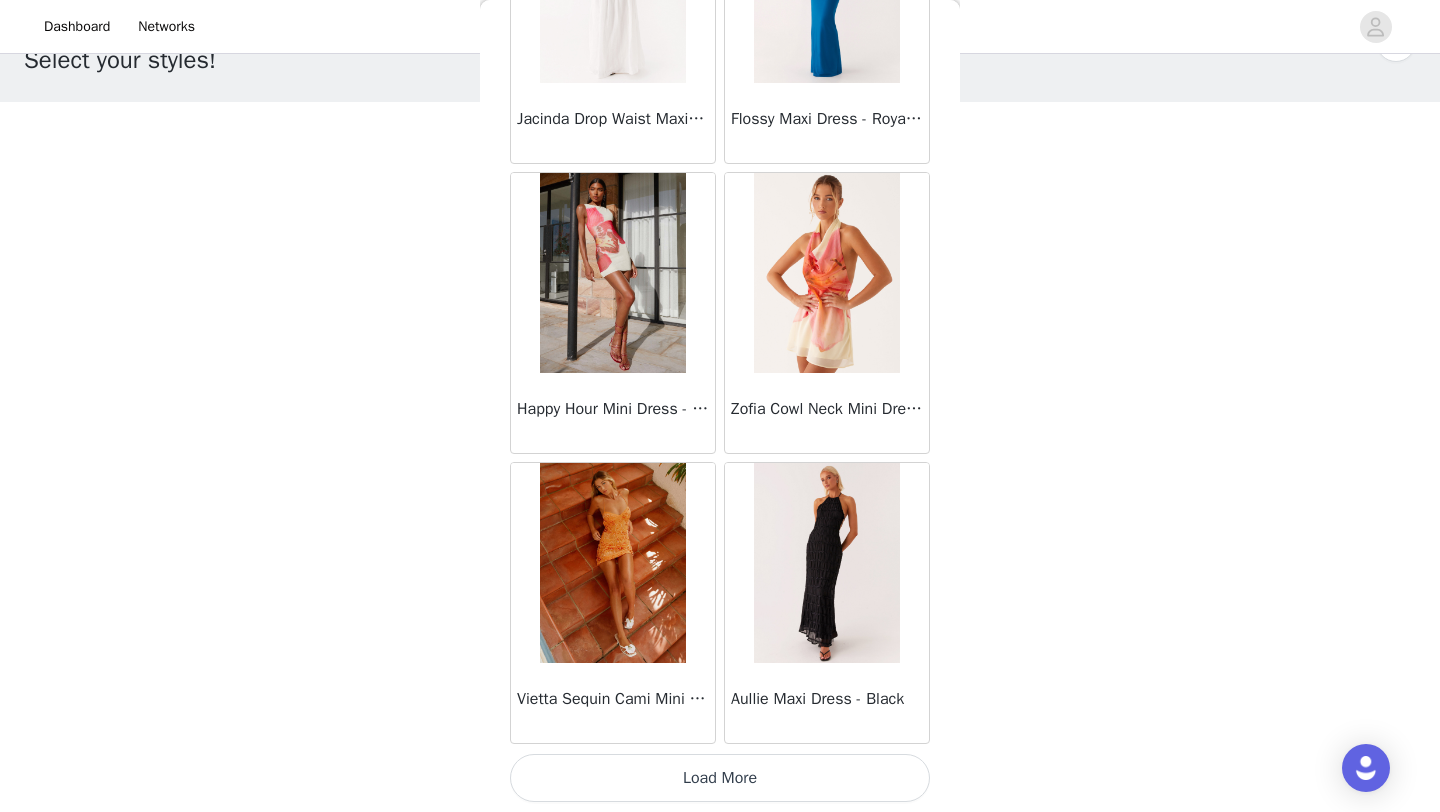 click on "Load More" at bounding box center (720, 778) 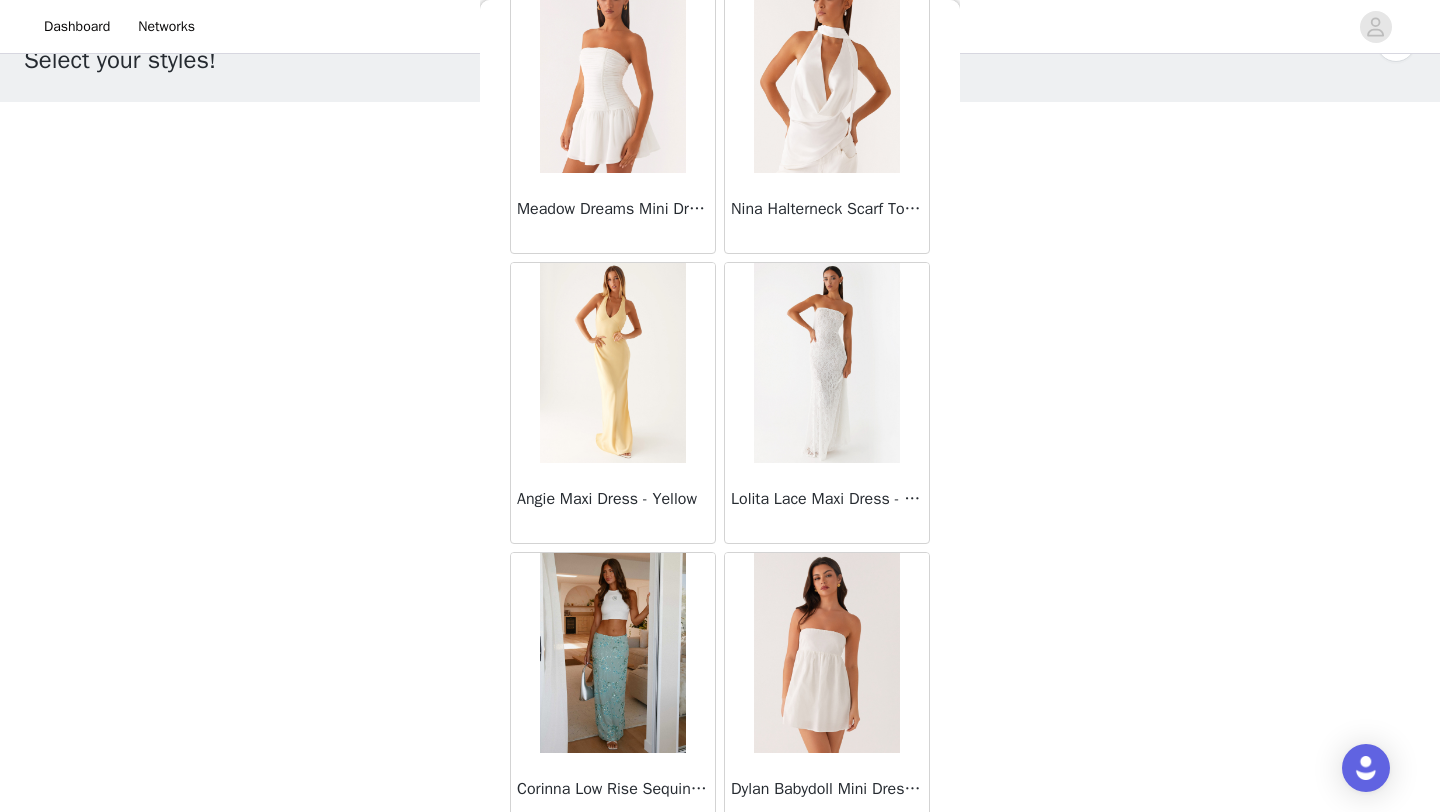 scroll, scrollTop: 25448, scrollLeft: 0, axis: vertical 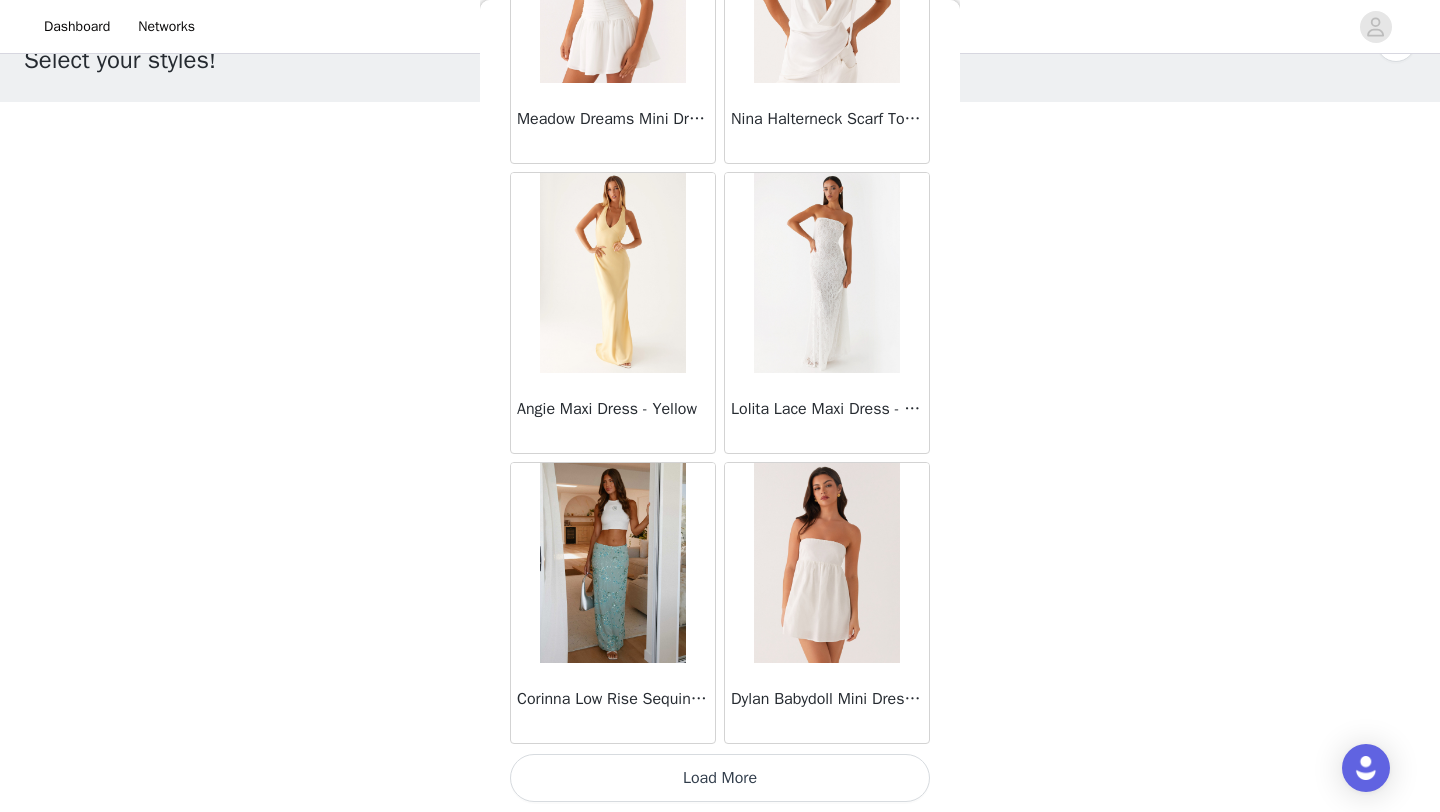 click on "Load More" at bounding box center [720, 778] 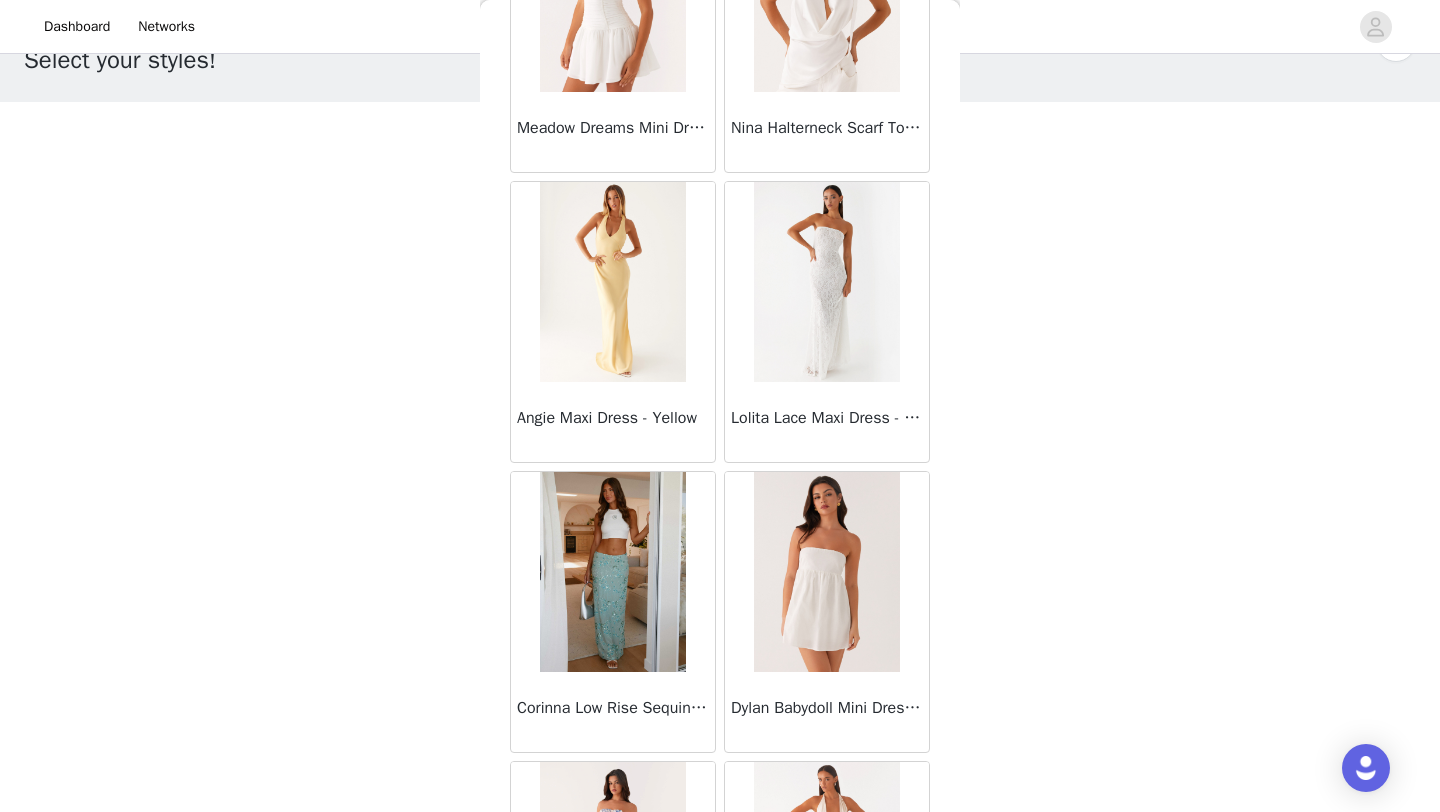 scroll, scrollTop: 25448, scrollLeft: 0, axis: vertical 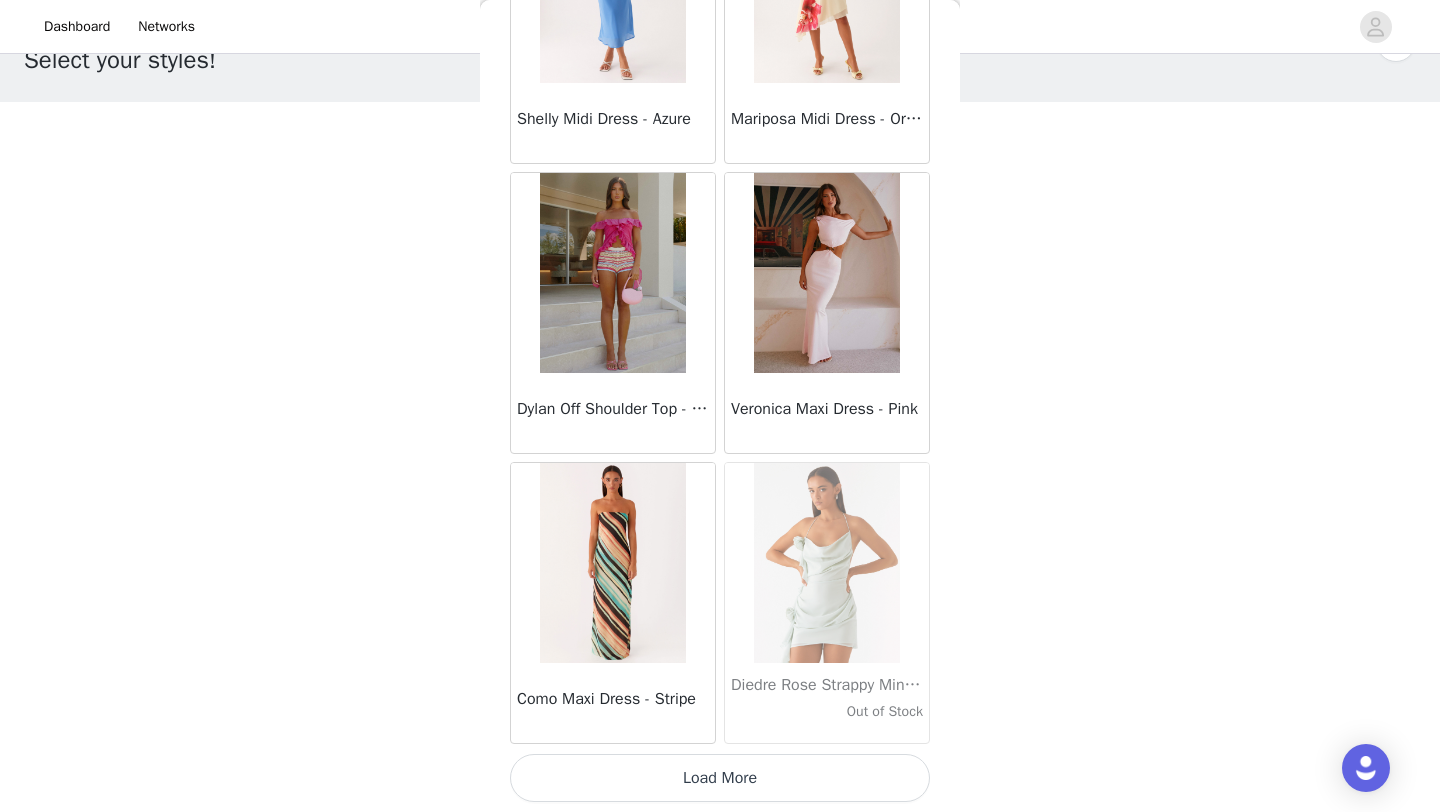 click on "Load More" at bounding box center [720, 778] 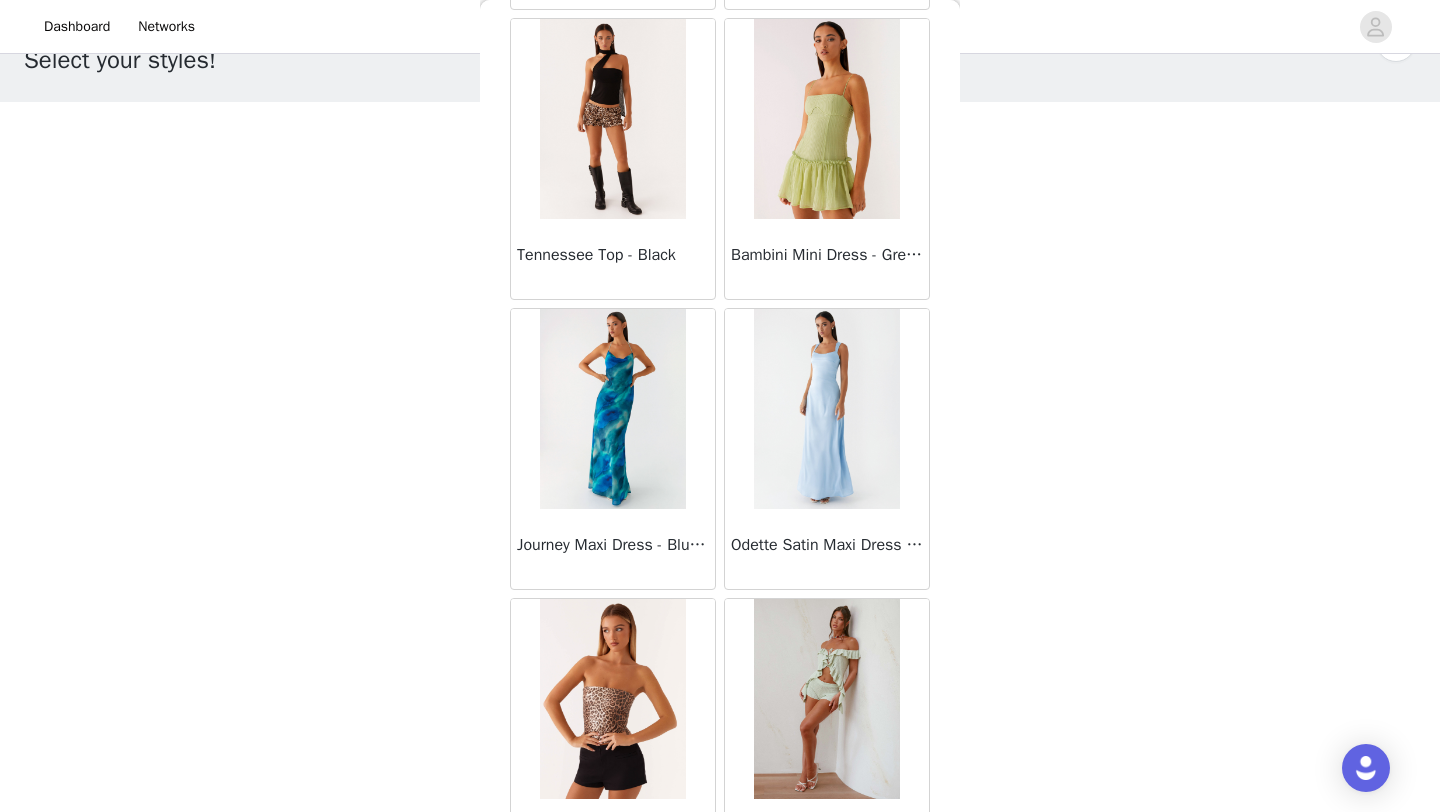 scroll, scrollTop: 31248, scrollLeft: 0, axis: vertical 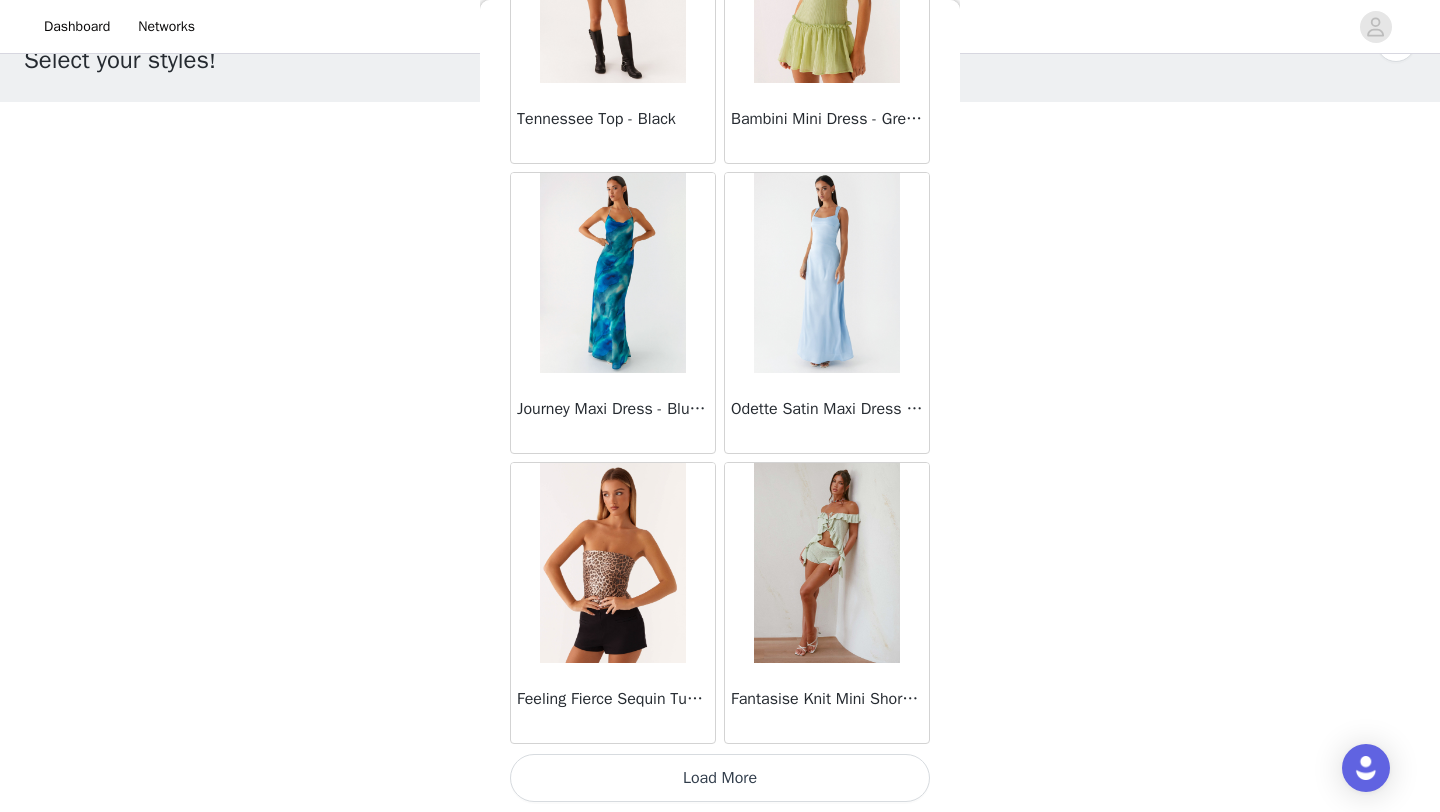 click on "Load More" at bounding box center [720, 778] 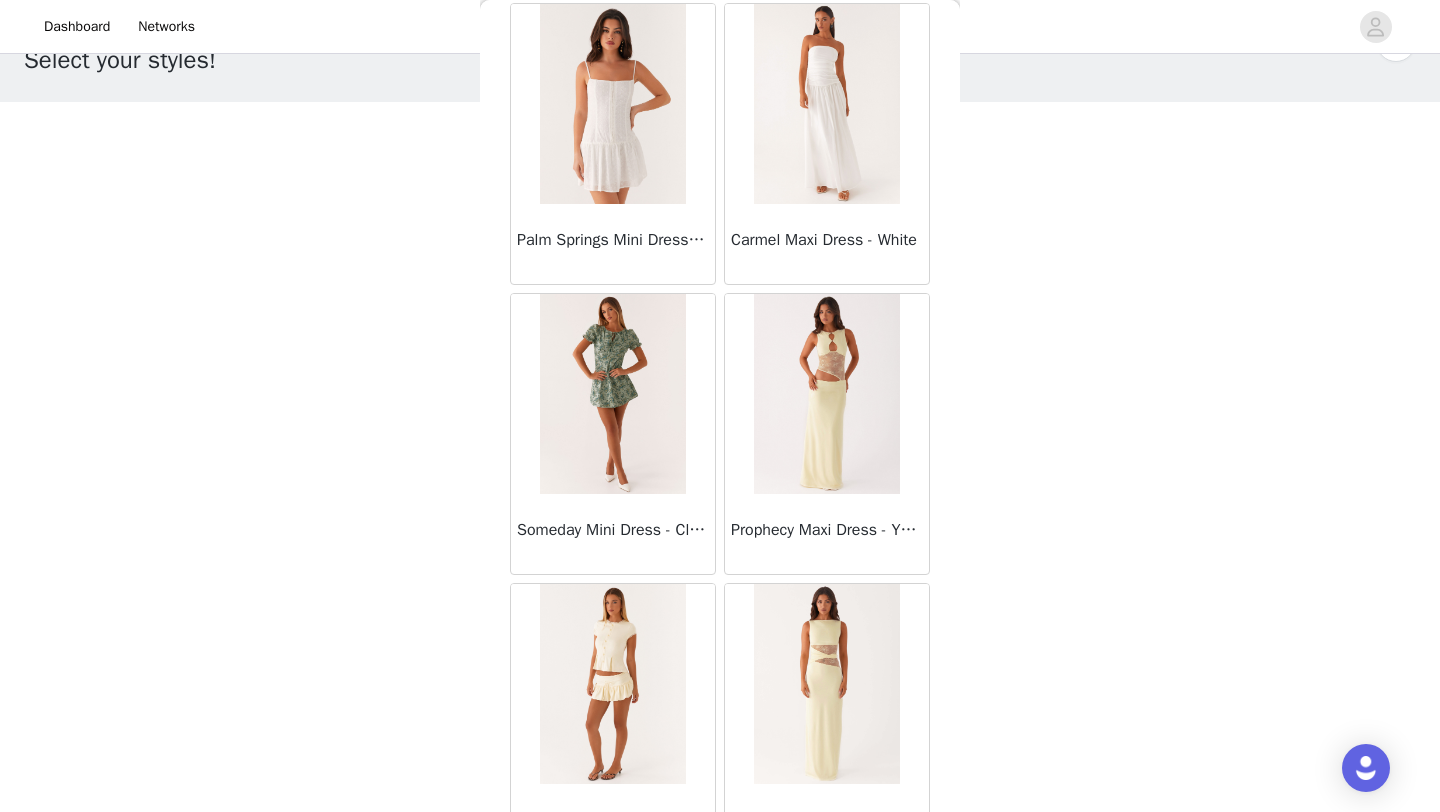 scroll, scrollTop: 34148, scrollLeft: 0, axis: vertical 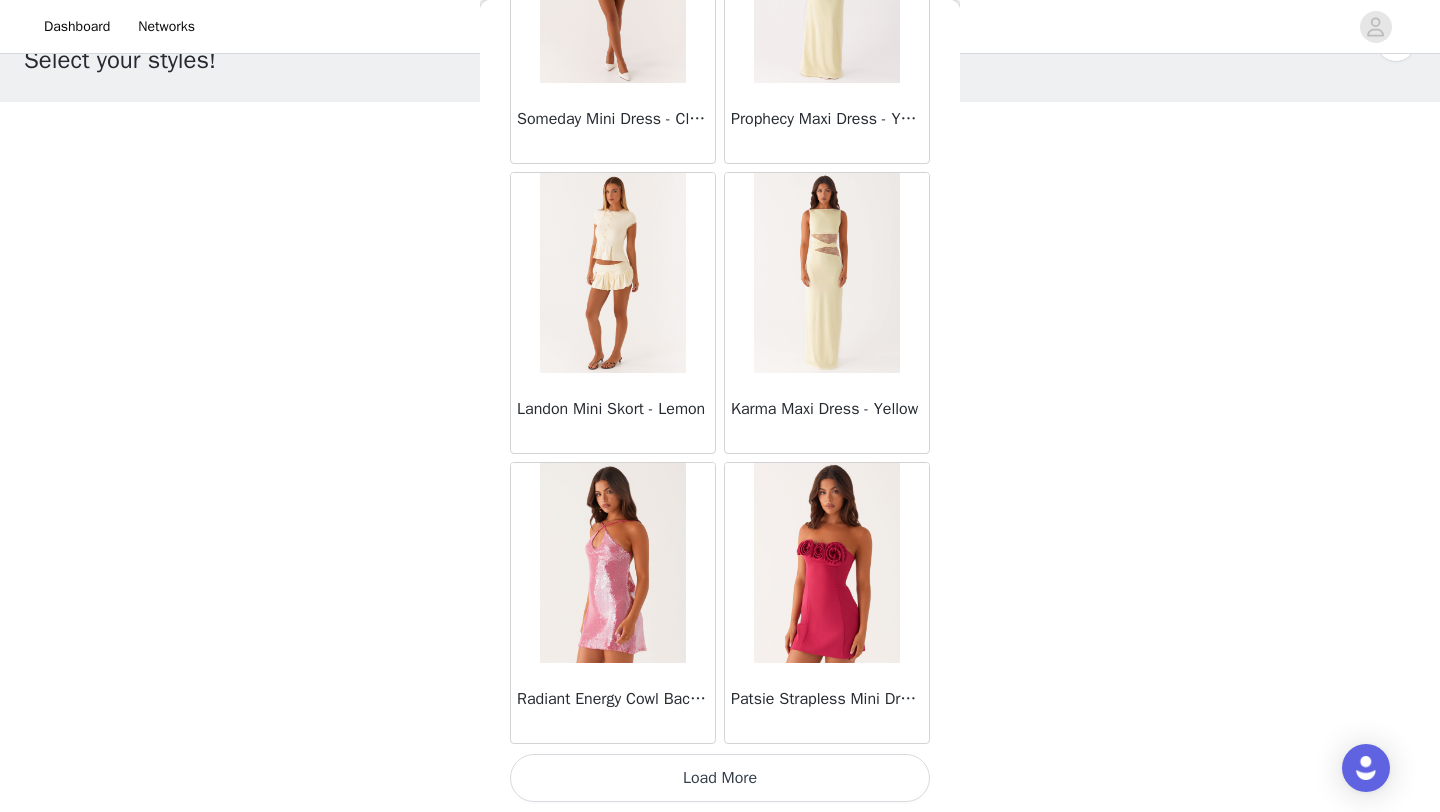 click on "Load More" at bounding box center (720, 778) 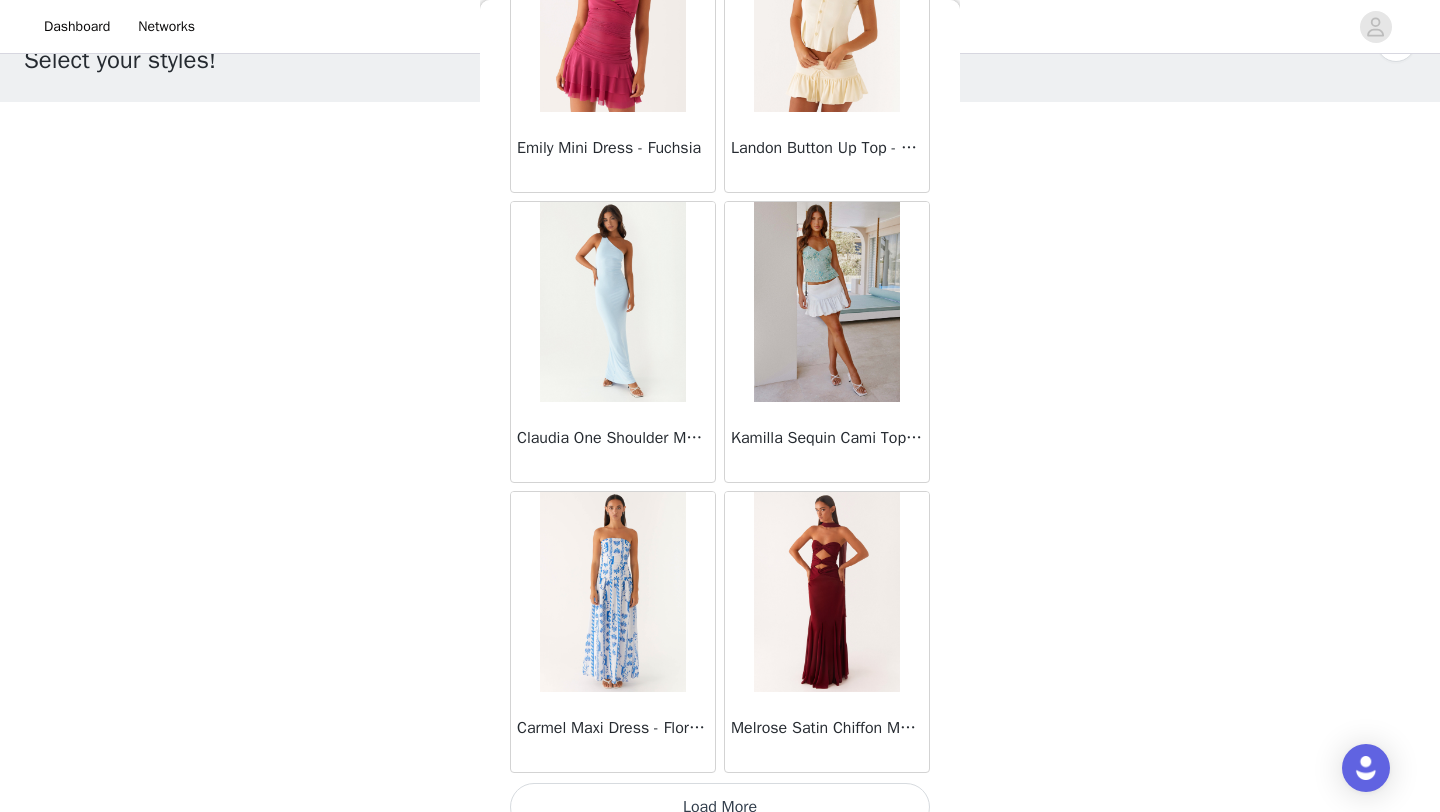 scroll, scrollTop: 37048, scrollLeft: 0, axis: vertical 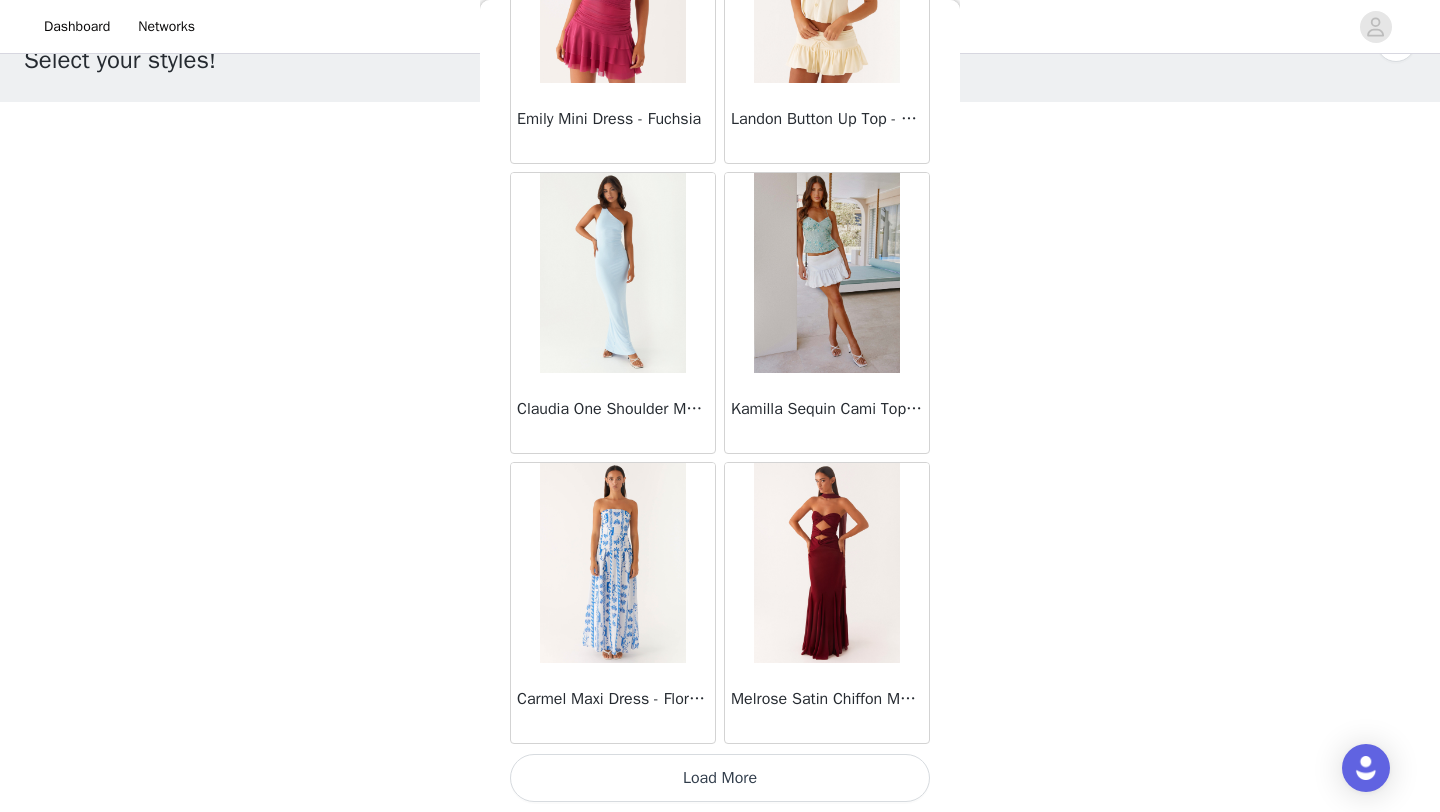 click on "Load More" at bounding box center (720, 778) 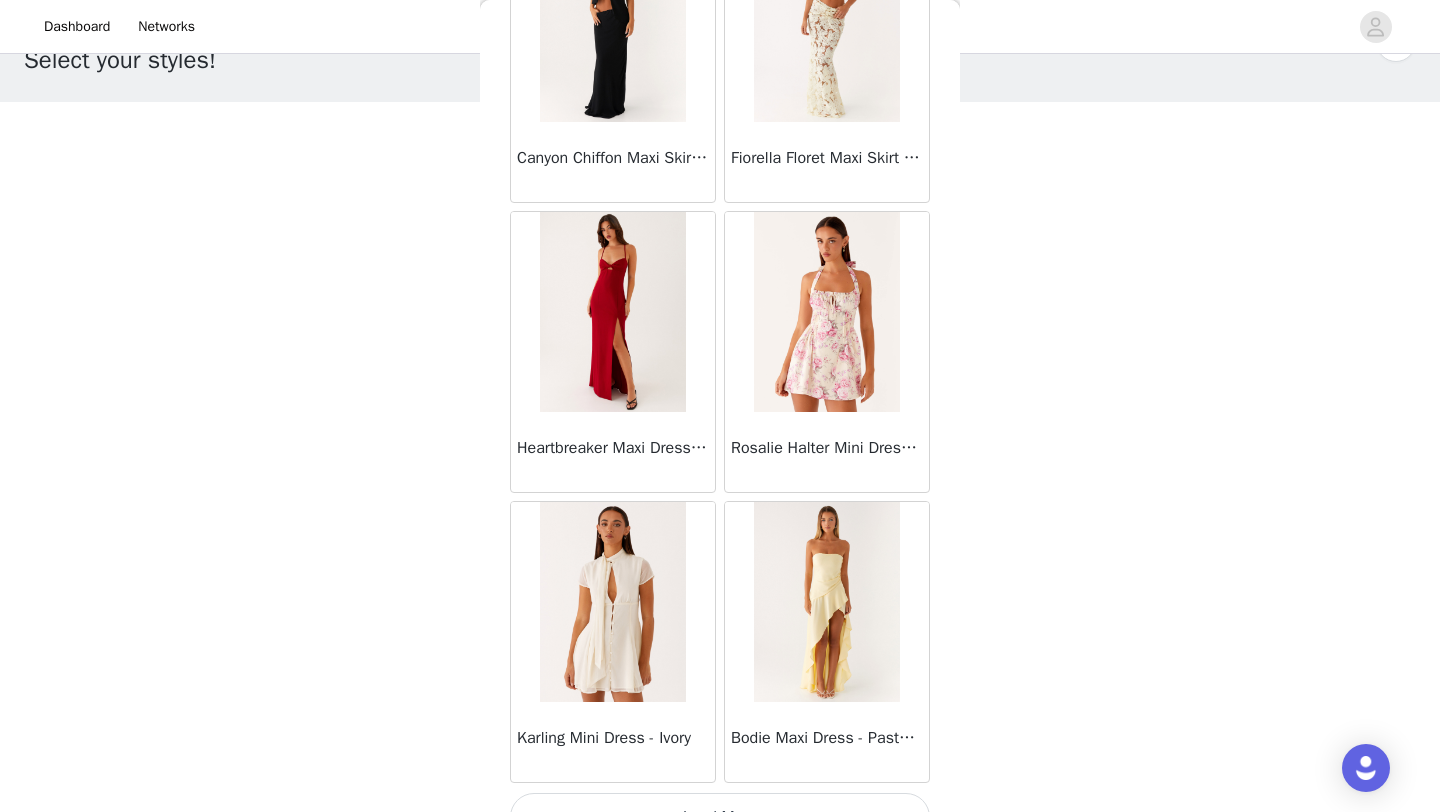 scroll, scrollTop: 39948, scrollLeft: 0, axis: vertical 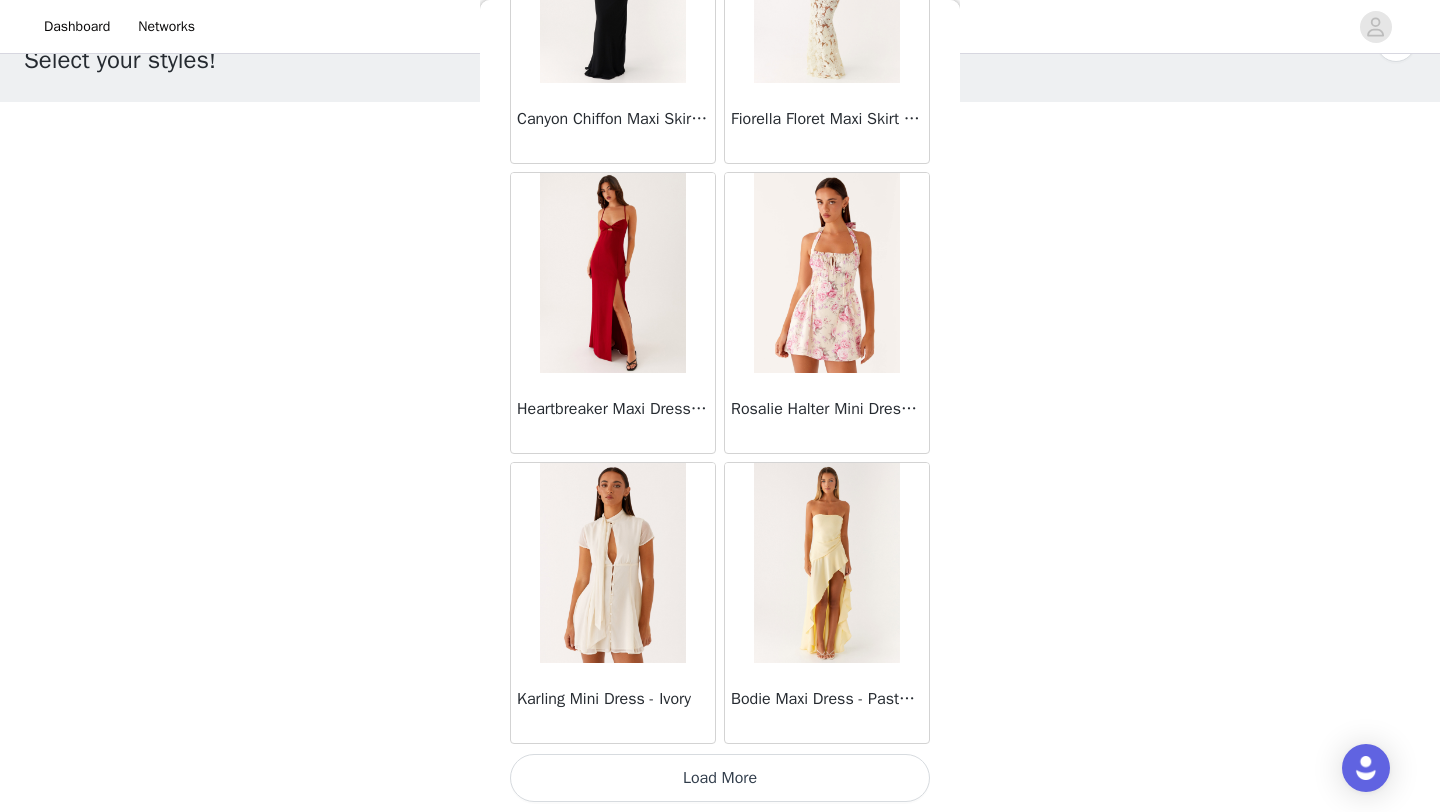 click on "Load More" at bounding box center [720, 778] 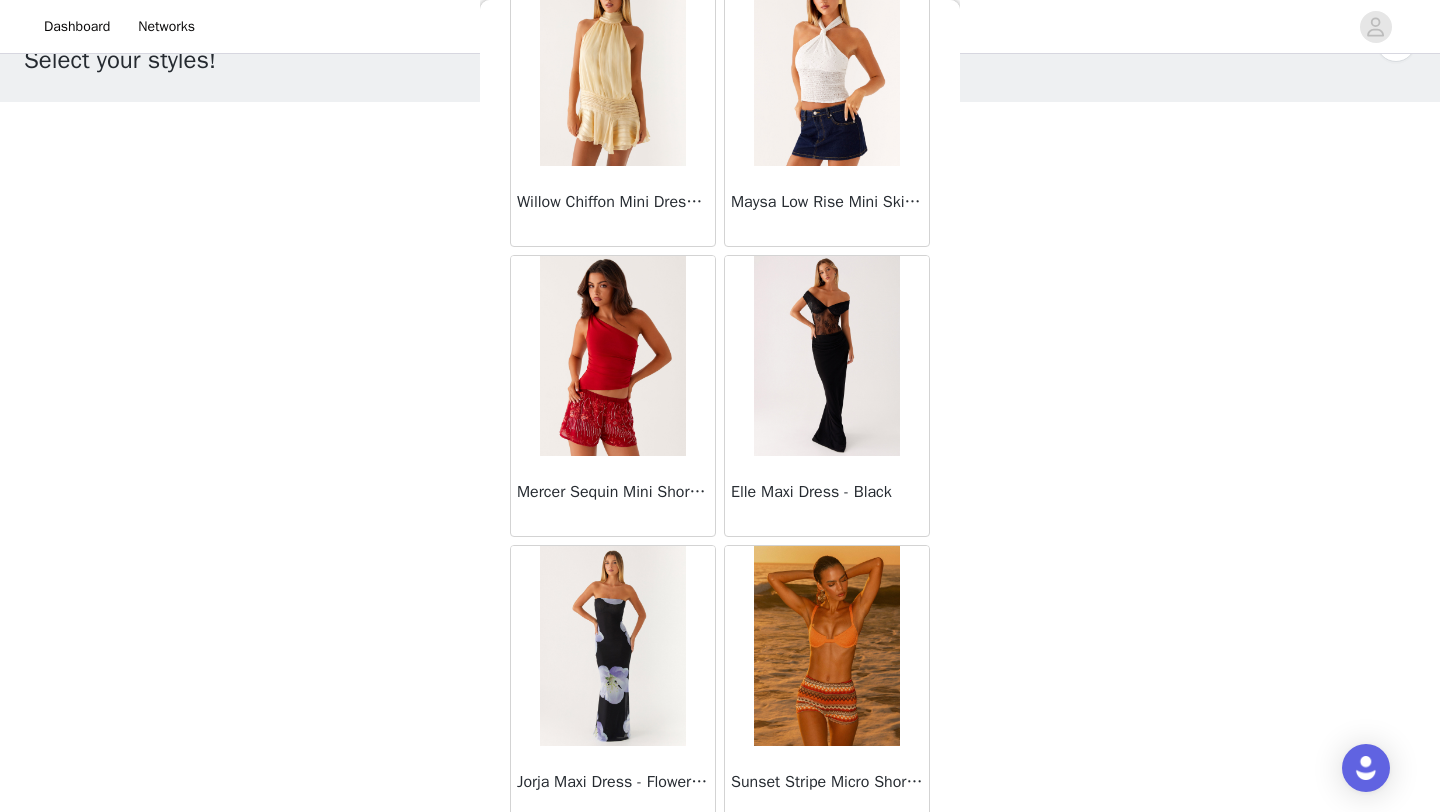 scroll, scrollTop: 42848, scrollLeft: 0, axis: vertical 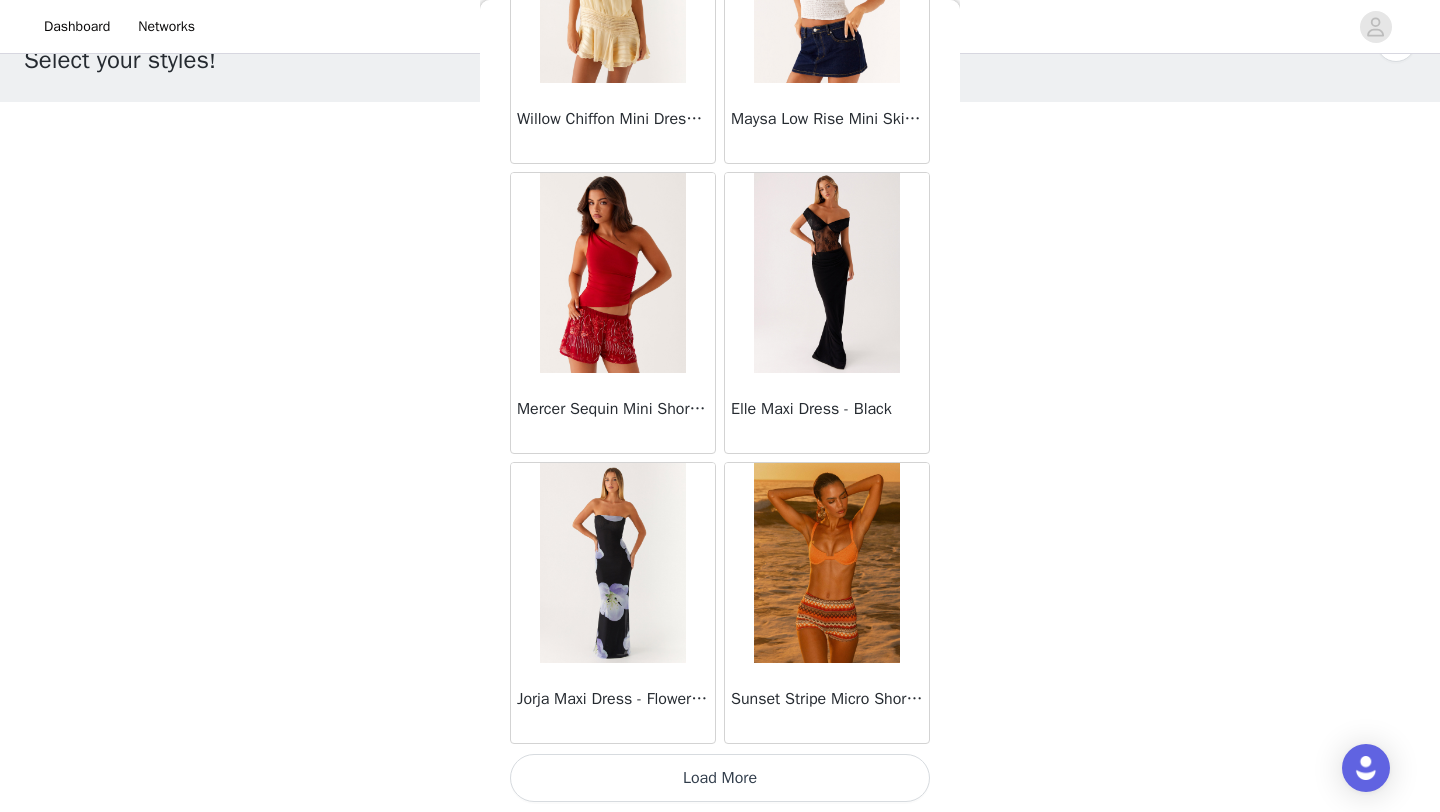 click on "Load More" at bounding box center (720, 778) 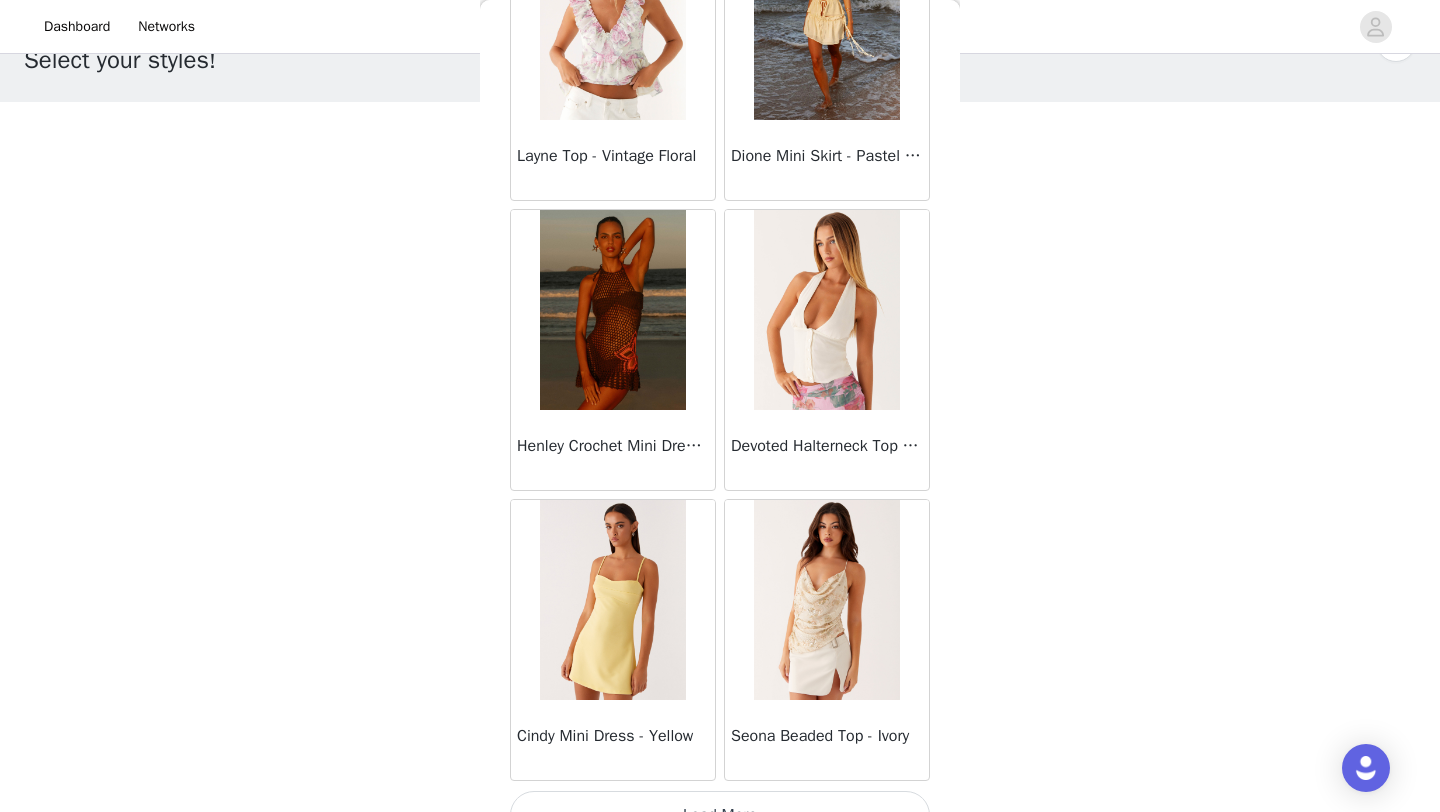 scroll, scrollTop: 45748, scrollLeft: 0, axis: vertical 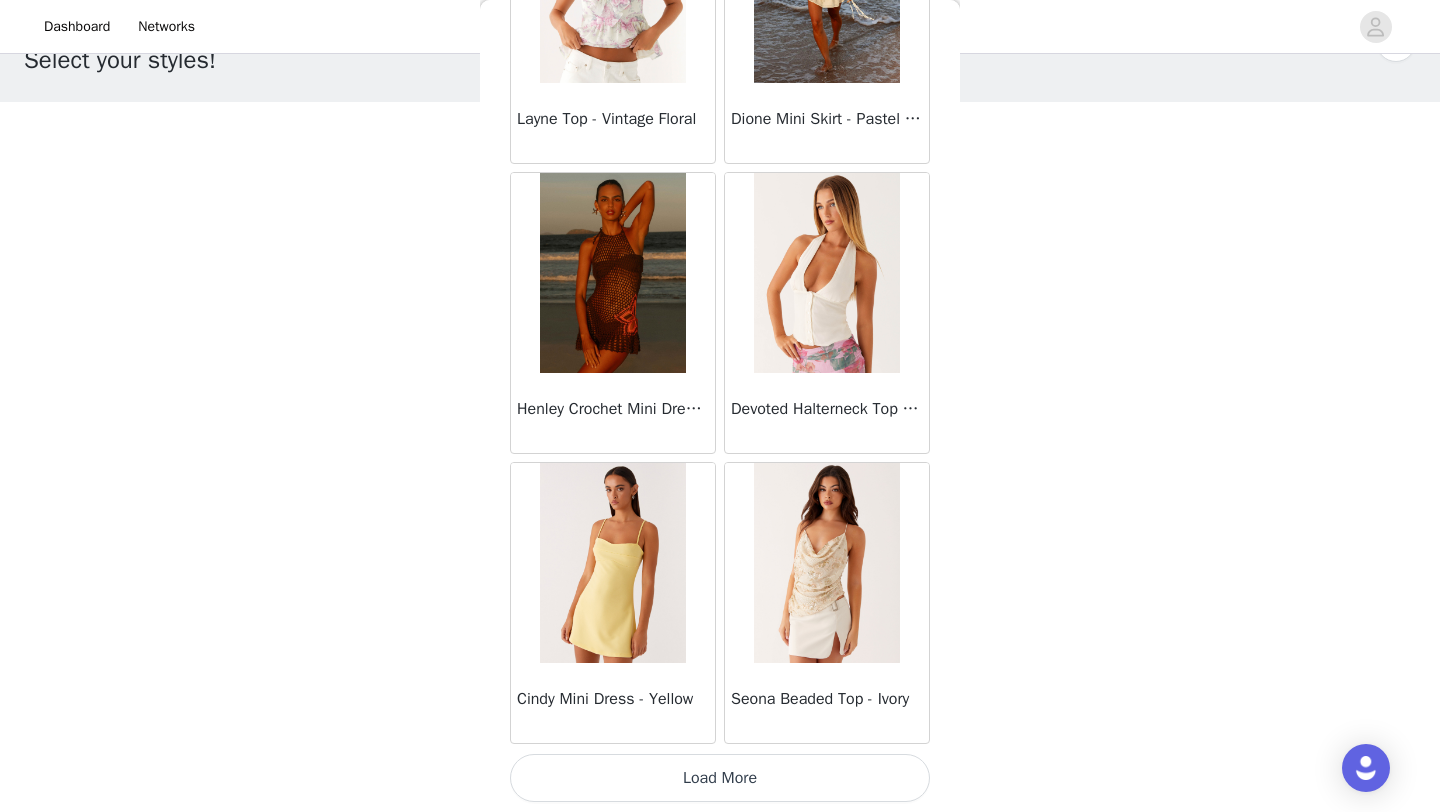 click on "Load More" at bounding box center [720, 778] 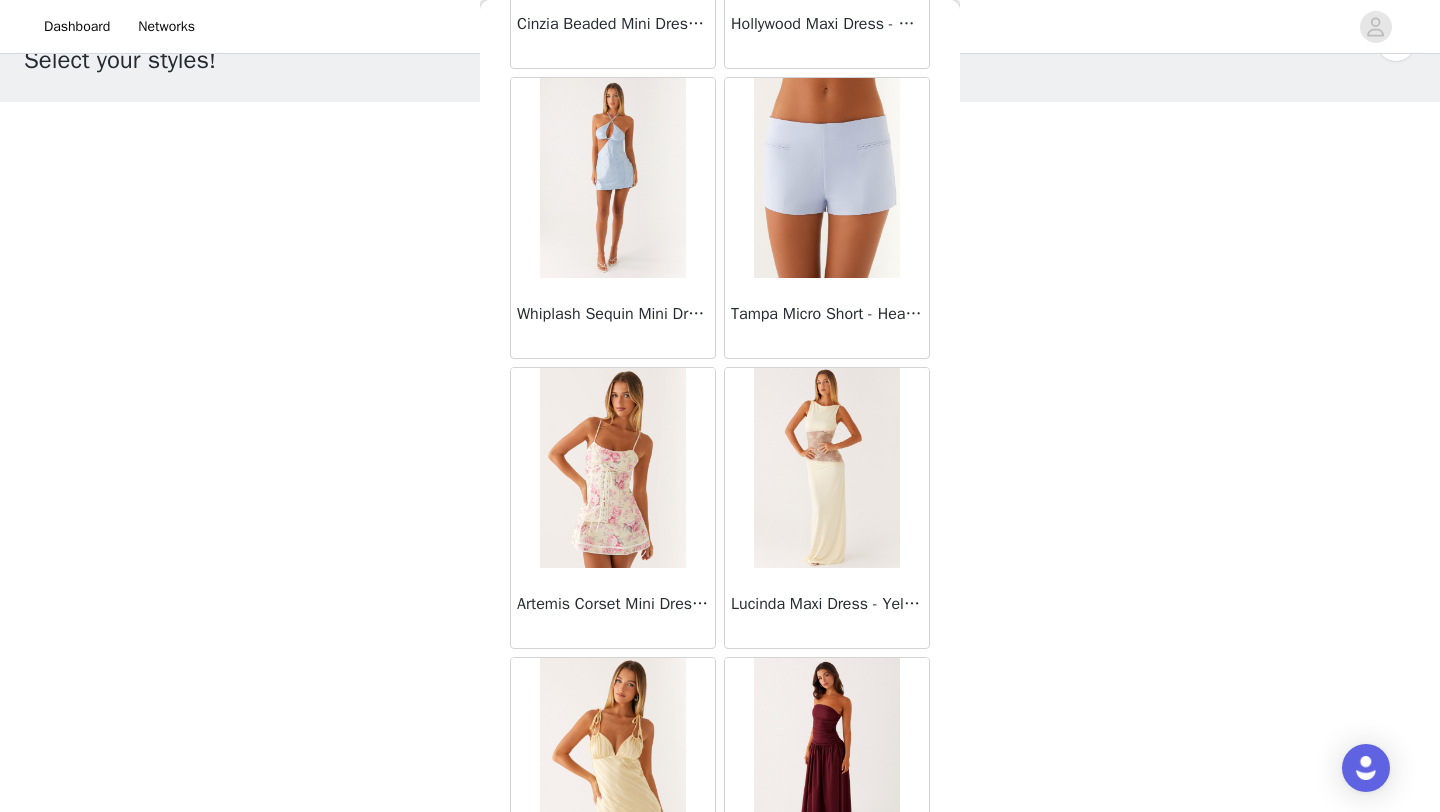 scroll, scrollTop: 47528, scrollLeft: 0, axis: vertical 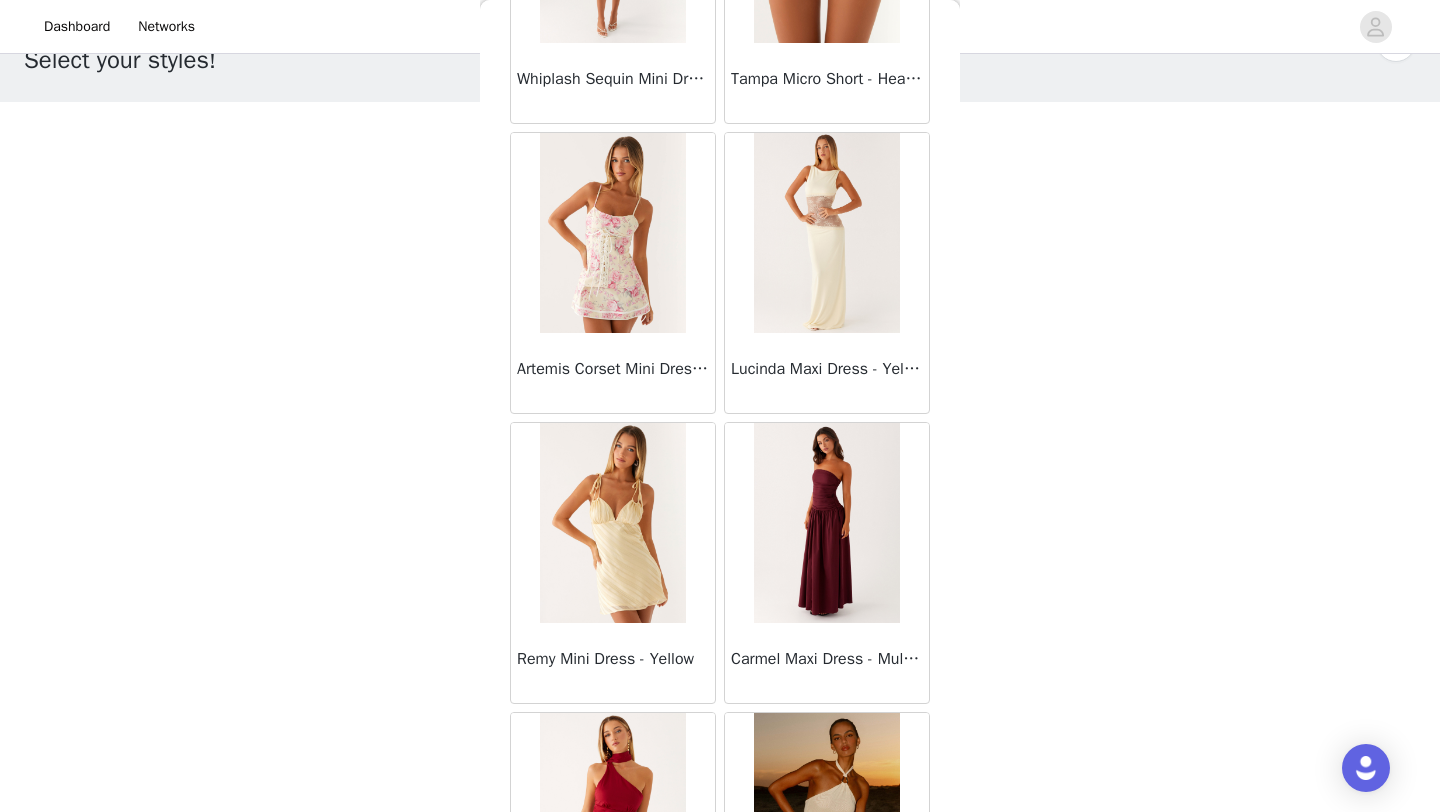 click on "Artemis Corset Mini Dress - Vintage Pink Floral" at bounding box center [613, 373] 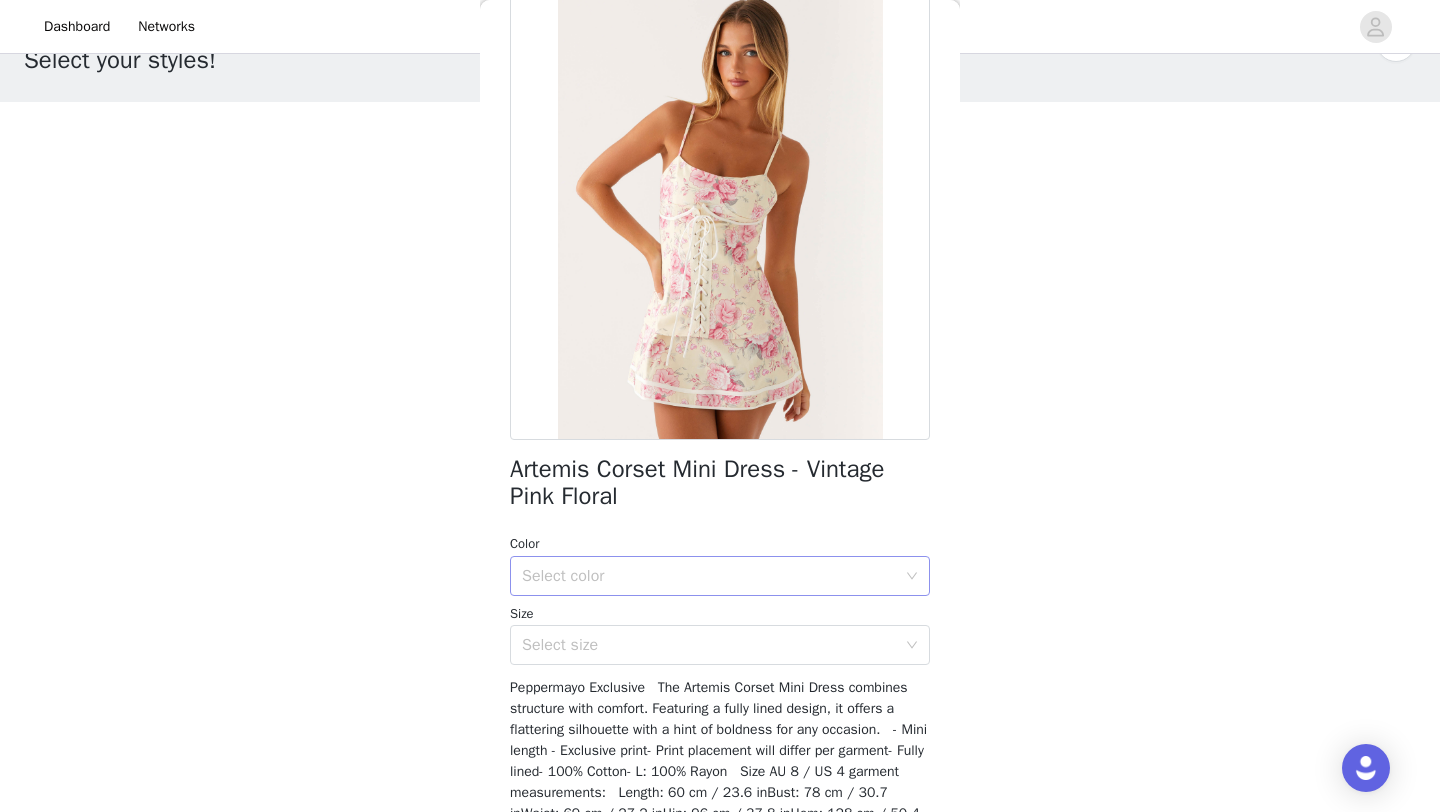 scroll, scrollTop: 107, scrollLeft: 0, axis: vertical 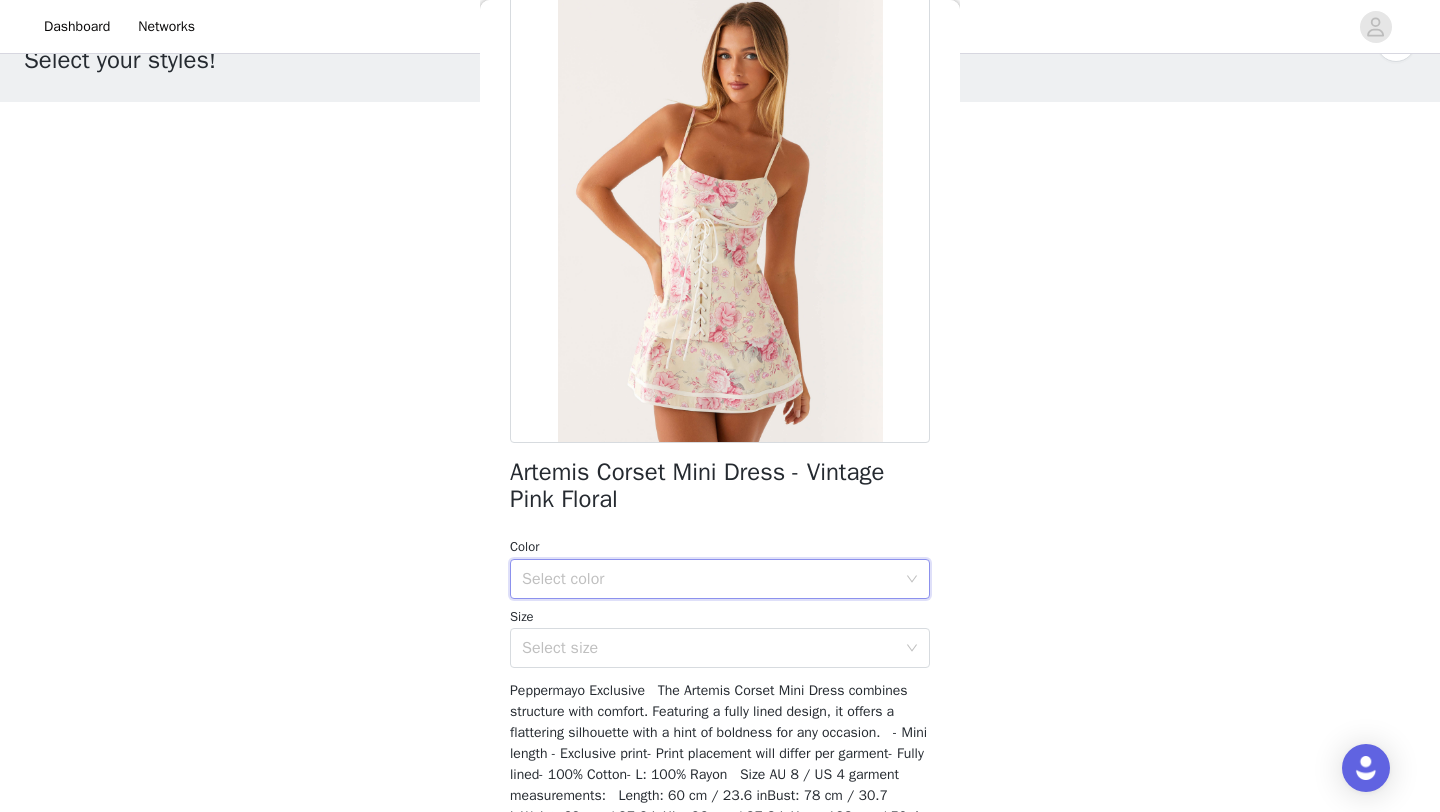 click on "Select color" at bounding box center [713, 579] 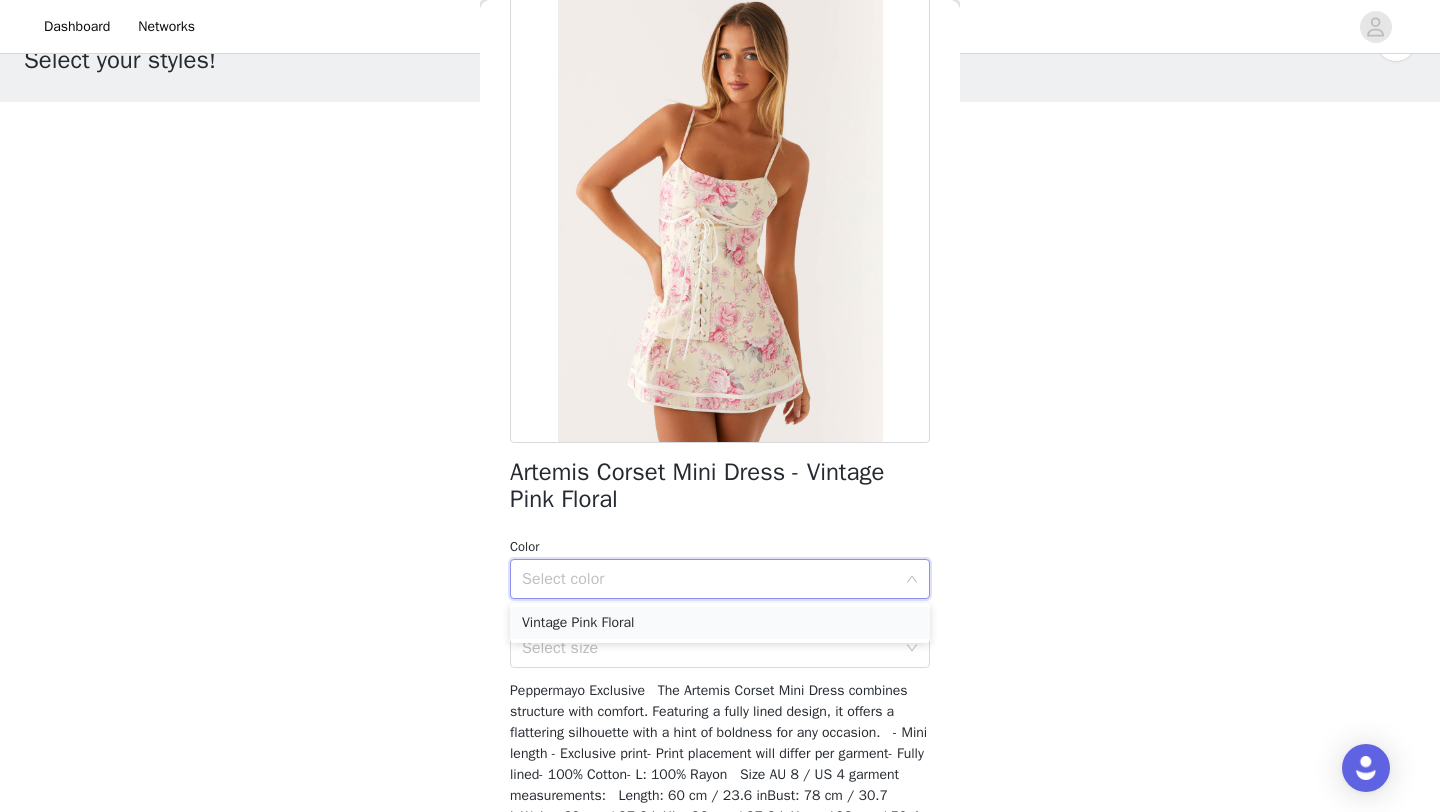 click on "Vintage Pink Floral" at bounding box center [720, 623] 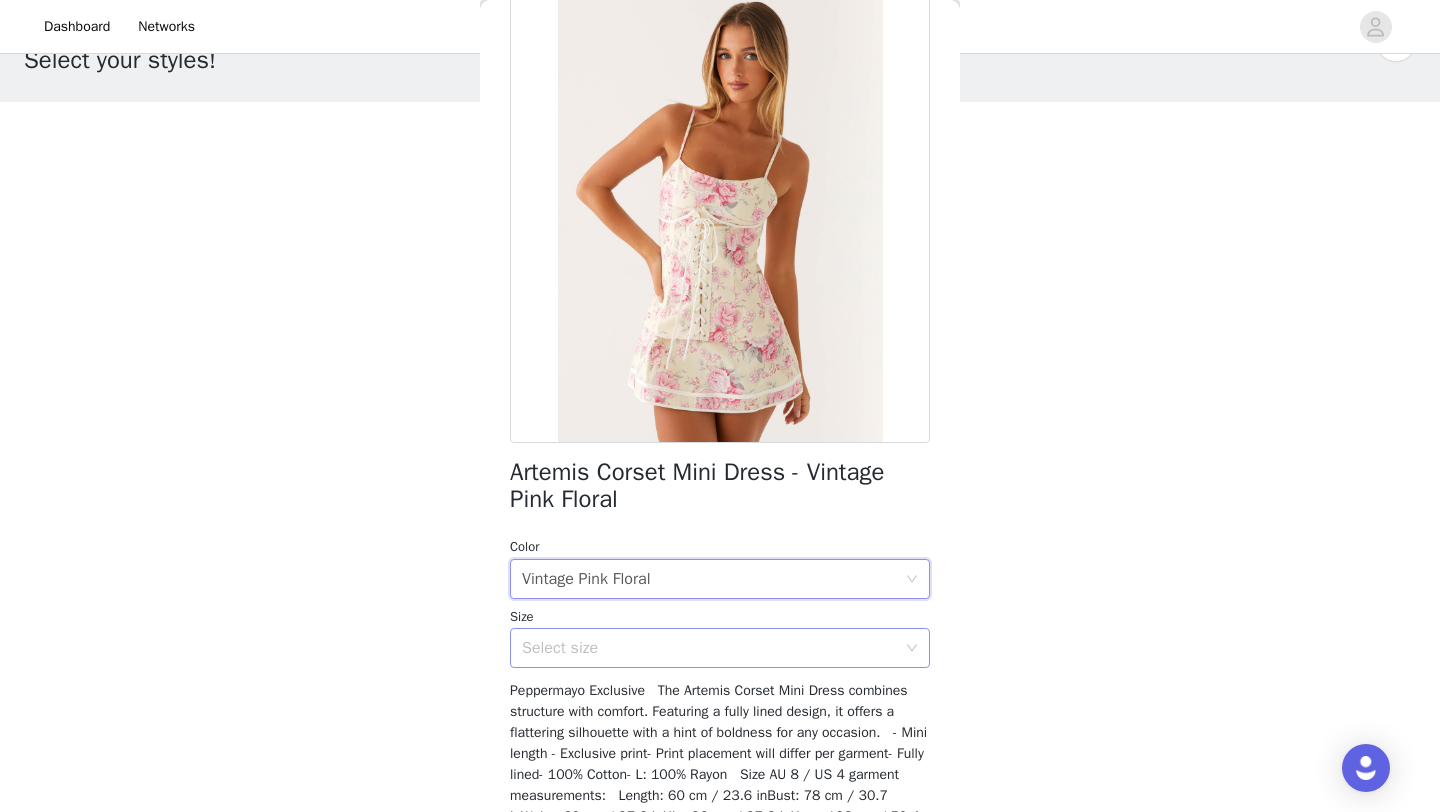 click on "Select size" at bounding box center [709, 648] 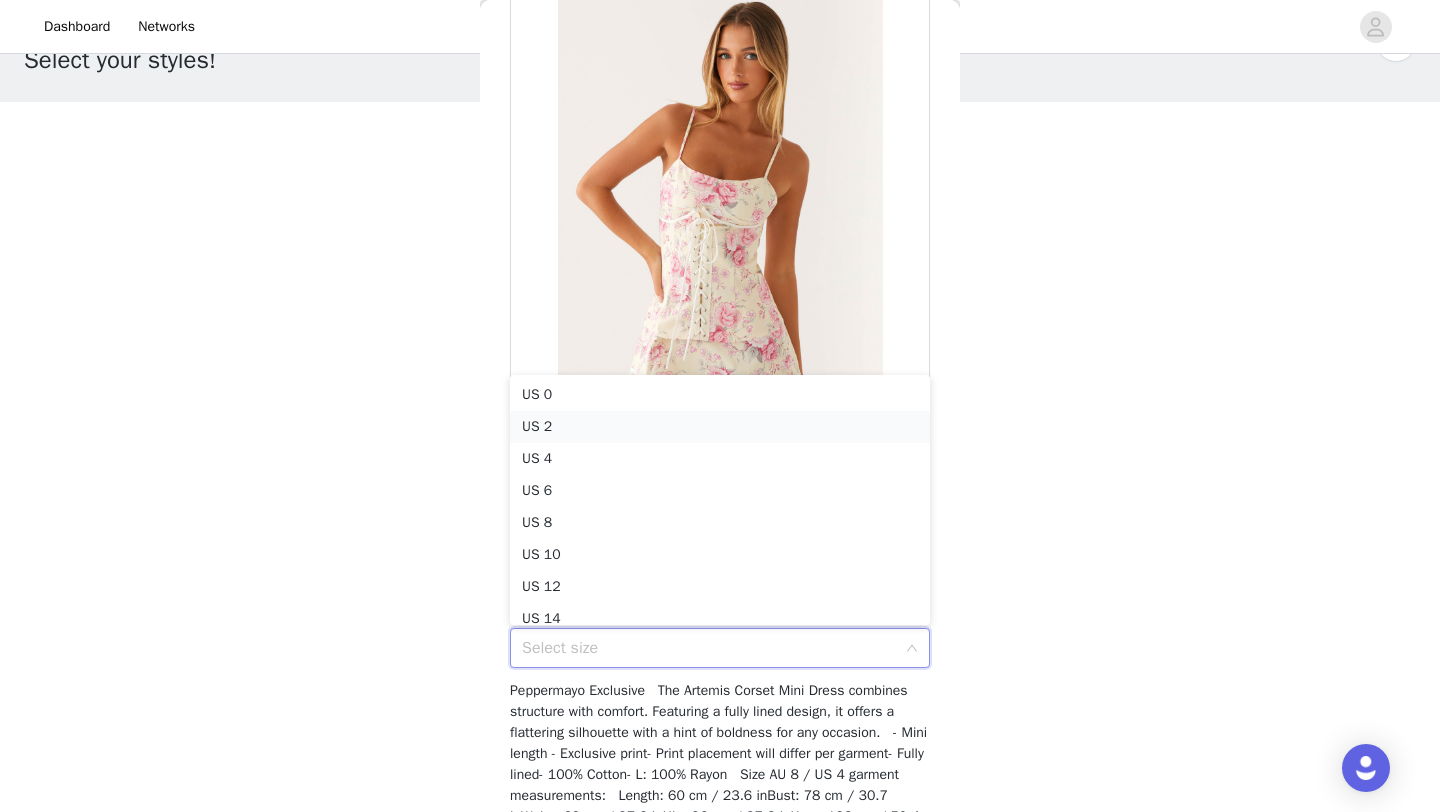 click on "US 2" at bounding box center (720, 427) 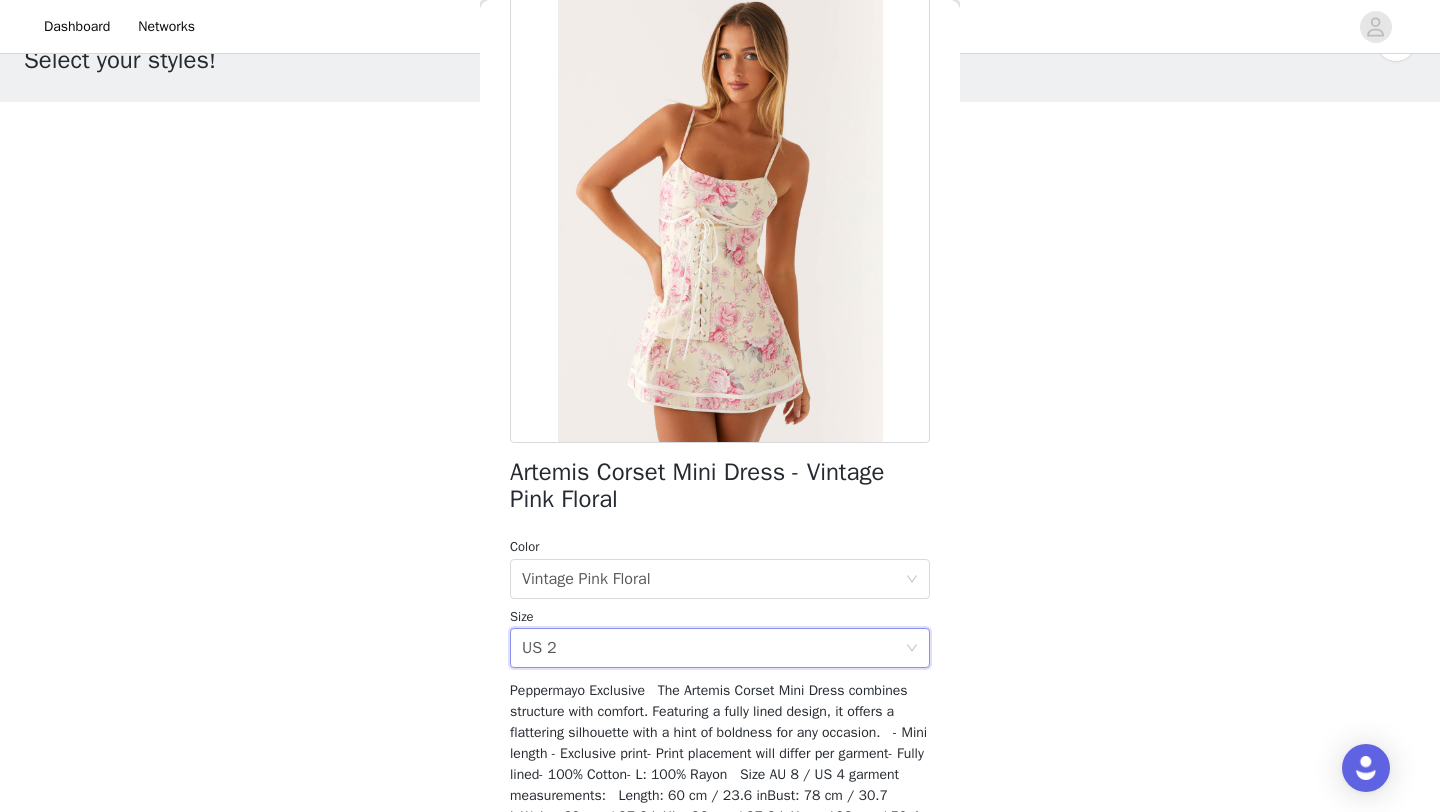 scroll, scrollTop: 248, scrollLeft: 0, axis: vertical 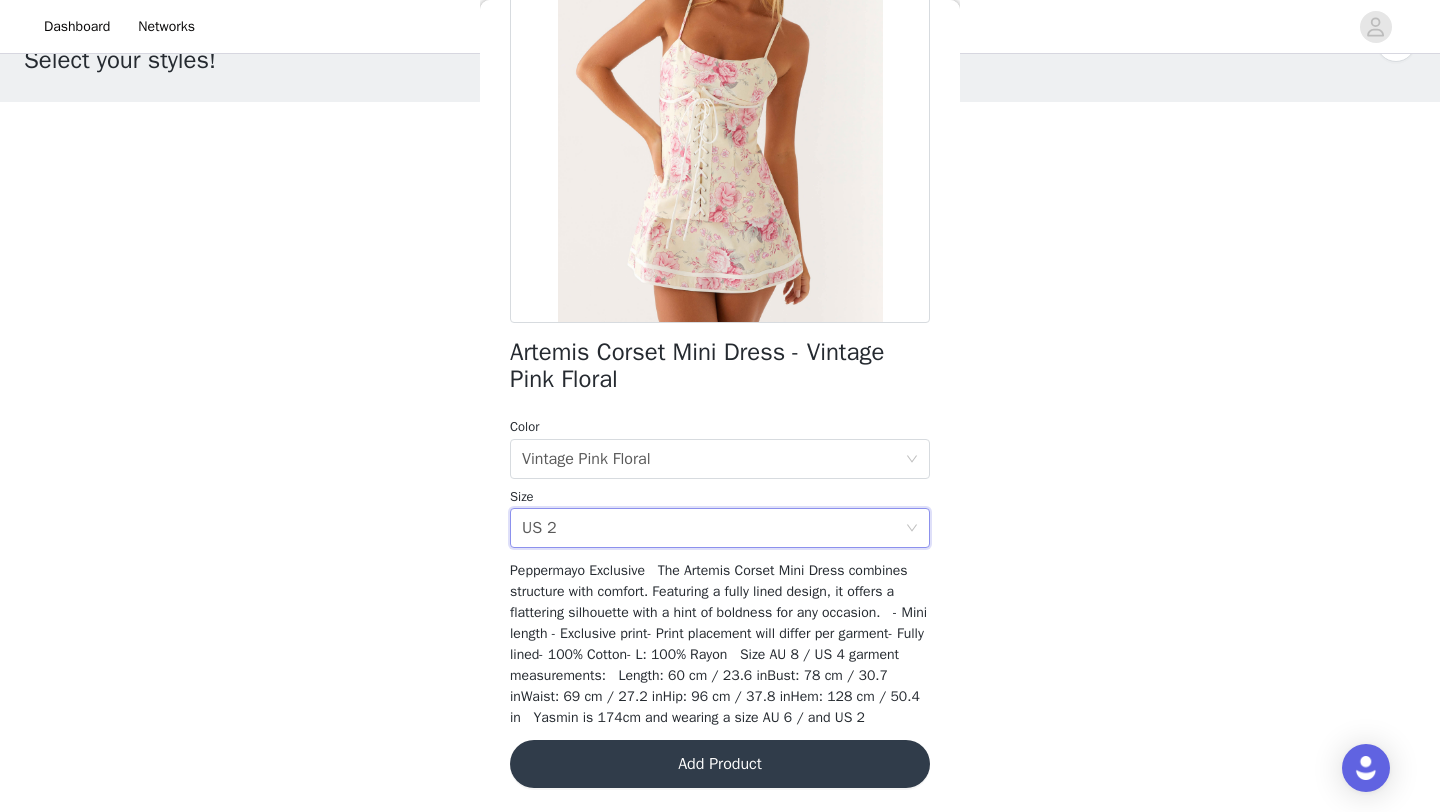 click on "Add Product" at bounding box center [720, 764] 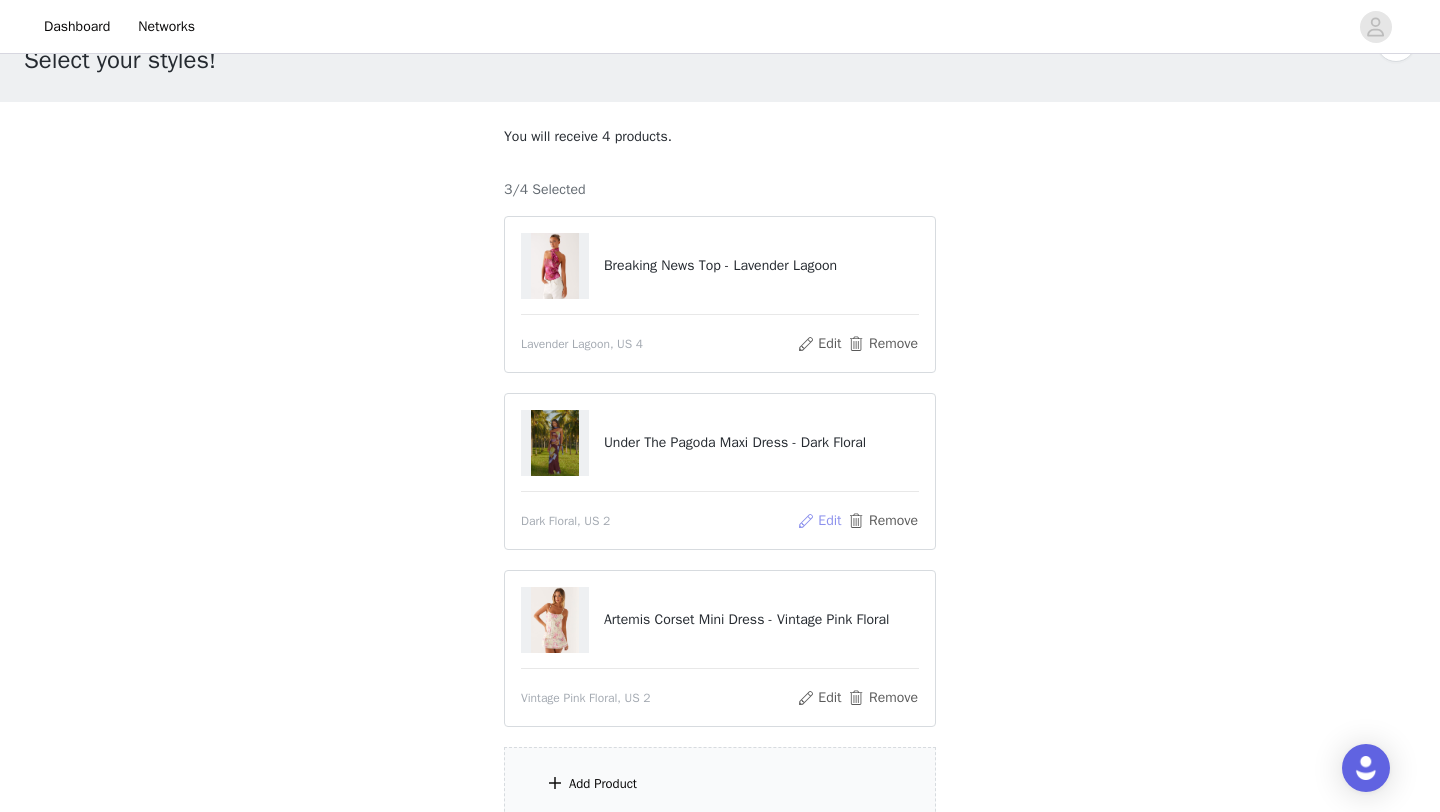 click on "Edit" at bounding box center [819, 521] 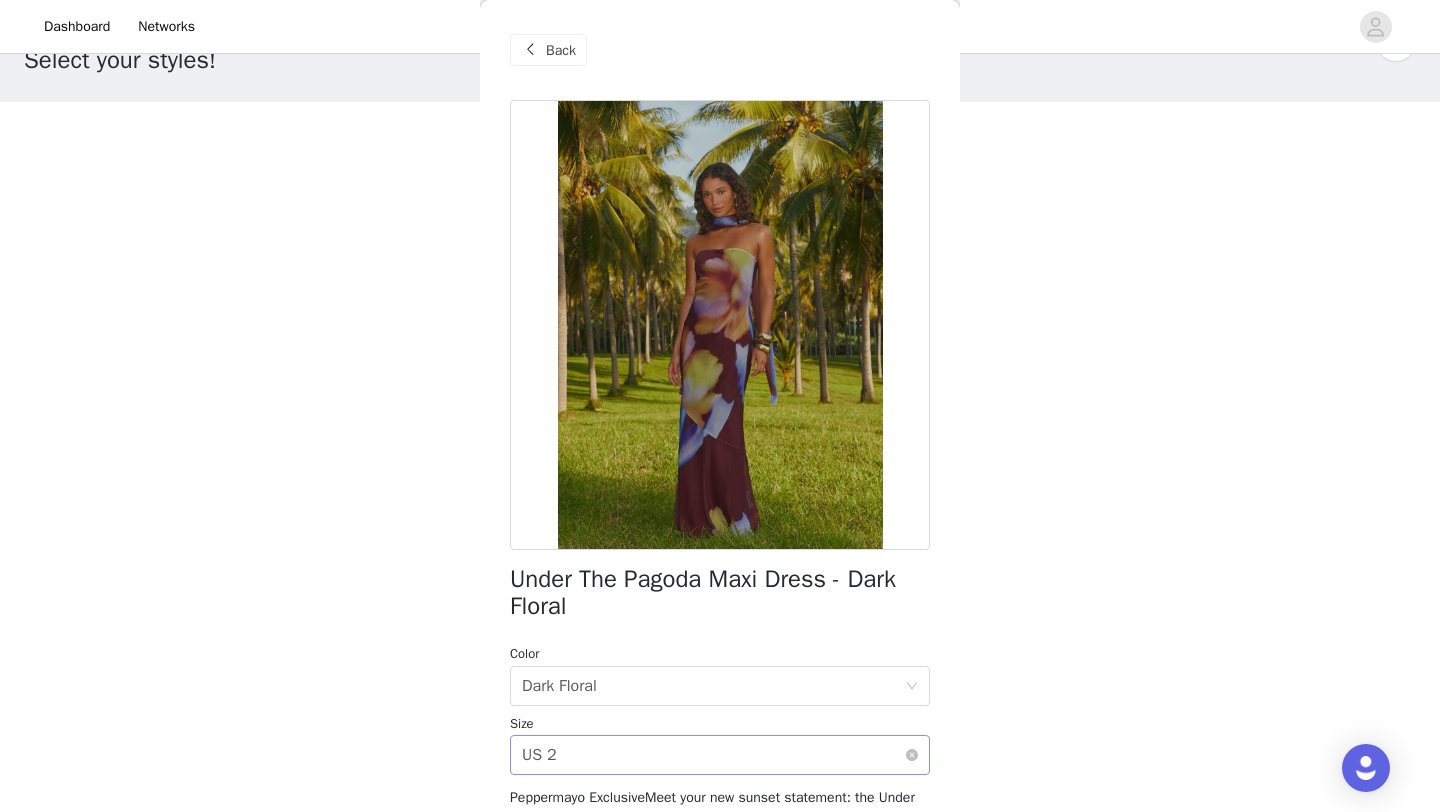 click on "Select size US 2" at bounding box center (713, 755) 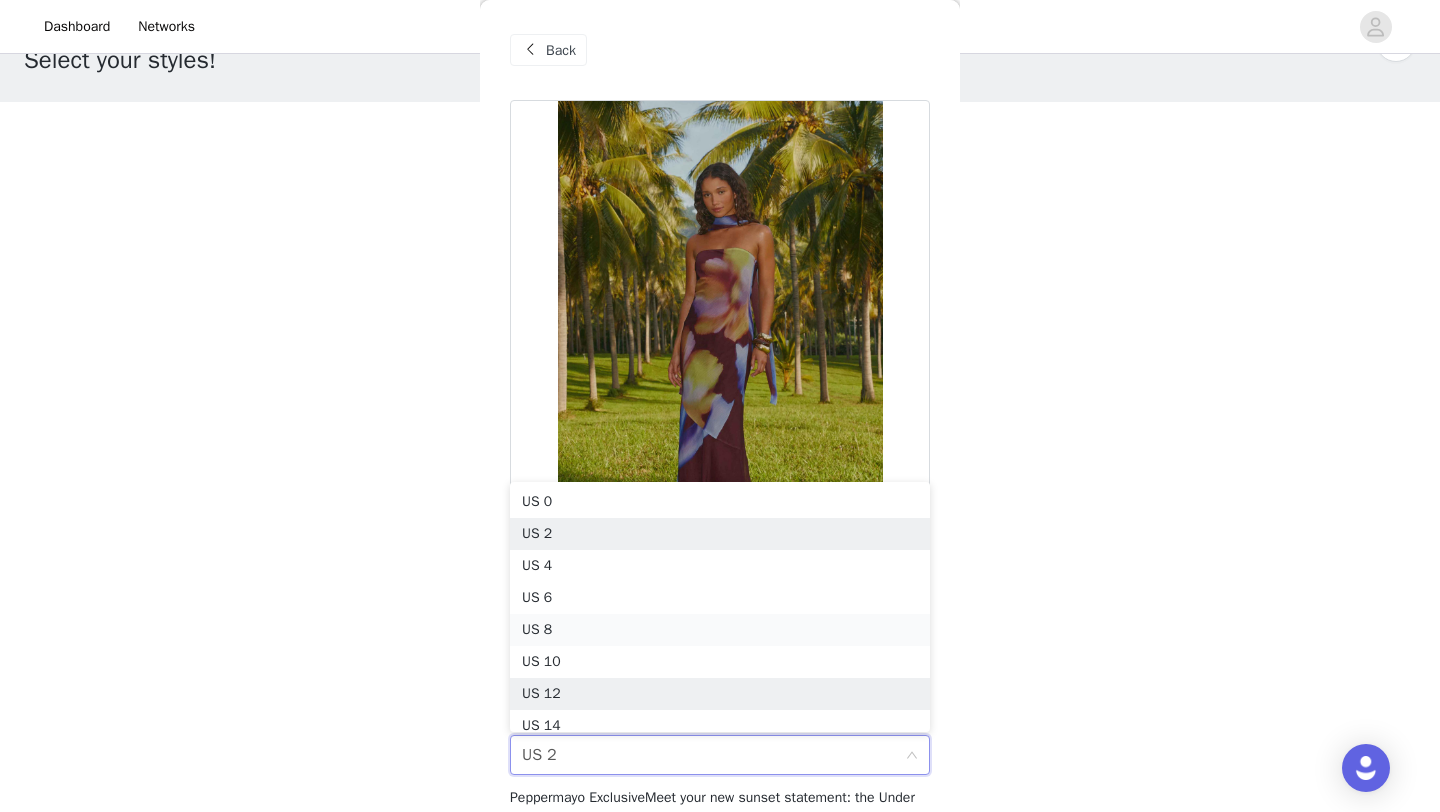 scroll, scrollTop: 10, scrollLeft: 0, axis: vertical 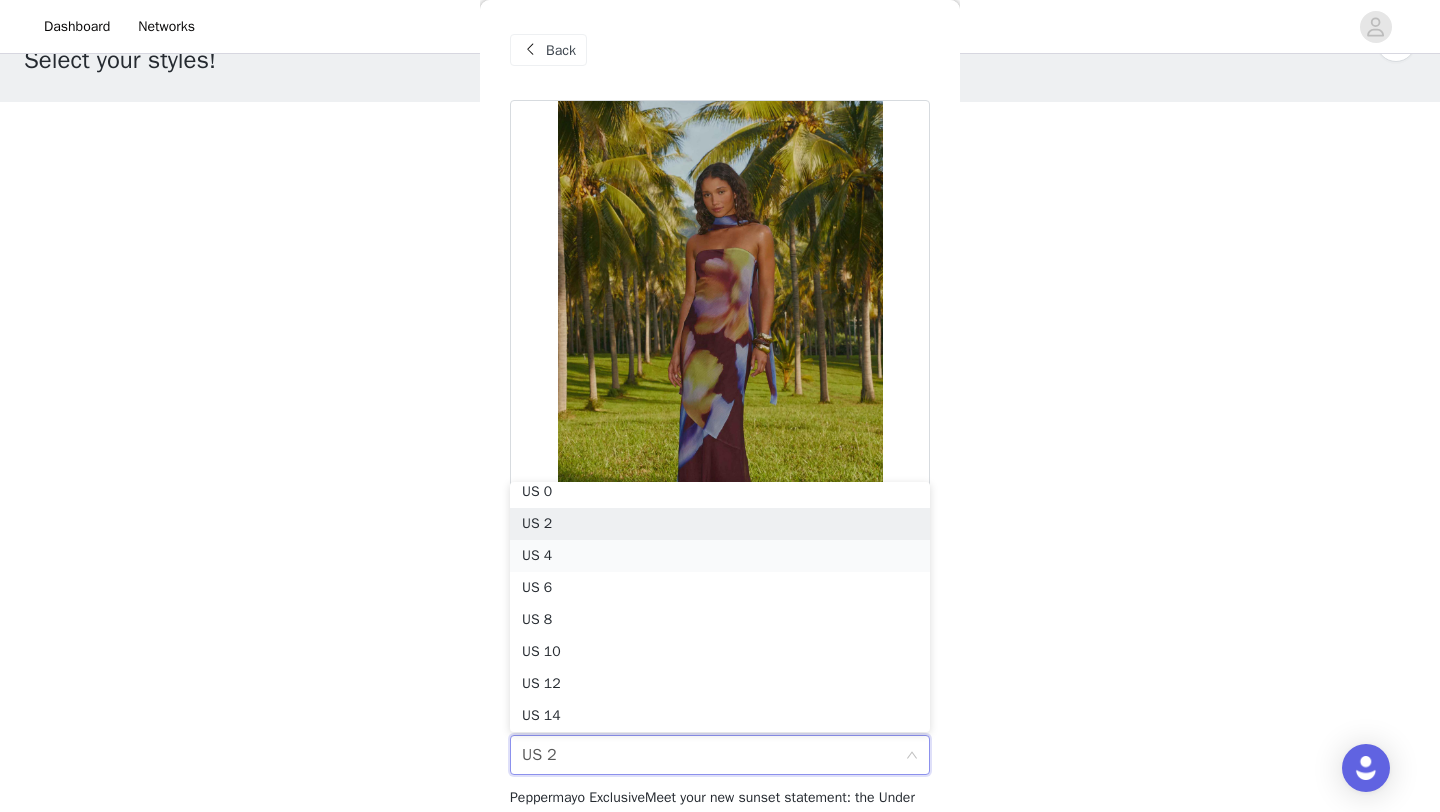 click on "US 4" at bounding box center [720, 556] 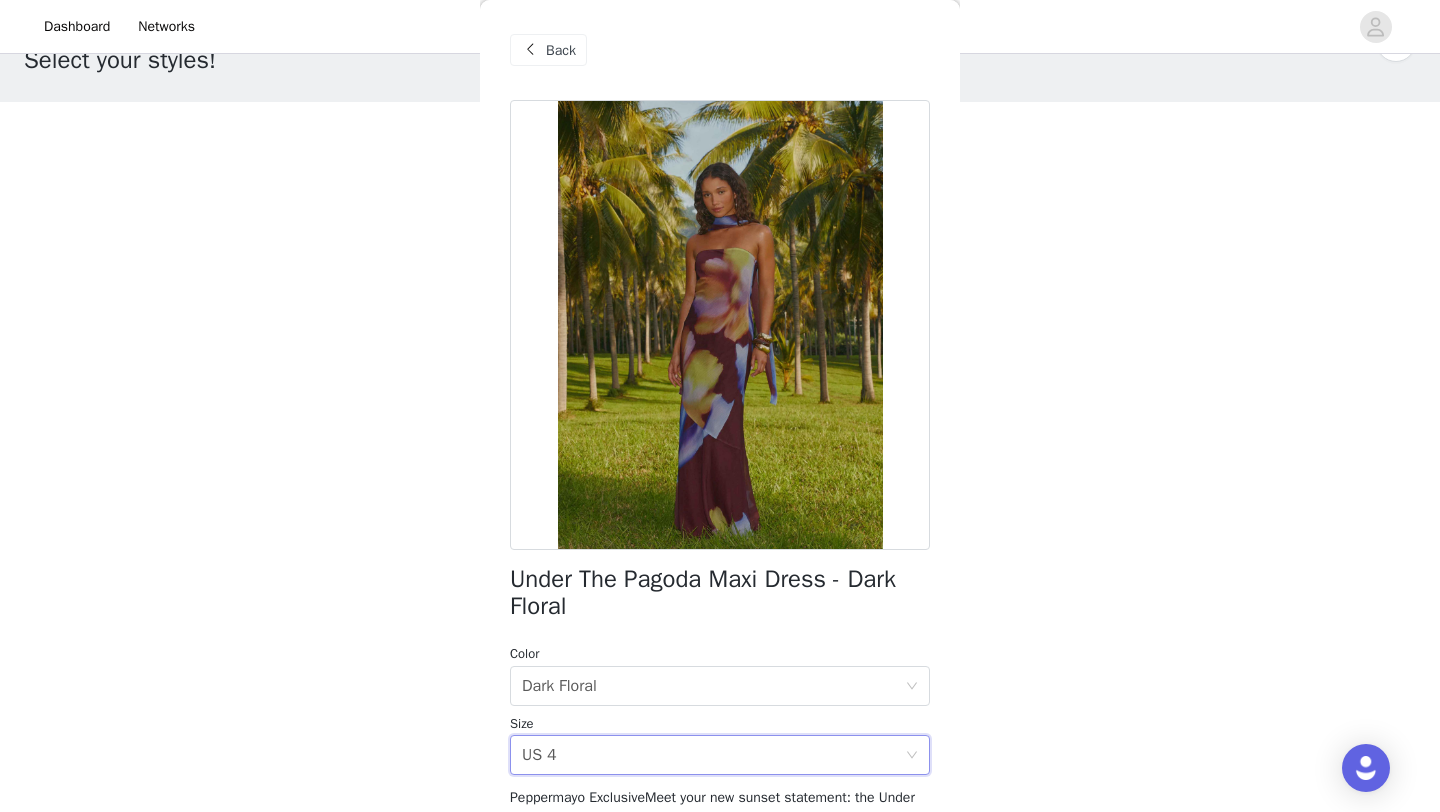 scroll, scrollTop: 332, scrollLeft: 0, axis: vertical 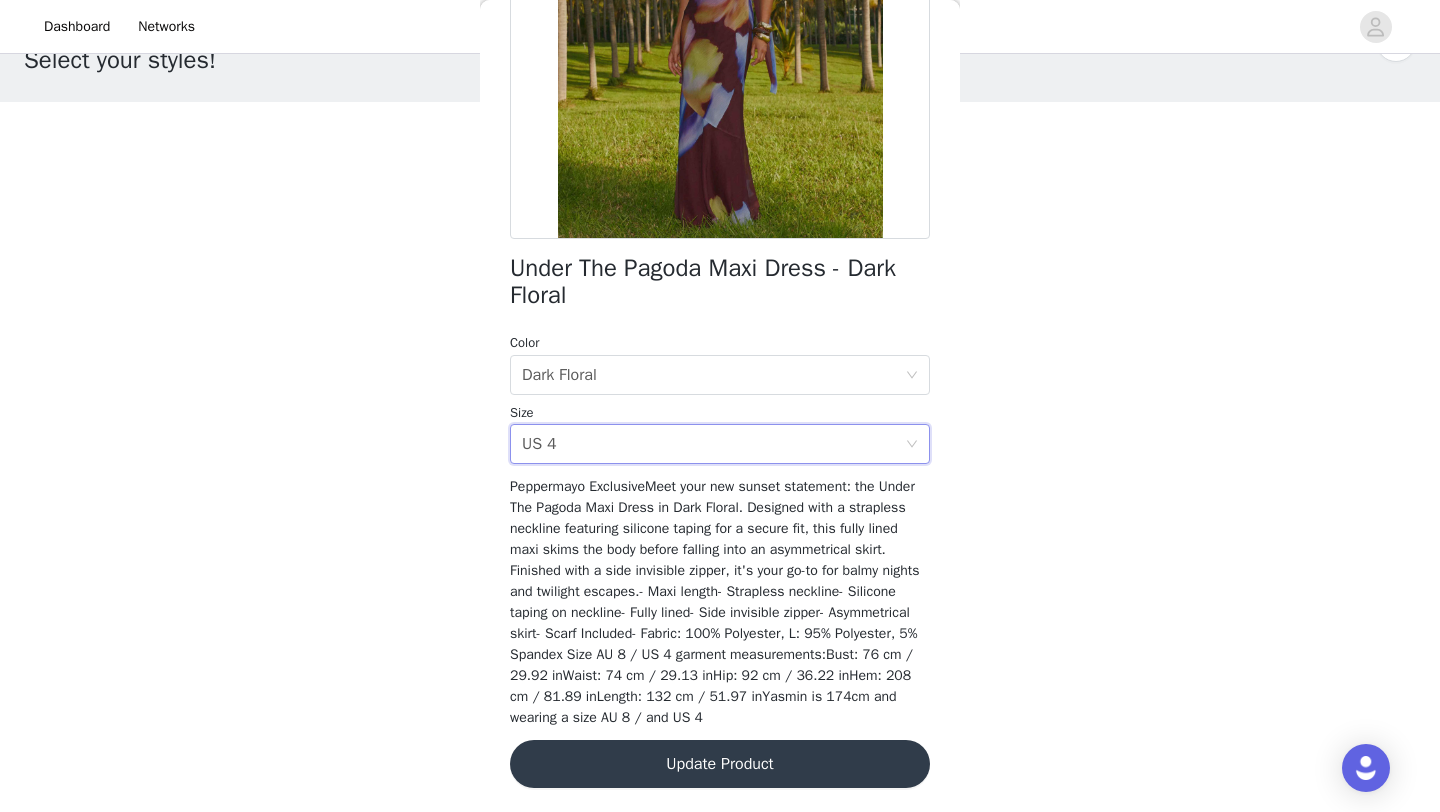 click on "Update Product" at bounding box center (720, 764) 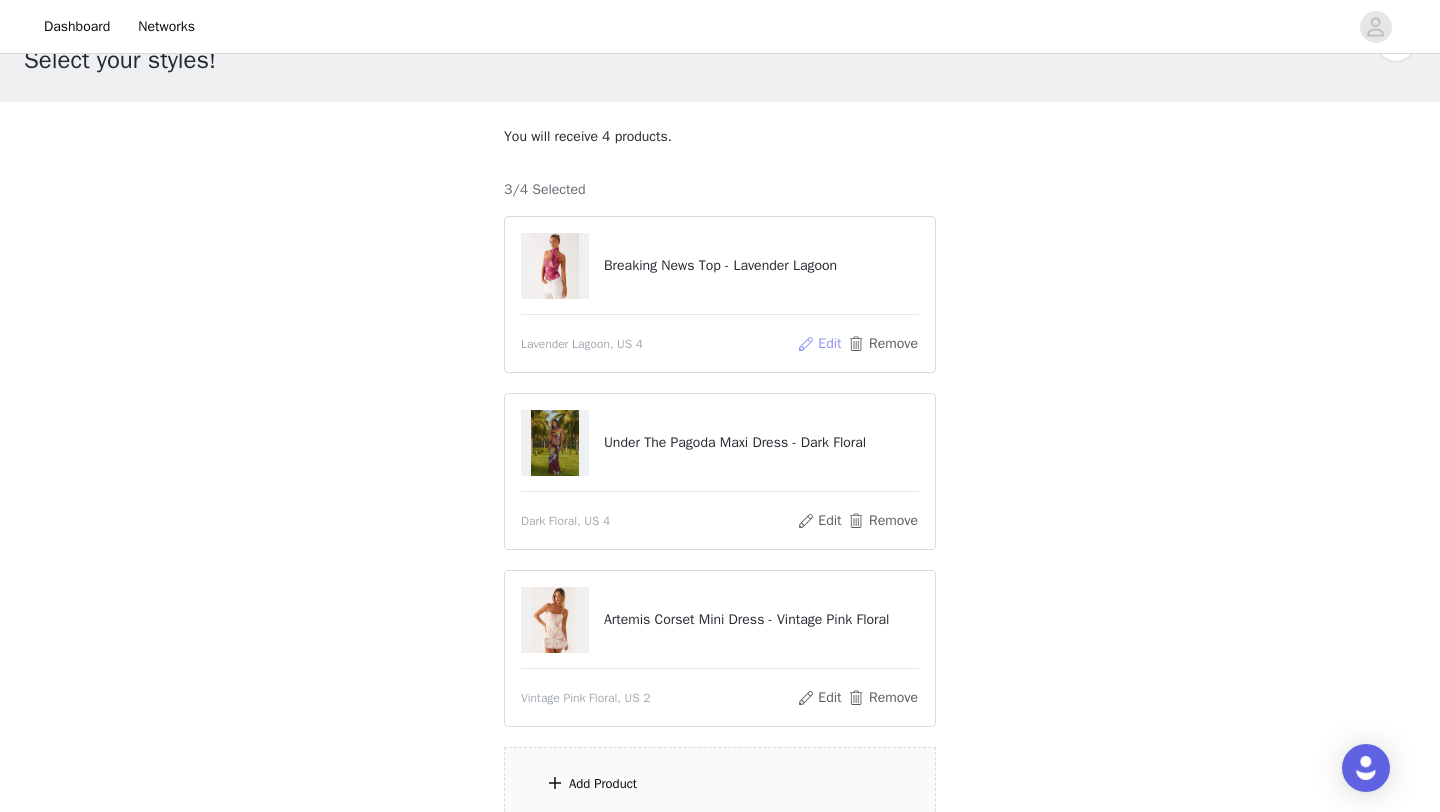 click on "Edit" at bounding box center (819, 344) 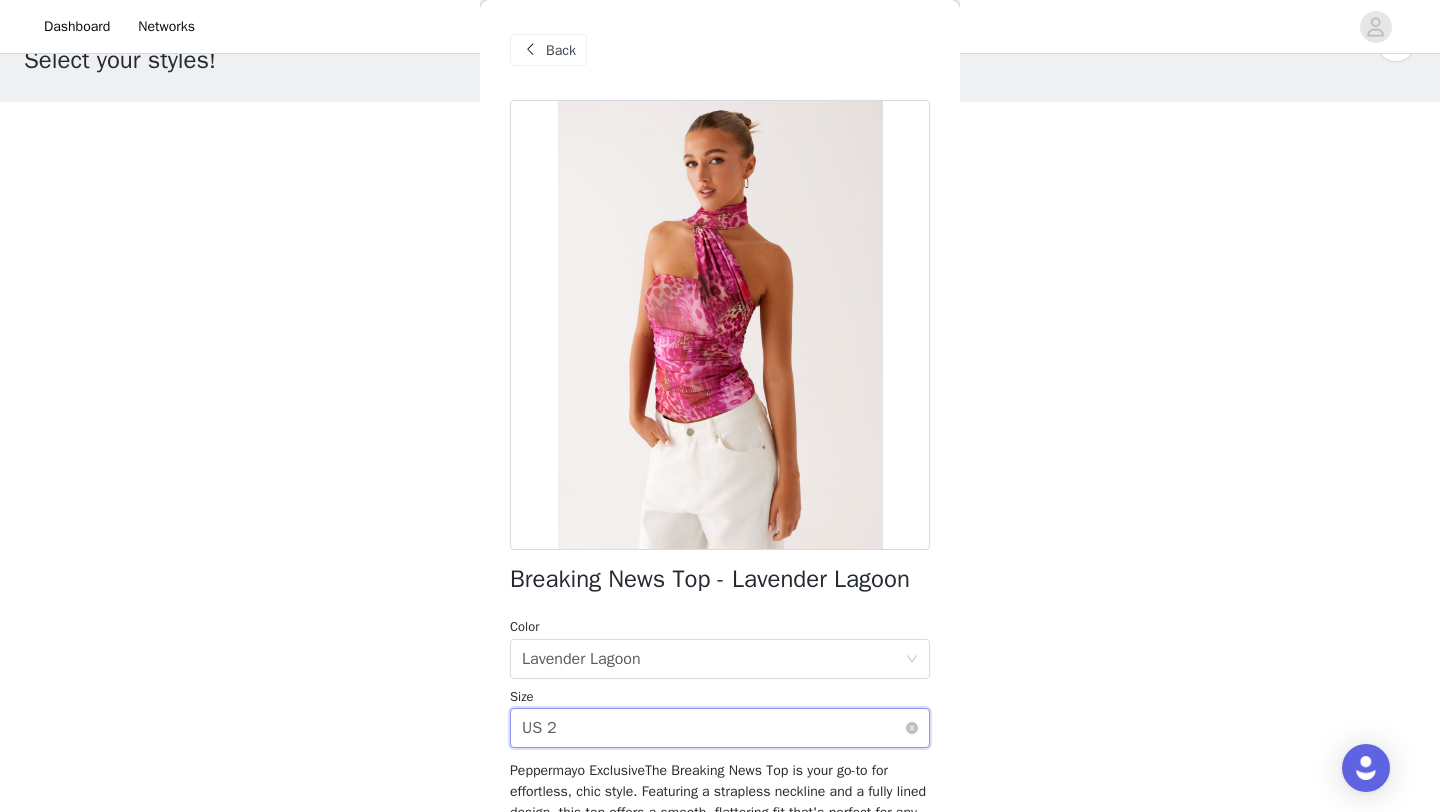 click on "Select size US 2" at bounding box center [713, 728] 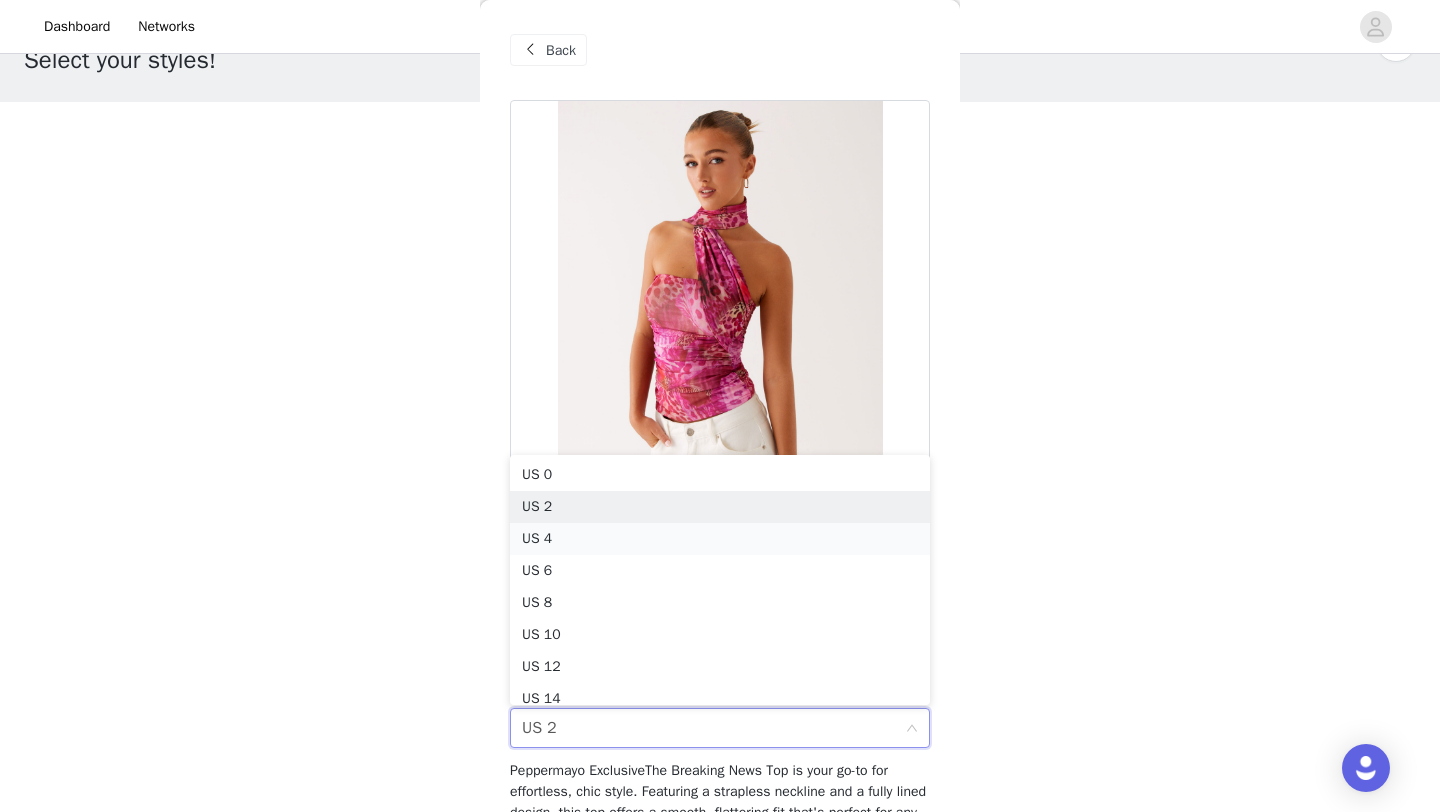 click on "US 4" at bounding box center [720, 539] 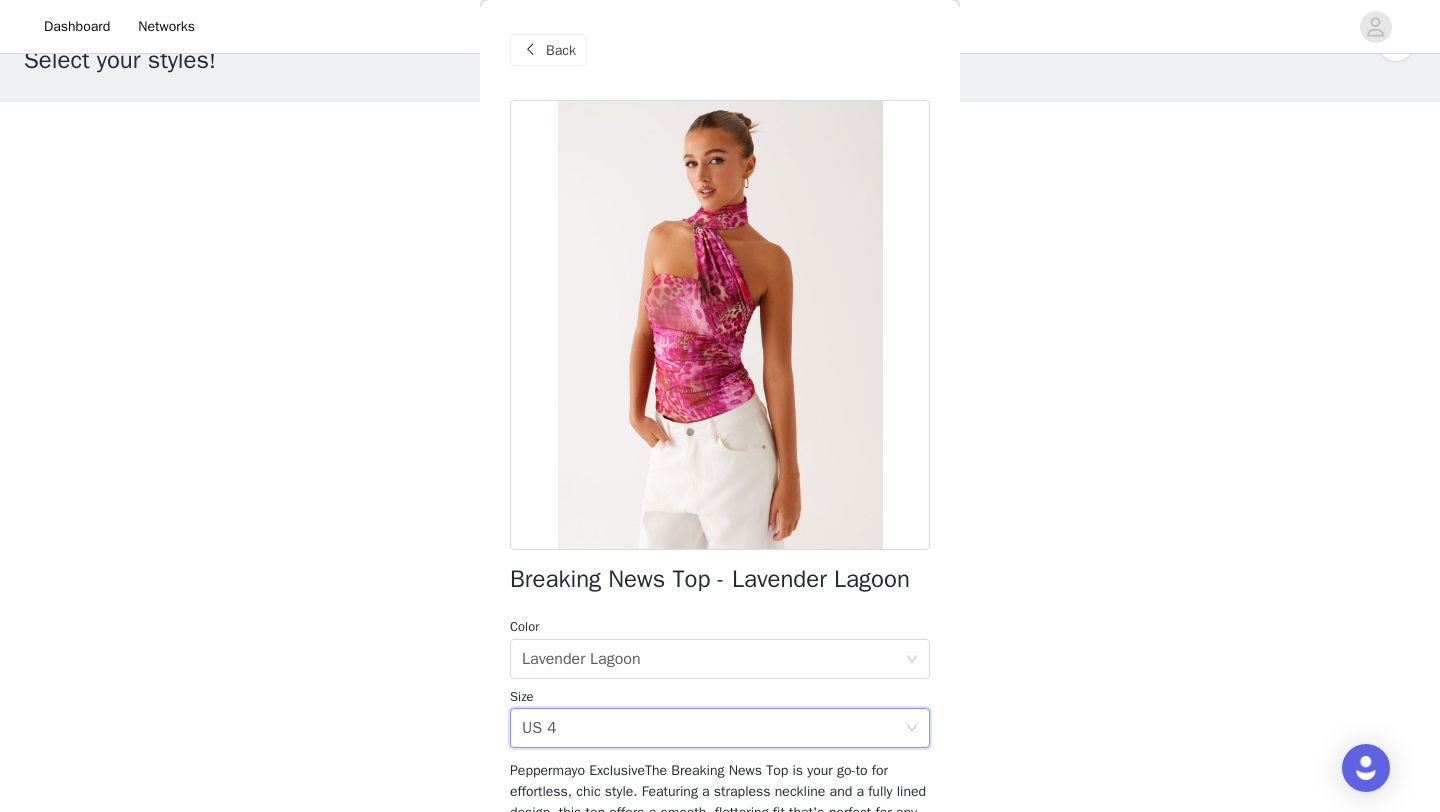 scroll, scrollTop: 284, scrollLeft: 0, axis: vertical 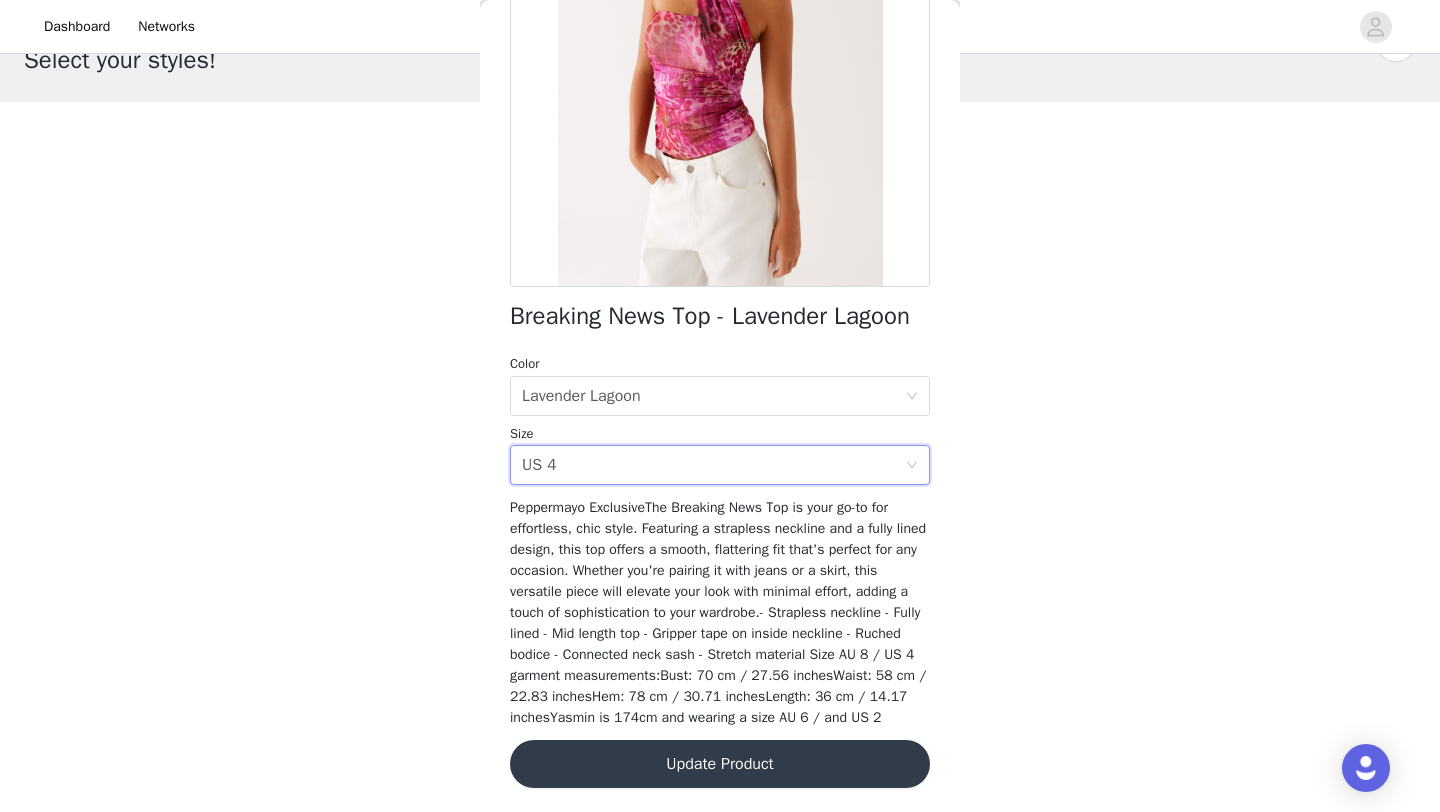click on "Breaking News Top - Lavender Lagoon Color Select color Lavender Lagoon Size Select size US 4 Peppermayo ExclusiveThe Breaking News Top is your go-to for effortless, chic style. Featuring a strapless neckline and a fully lined design, this top offers a smooth, flattering fit that's perfect for any occasion. Whether you're pairing it with jeans or a skirt, this versatile piece will elevate your look with minimal effort, adding a touch of sophistication to your wardrobe.- Strapless neckline - Fully lined - Mid length top - Gripper tape on inside neckline - Ruched bodice - Connected neck sash - Stretch material Size AU 8 / US 4 garment measurements:Bust: 70 cm / 27.56 inchesWaist: 58 cm / 22.83 inchesHem: 78 cm / 30.71 inchesLength: 36 cm / 14.17 inchesYasmin is 174cm and wearing a size AU 6 / and US 2 Update Product" at bounding box center [720, 324] 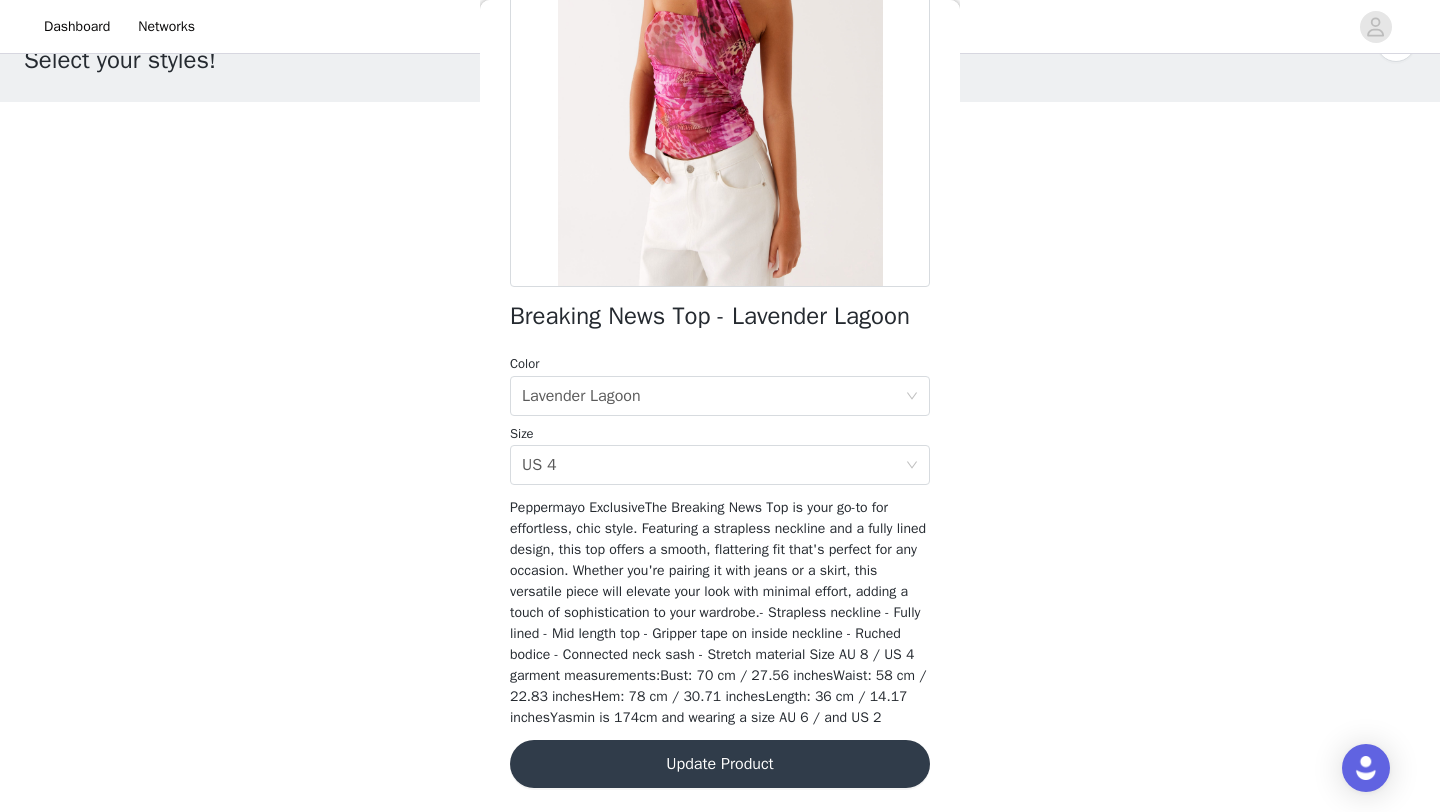 click on "Update Product" at bounding box center (720, 764) 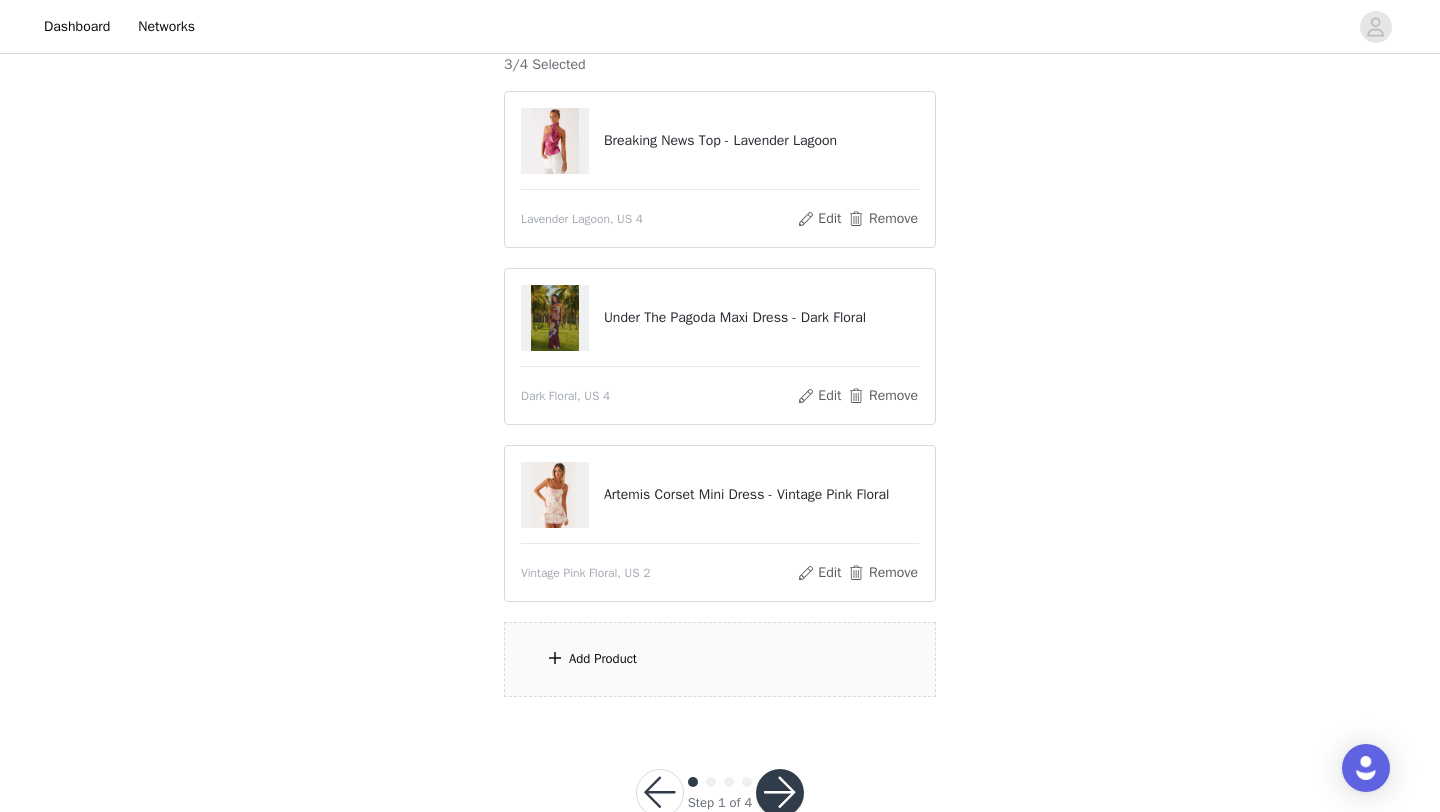 scroll, scrollTop: 184, scrollLeft: 0, axis: vertical 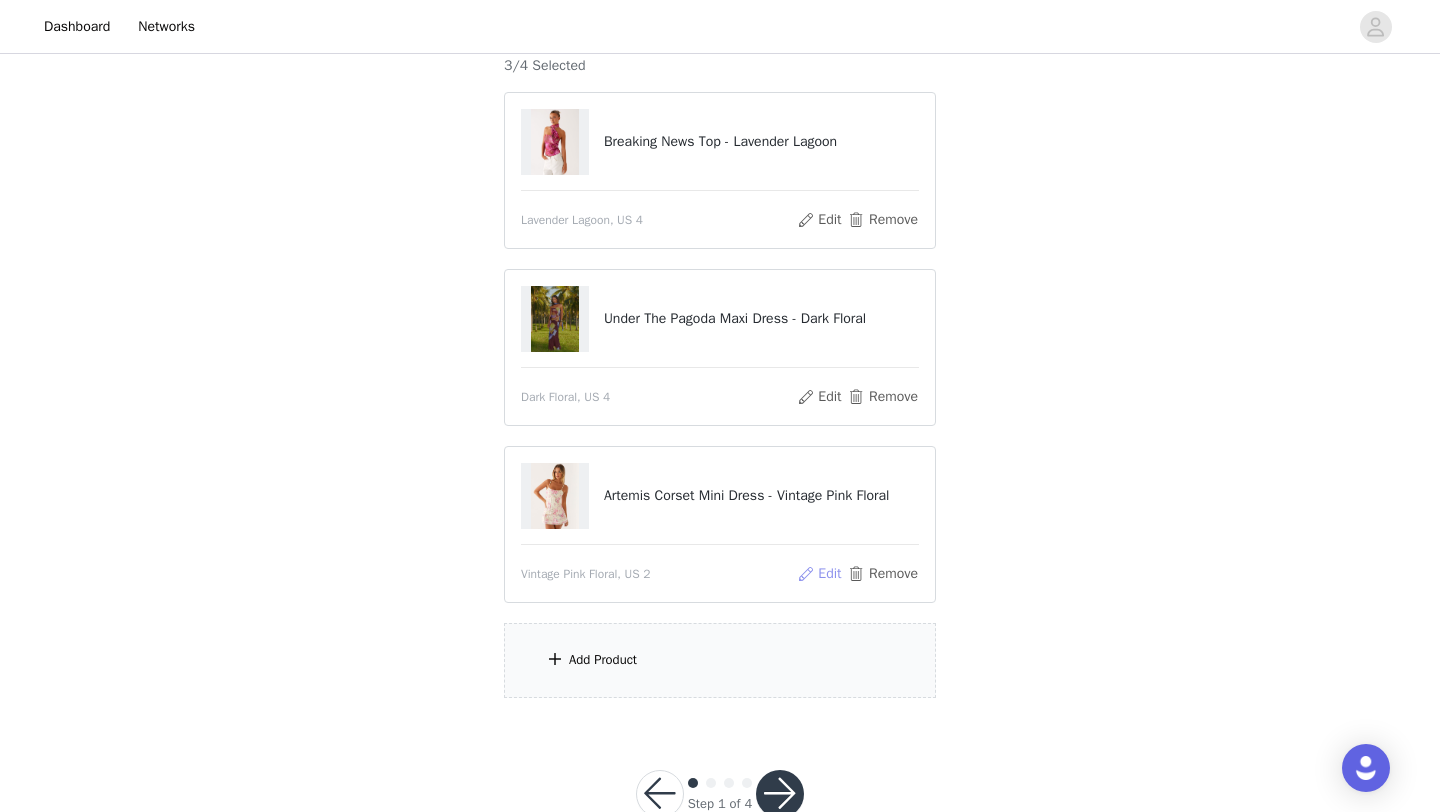 click on "Edit" at bounding box center (819, 574) 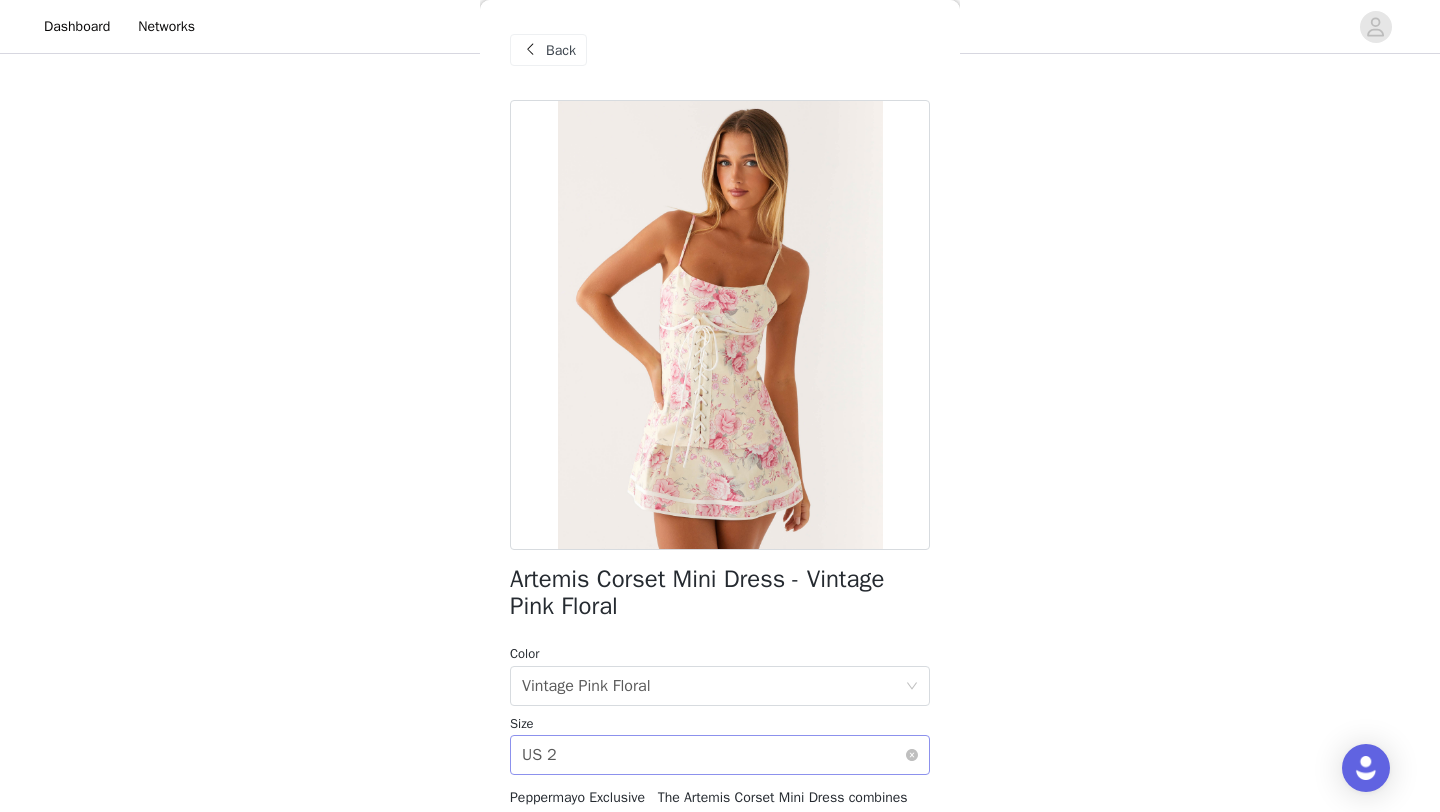scroll, scrollTop: 26, scrollLeft: 0, axis: vertical 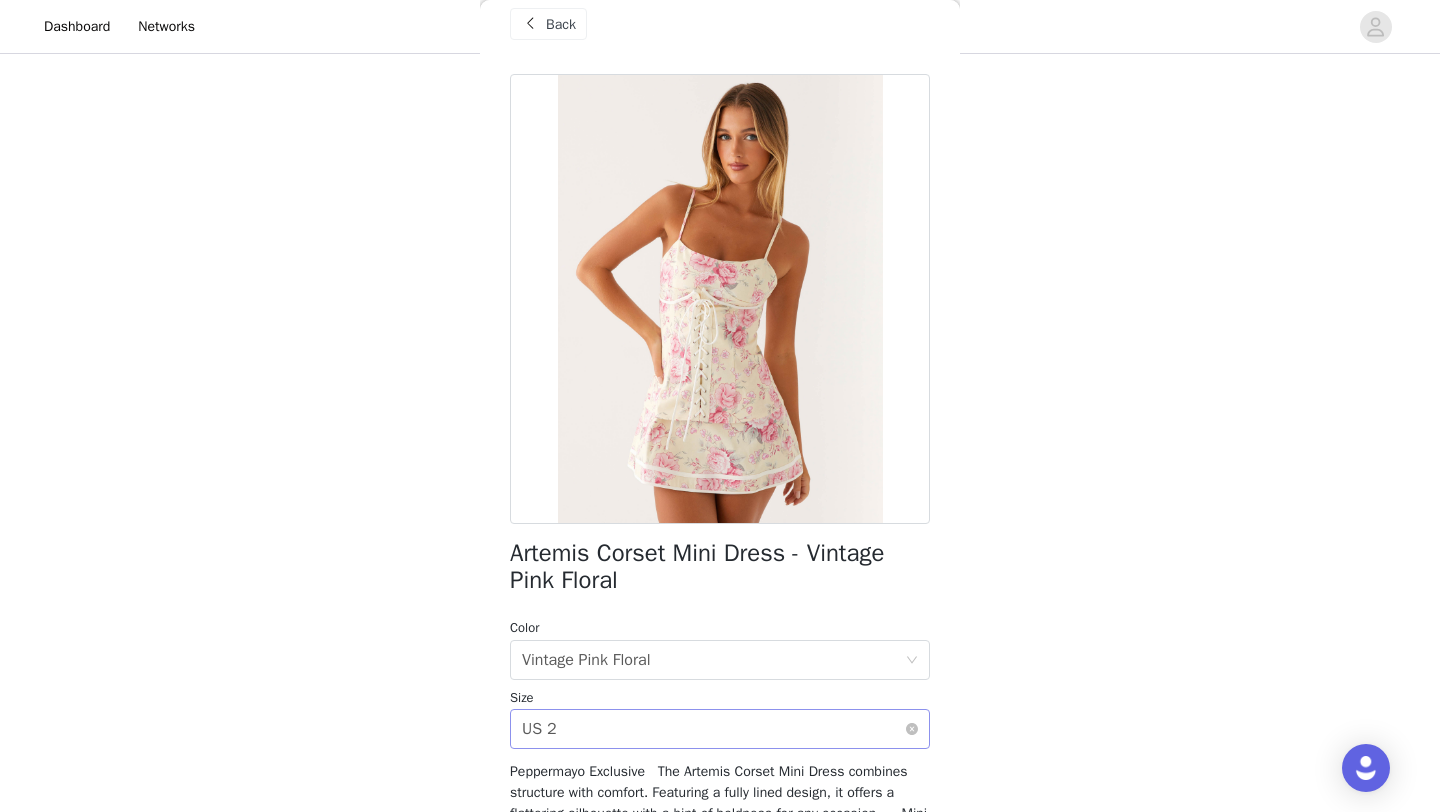 click on "Select size US 2" at bounding box center [713, 729] 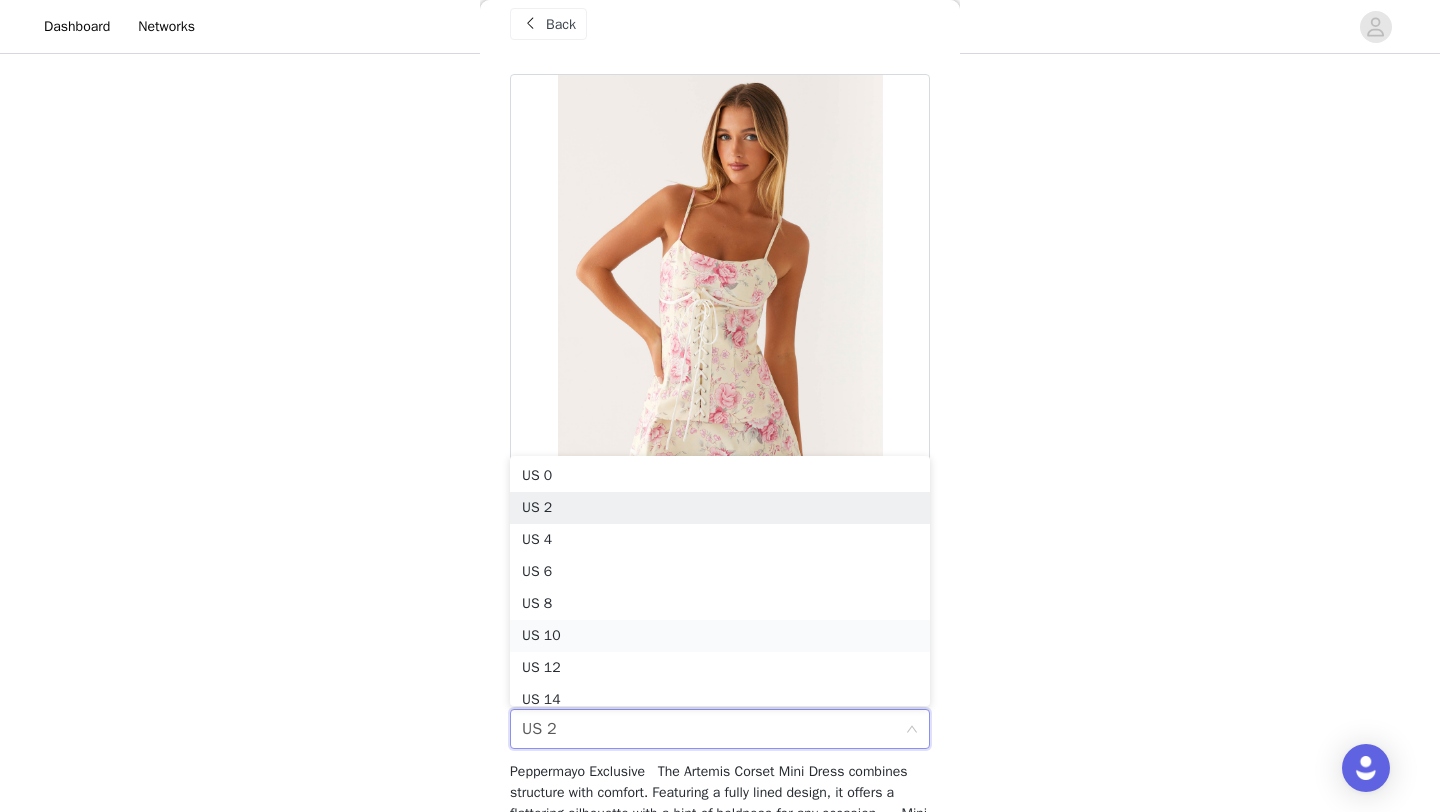 scroll, scrollTop: 10, scrollLeft: 0, axis: vertical 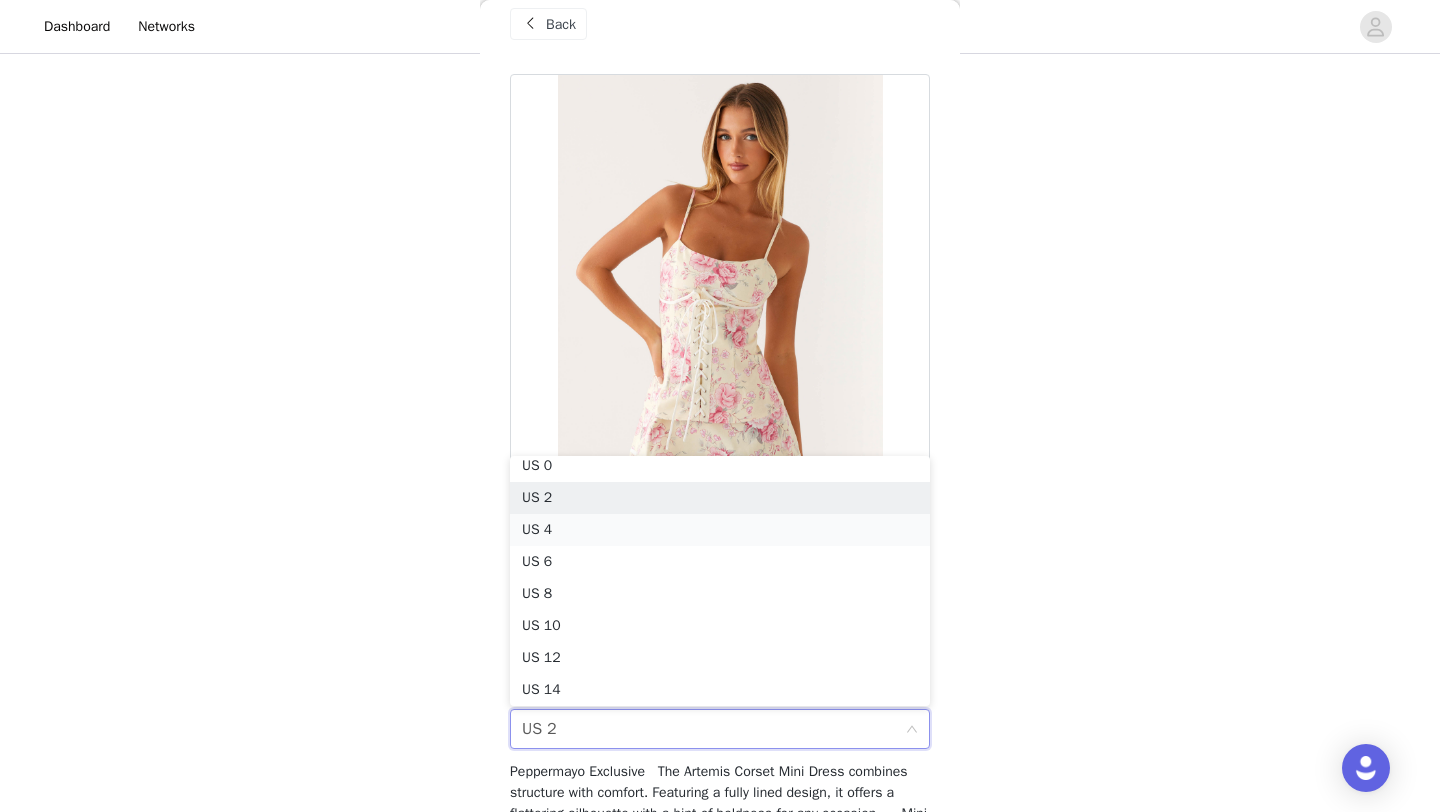 click on "US 4" at bounding box center (720, 530) 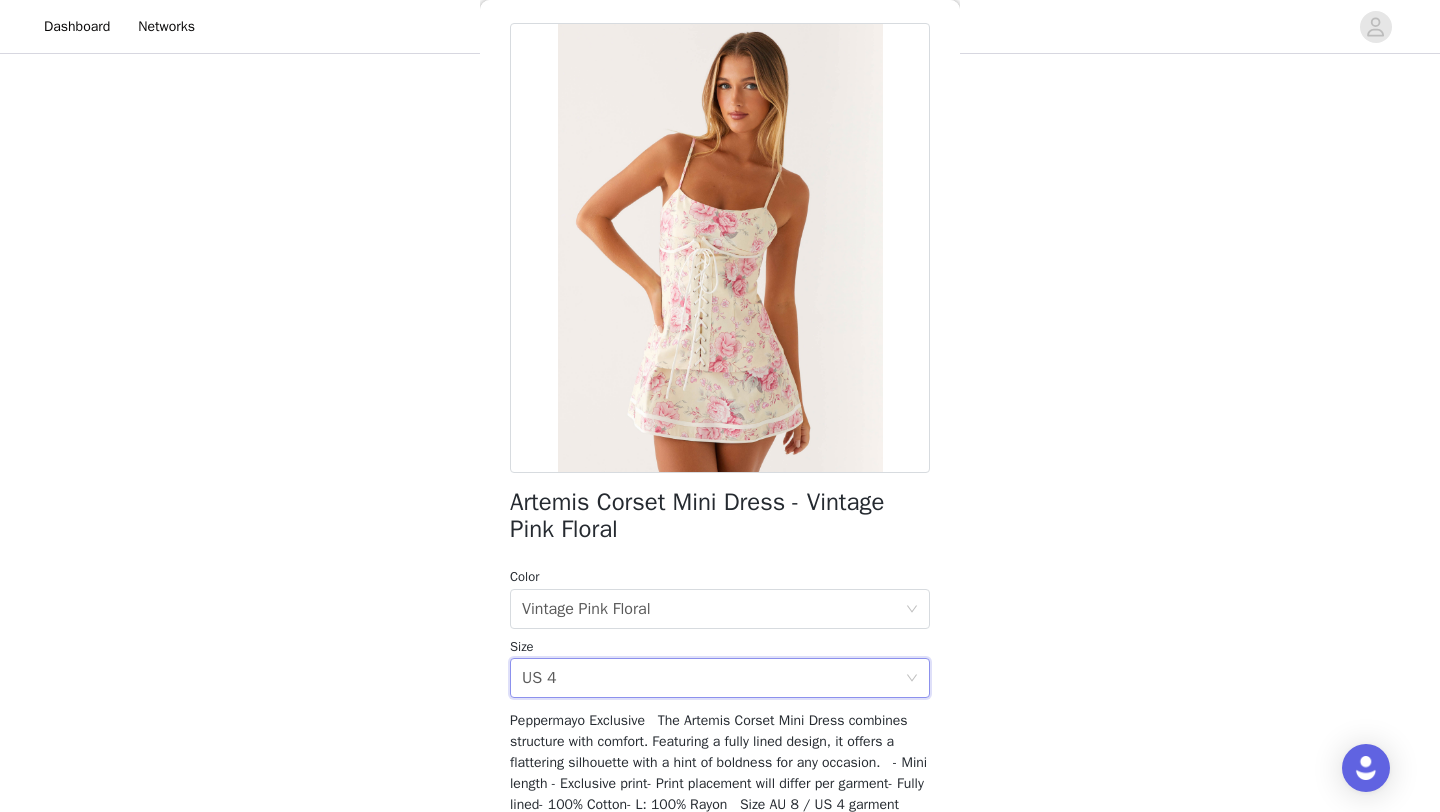 scroll, scrollTop: 248, scrollLeft: 0, axis: vertical 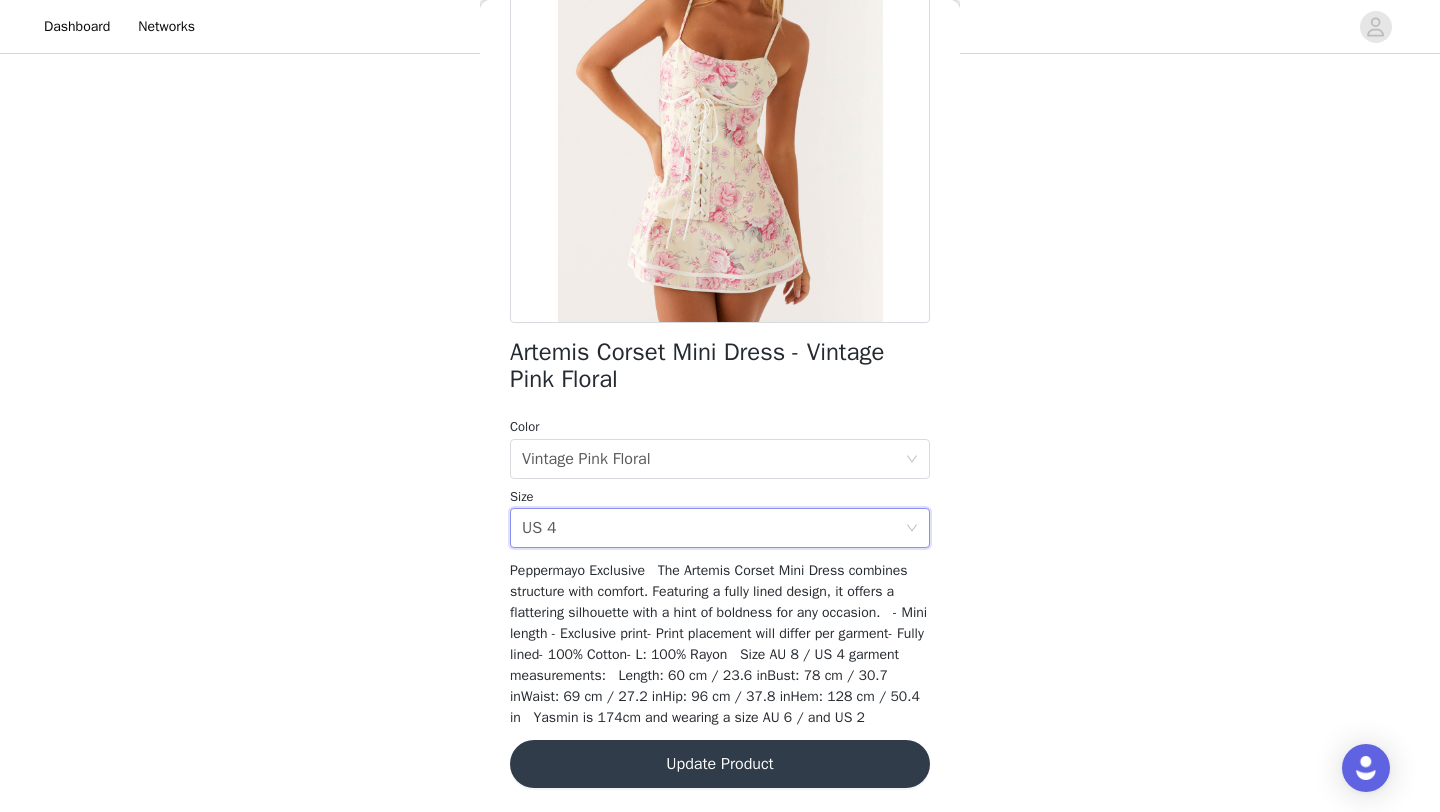 click on "Update Product" at bounding box center (720, 764) 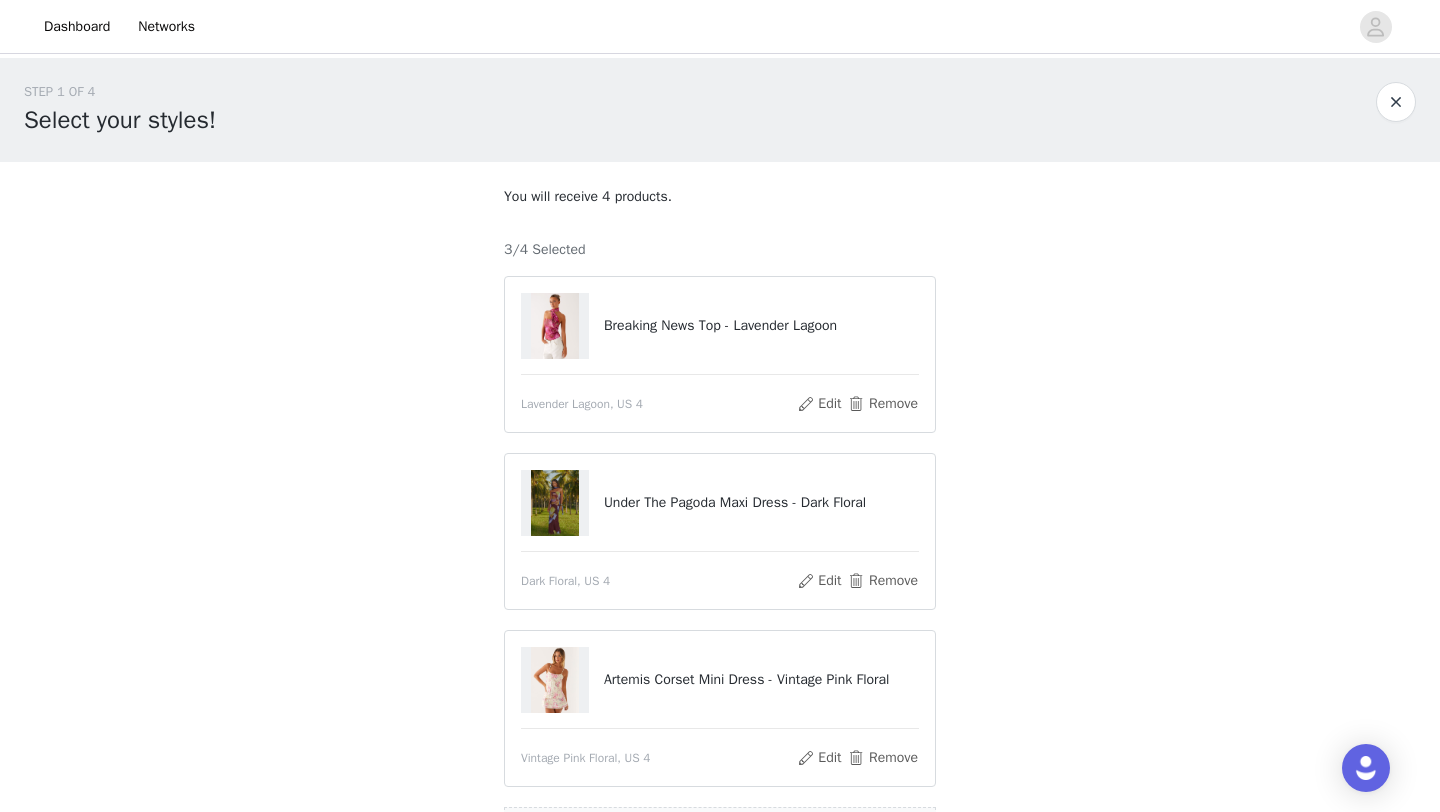 scroll, scrollTop: 237, scrollLeft: 0, axis: vertical 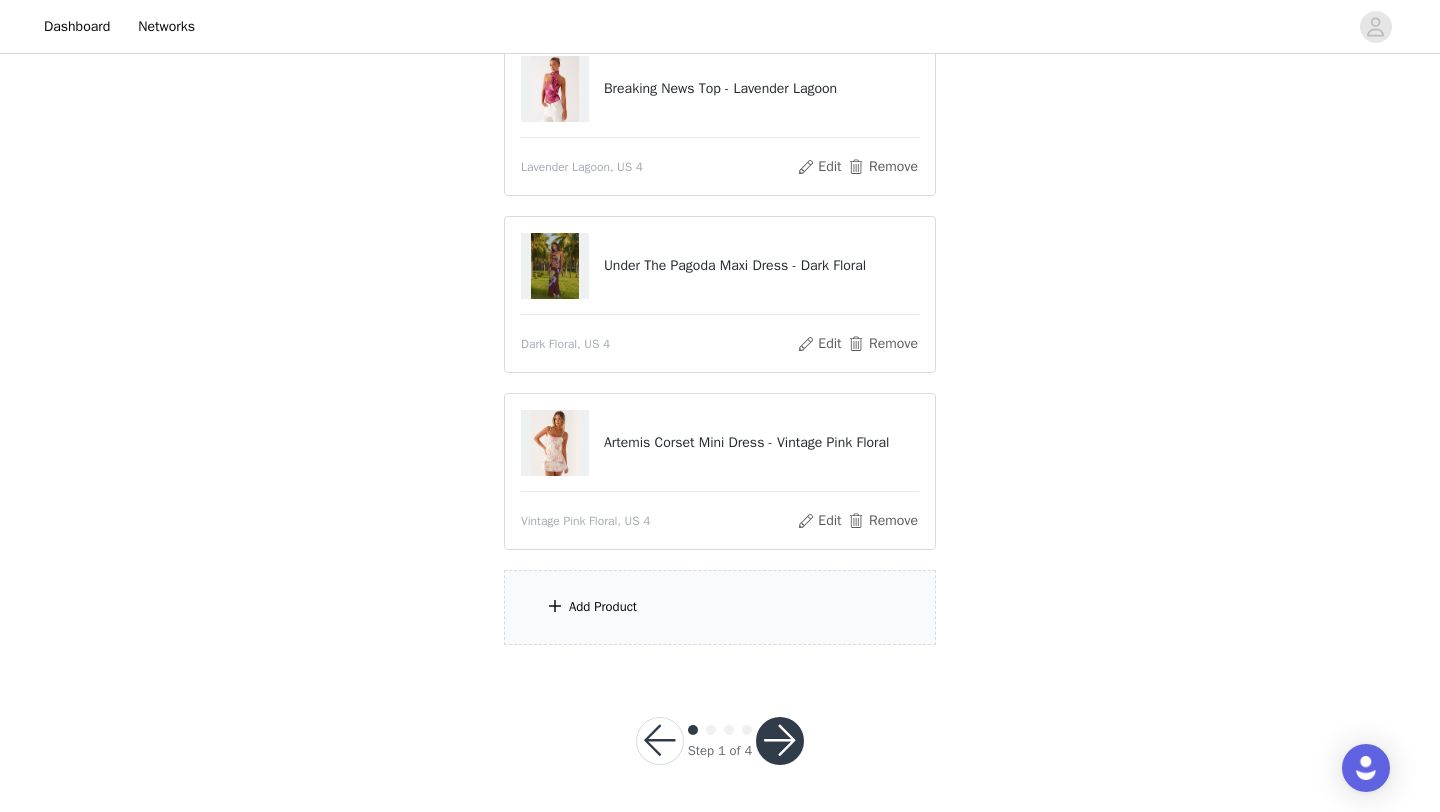click on "Add Product" at bounding box center [603, 607] 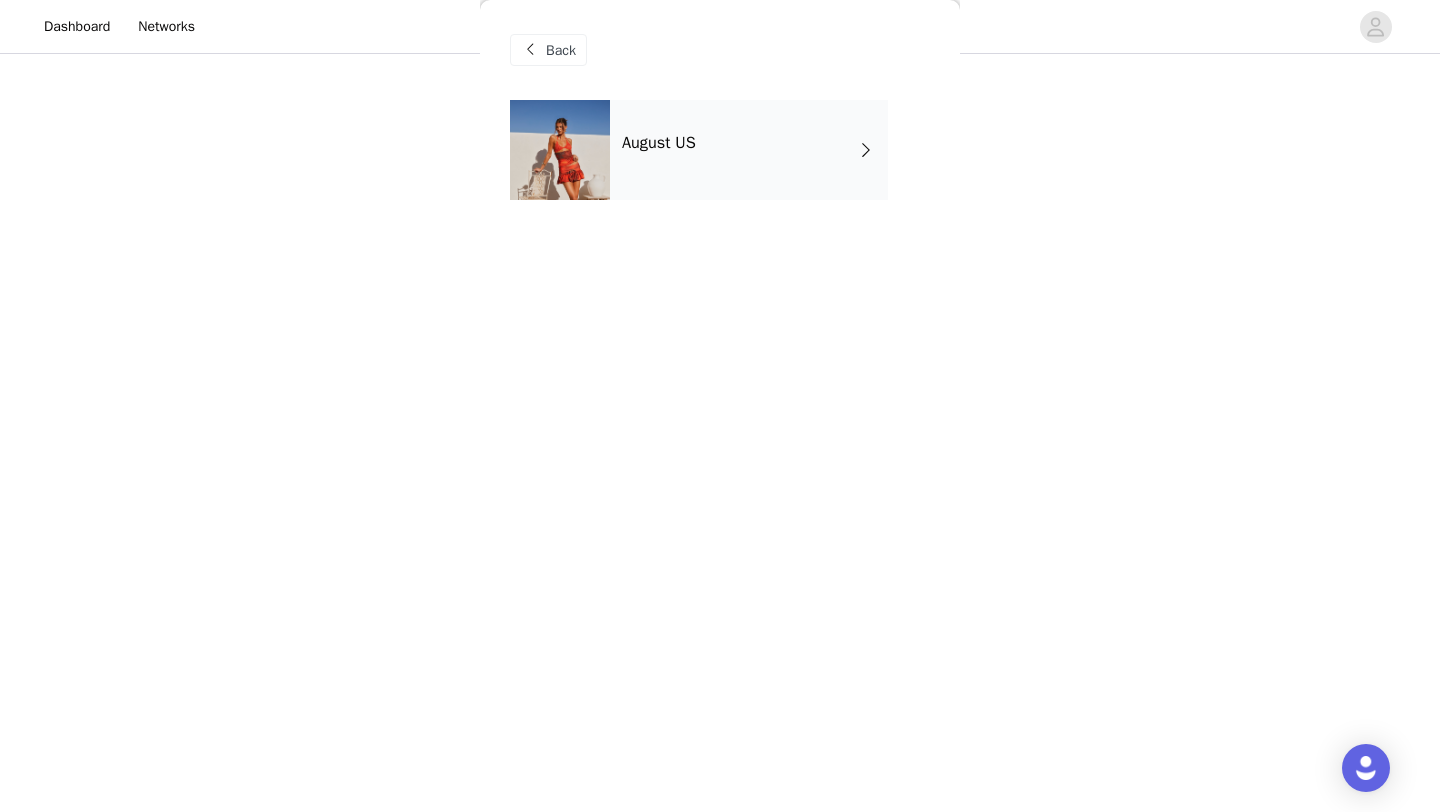 click on "August US" at bounding box center (749, 150) 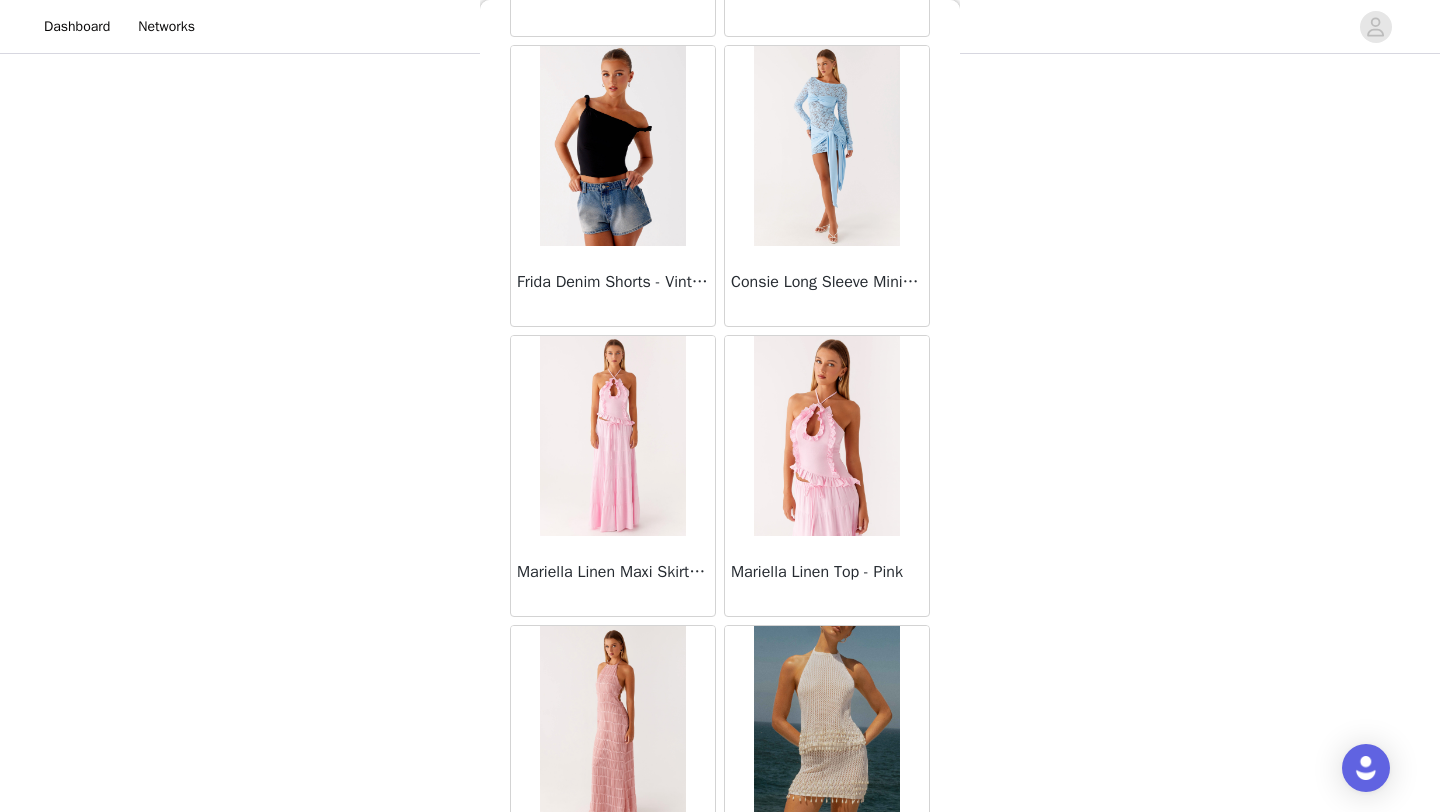 scroll, scrollTop: 2248, scrollLeft: 0, axis: vertical 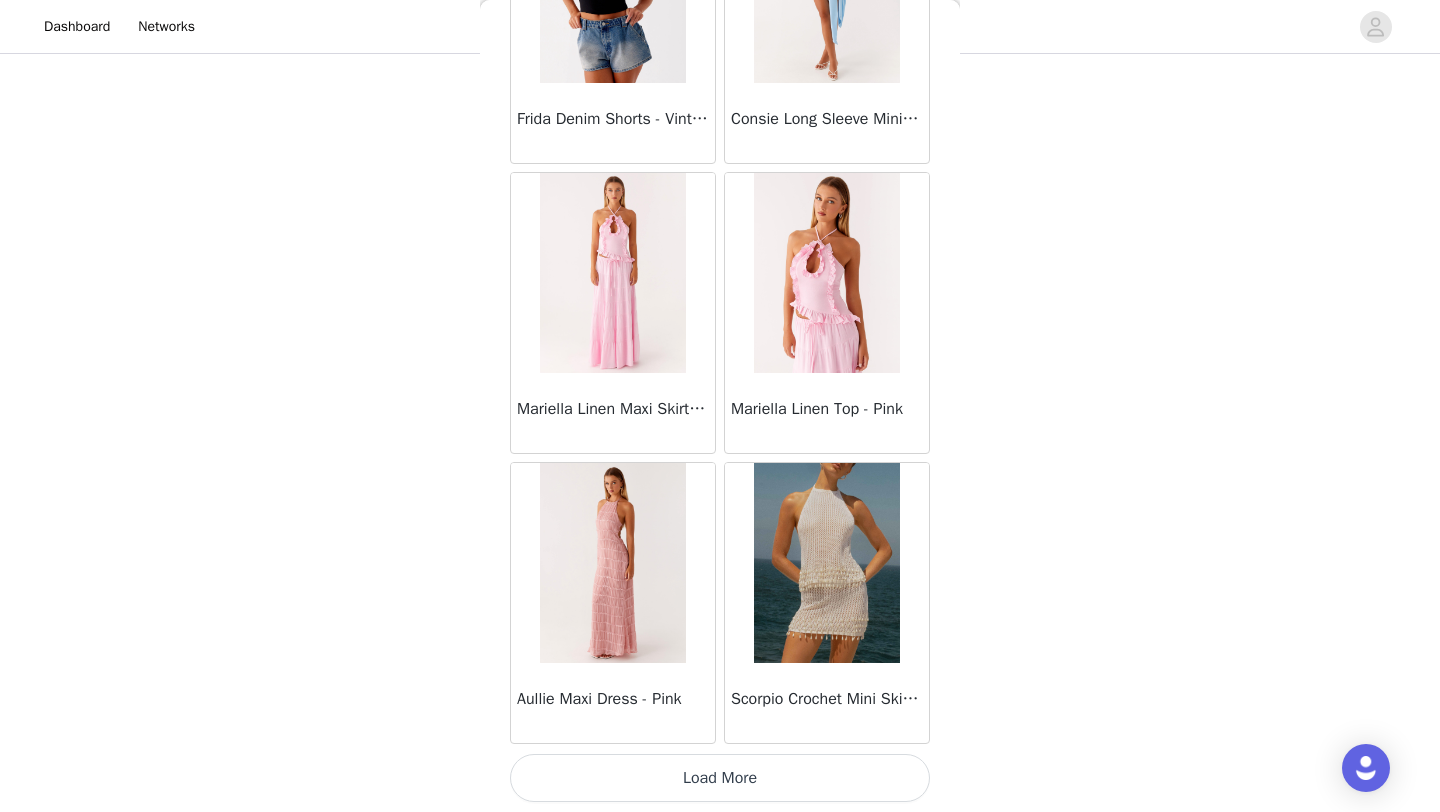 click on "Load More" at bounding box center (720, 778) 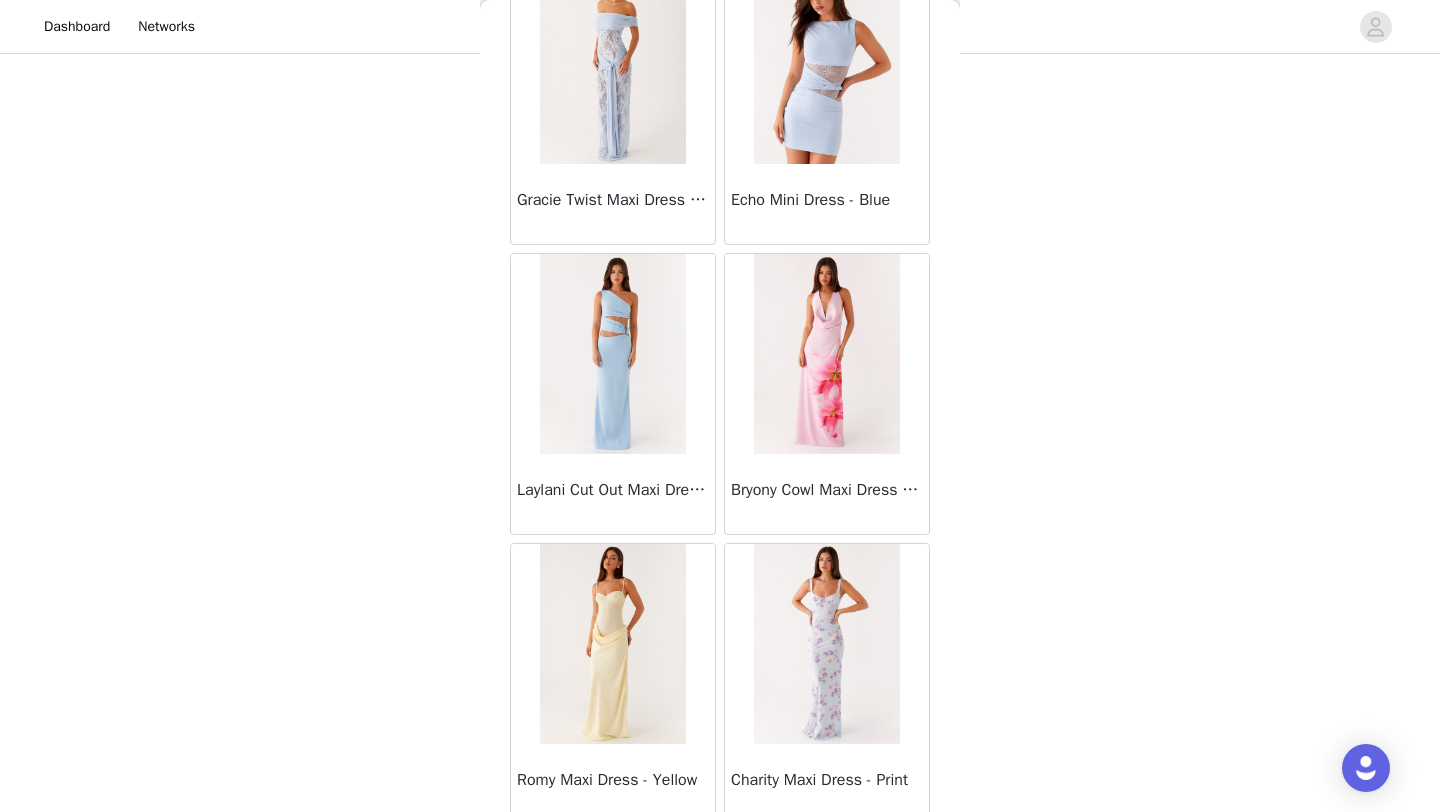 scroll, scrollTop: 5148, scrollLeft: 0, axis: vertical 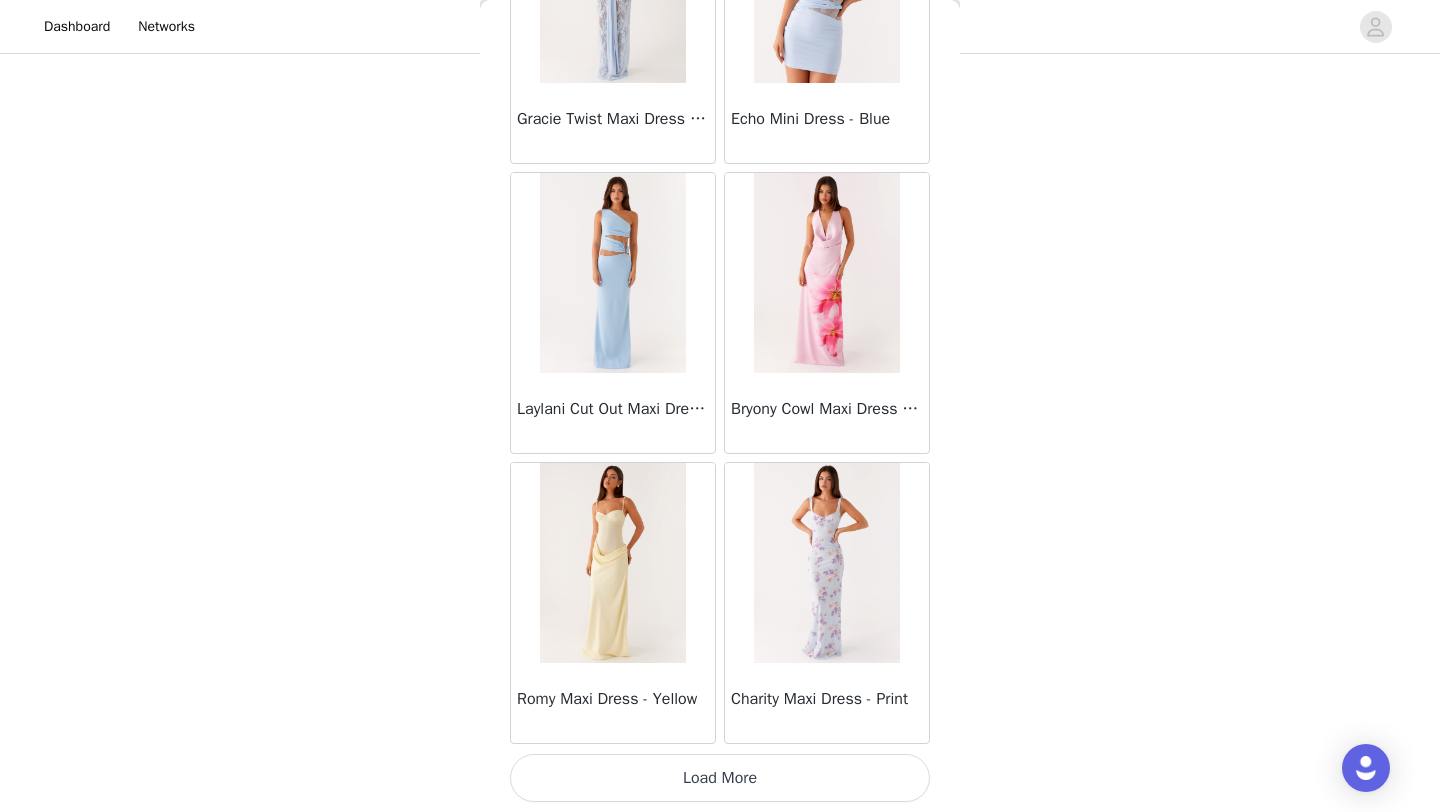 click on "Load More" at bounding box center [720, 778] 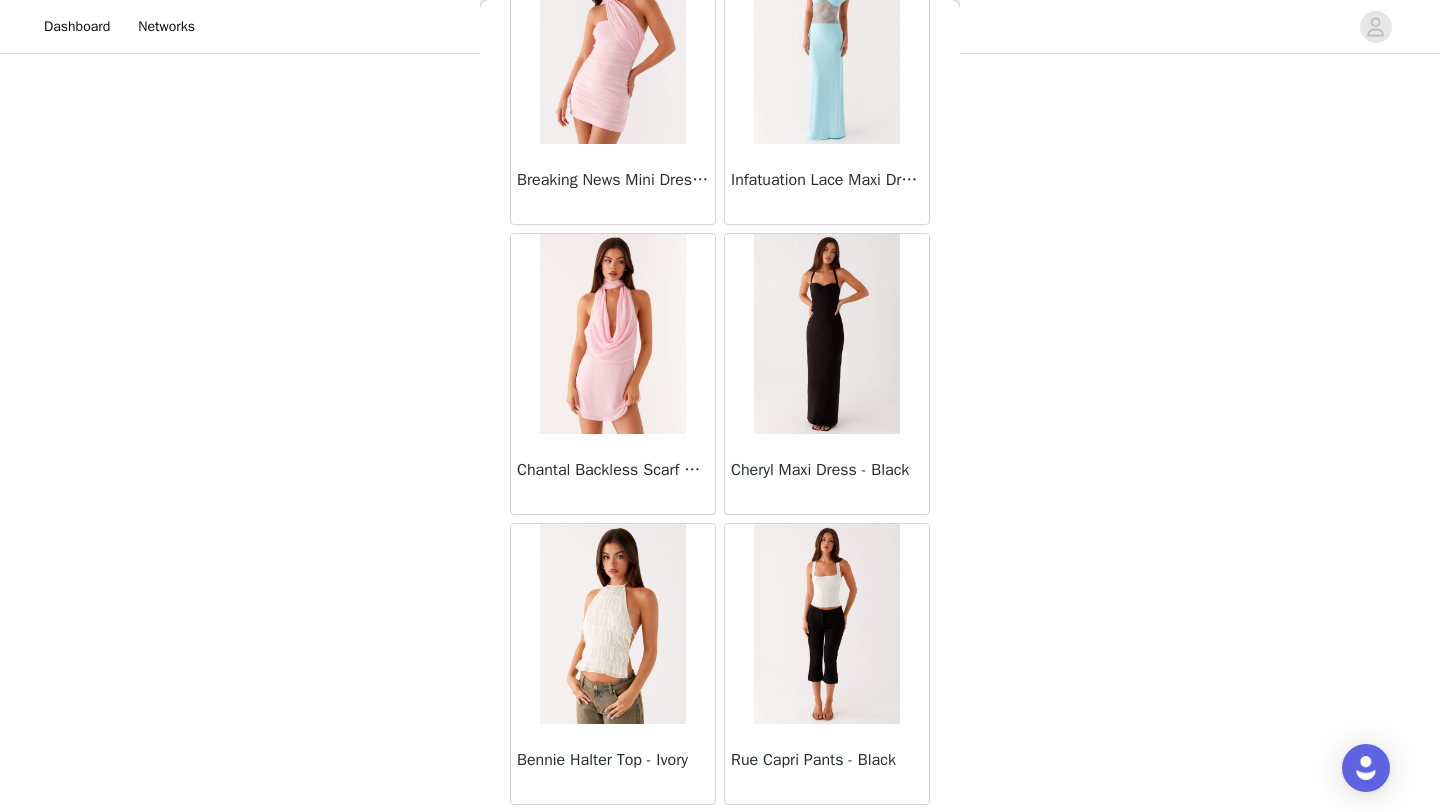 scroll, scrollTop: 8048, scrollLeft: 0, axis: vertical 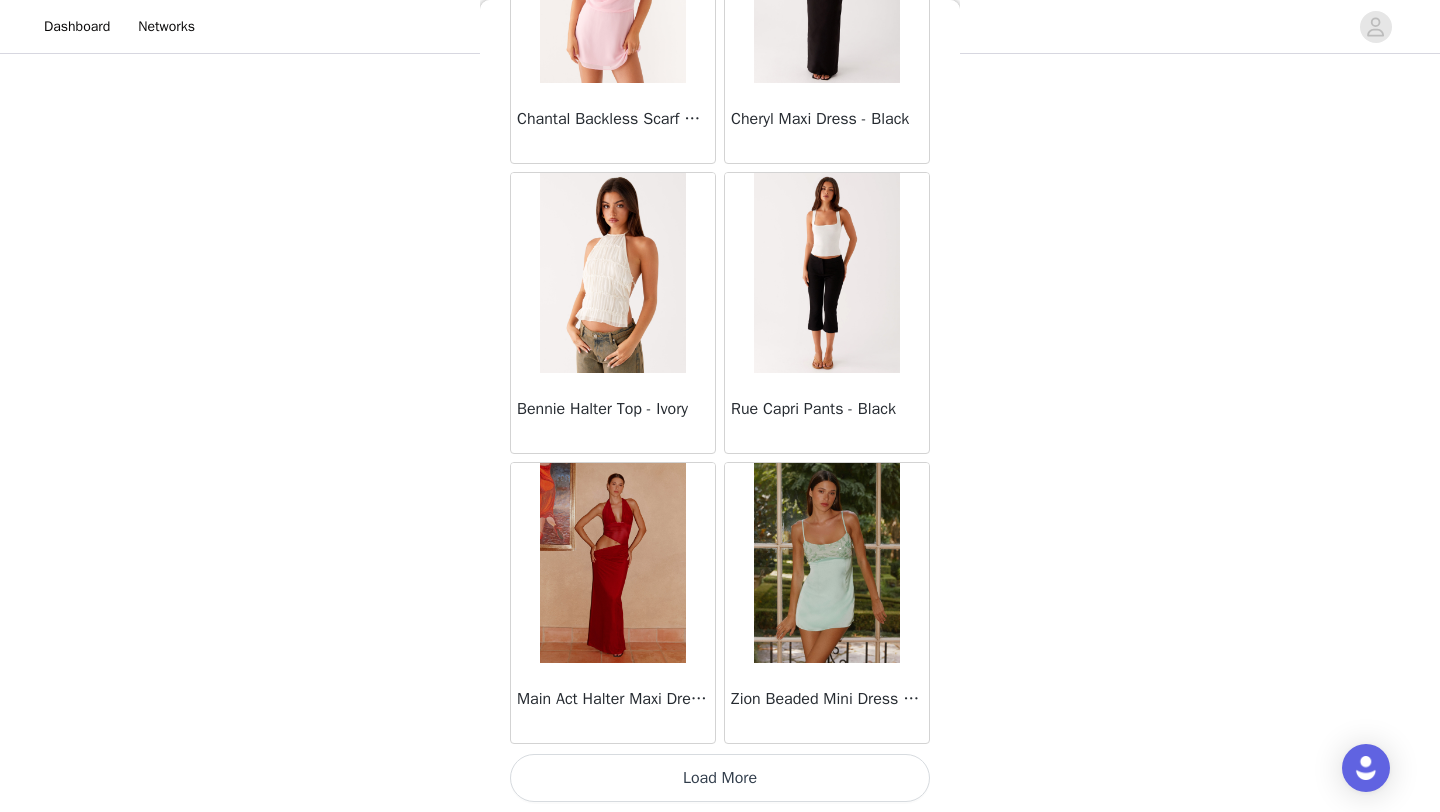 click on "Load More" at bounding box center [720, 778] 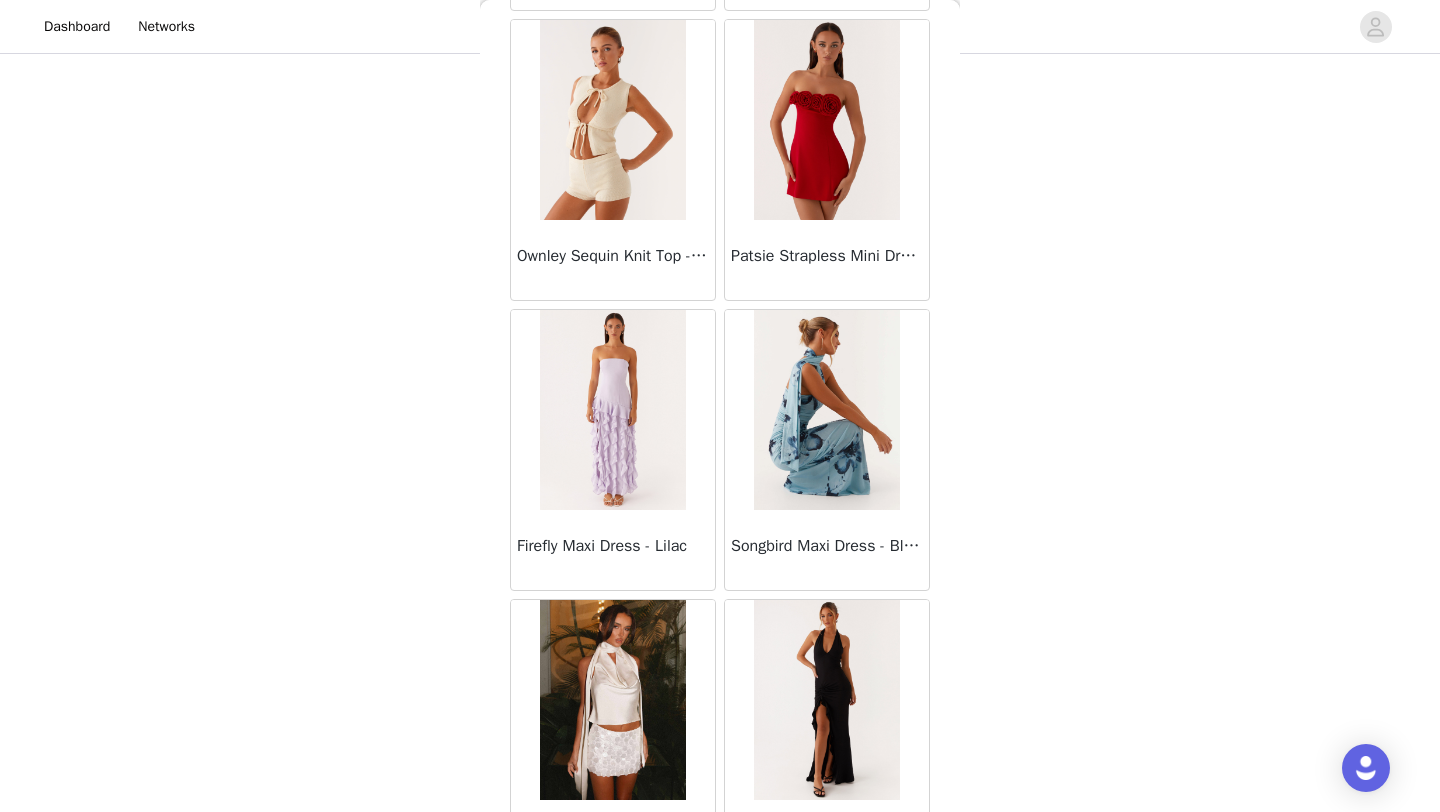 scroll, scrollTop: 10948, scrollLeft: 0, axis: vertical 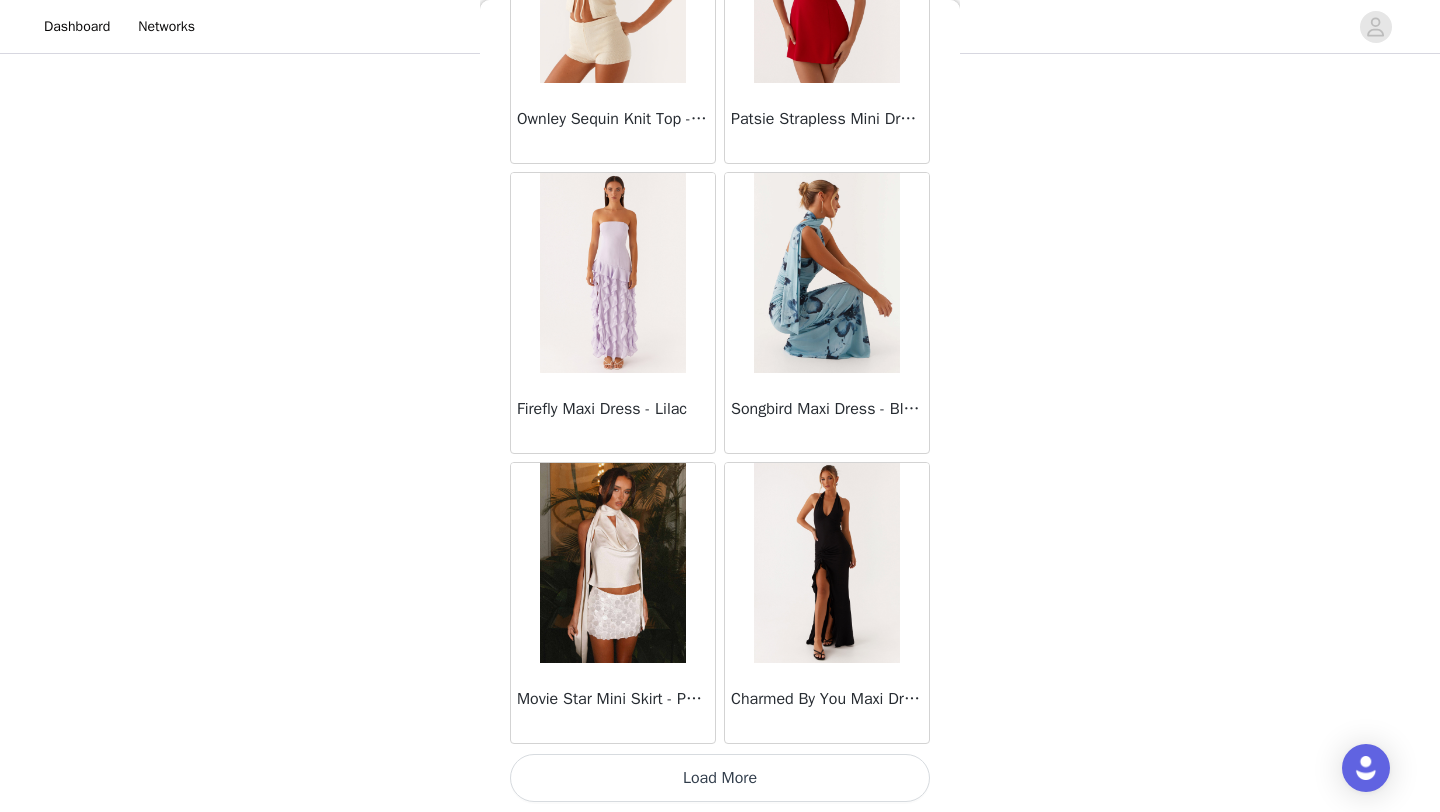 click on "Load More" at bounding box center (720, 778) 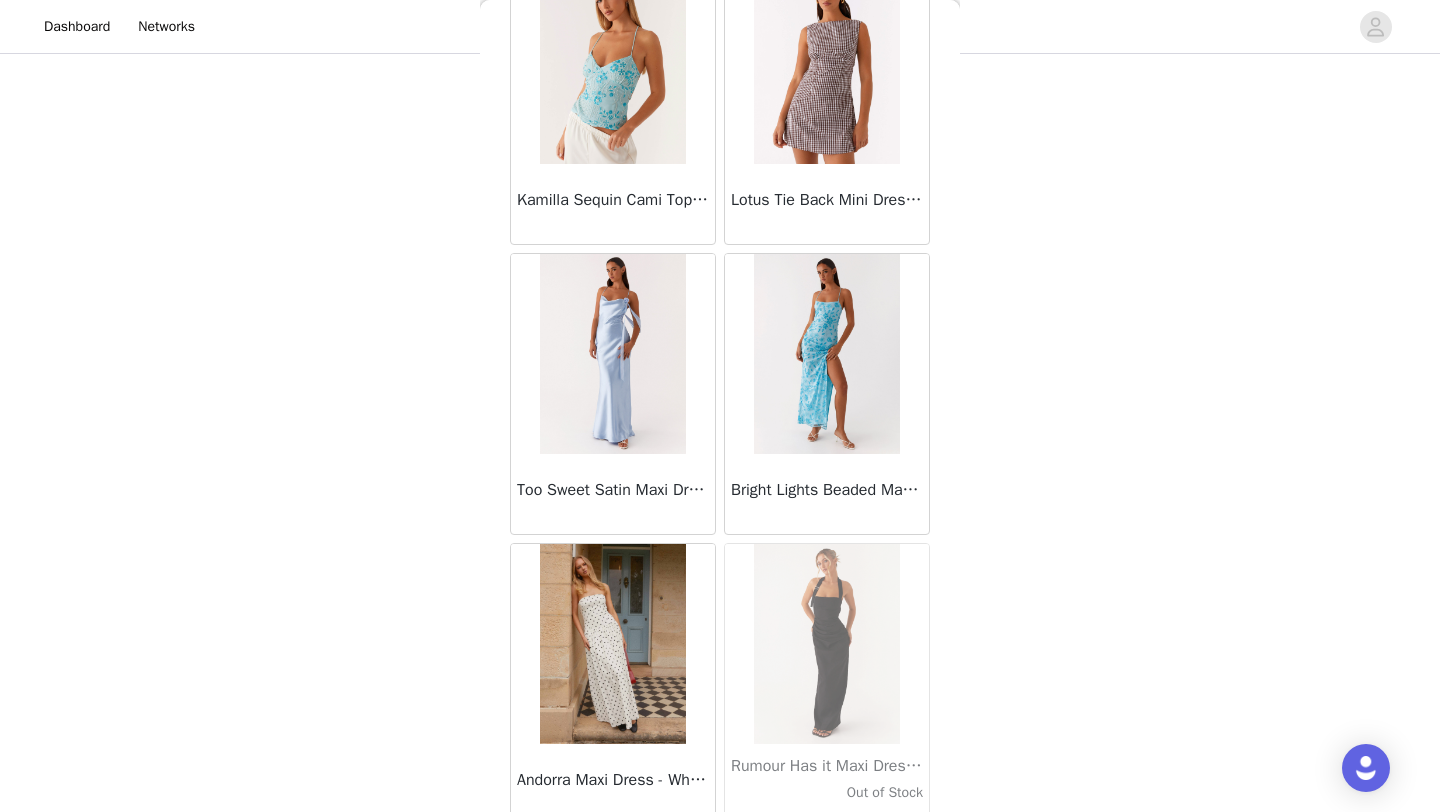 scroll, scrollTop: 13848, scrollLeft: 0, axis: vertical 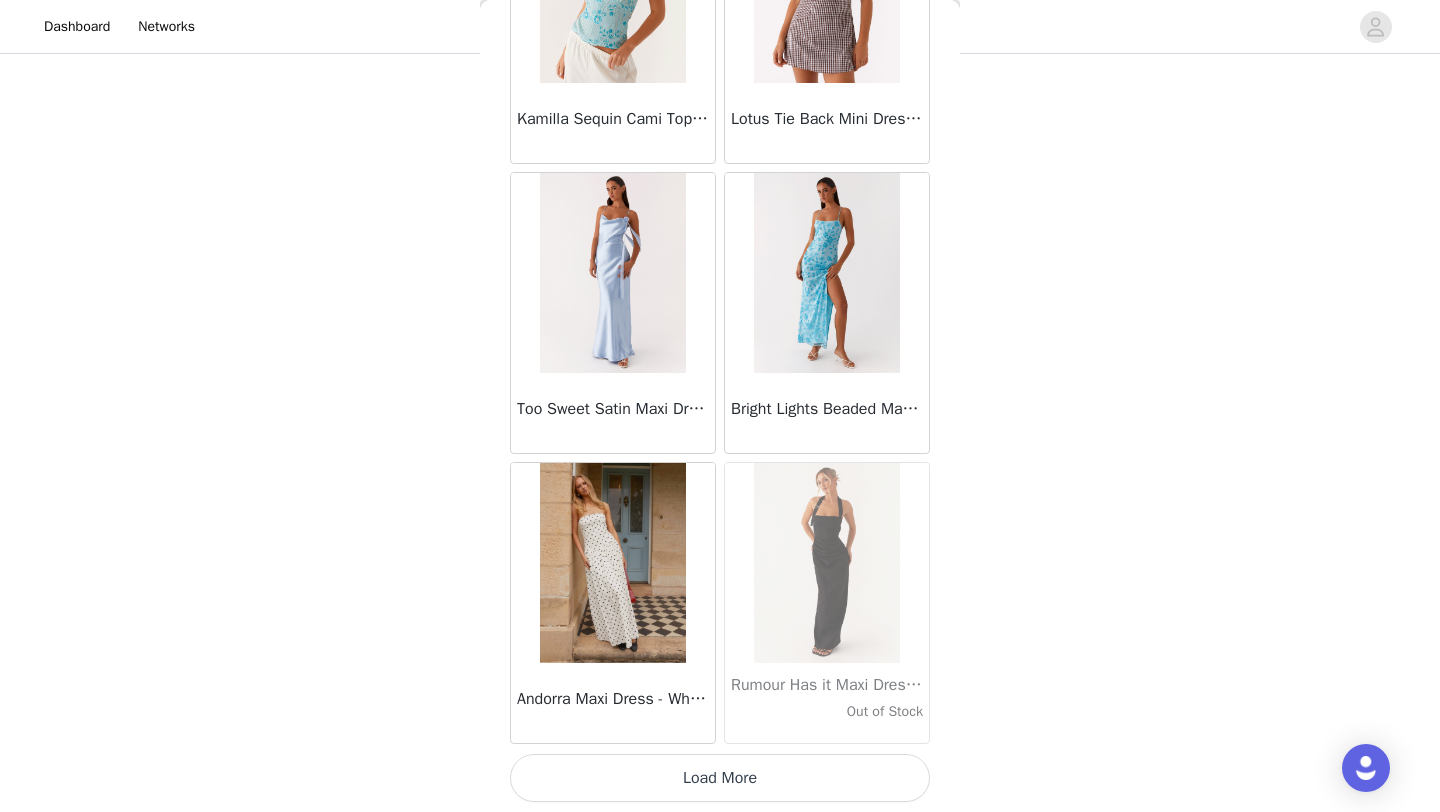 click on "Load More" at bounding box center [720, 778] 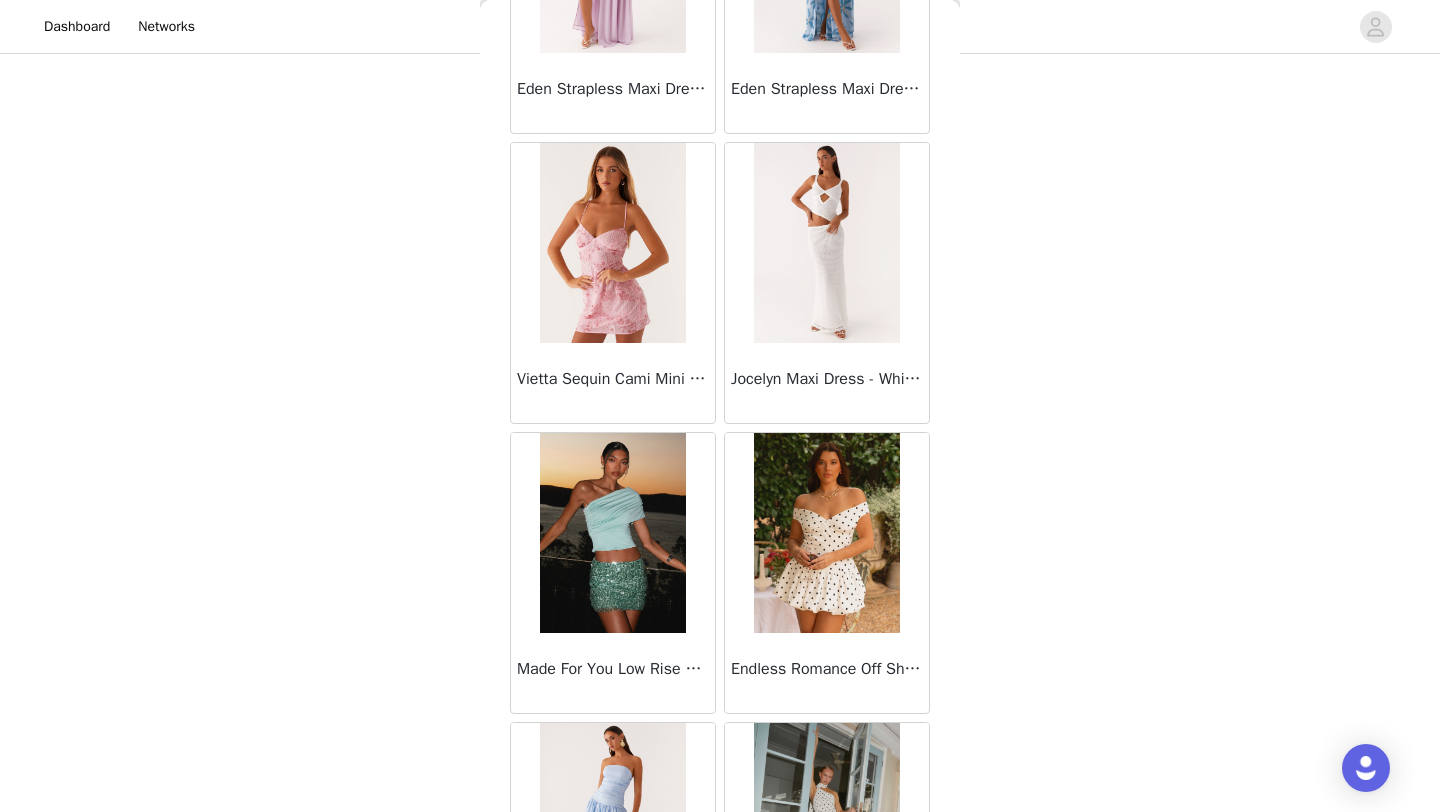 scroll, scrollTop: 16748, scrollLeft: 0, axis: vertical 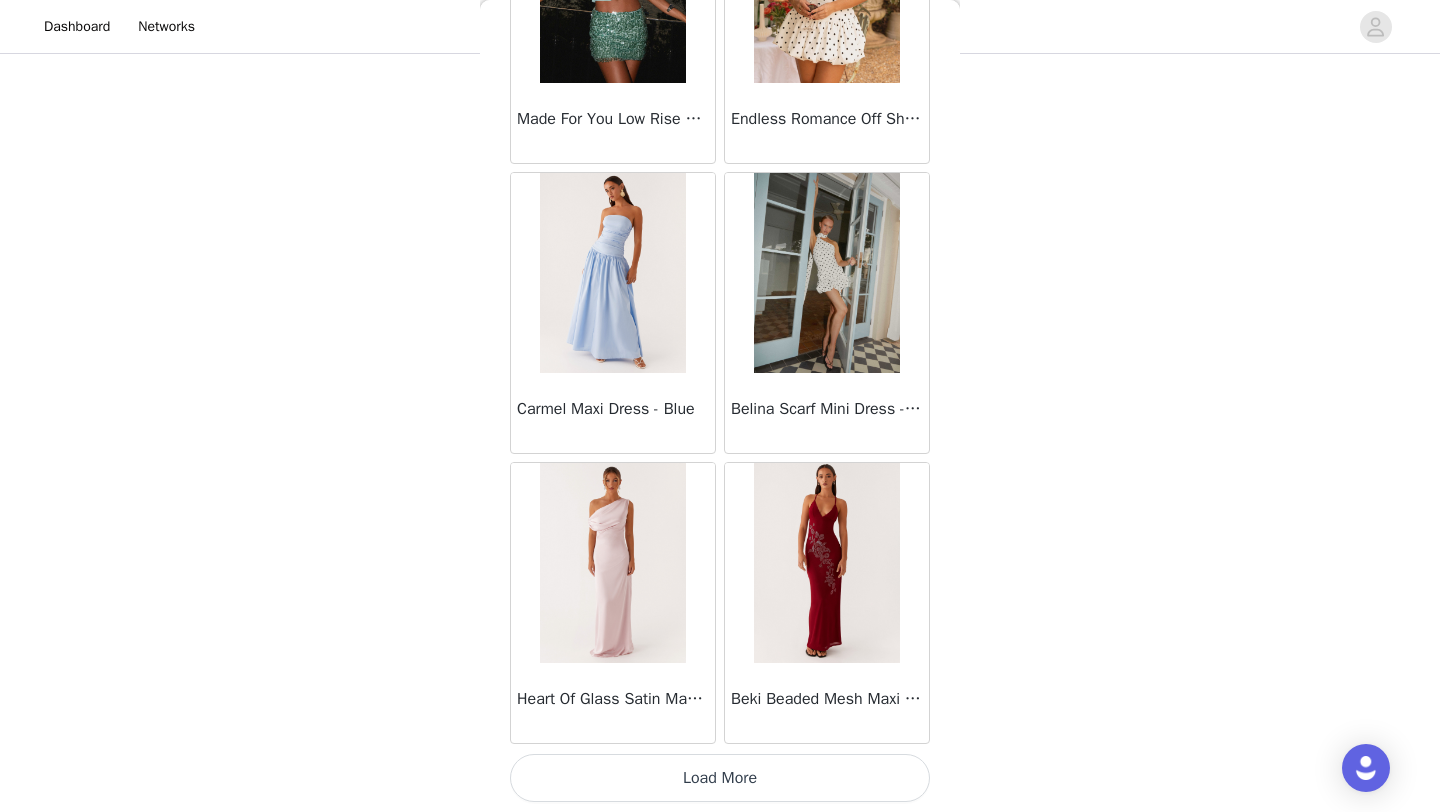 click on "Load More" at bounding box center [720, 778] 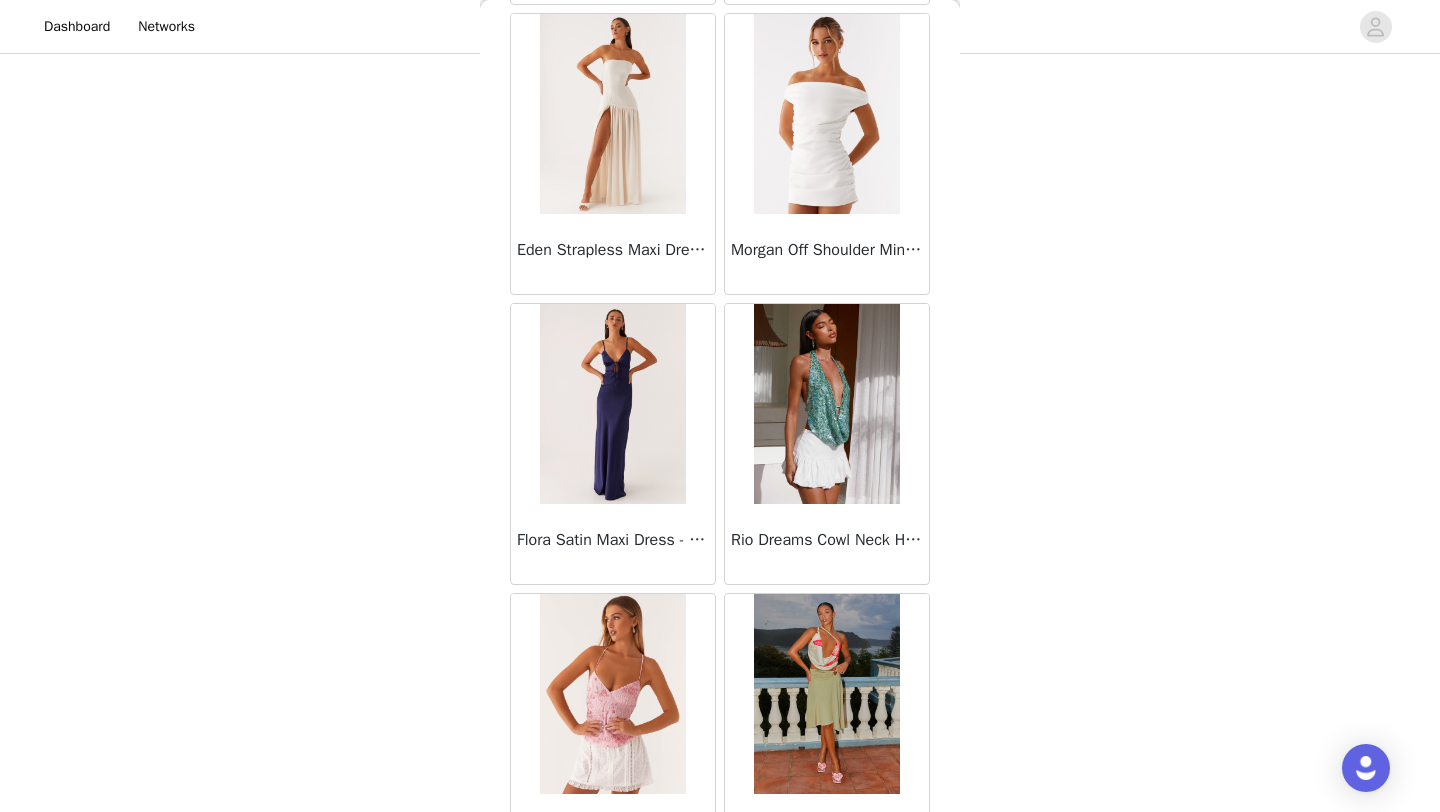 scroll, scrollTop: 19648, scrollLeft: 0, axis: vertical 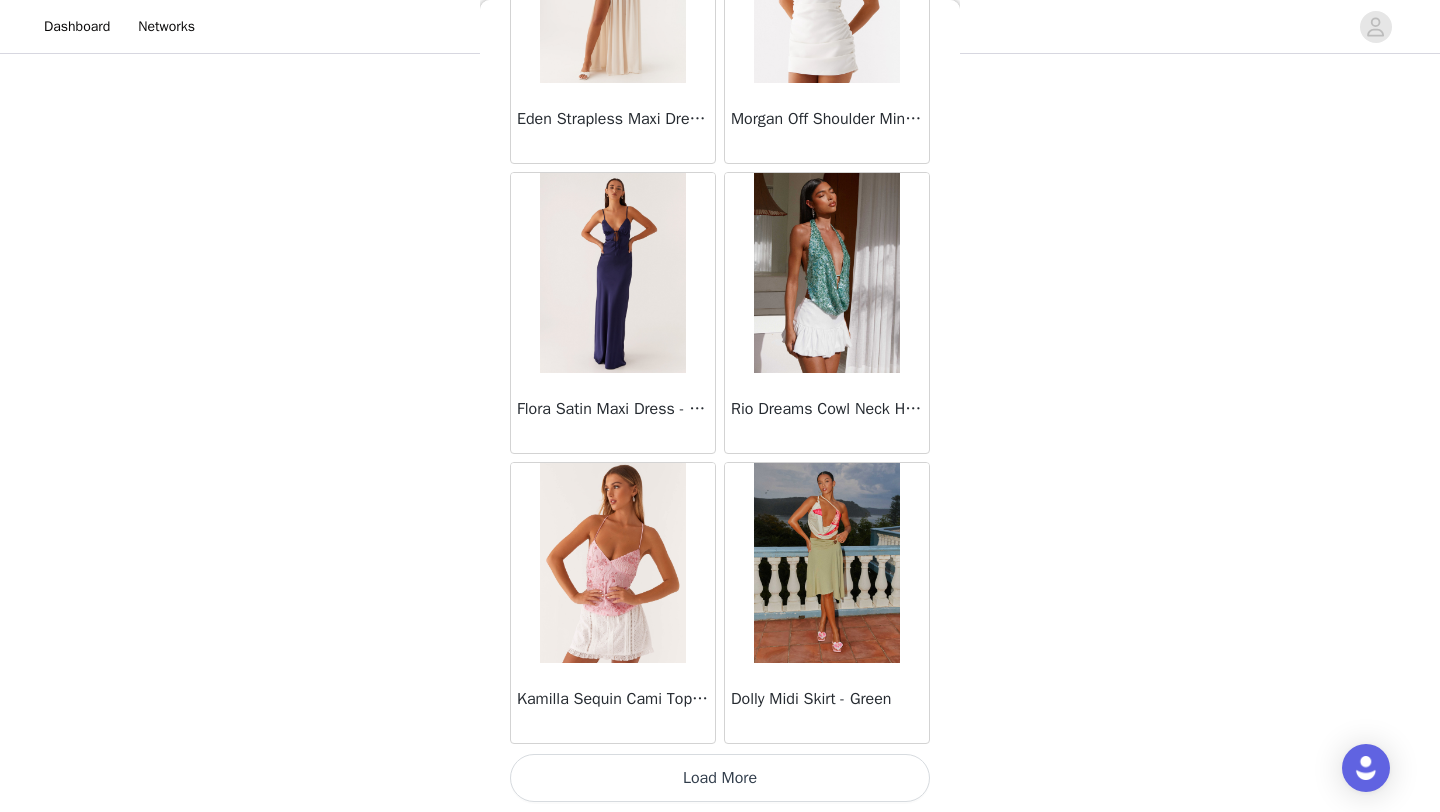 click on "Load More" at bounding box center (720, 778) 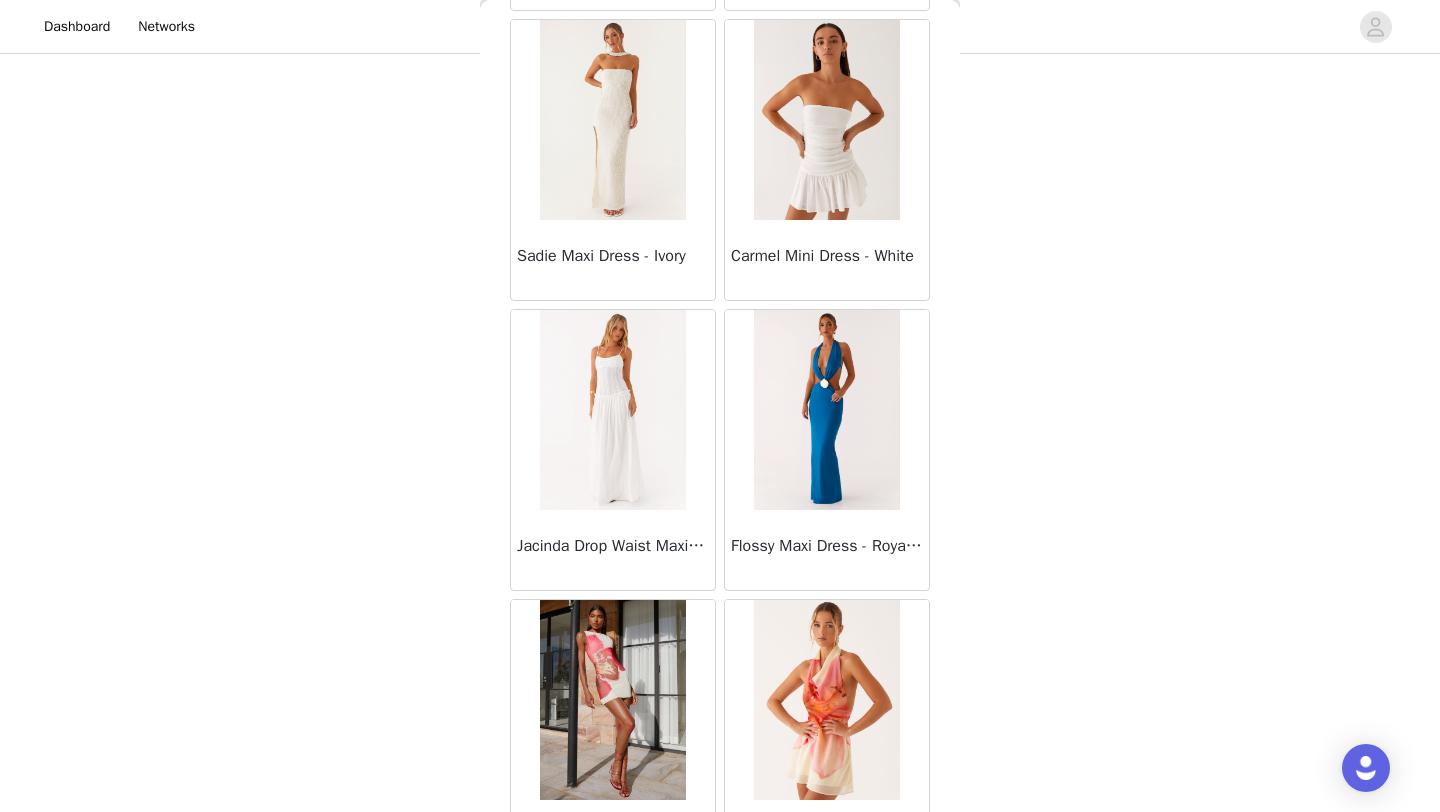 scroll, scrollTop: 22112, scrollLeft: 0, axis: vertical 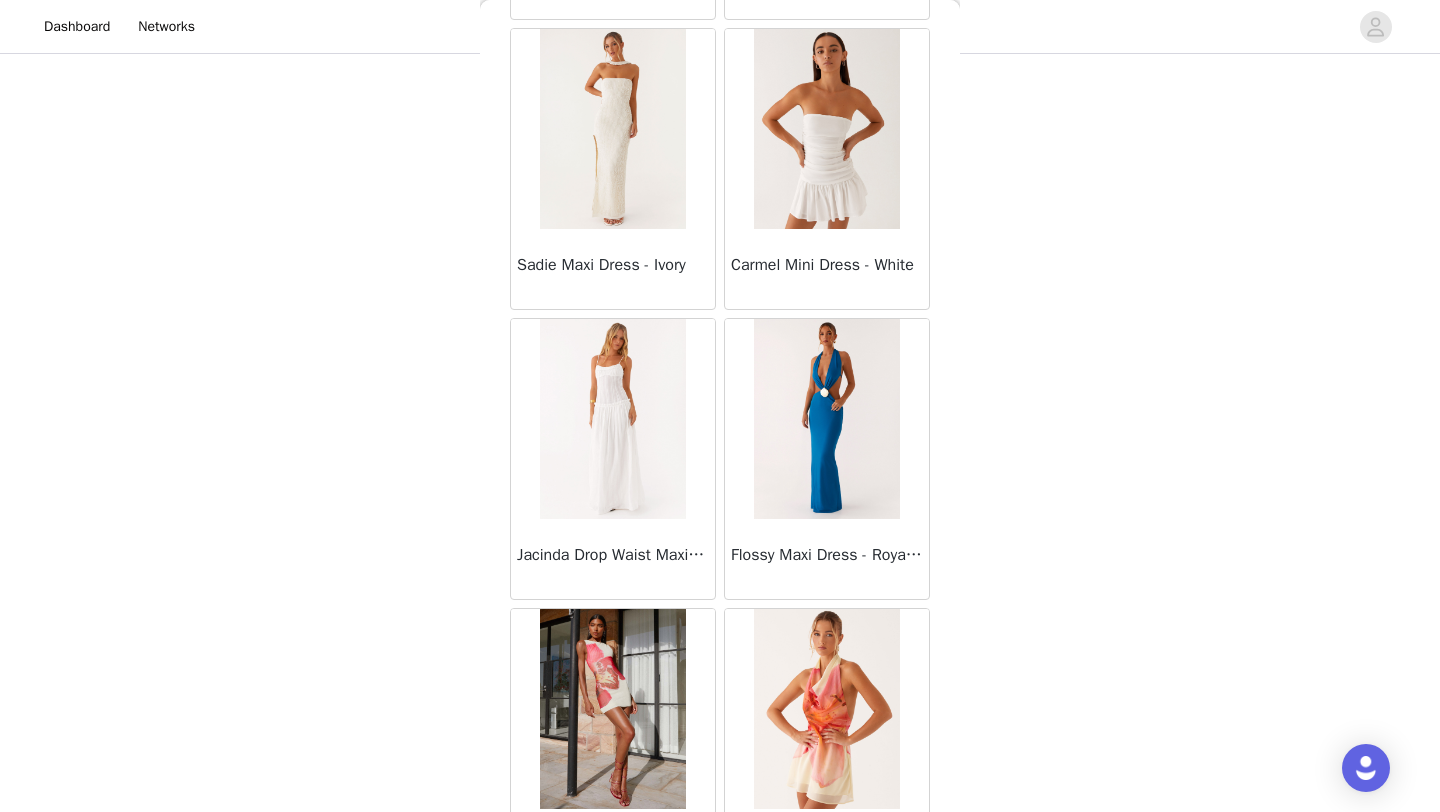 click on "Jacinda Drop Waist Maxi Dress - Ivory" at bounding box center (613, 559) 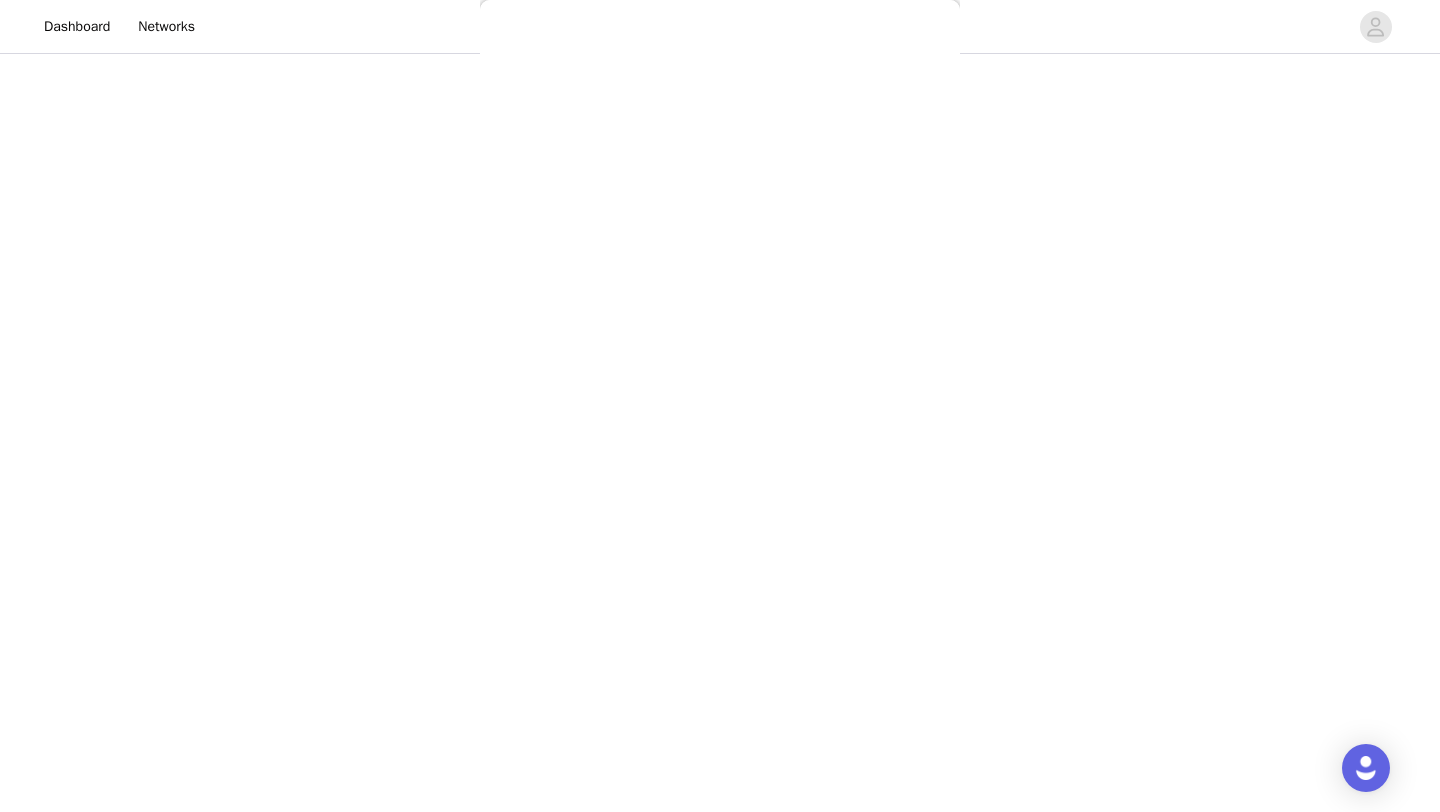 scroll, scrollTop: 284, scrollLeft: 0, axis: vertical 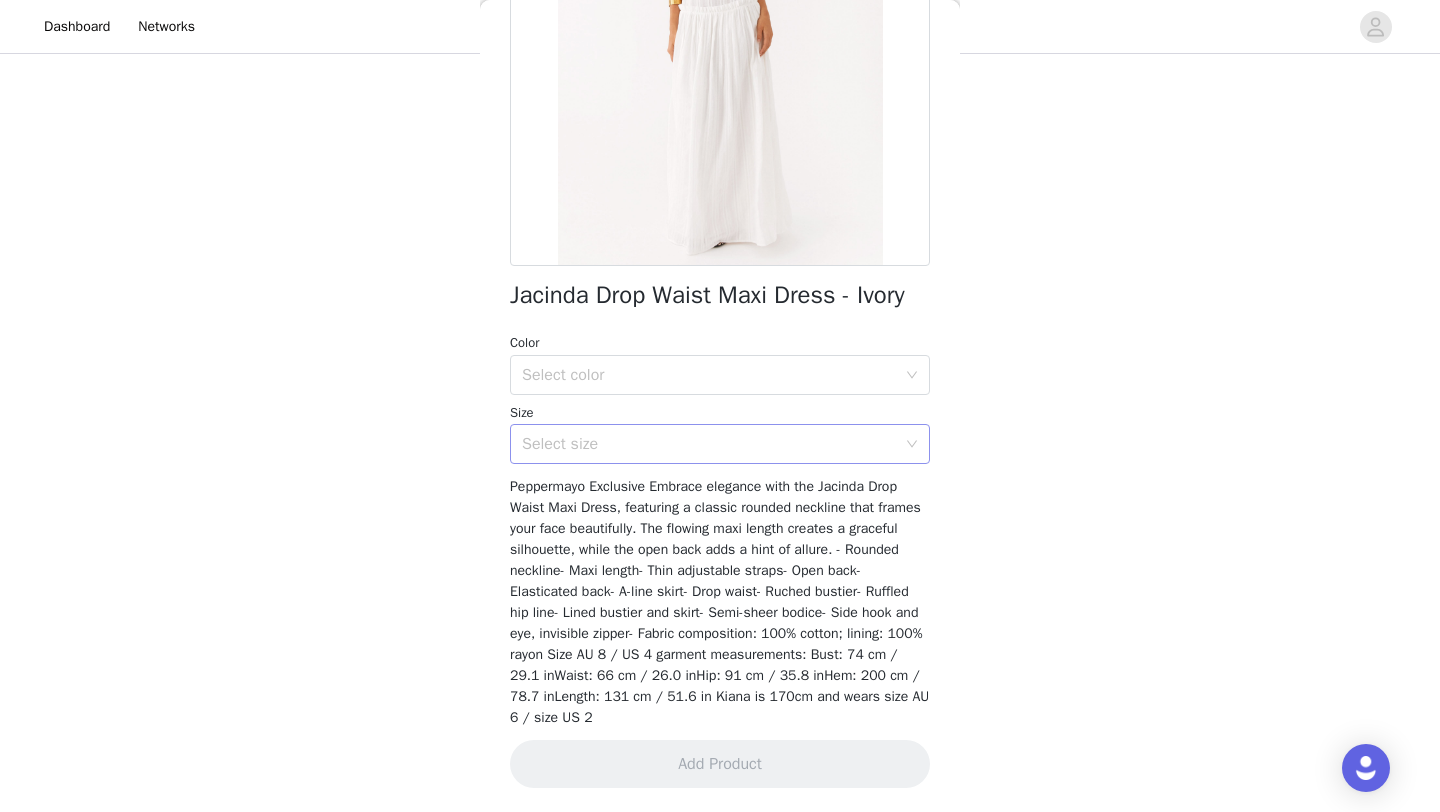 click on "Select size" at bounding box center [709, 444] 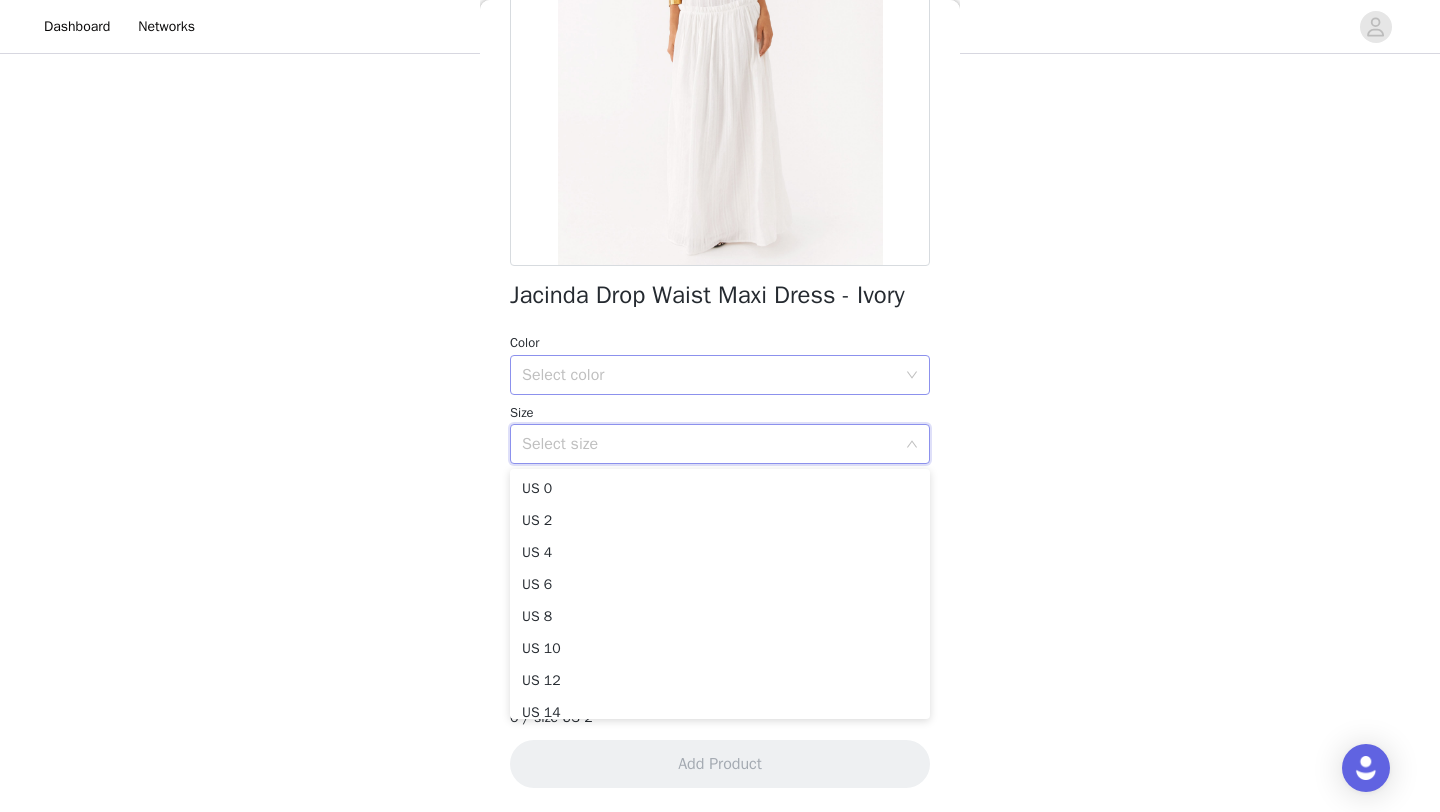 click on "Select color" at bounding box center (709, 375) 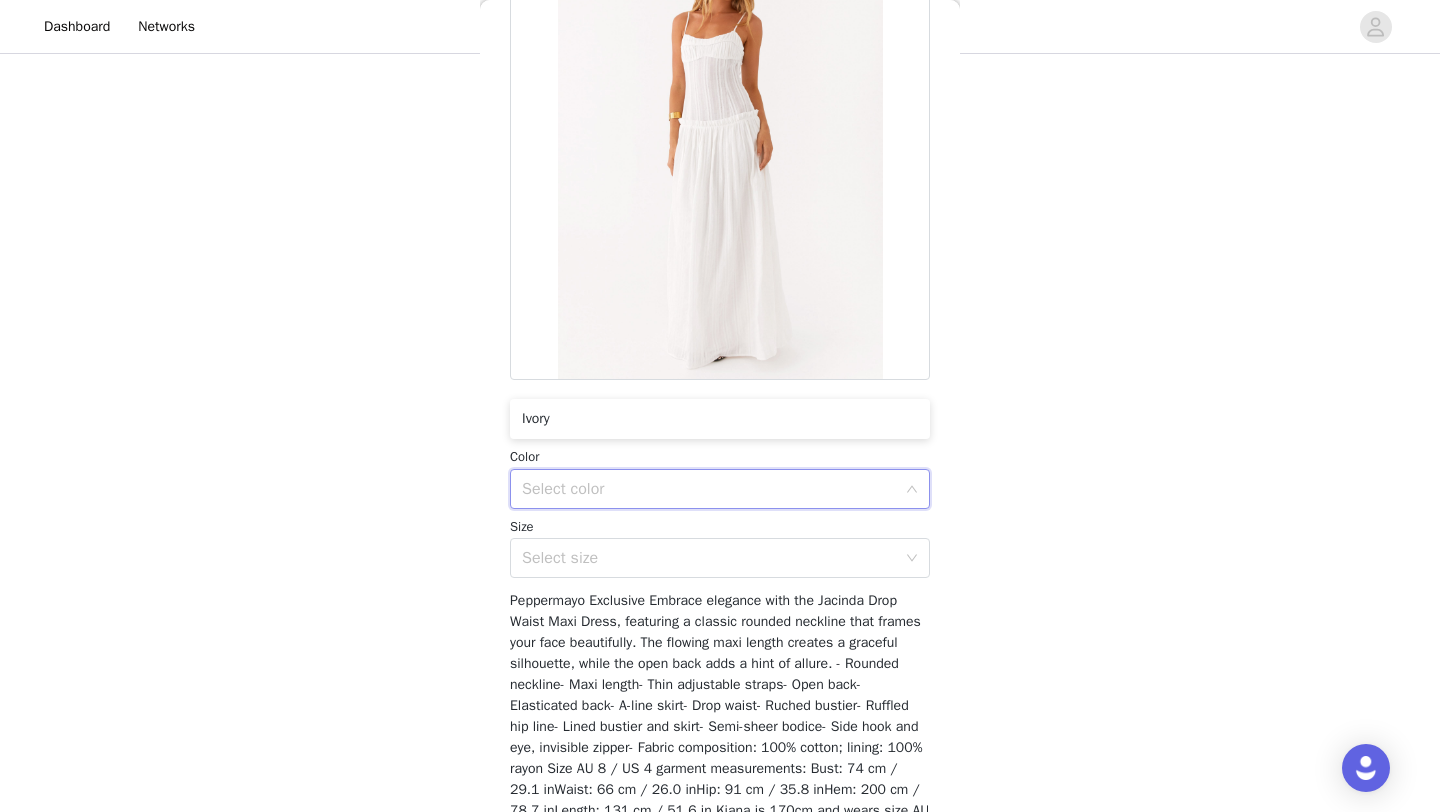 scroll, scrollTop: 167, scrollLeft: 0, axis: vertical 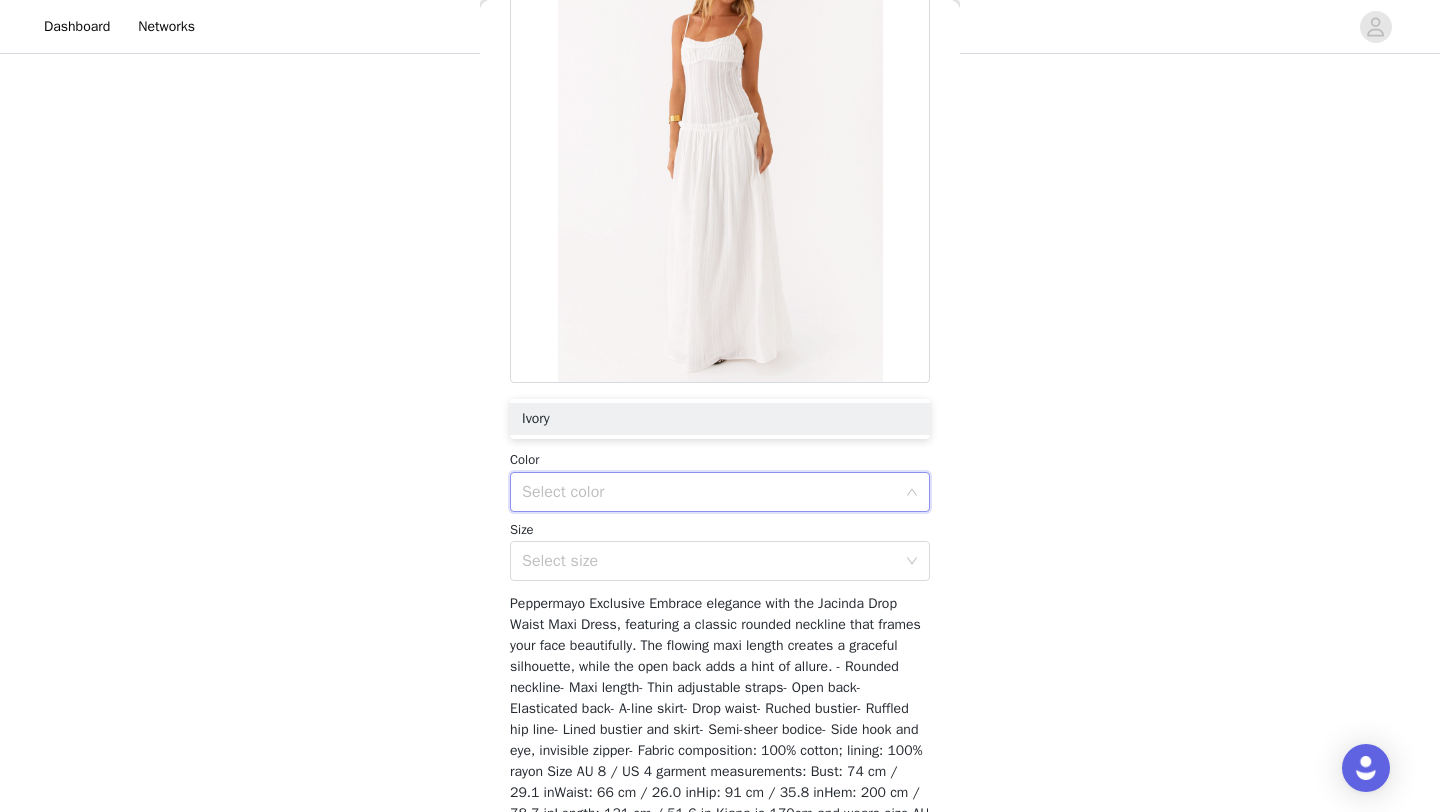click on "Ivory" at bounding box center (720, 419) 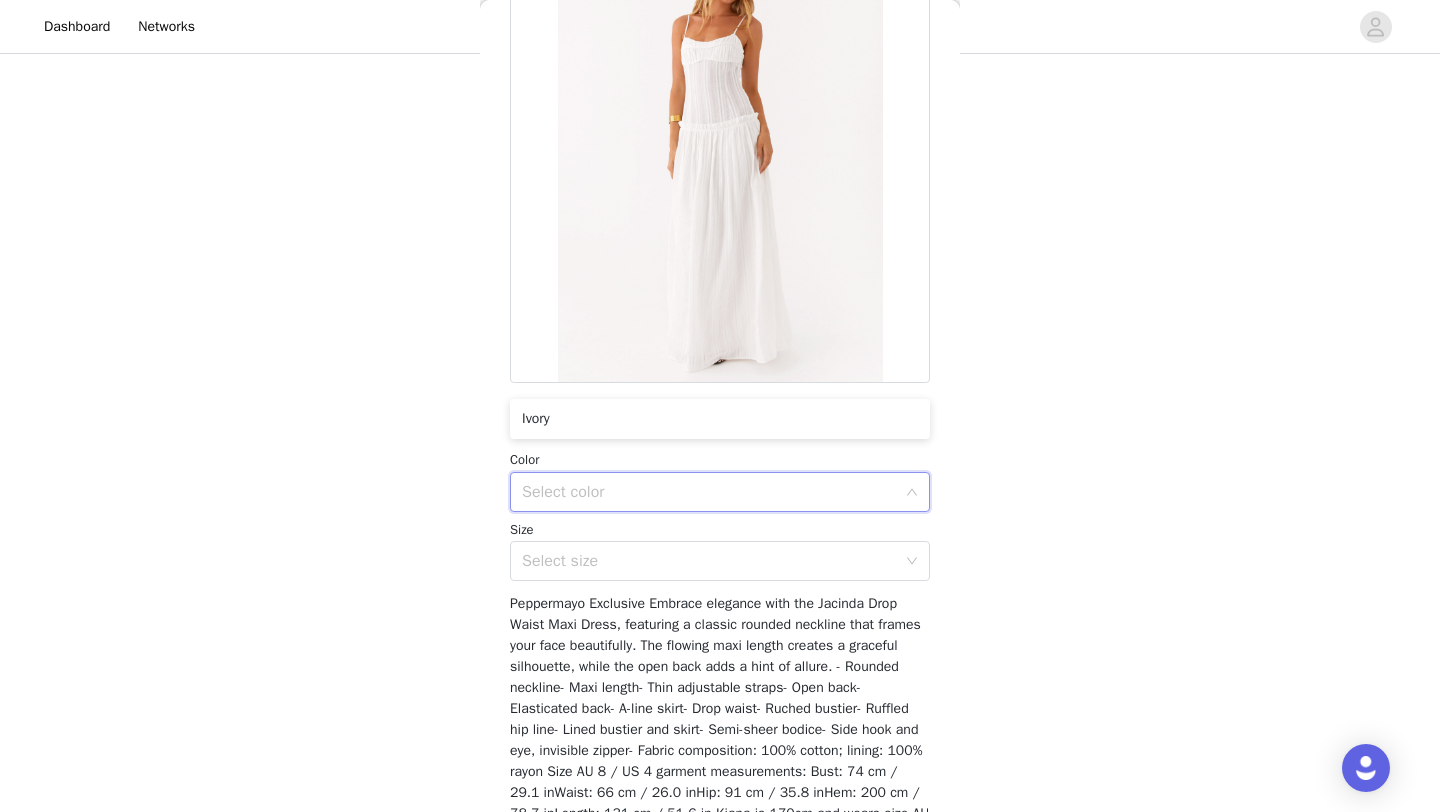 click on "Select color" at bounding box center (709, 492) 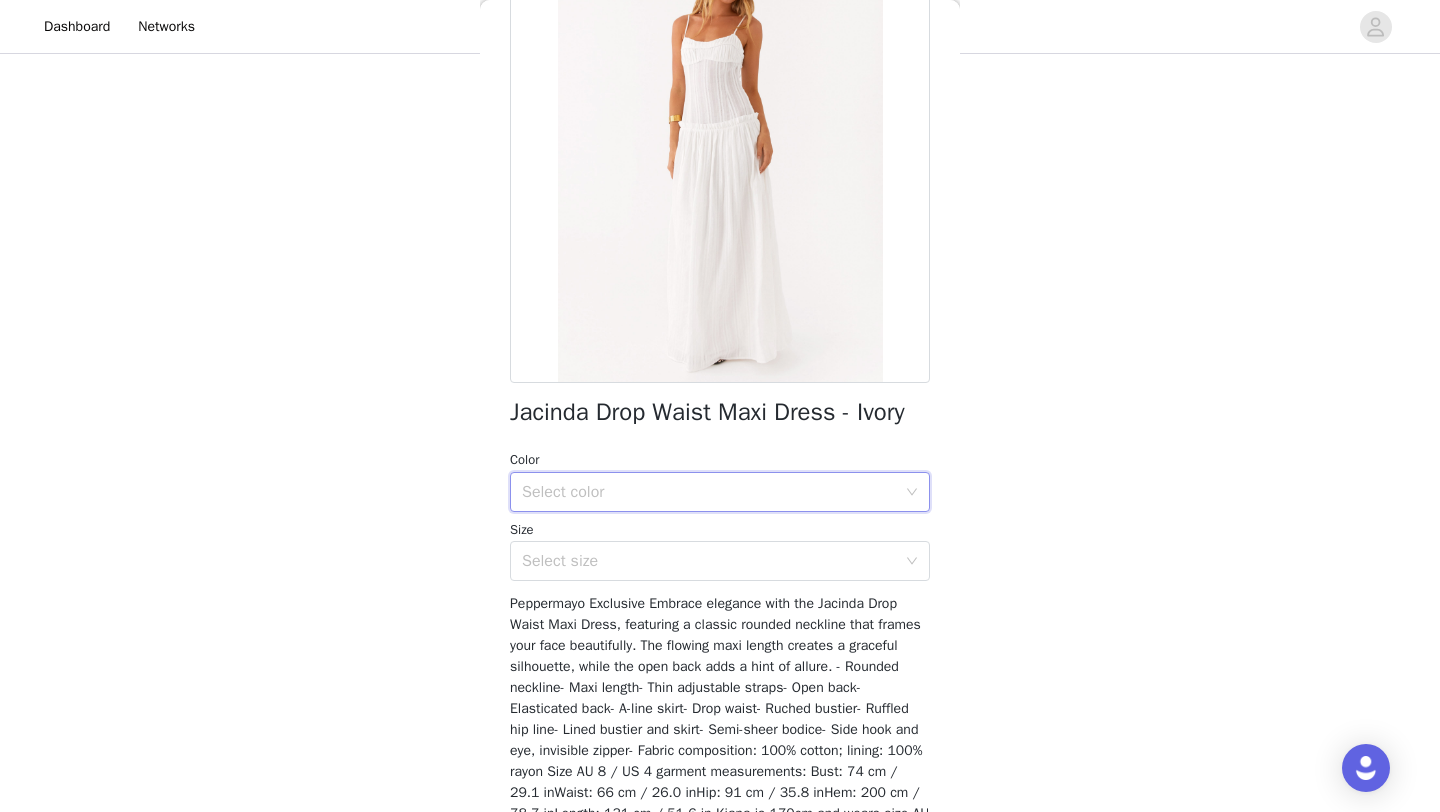 click on "Select color" at bounding box center [709, 492] 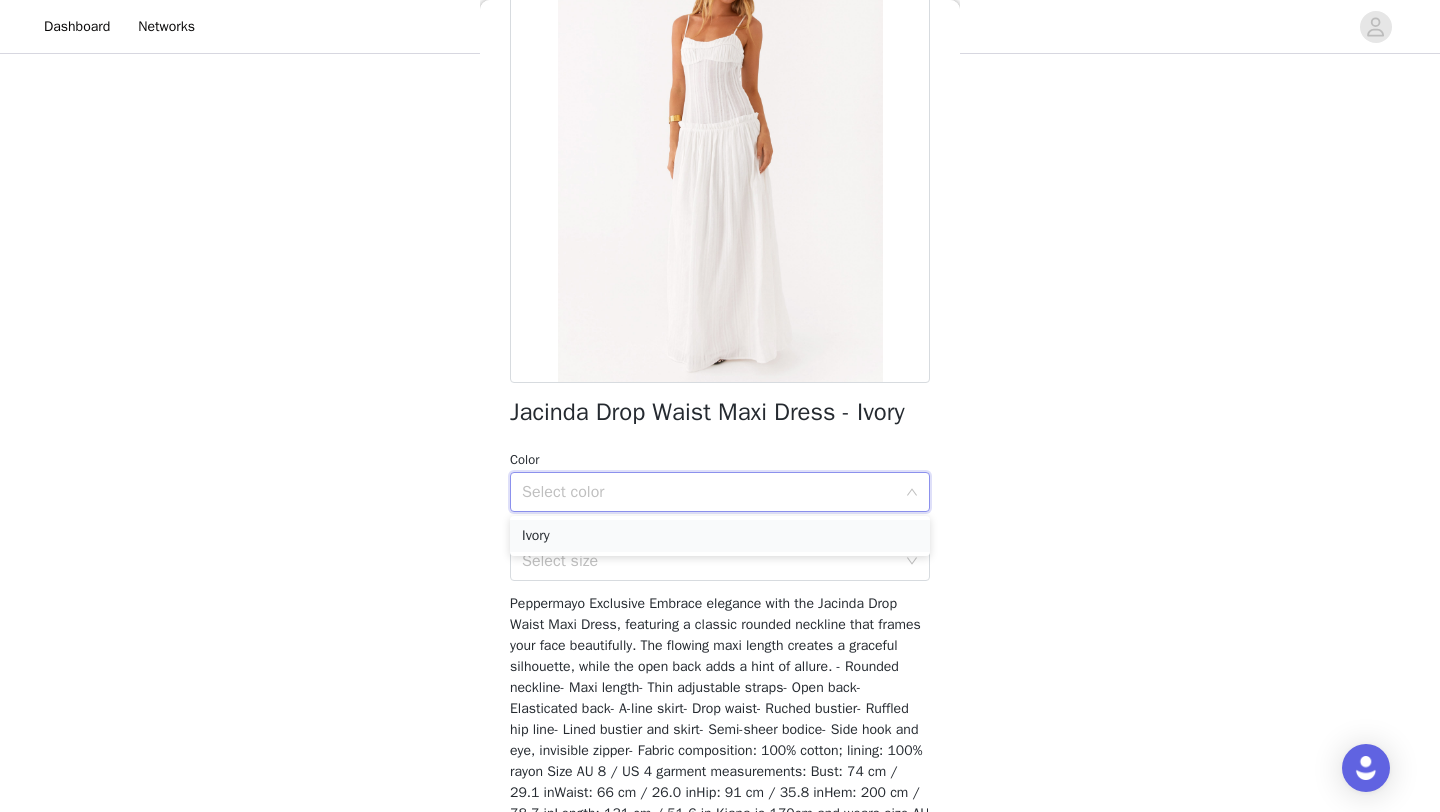 click on "Ivory" at bounding box center [720, 536] 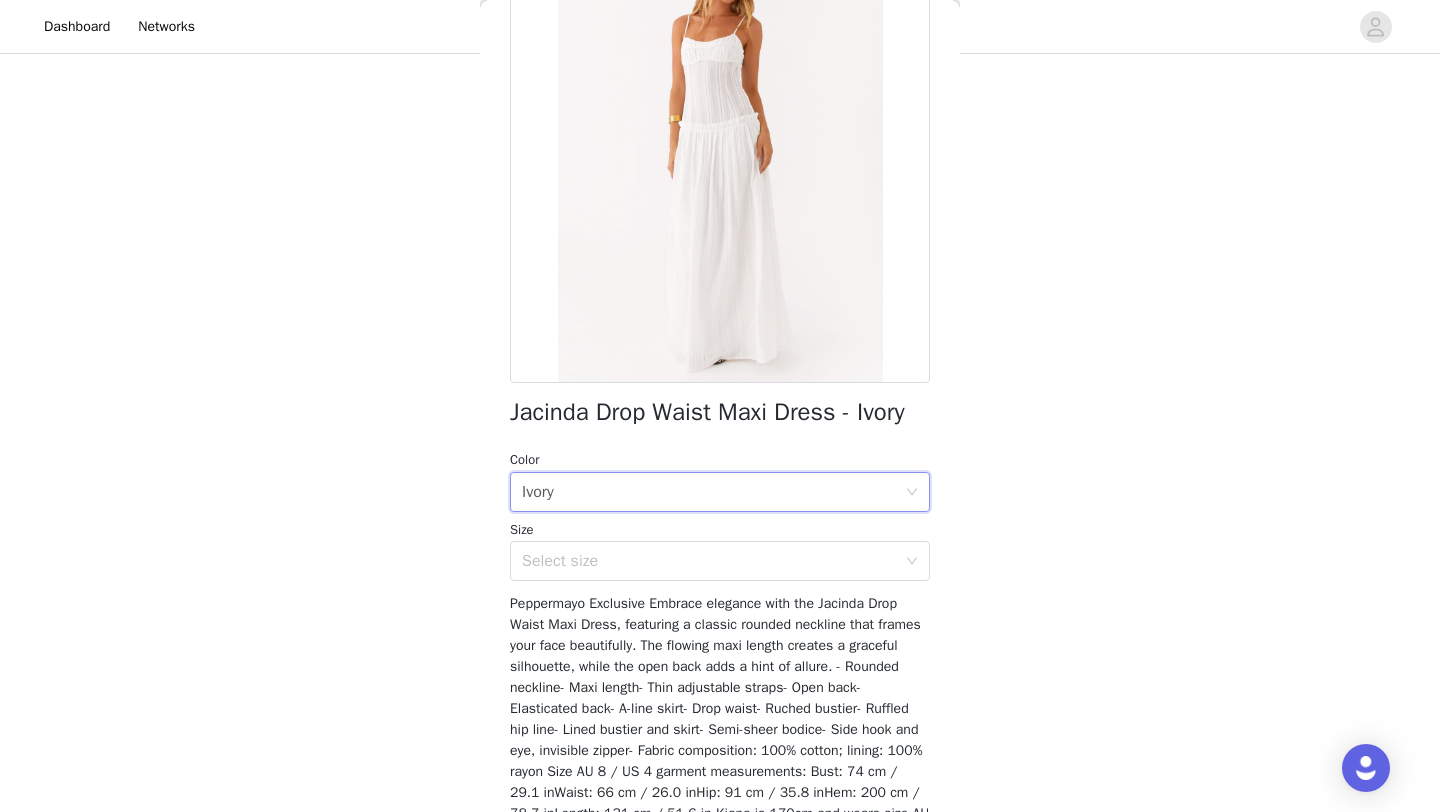 scroll, scrollTop: 135, scrollLeft: 0, axis: vertical 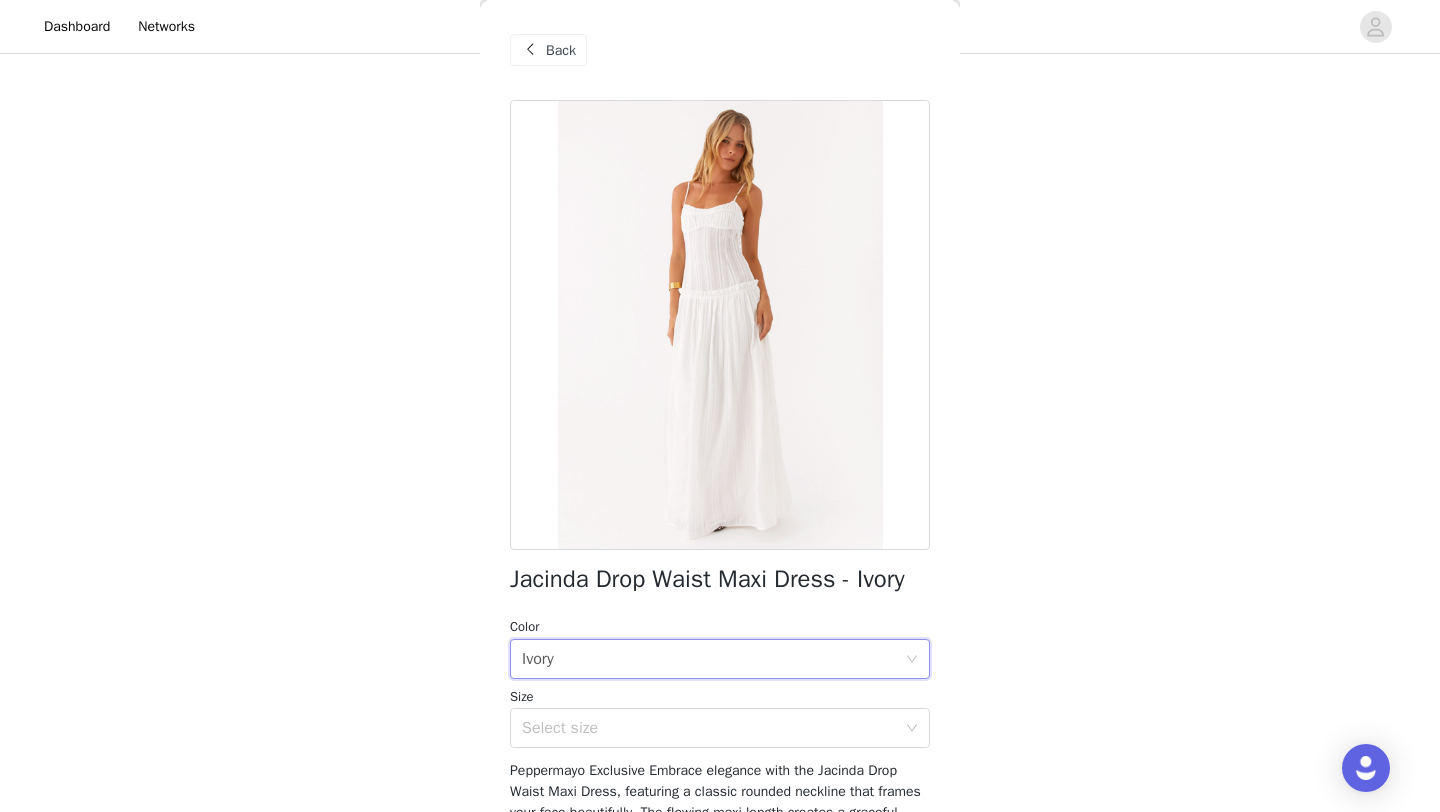 click on "Back" at bounding box center (548, 50) 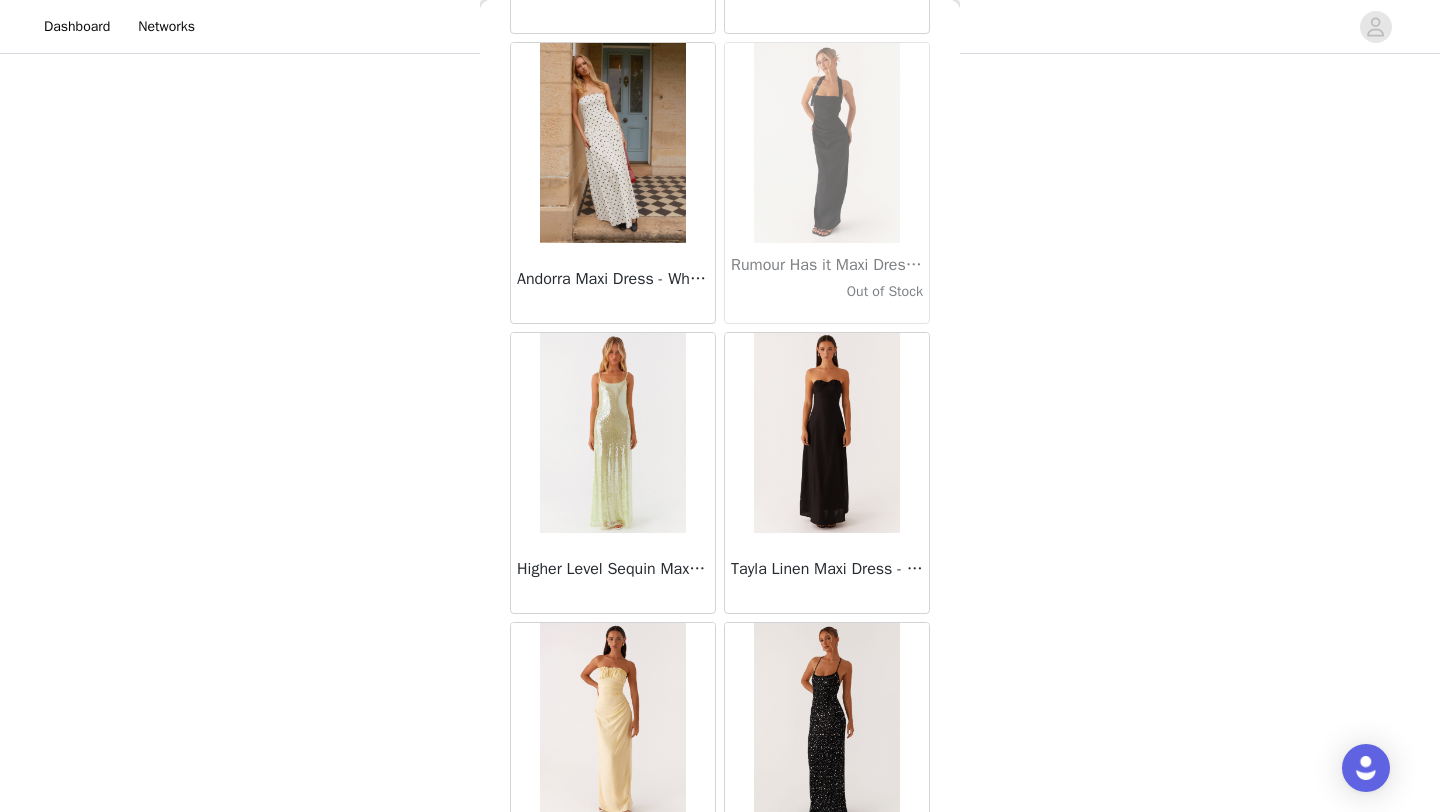 scroll, scrollTop: 14280, scrollLeft: 0, axis: vertical 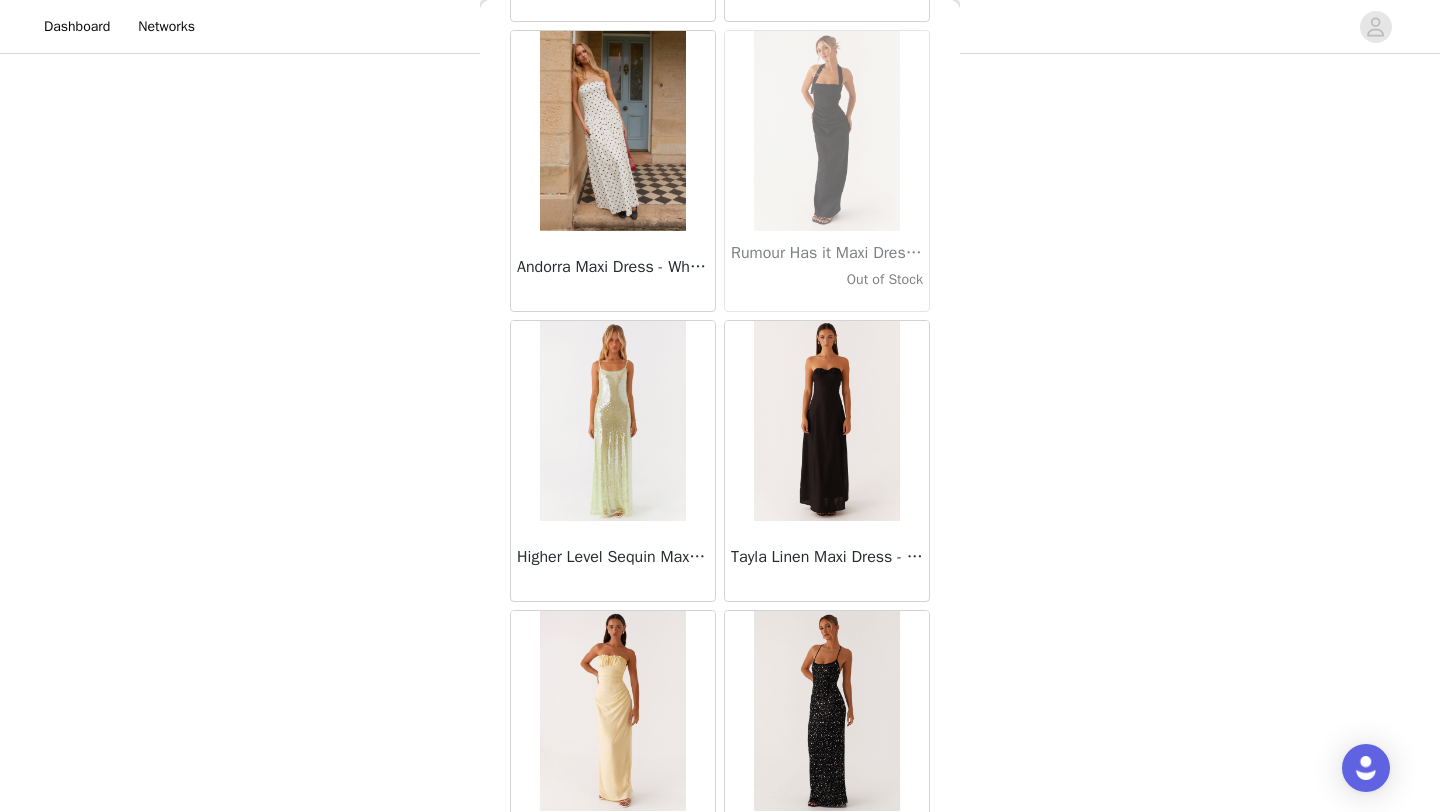 click on "Tayla Linen Maxi Dress - Black" at bounding box center (827, 557) 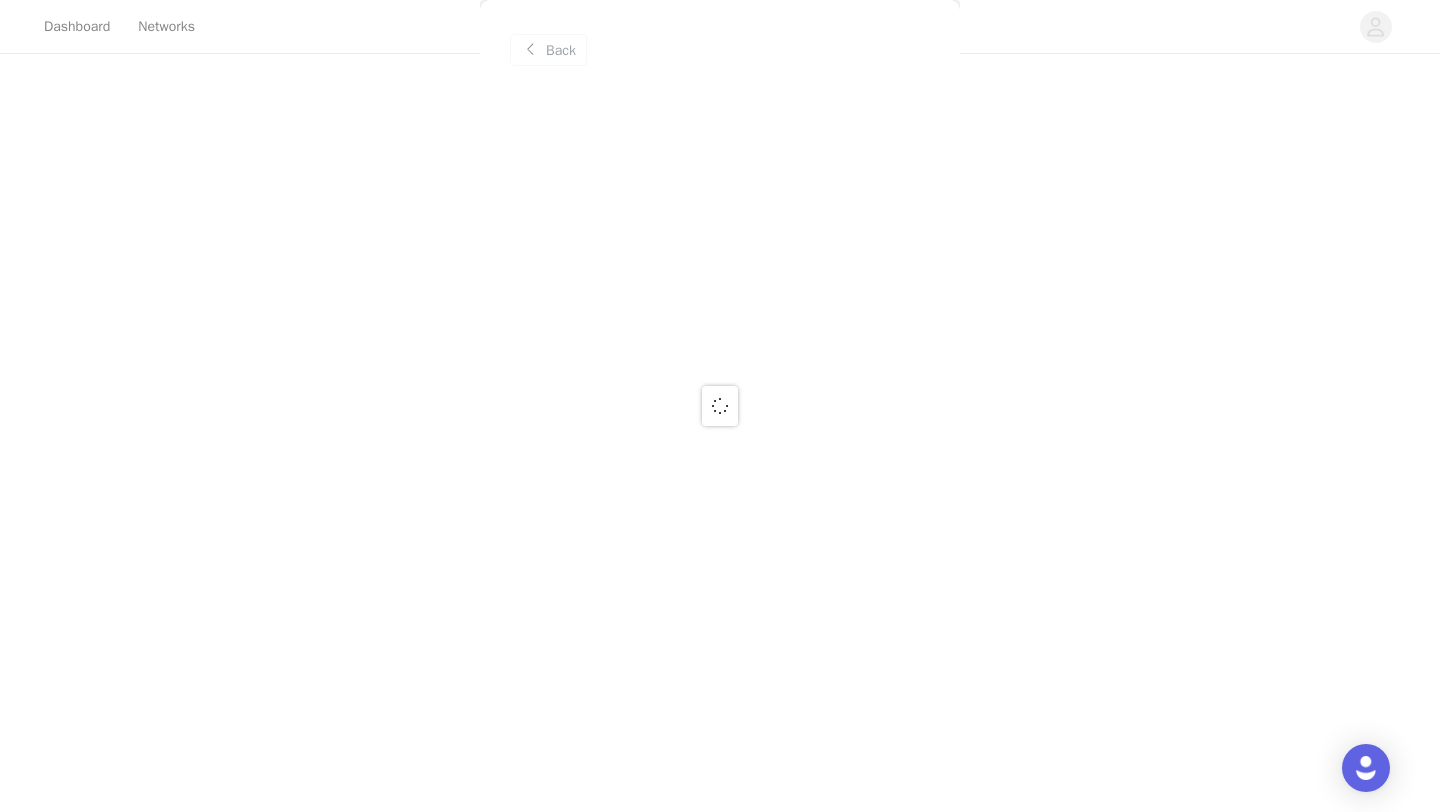 scroll, scrollTop: 0, scrollLeft: 0, axis: both 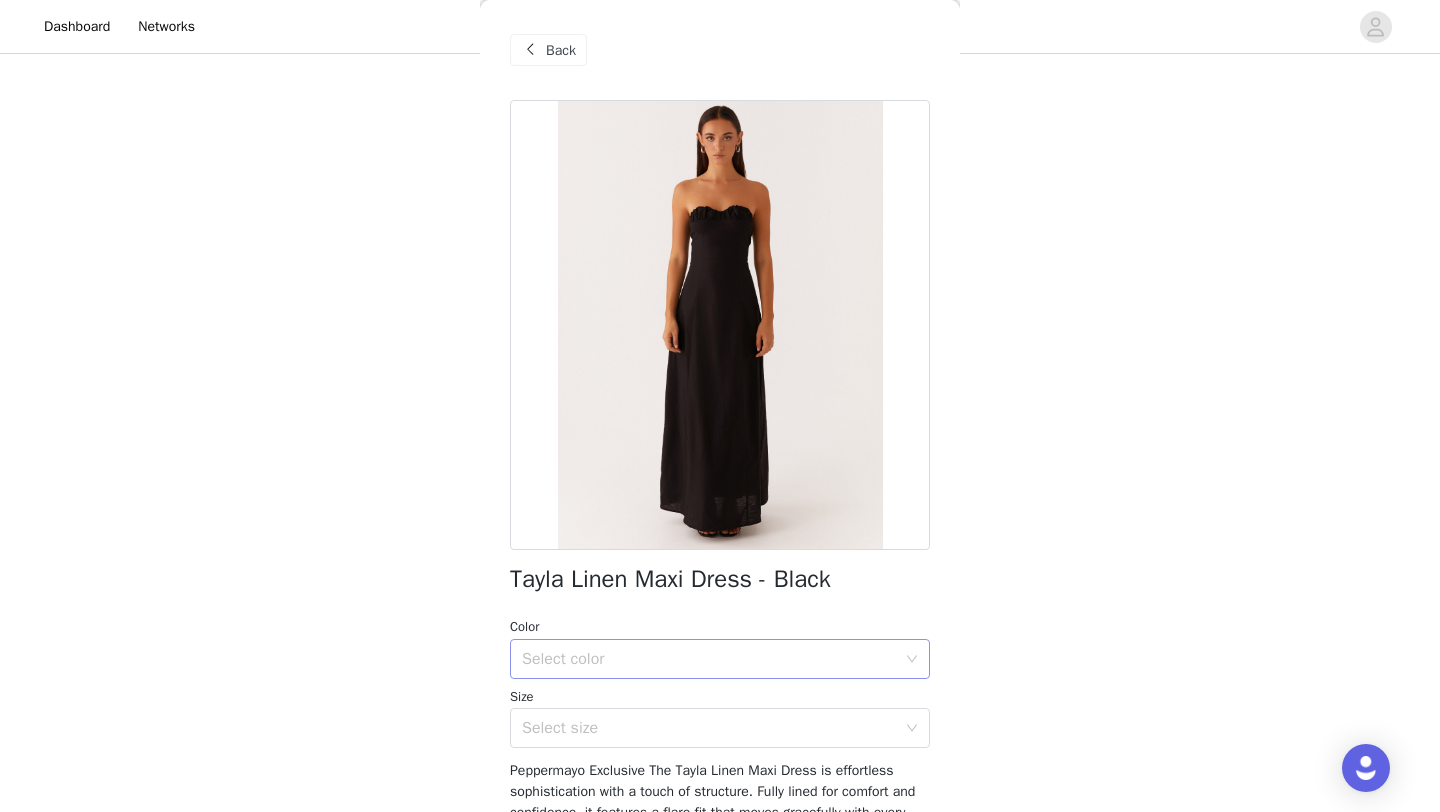 click on "Select color" at bounding box center [709, 659] 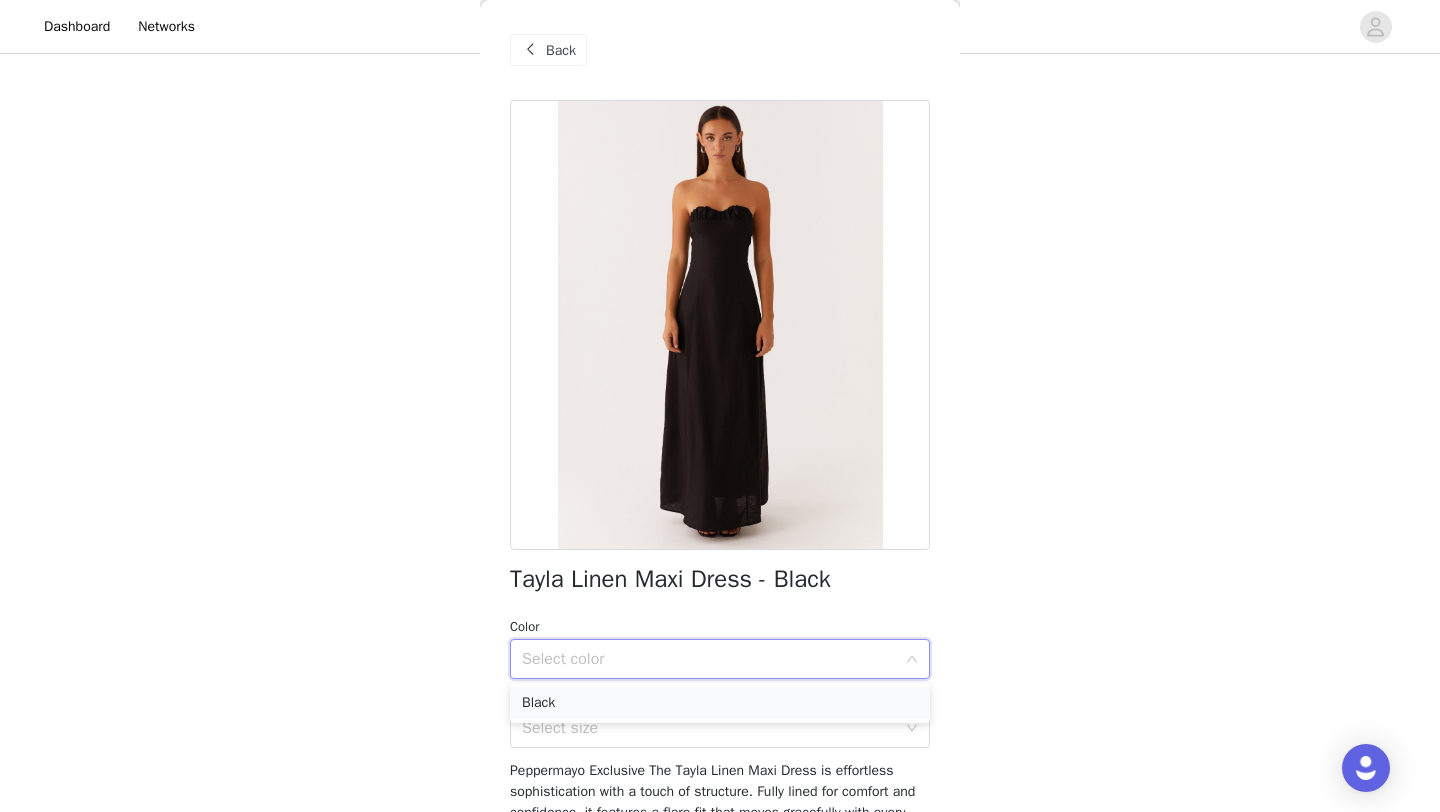 click on "Black" at bounding box center [720, 703] 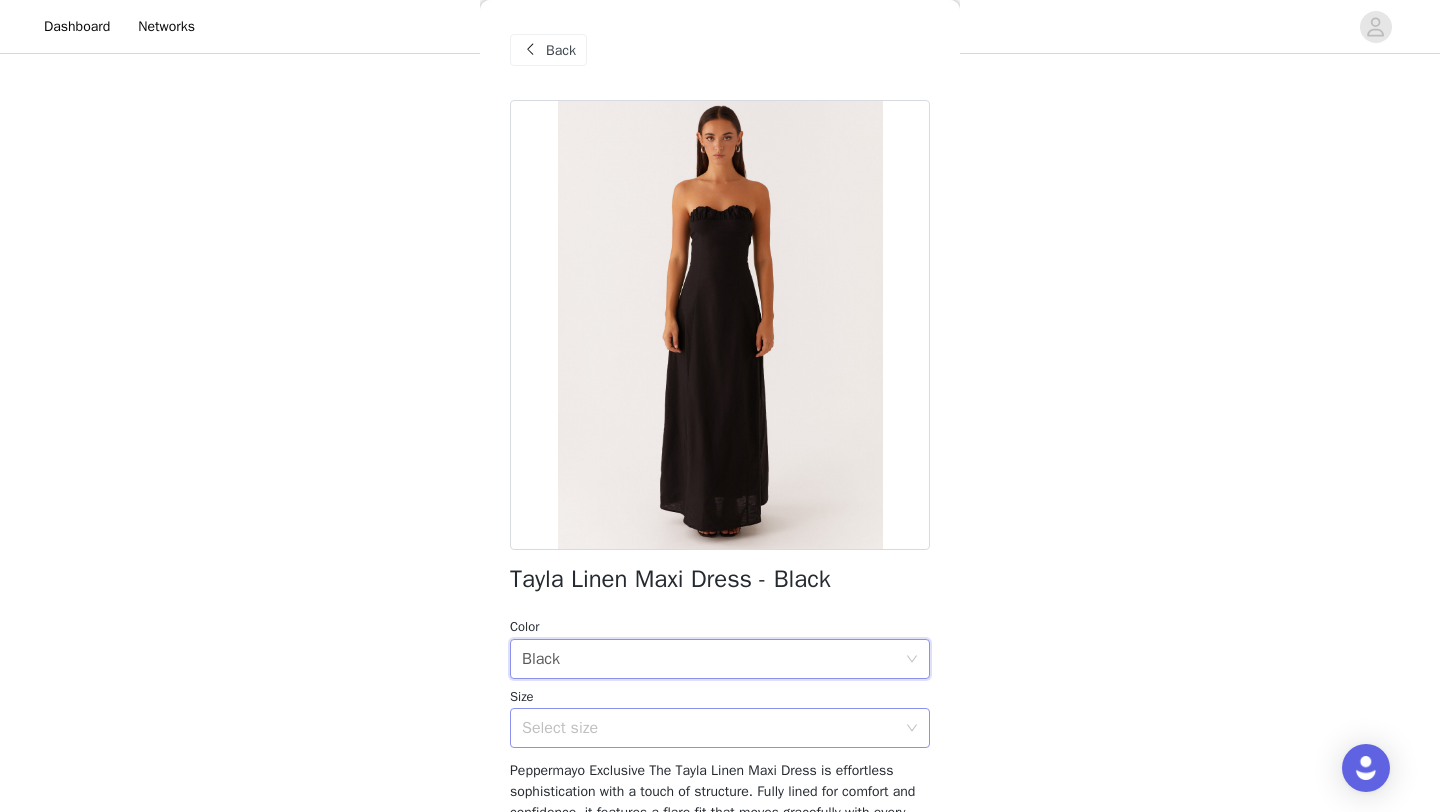 click on "Select size" at bounding box center [709, 728] 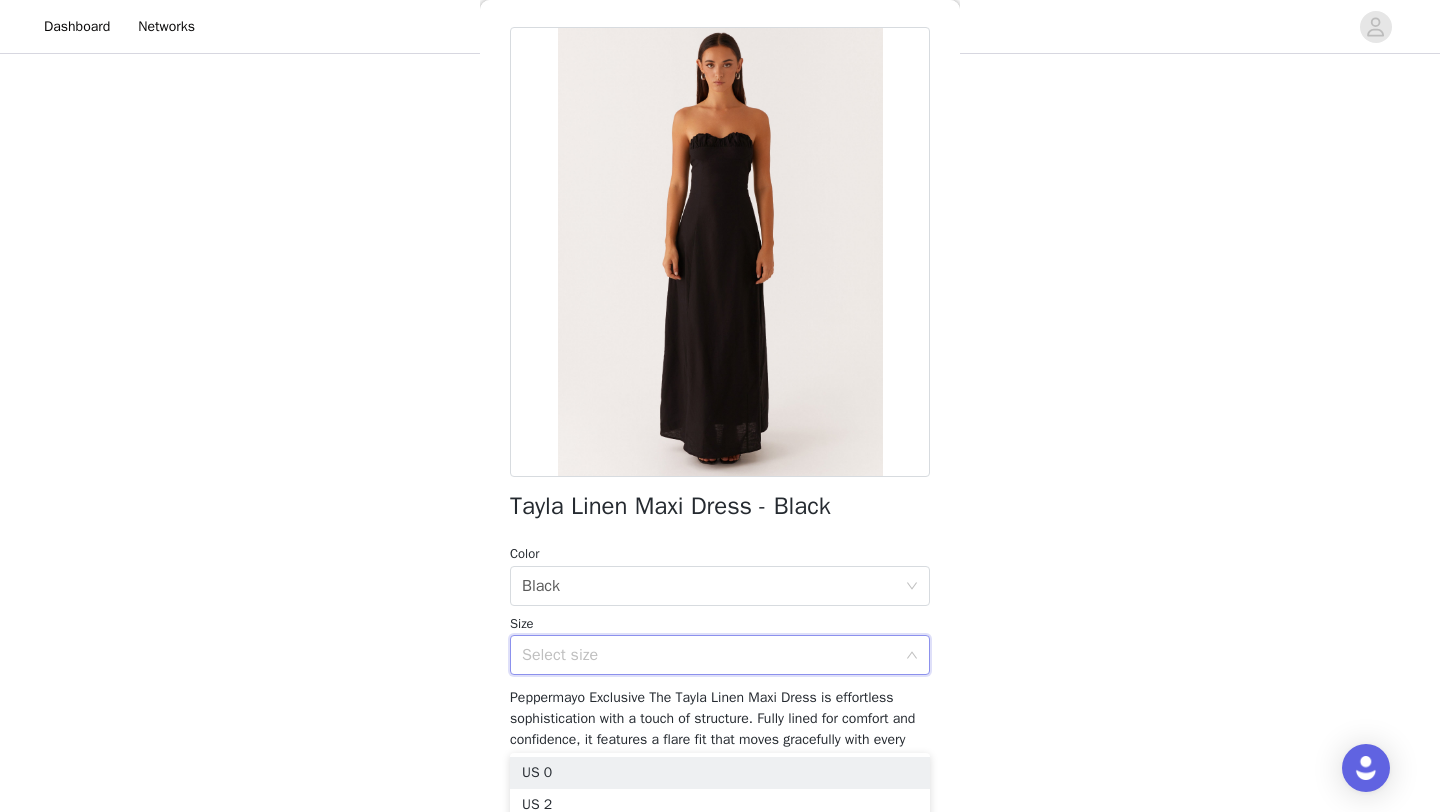 scroll, scrollTop: 80, scrollLeft: 0, axis: vertical 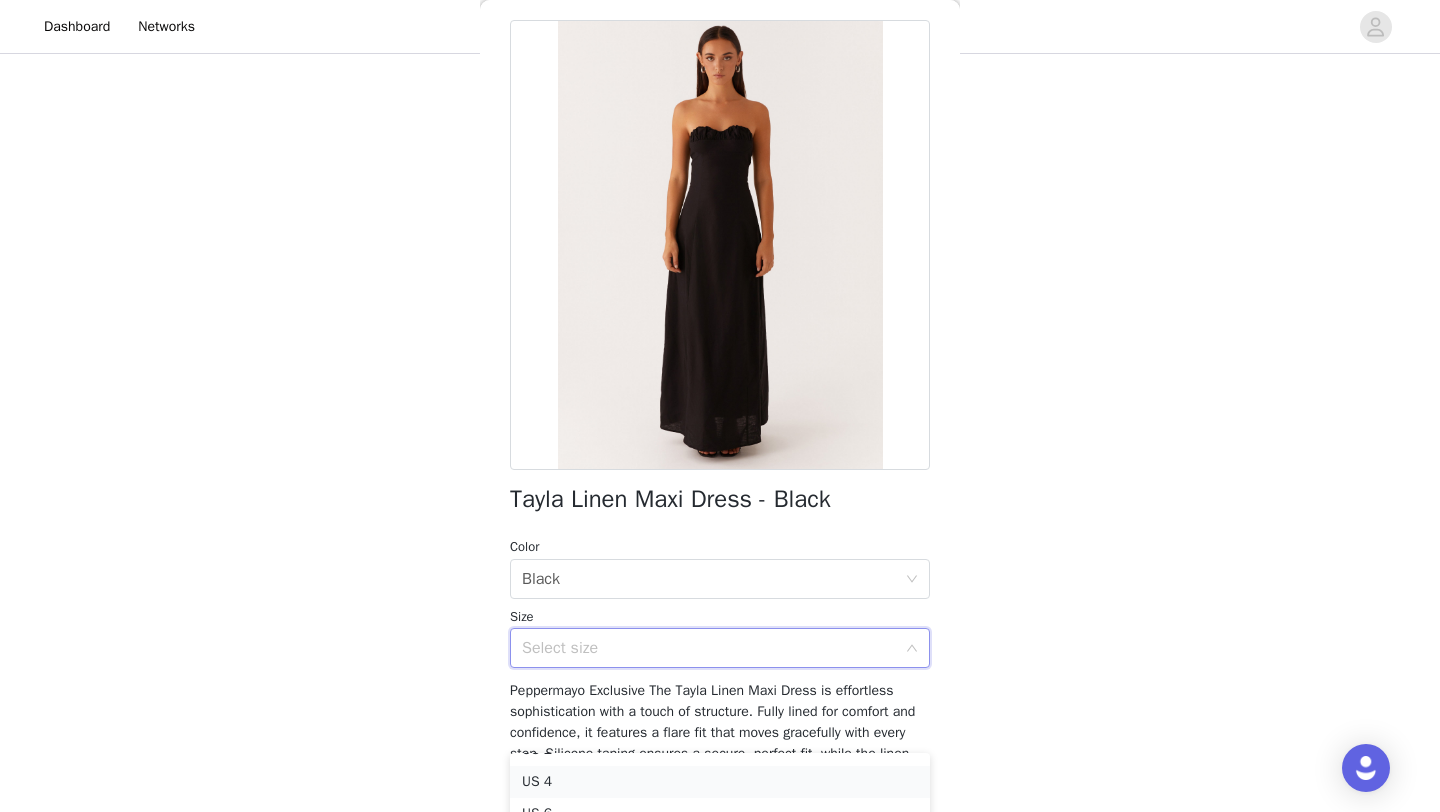click on "US 4" at bounding box center (720, 782) 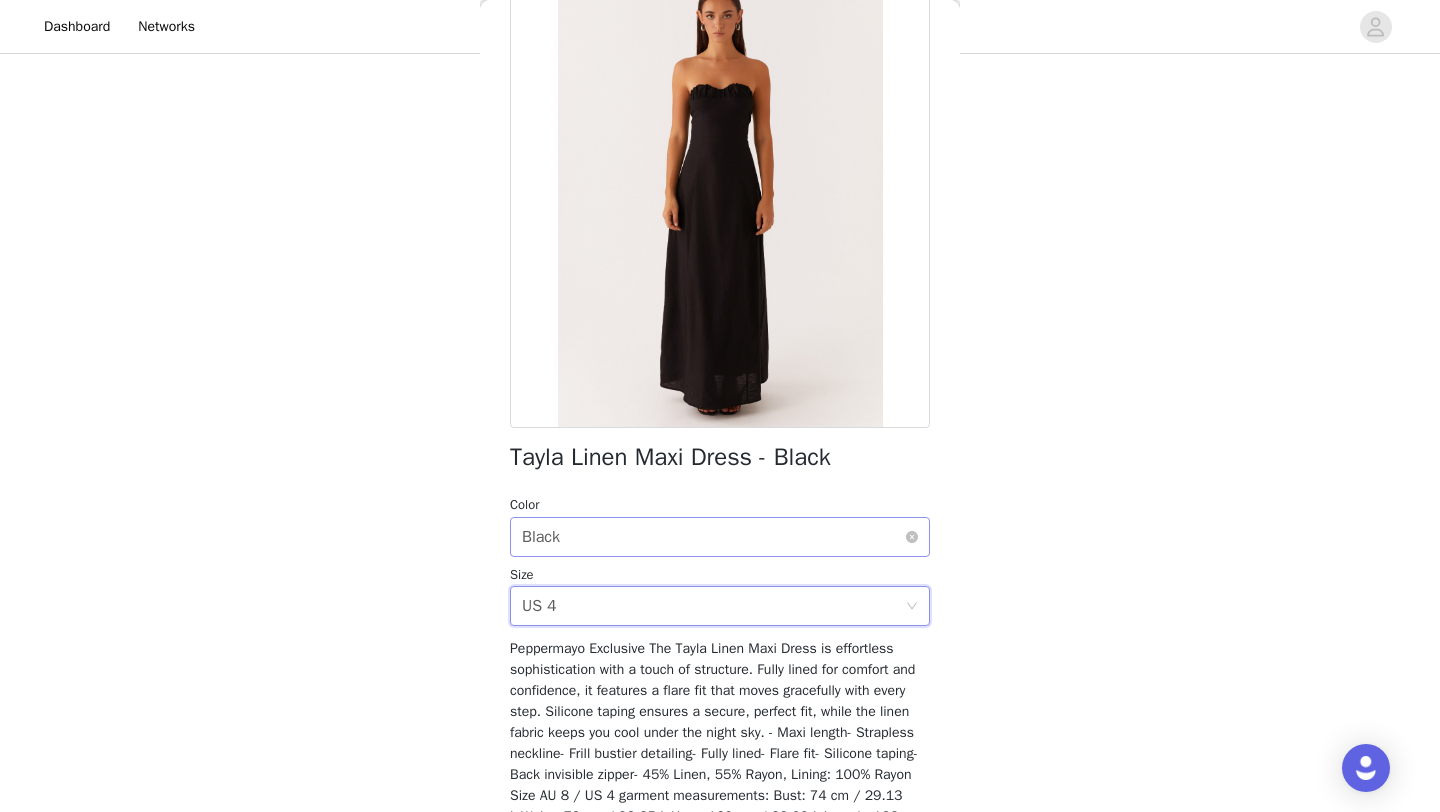 scroll, scrollTop: 135, scrollLeft: 0, axis: vertical 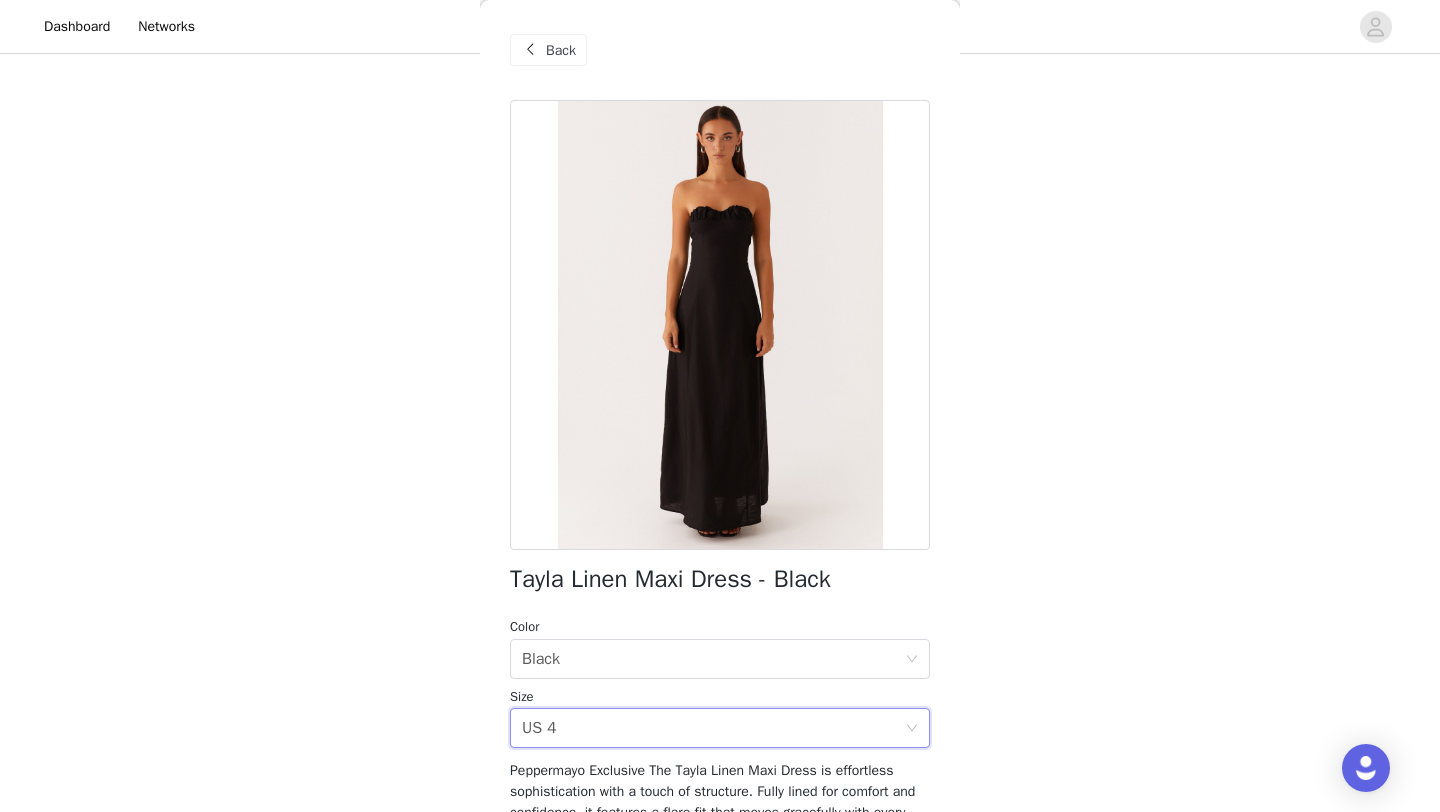 click on "Back" at bounding box center [561, 50] 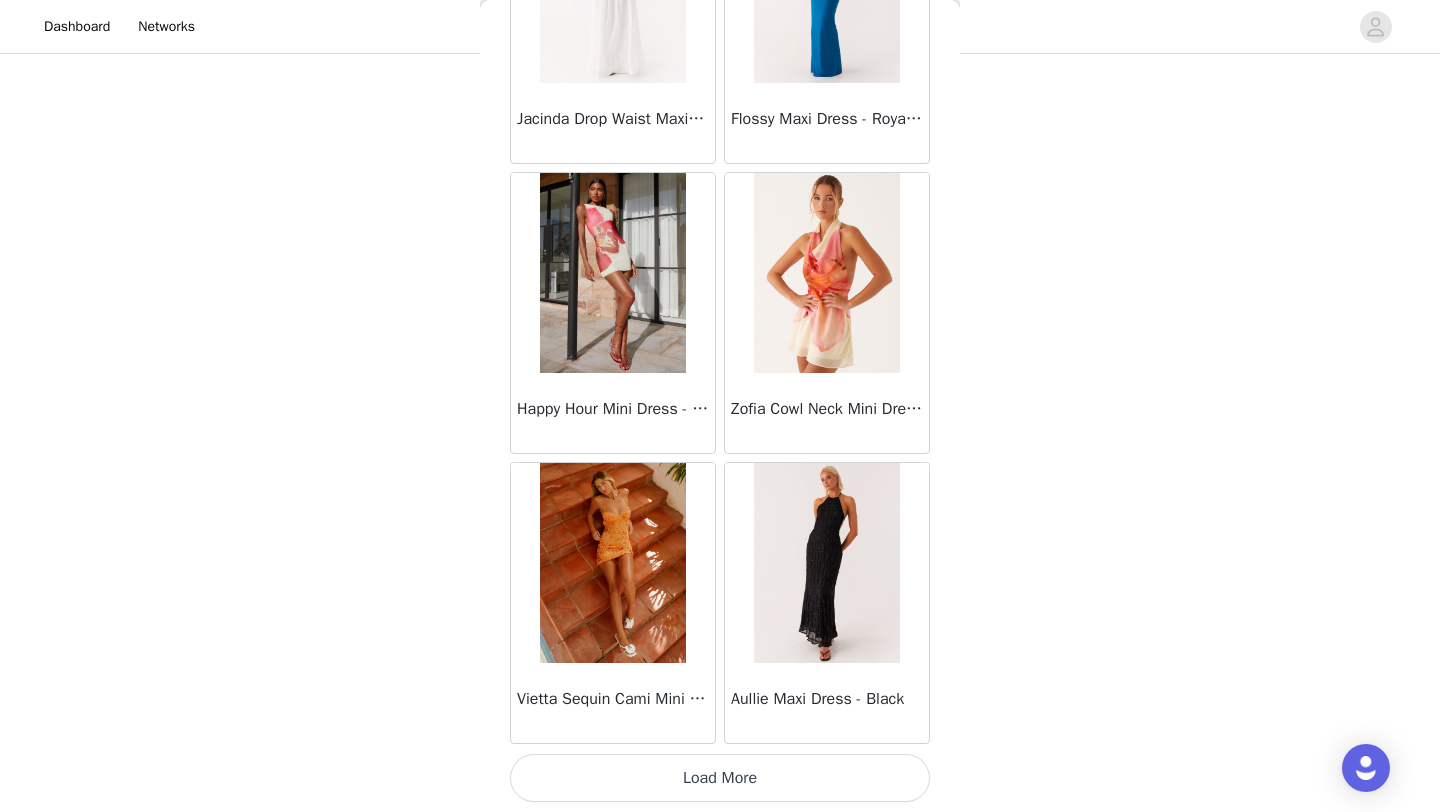 scroll, scrollTop: 22221, scrollLeft: 0, axis: vertical 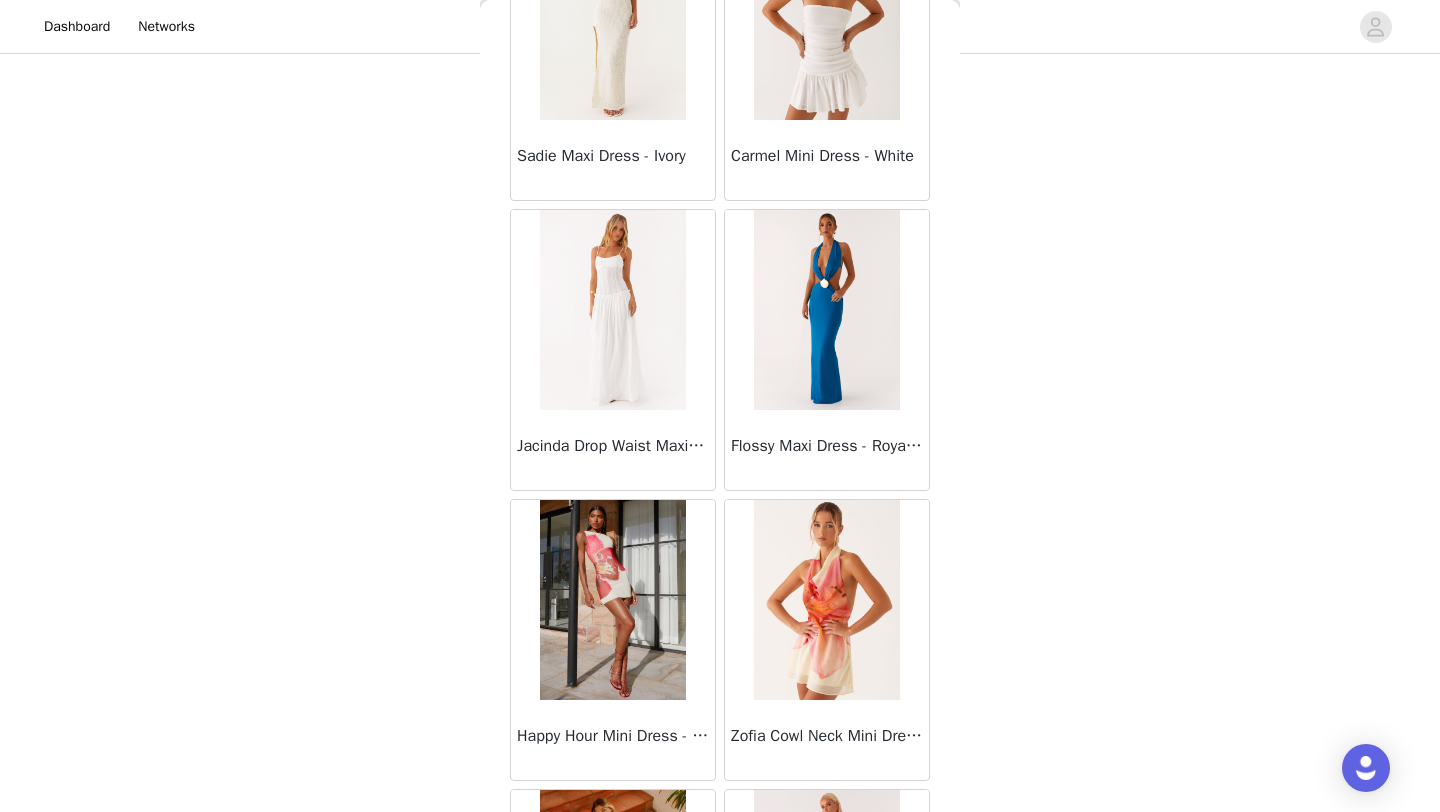 click on "Jacinda Drop Waist Maxi Dress - Ivory" at bounding box center (613, 450) 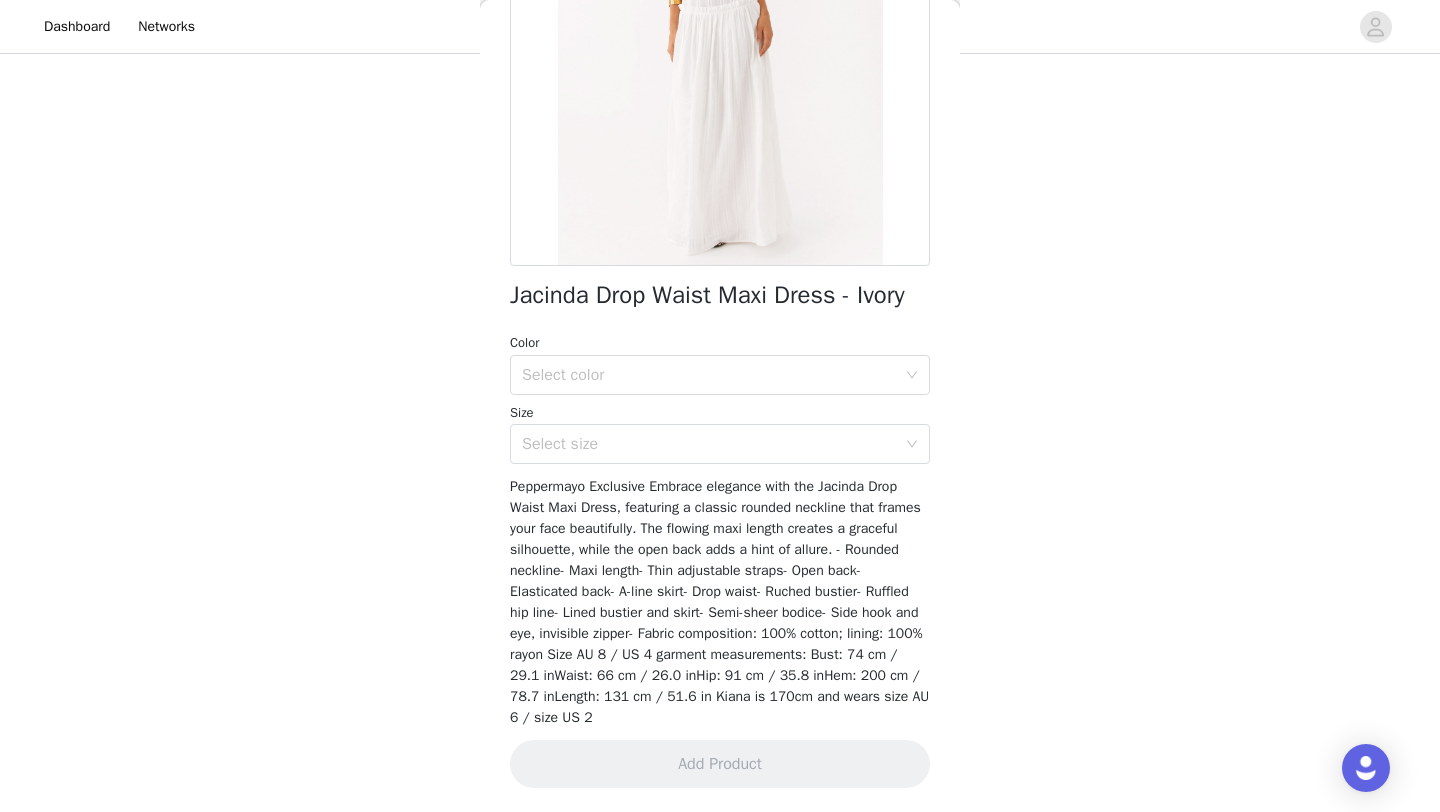 scroll, scrollTop: 284, scrollLeft: 0, axis: vertical 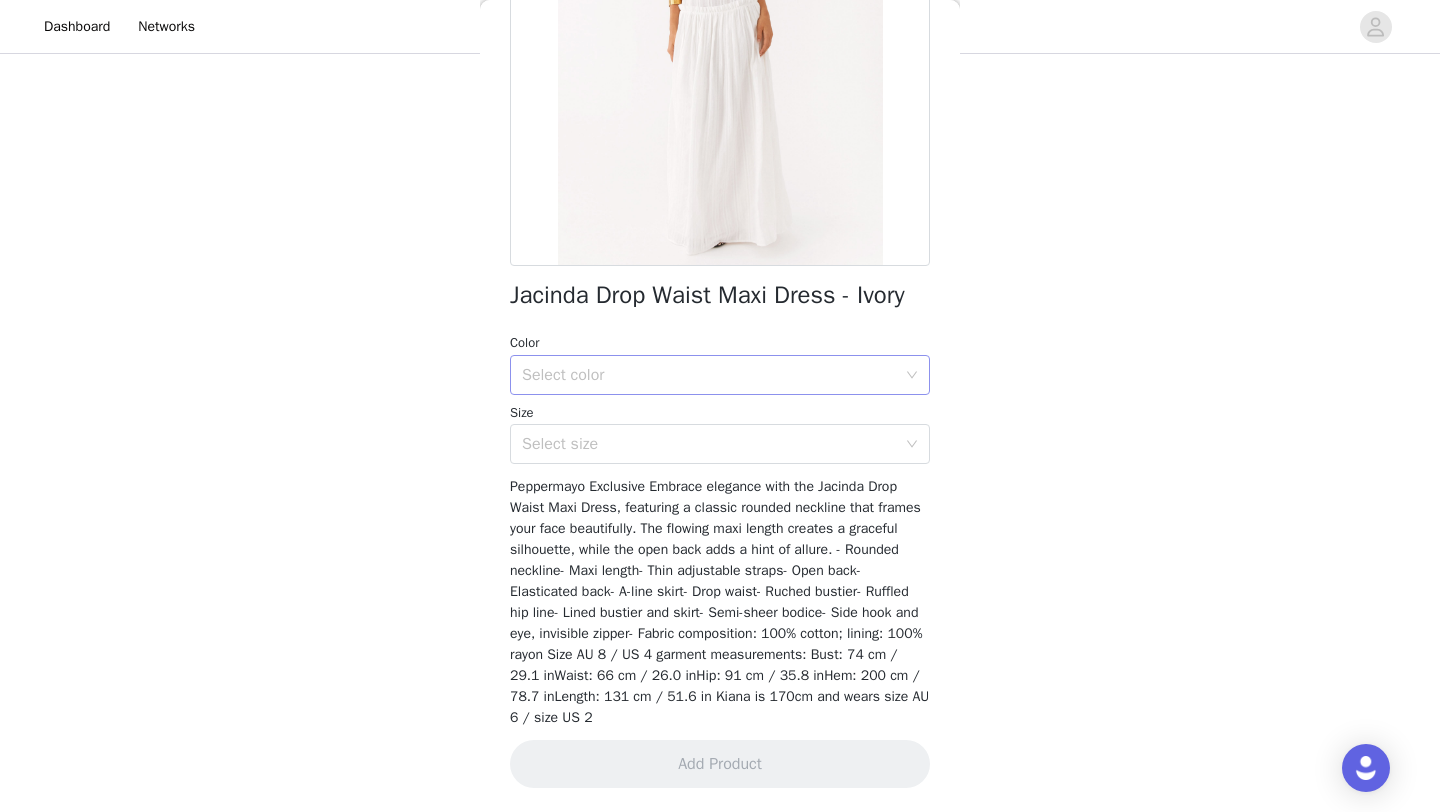 click on "Select color" at bounding box center [709, 375] 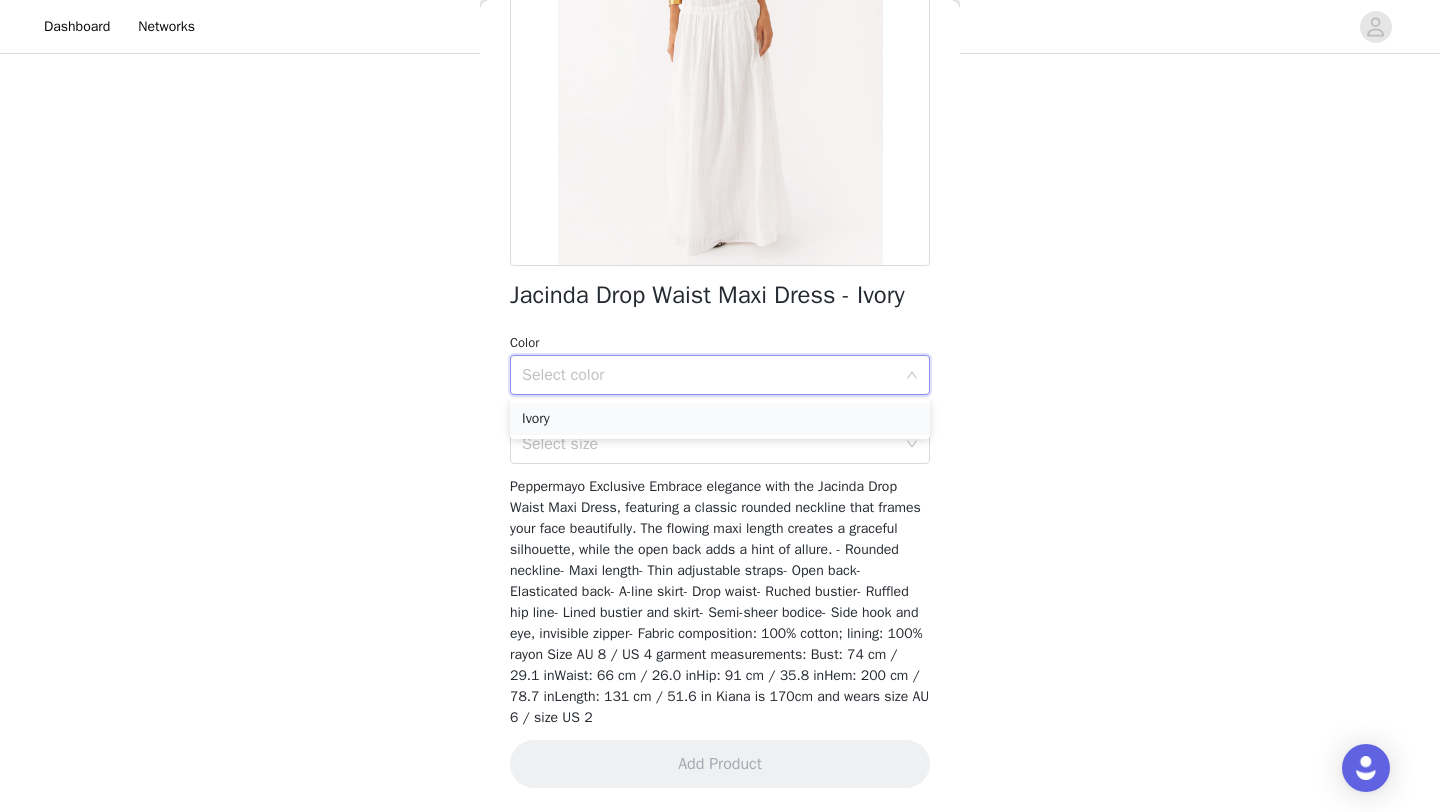 click on "Ivory" at bounding box center (720, 419) 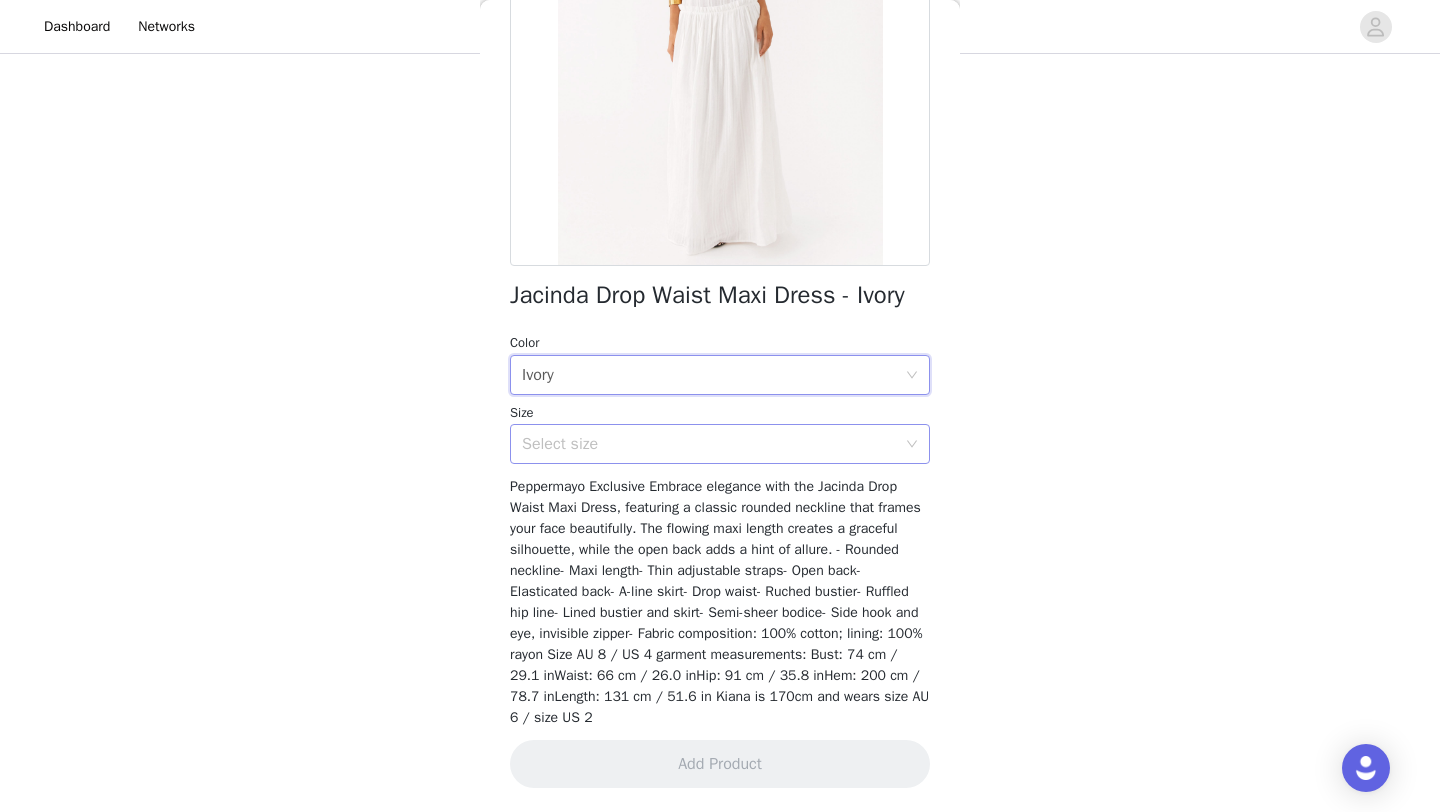 click on "Select size" at bounding box center [709, 444] 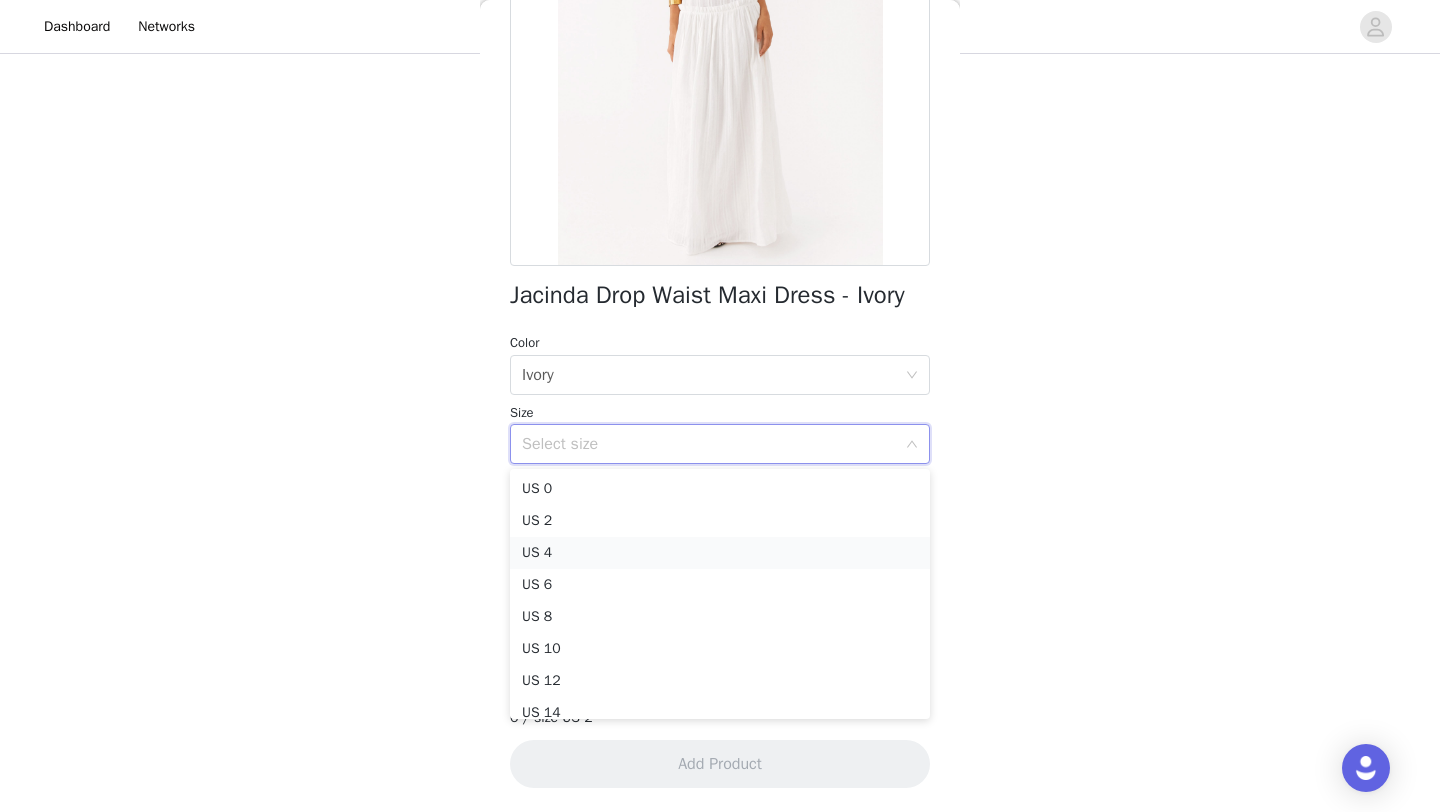 click on "US 4" at bounding box center [720, 553] 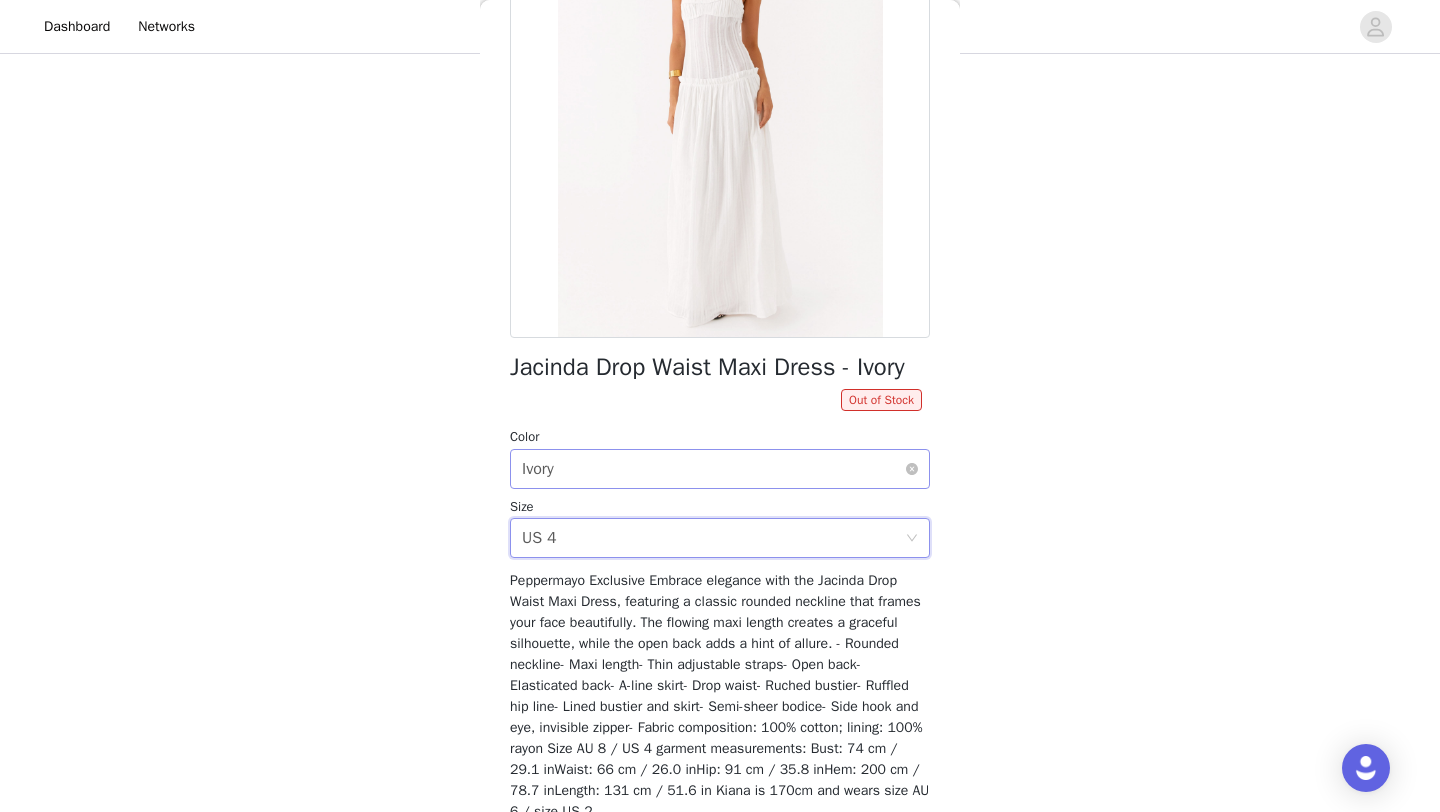 scroll, scrollTop: 214, scrollLeft: 0, axis: vertical 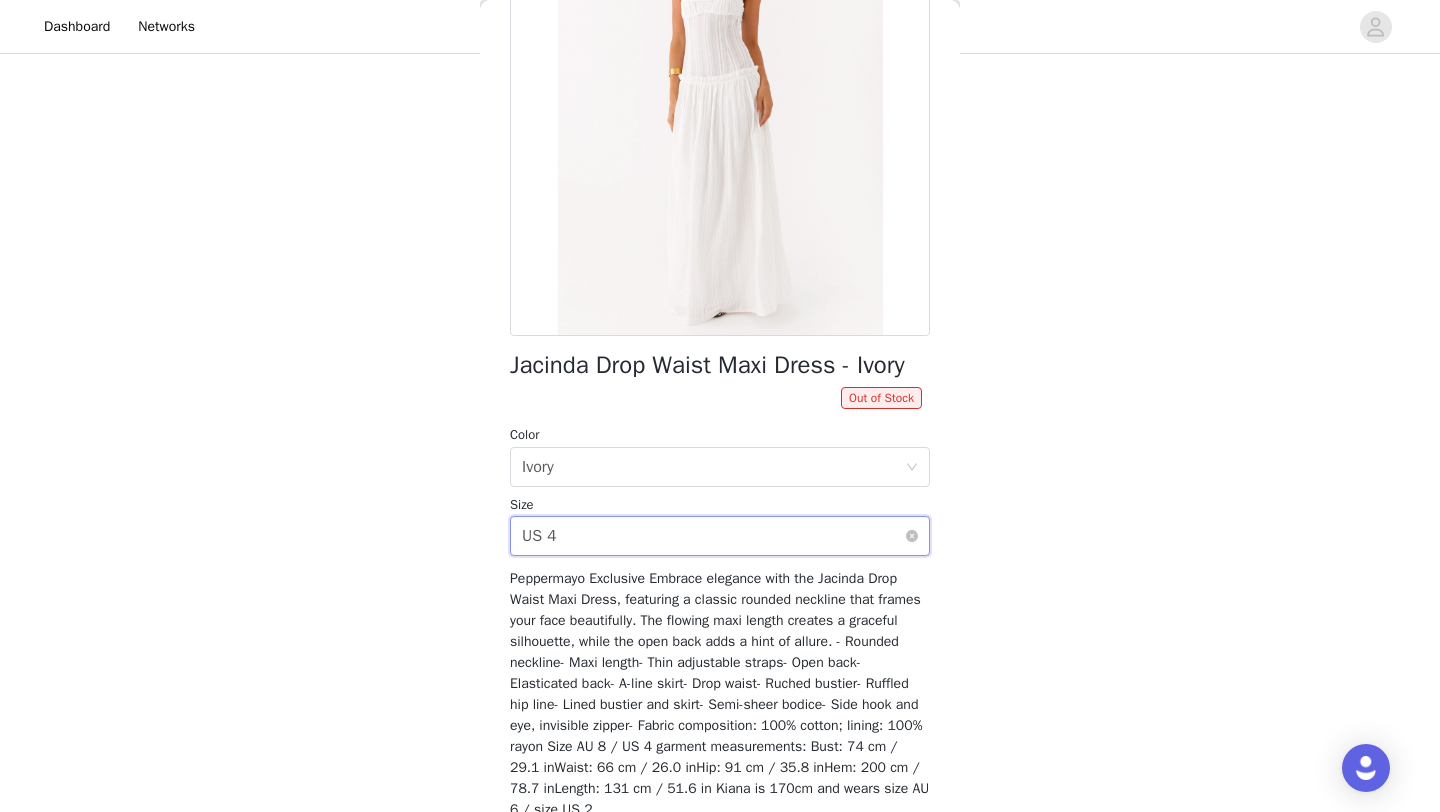click on "Select size US 4" at bounding box center [713, 536] 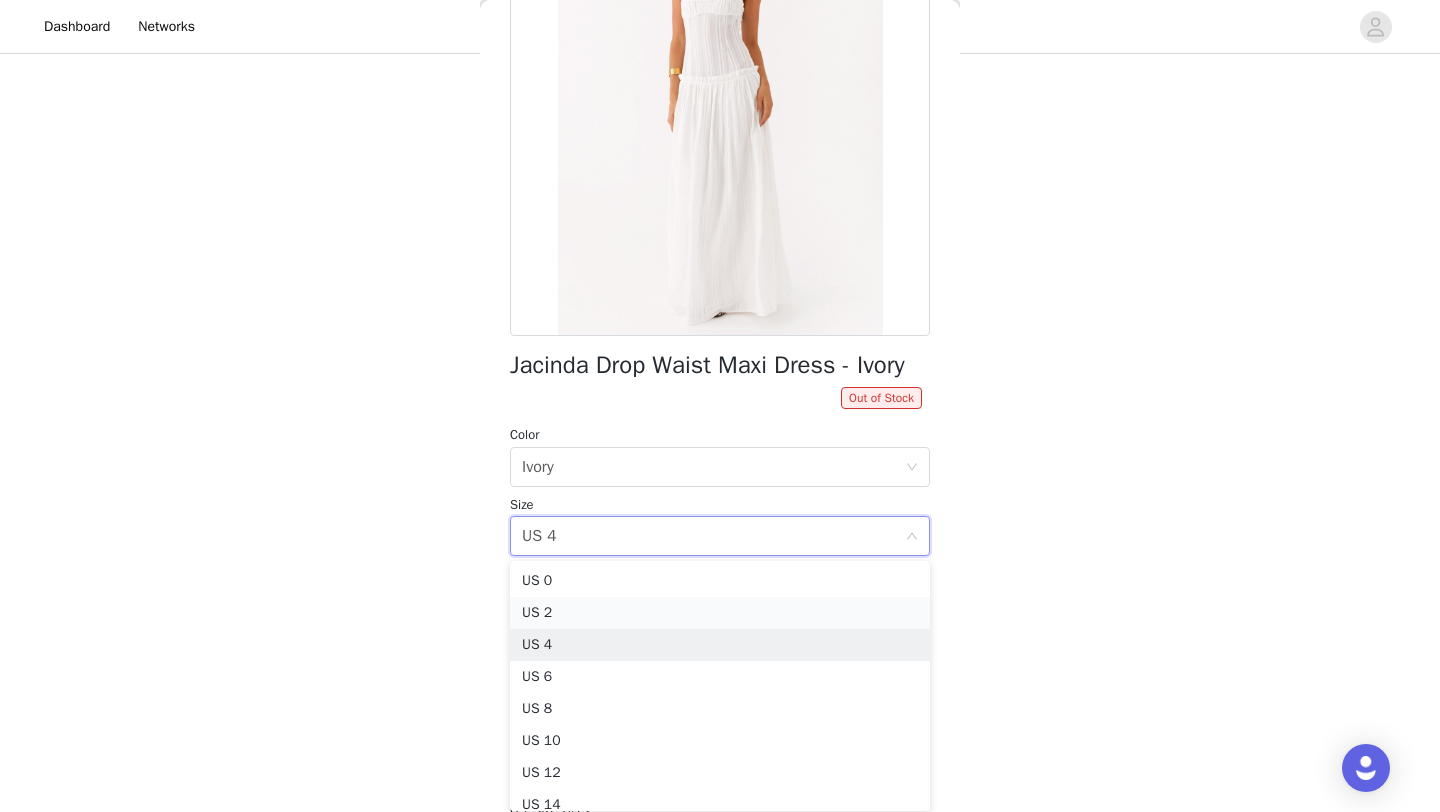 click on "US 2" at bounding box center (720, 613) 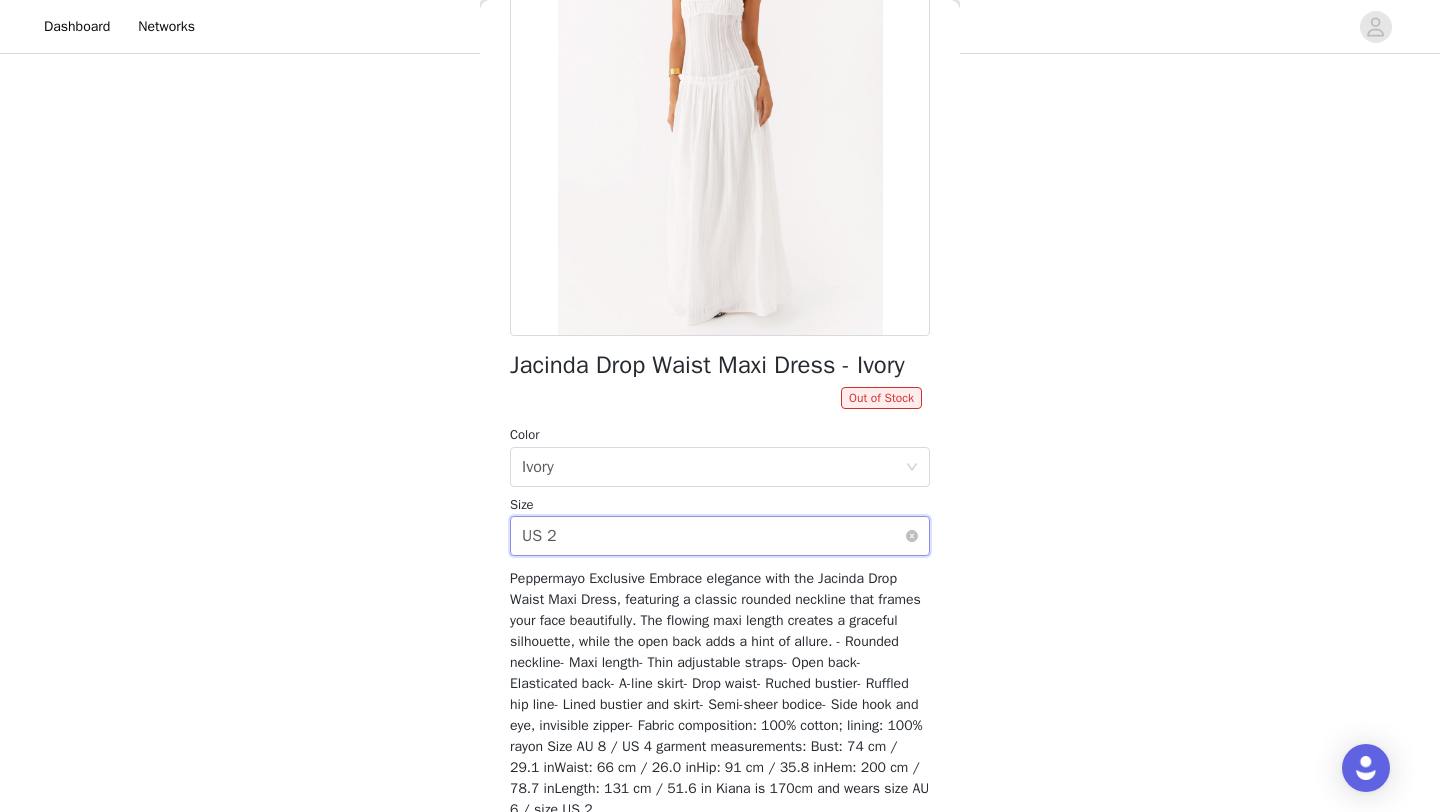 scroll, scrollTop: 0, scrollLeft: 0, axis: both 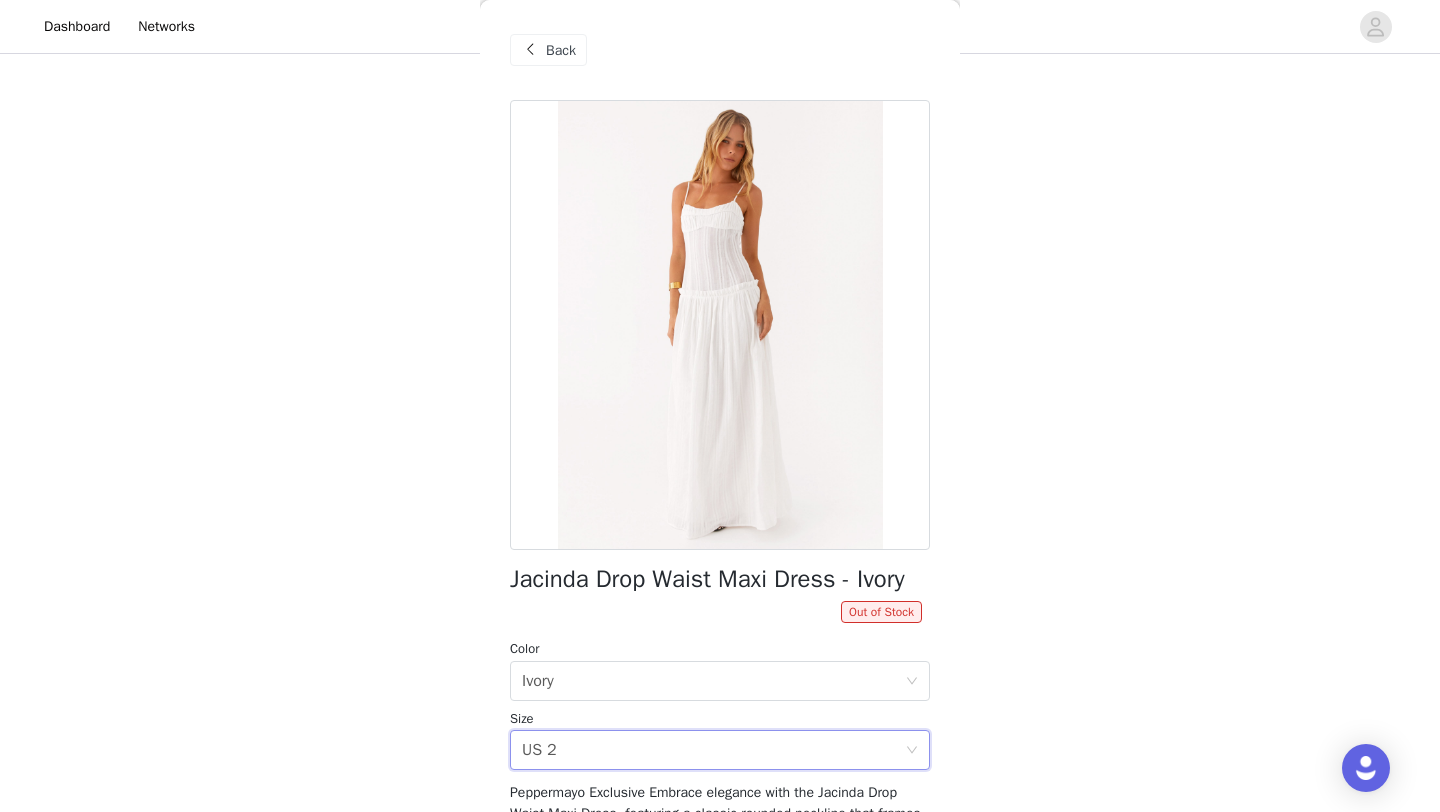 click on "Back" at bounding box center [561, 50] 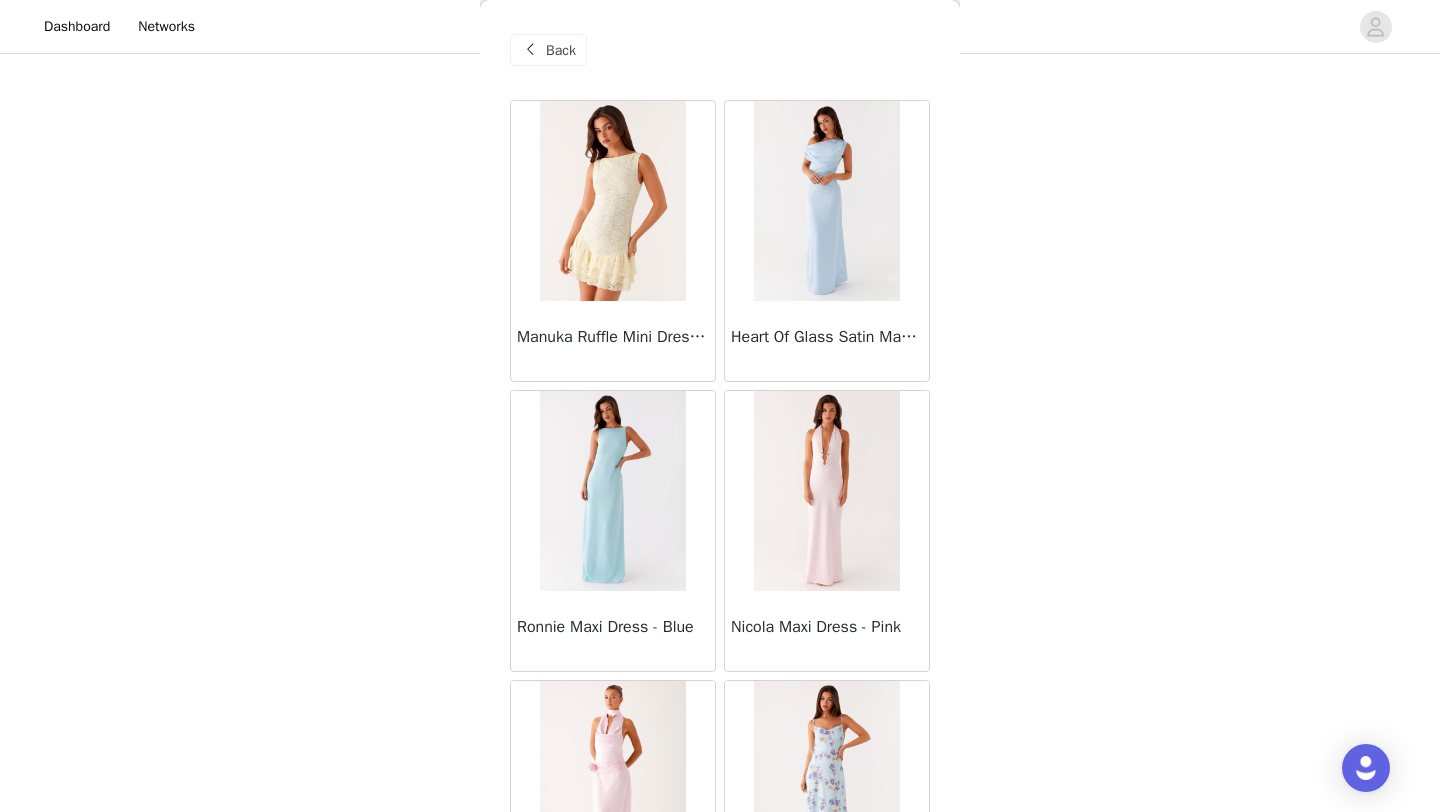 scroll, scrollTop: 0, scrollLeft: 0, axis: both 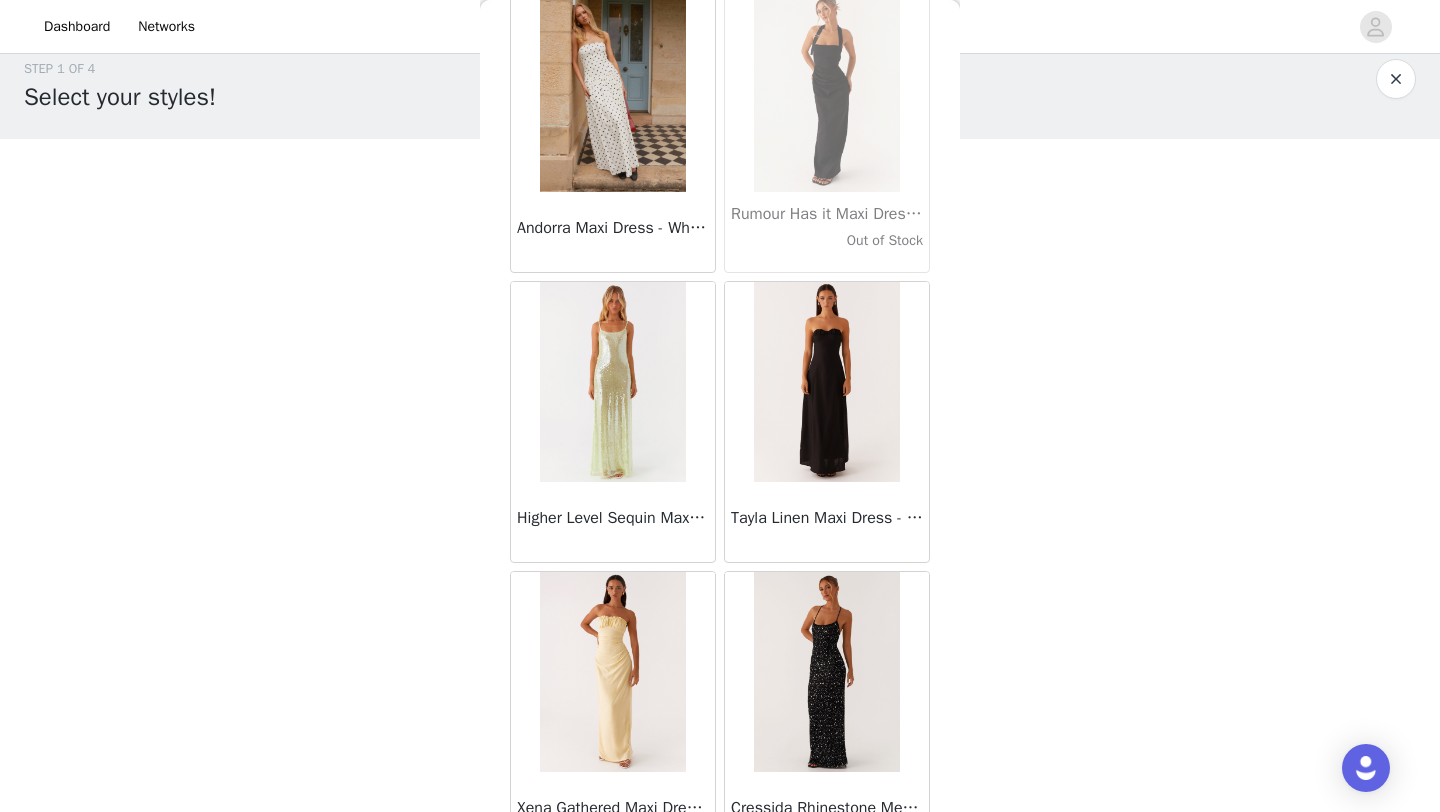 click at bounding box center (826, 382) 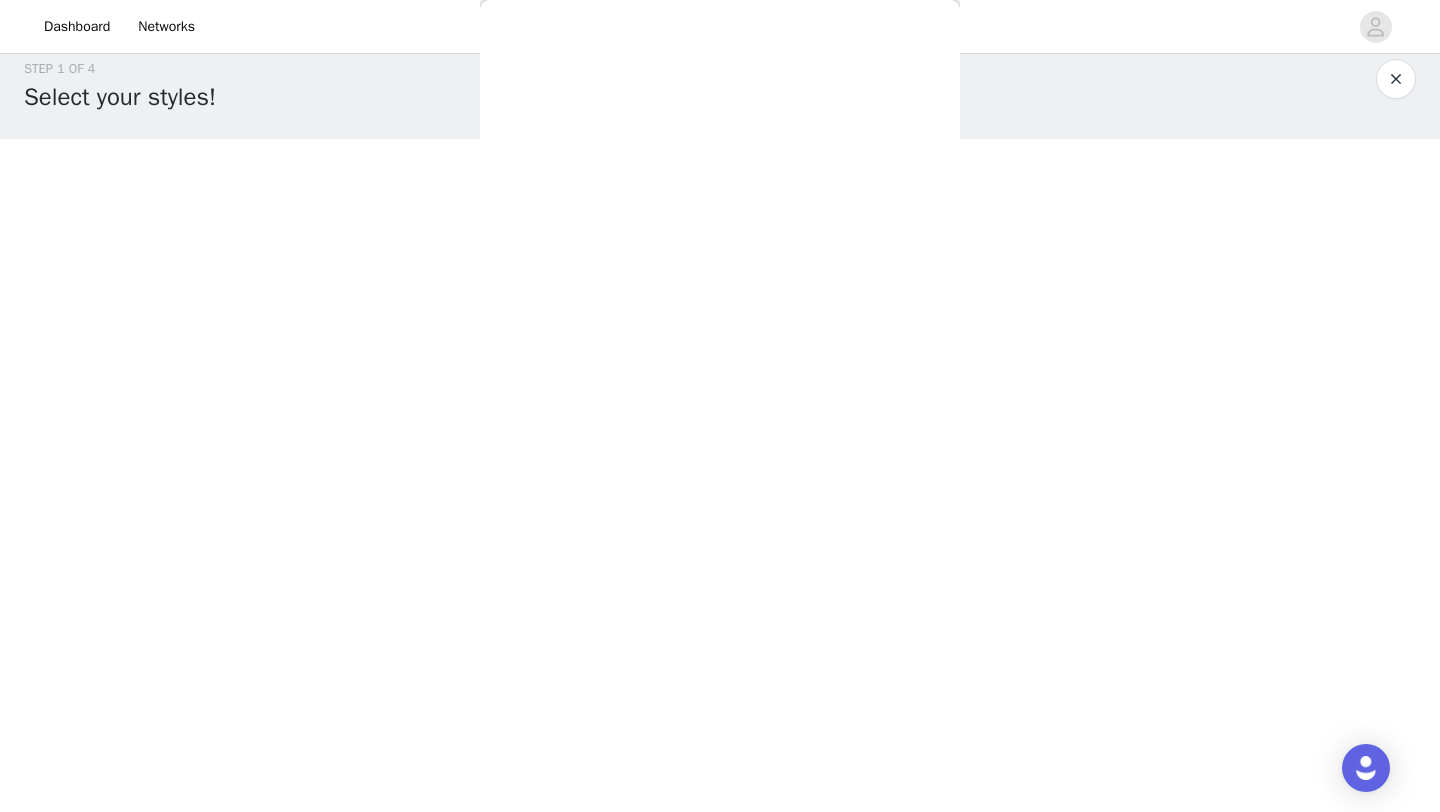 scroll, scrollTop: 263, scrollLeft: 0, axis: vertical 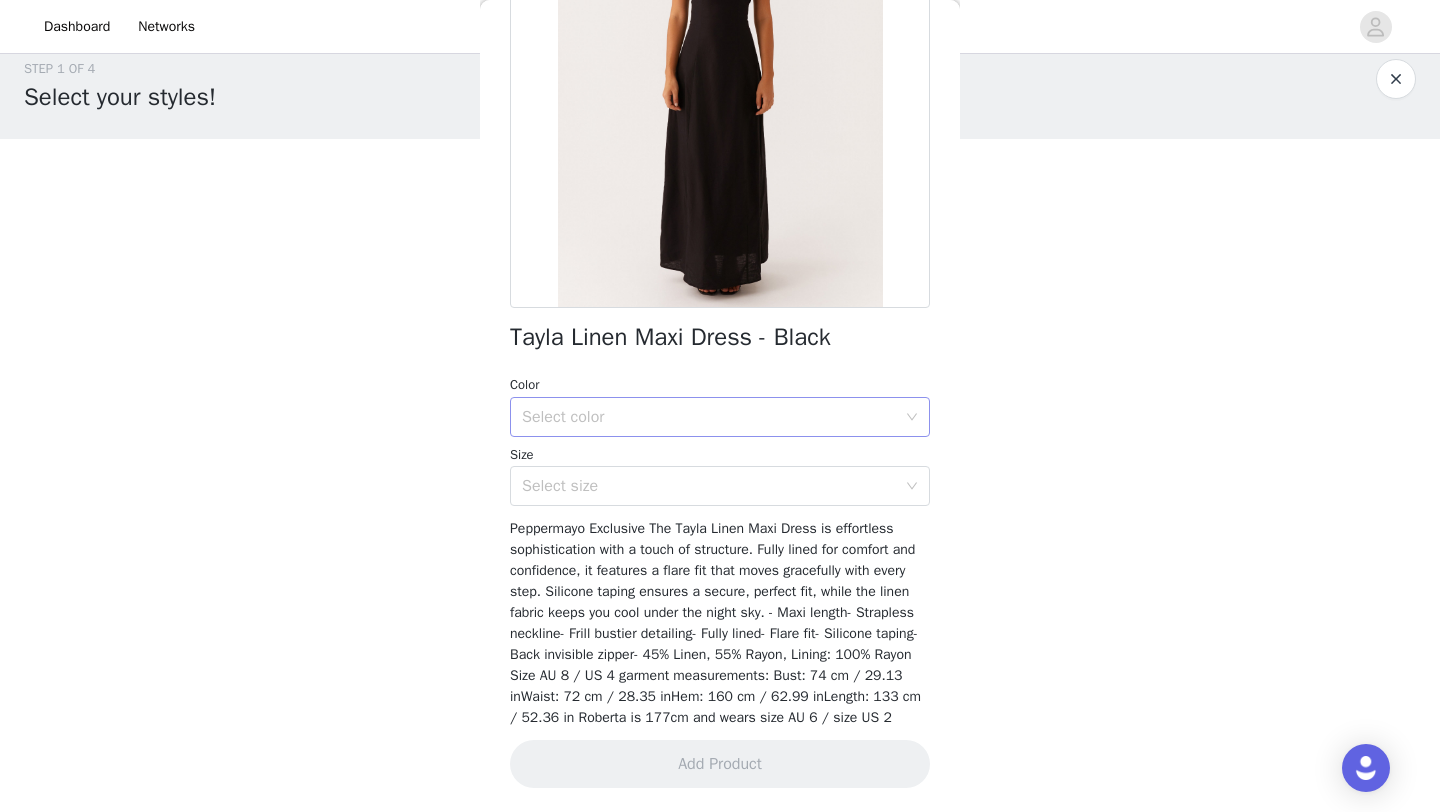 click on "Select color" at bounding box center [709, 417] 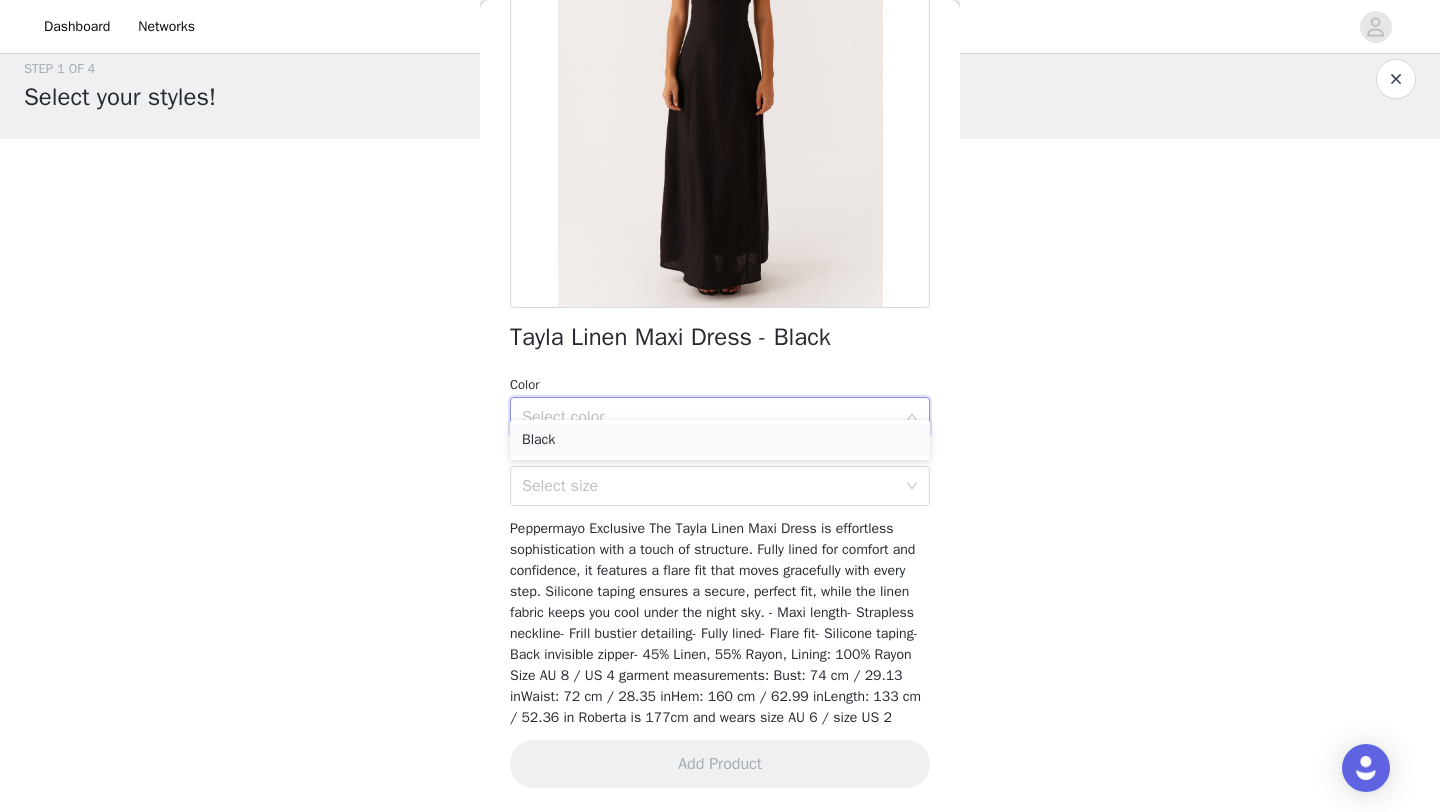 click on "Black" at bounding box center [720, 440] 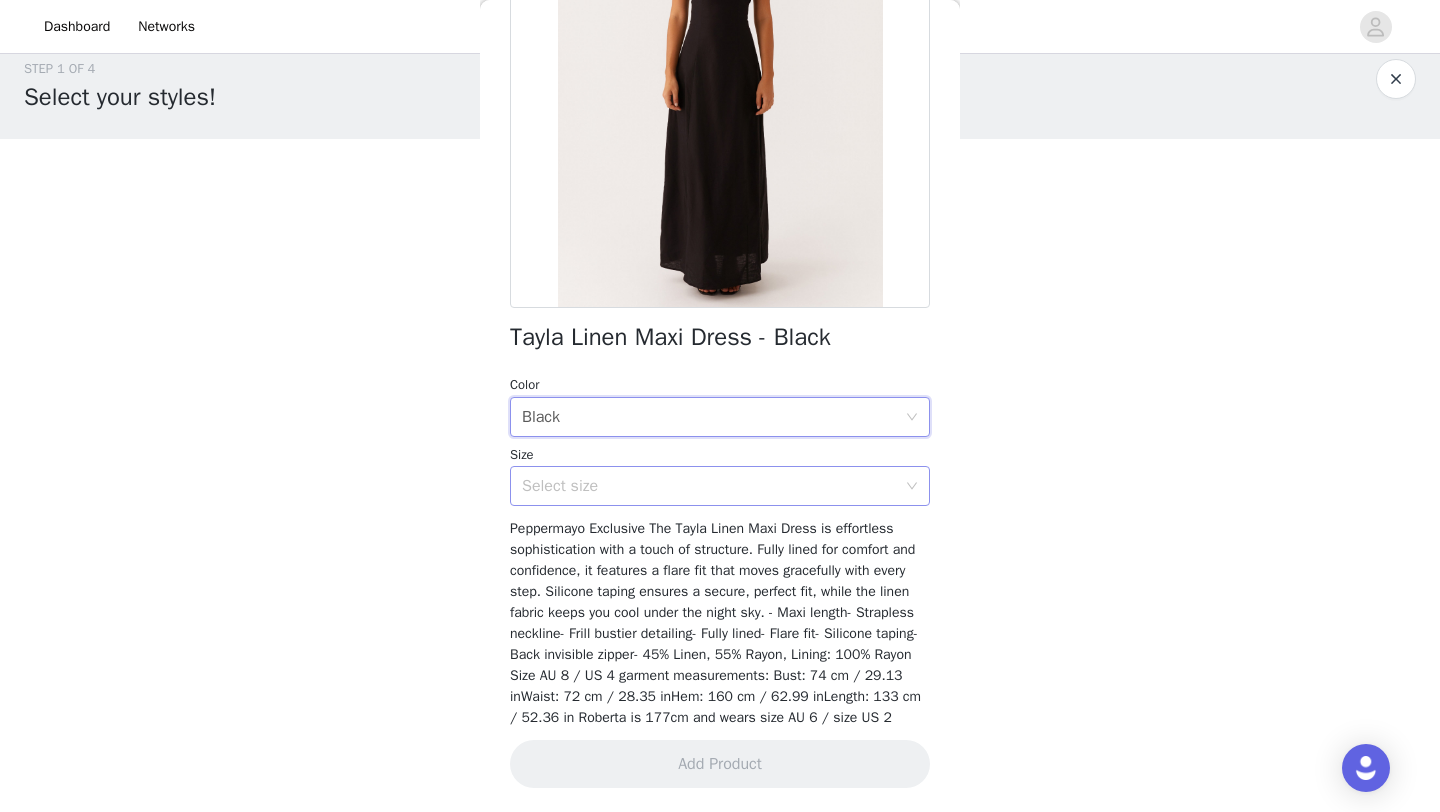 click on "Select size" at bounding box center (709, 486) 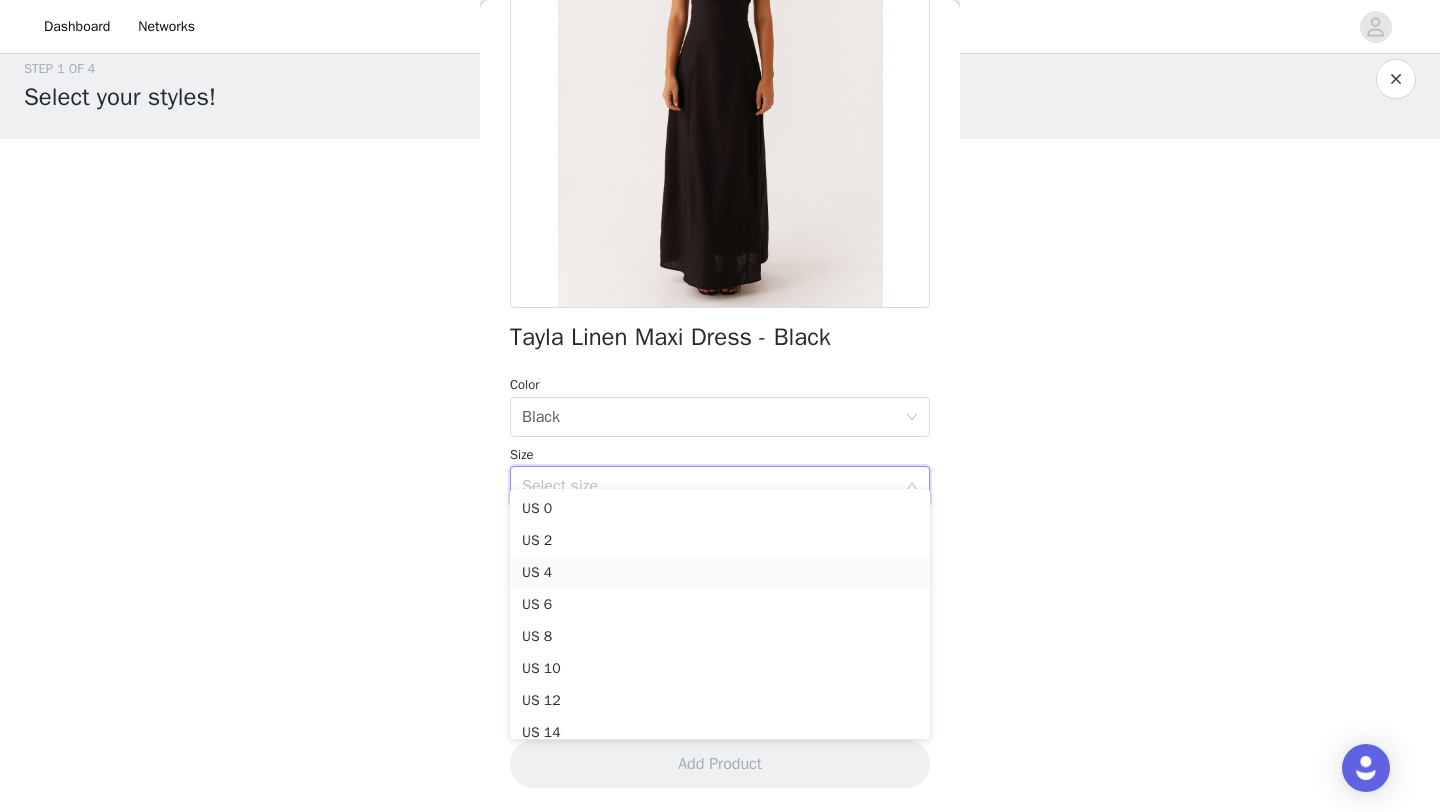 click on "US 4" at bounding box center [720, 573] 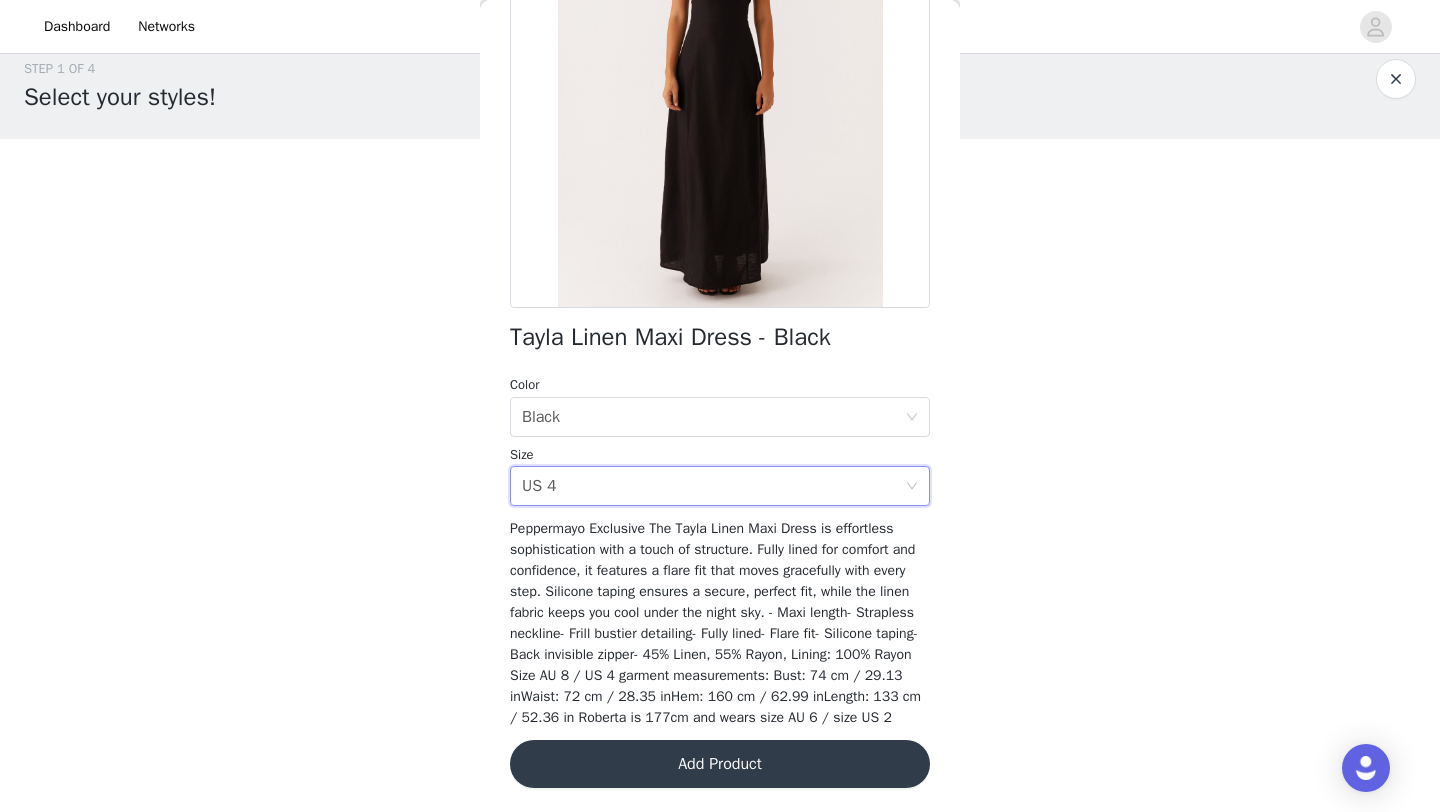 click on "Add Product" at bounding box center [720, 764] 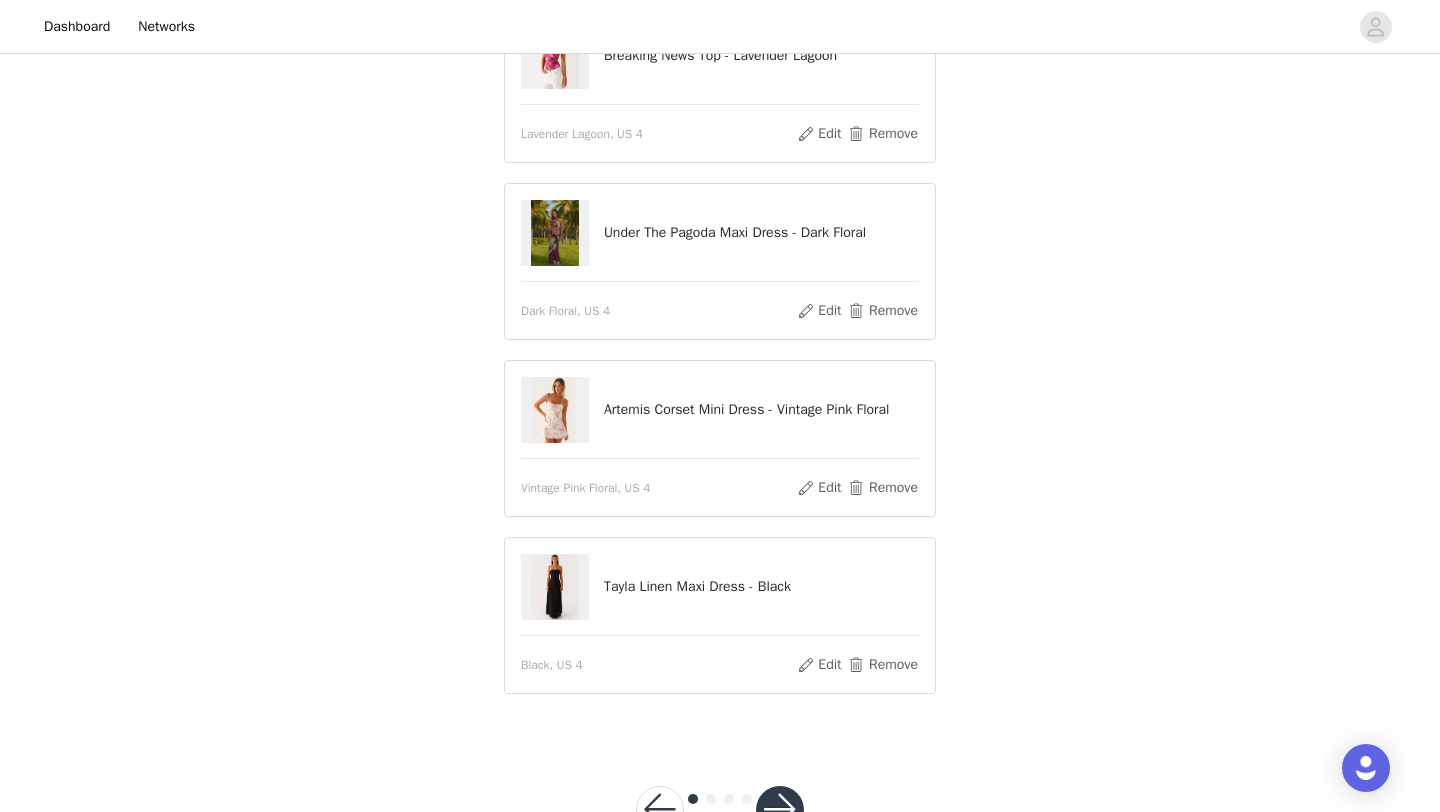 scroll, scrollTop: 285, scrollLeft: 0, axis: vertical 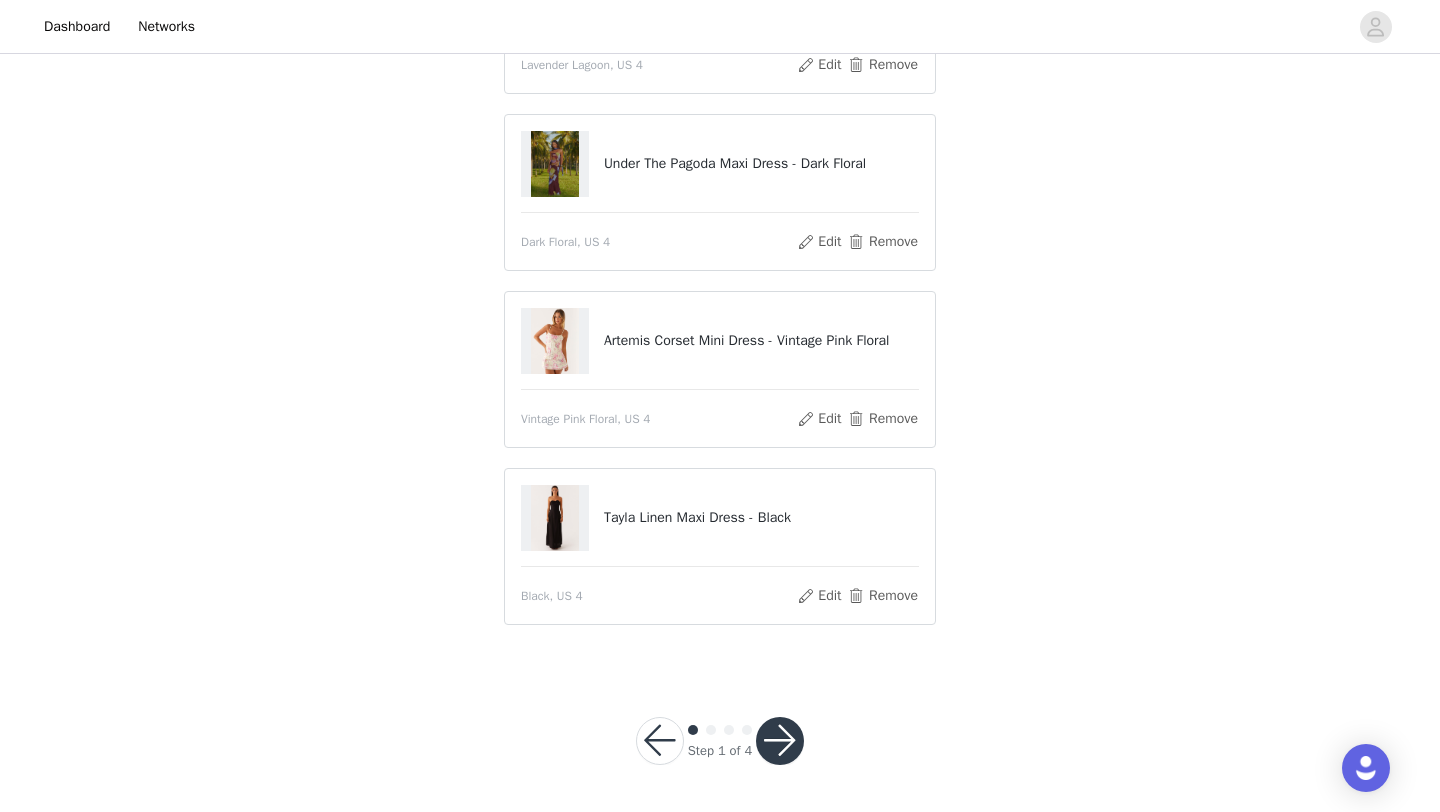 click at bounding box center (780, 741) 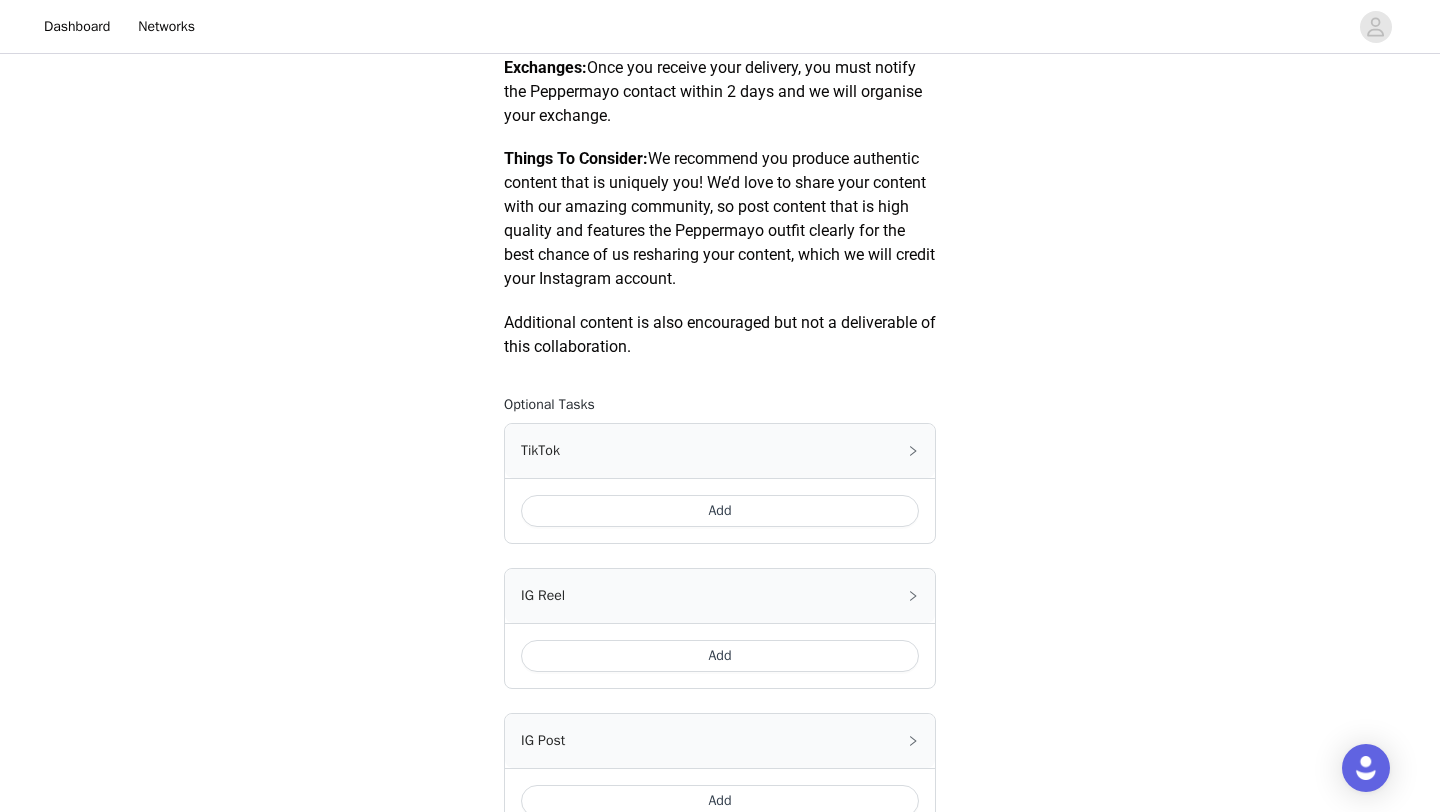 scroll, scrollTop: 974, scrollLeft: 0, axis: vertical 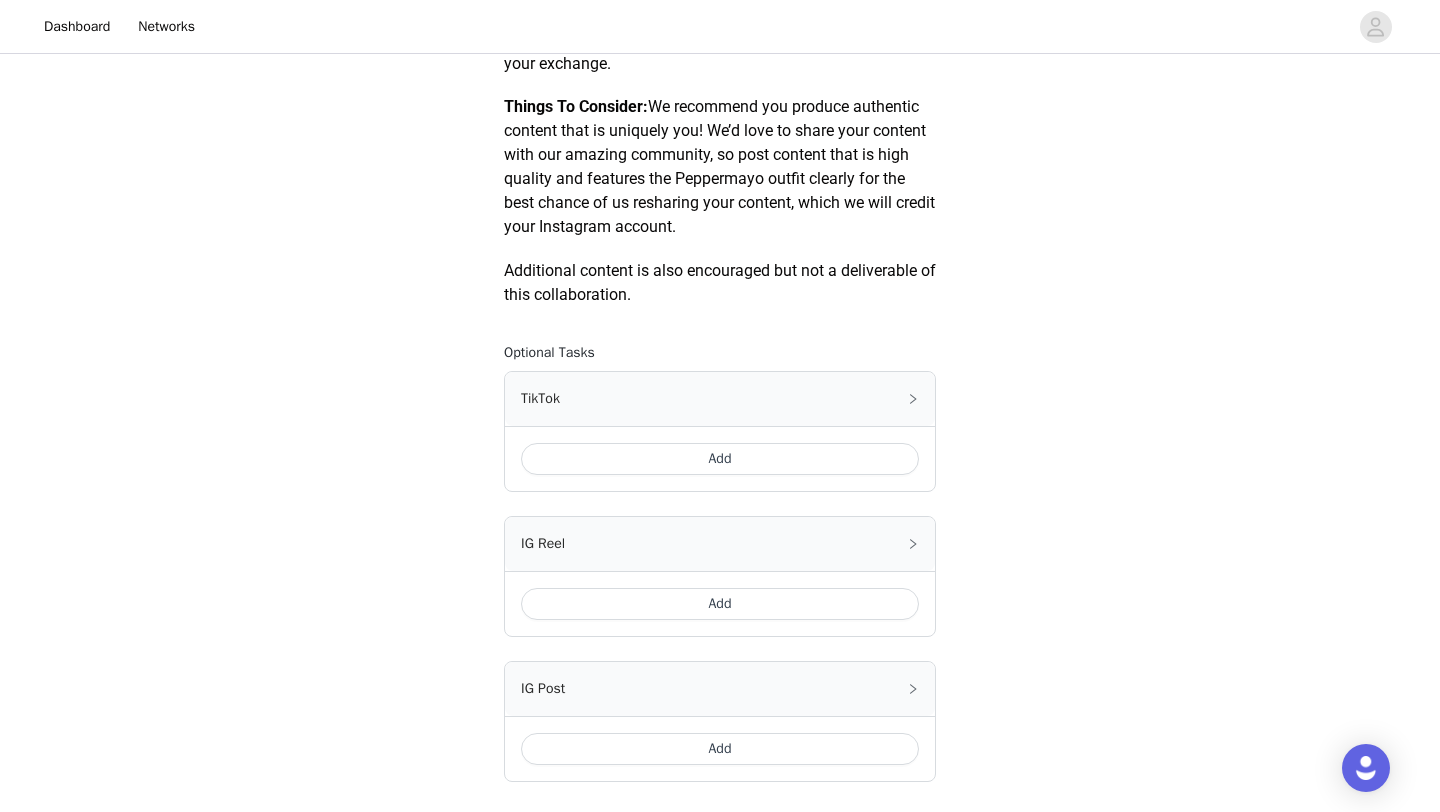 click on "Add" at bounding box center (720, 459) 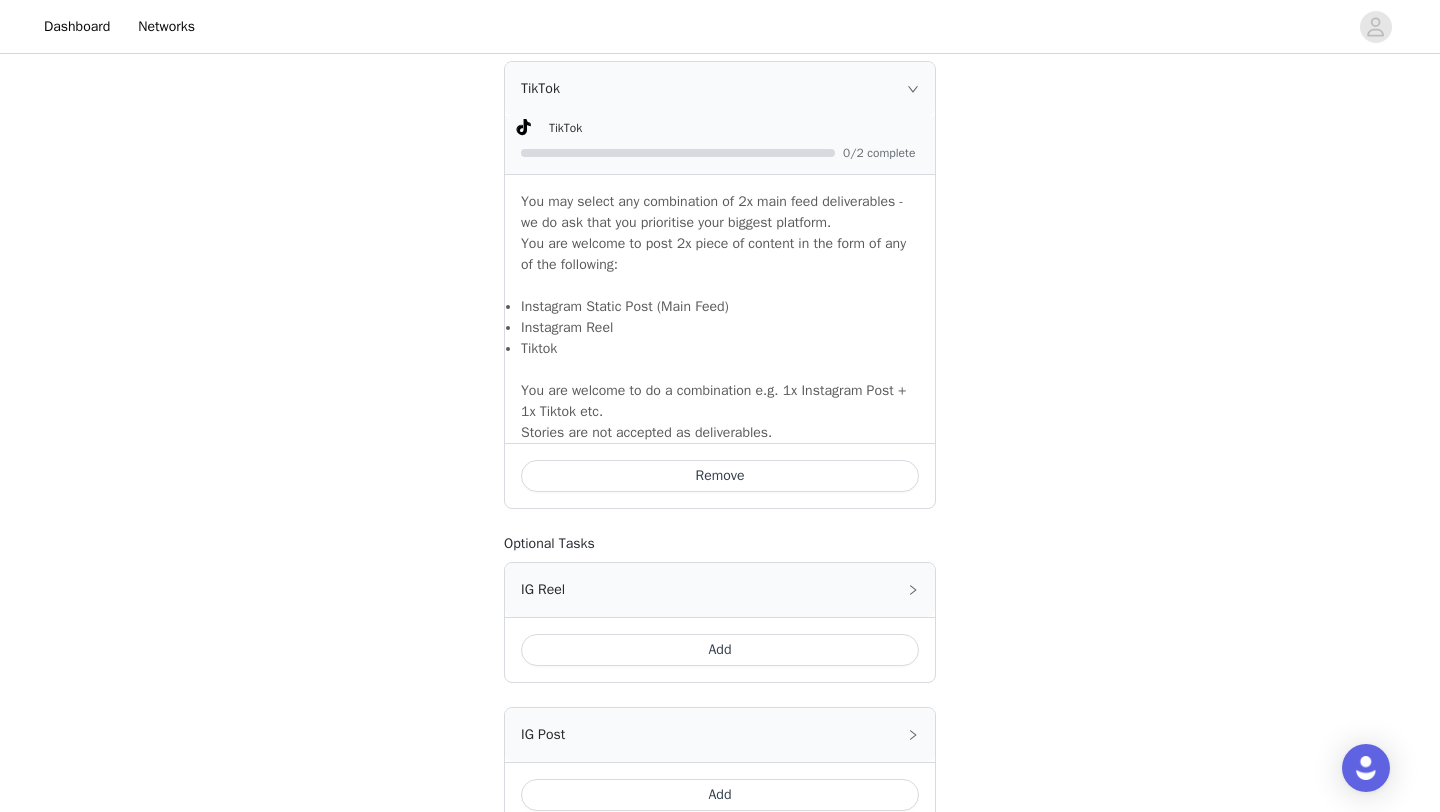 scroll, scrollTop: 1492, scrollLeft: 0, axis: vertical 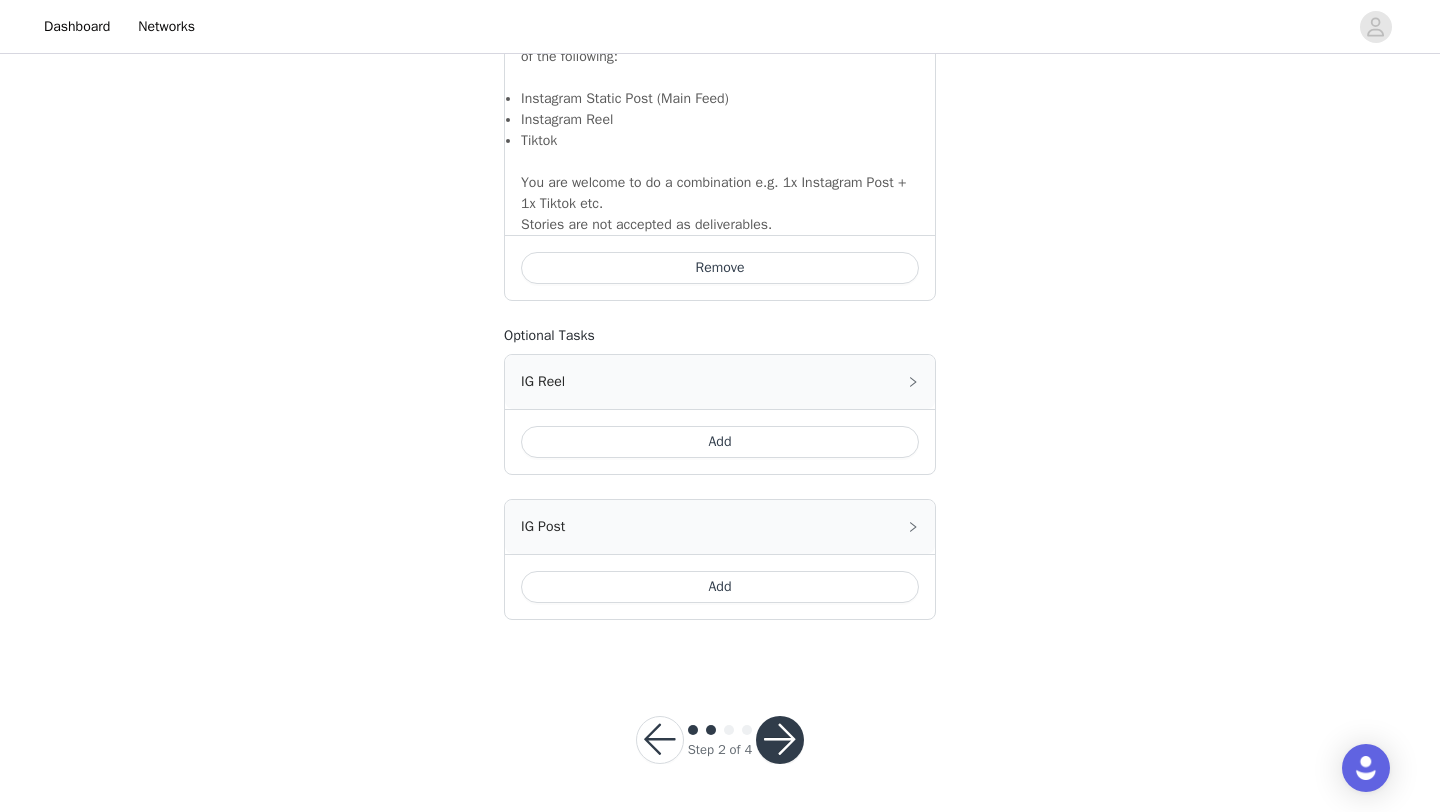 click on "Add" at bounding box center [720, 587] 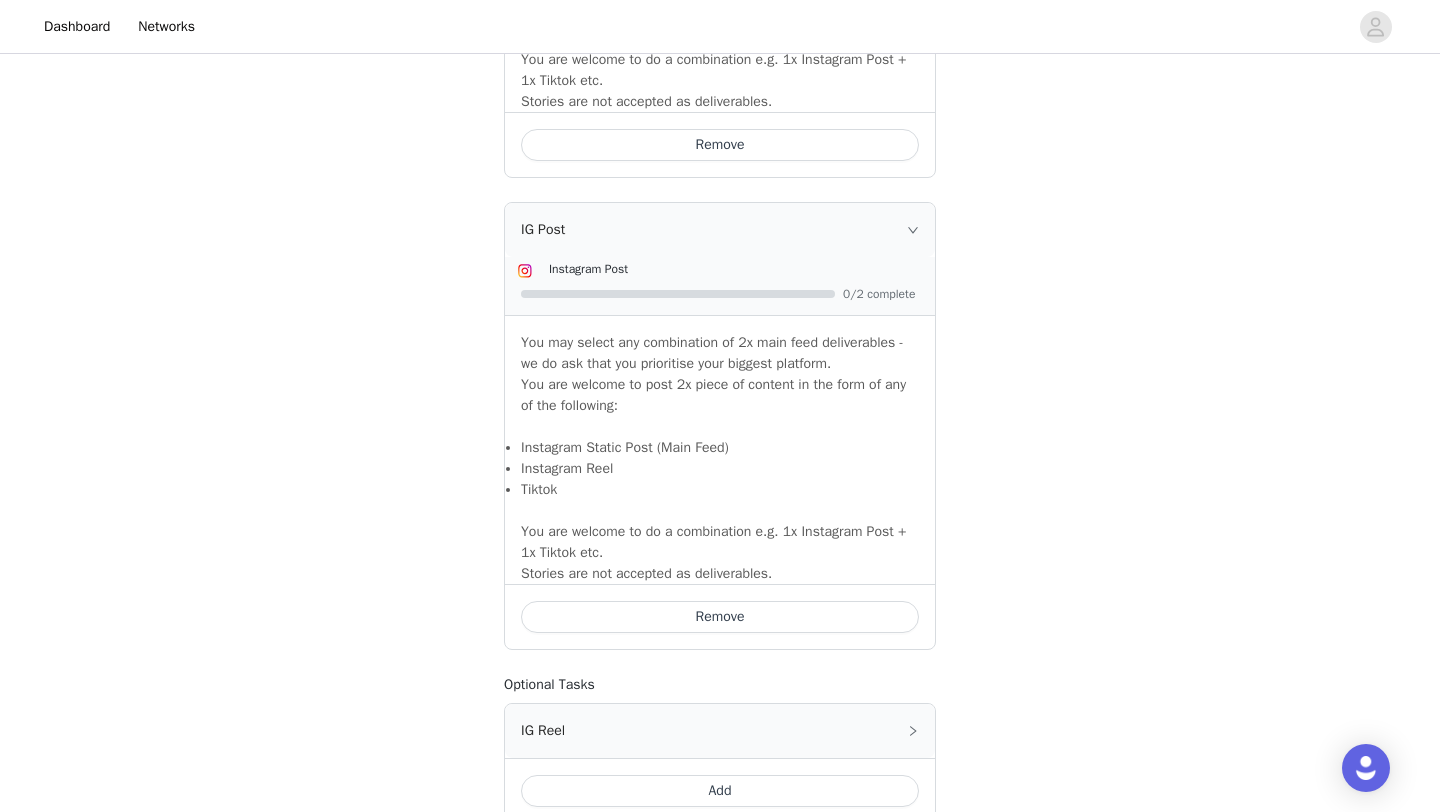 scroll, scrollTop: 1798, scrollLeft: 0, axis: vertical 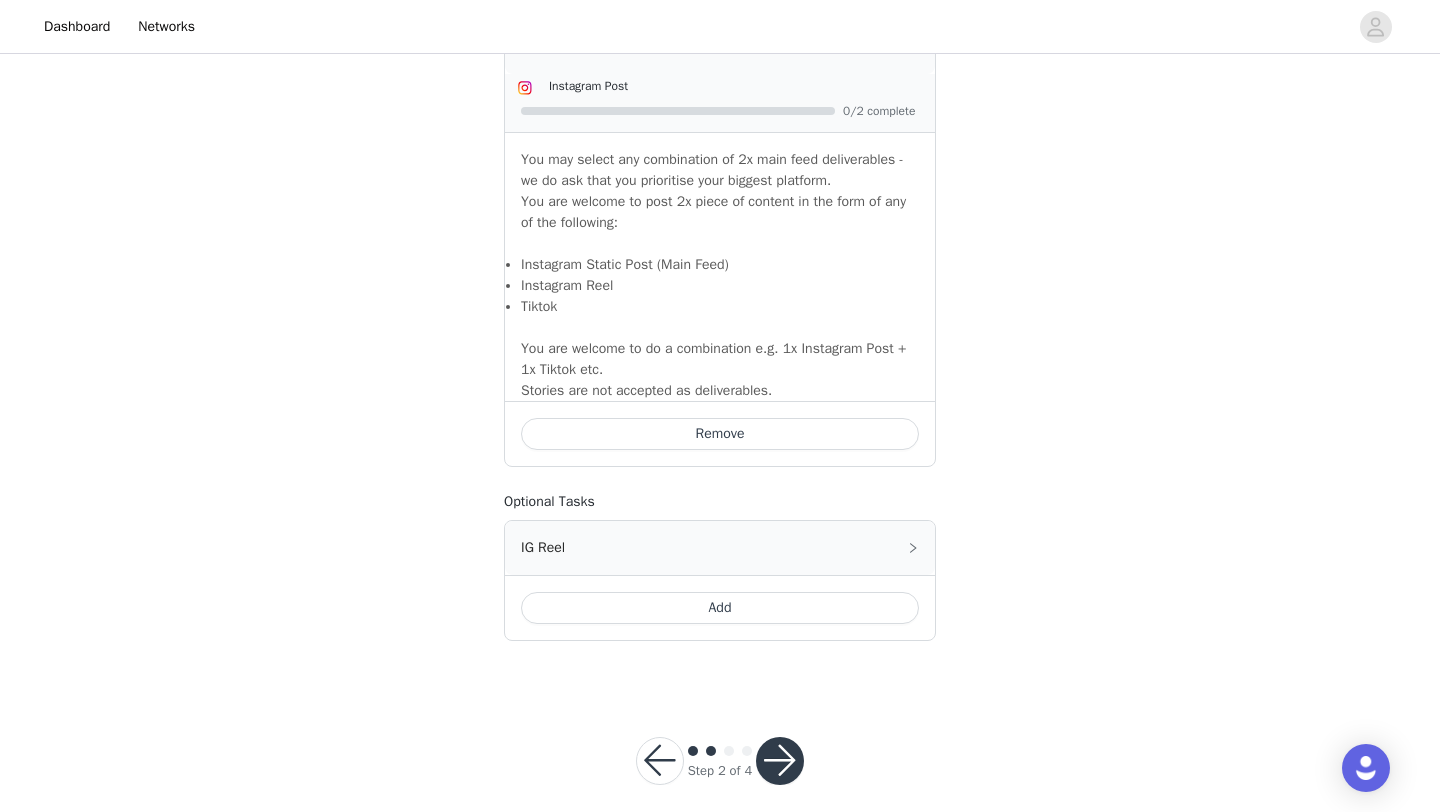 click at bounding box center (780, 761) 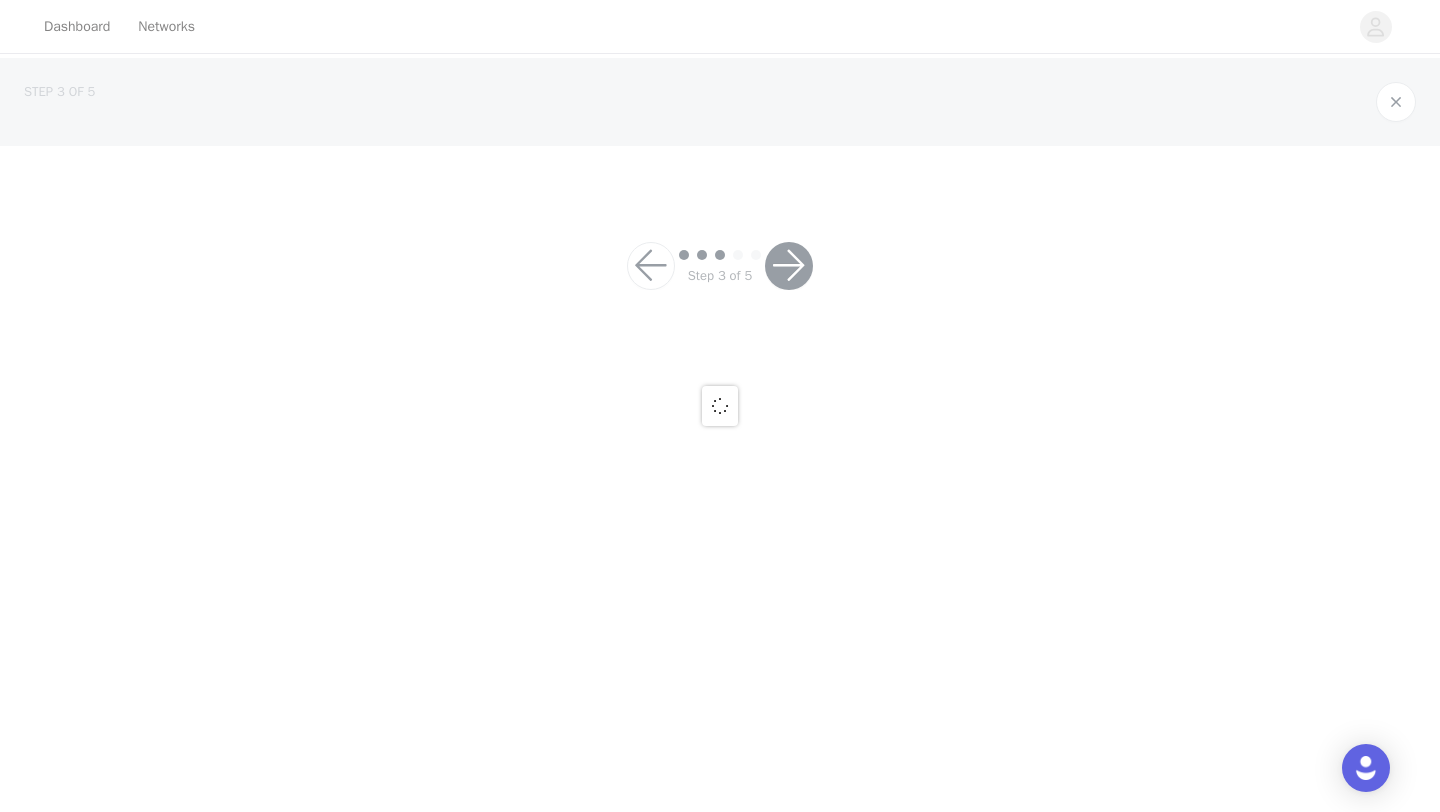 scroll, scrollTop: 0, scrollLeft: 0, axis: both 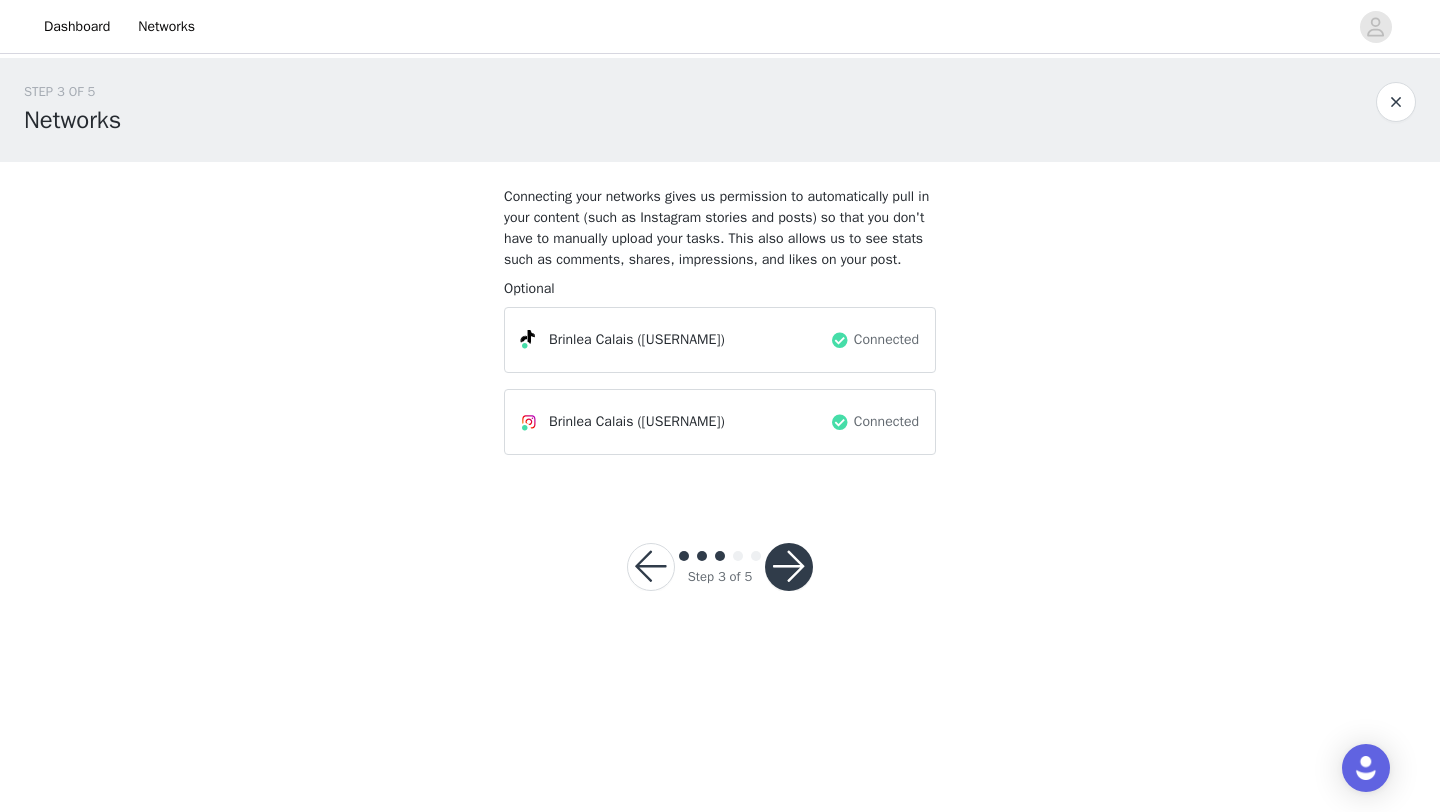 click at bounding box center [789, 567] 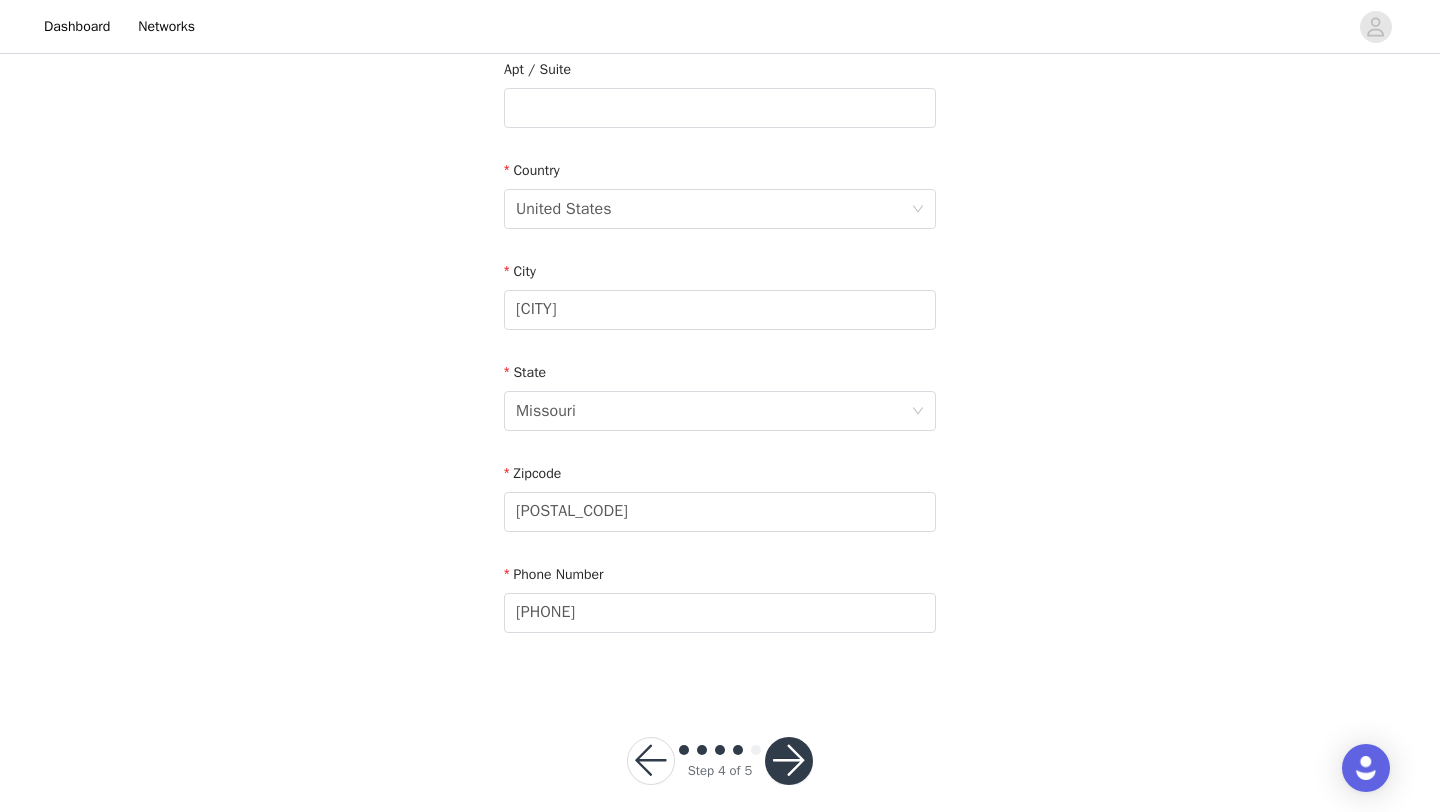 scroll, scrollTop: 551, scrollLeft: 0, axis: vertical 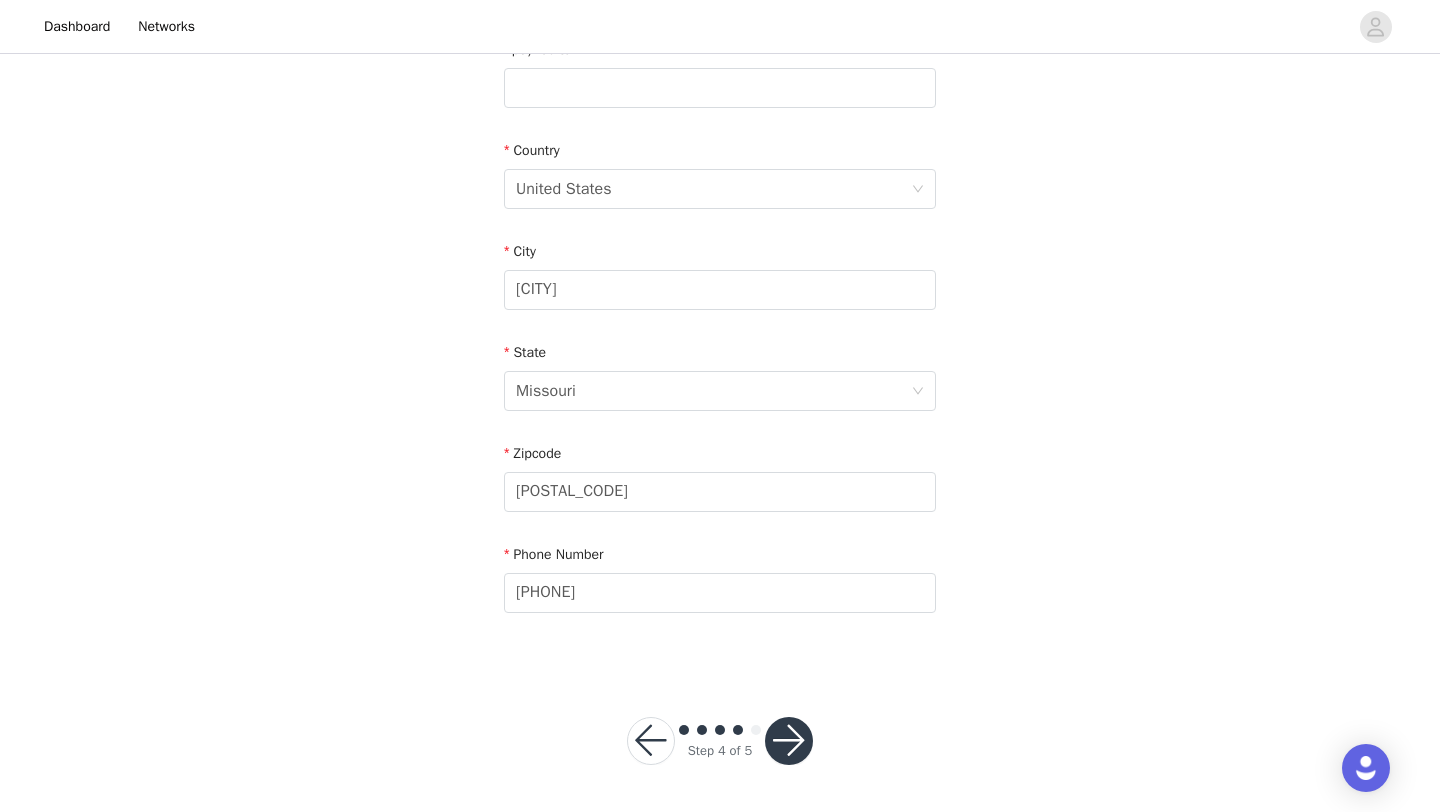 click at bounding box center [789, 741] 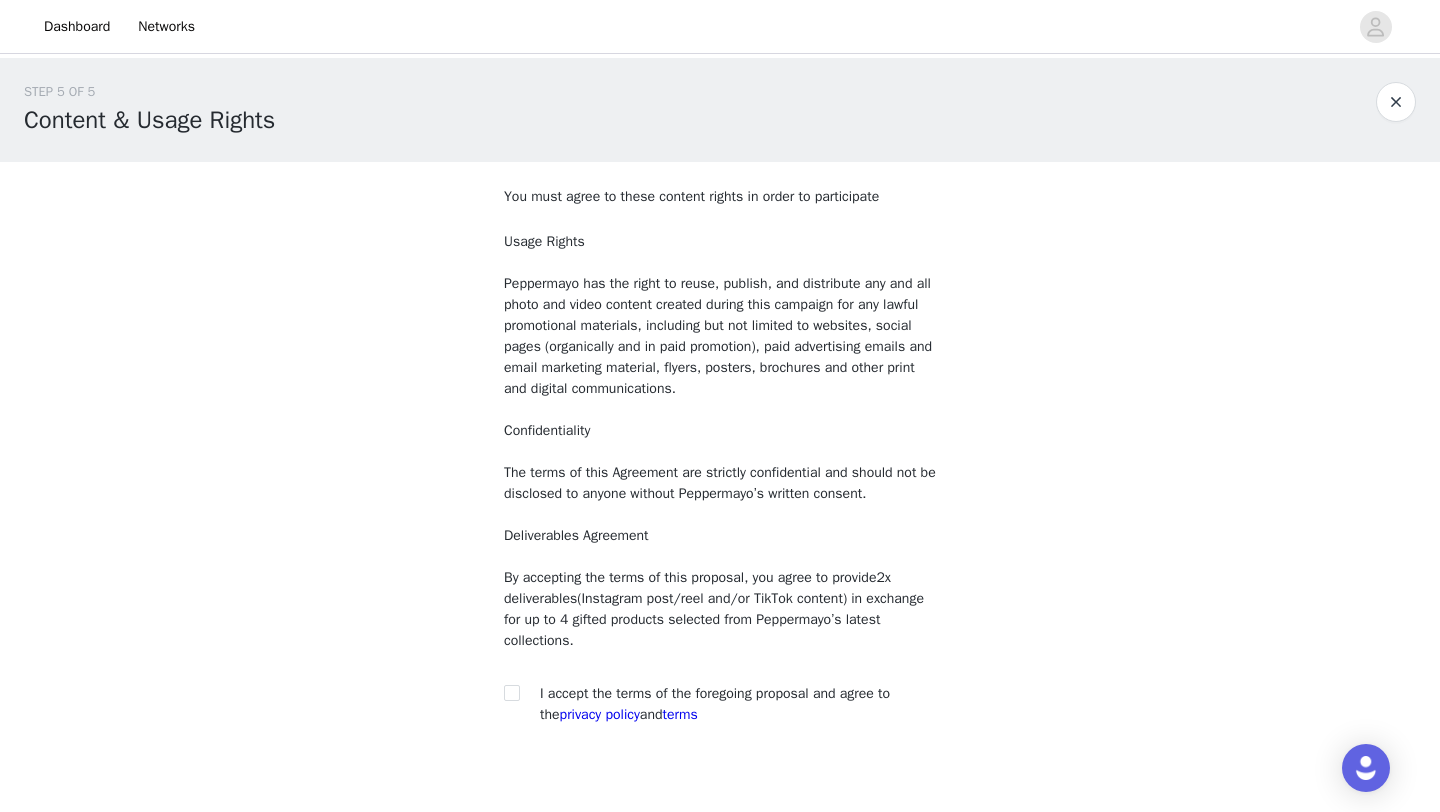 scroll, scrollTop: 112, scrollLeft: 0, axis: vertical 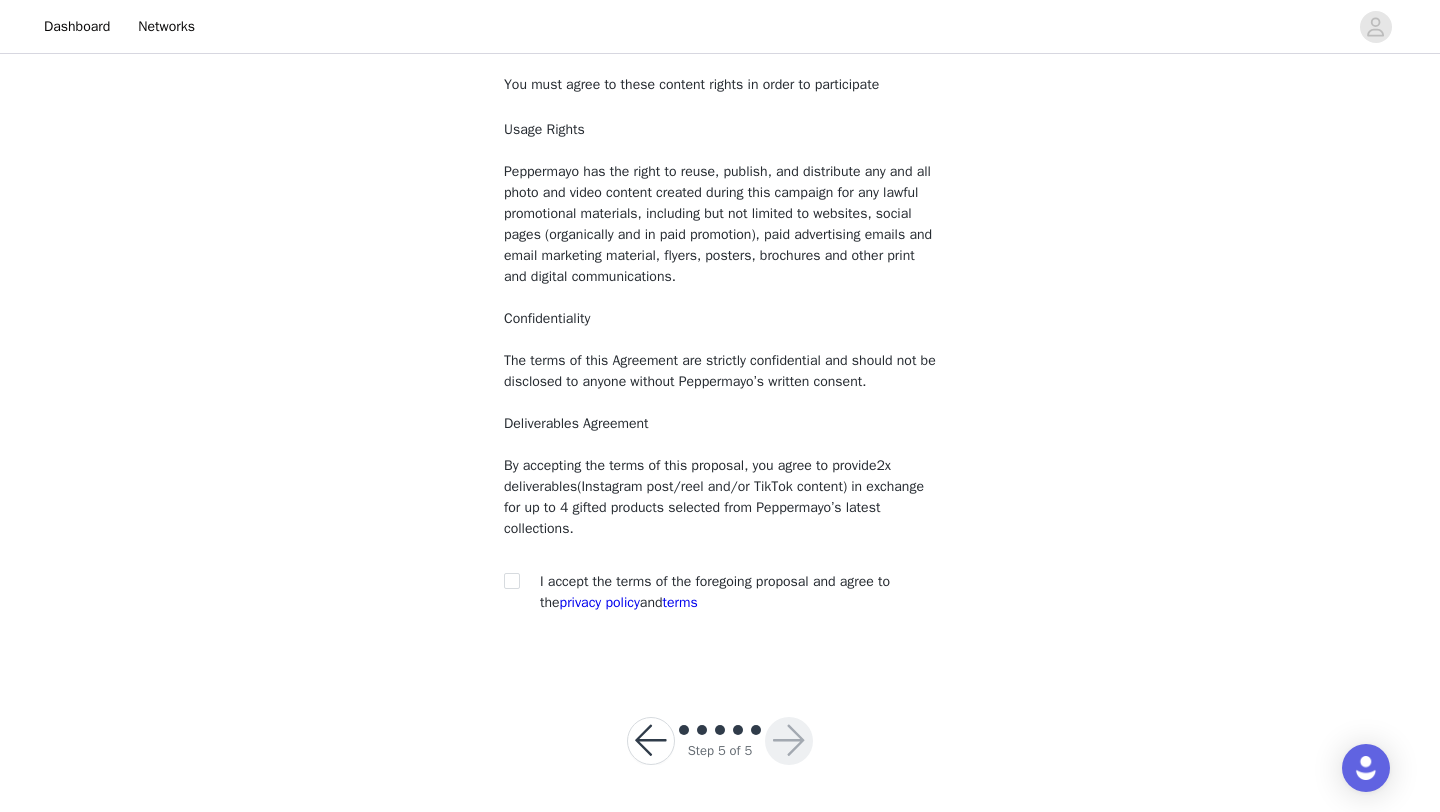 click at bounding box center (518, 581) 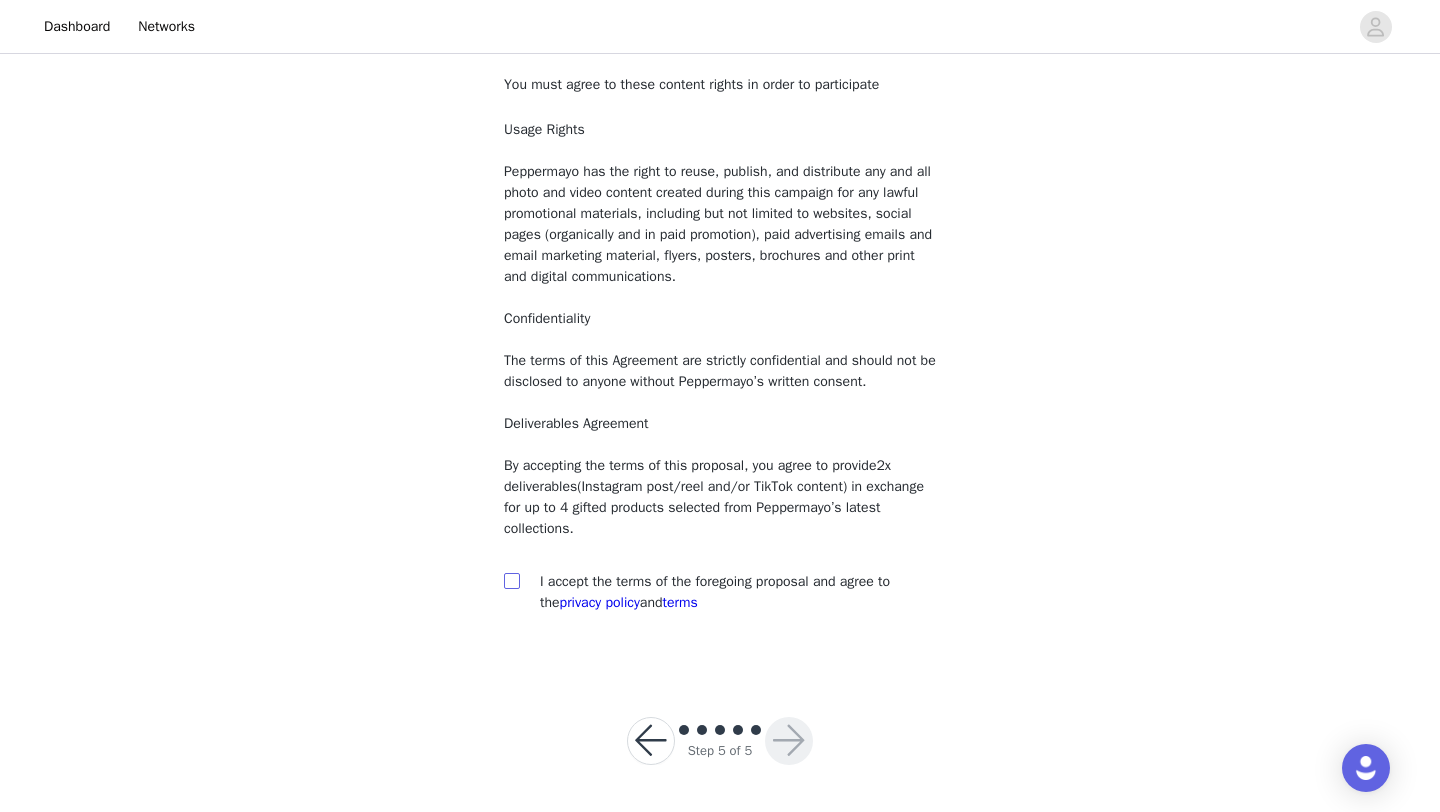 click at bounding box center [512, 581] 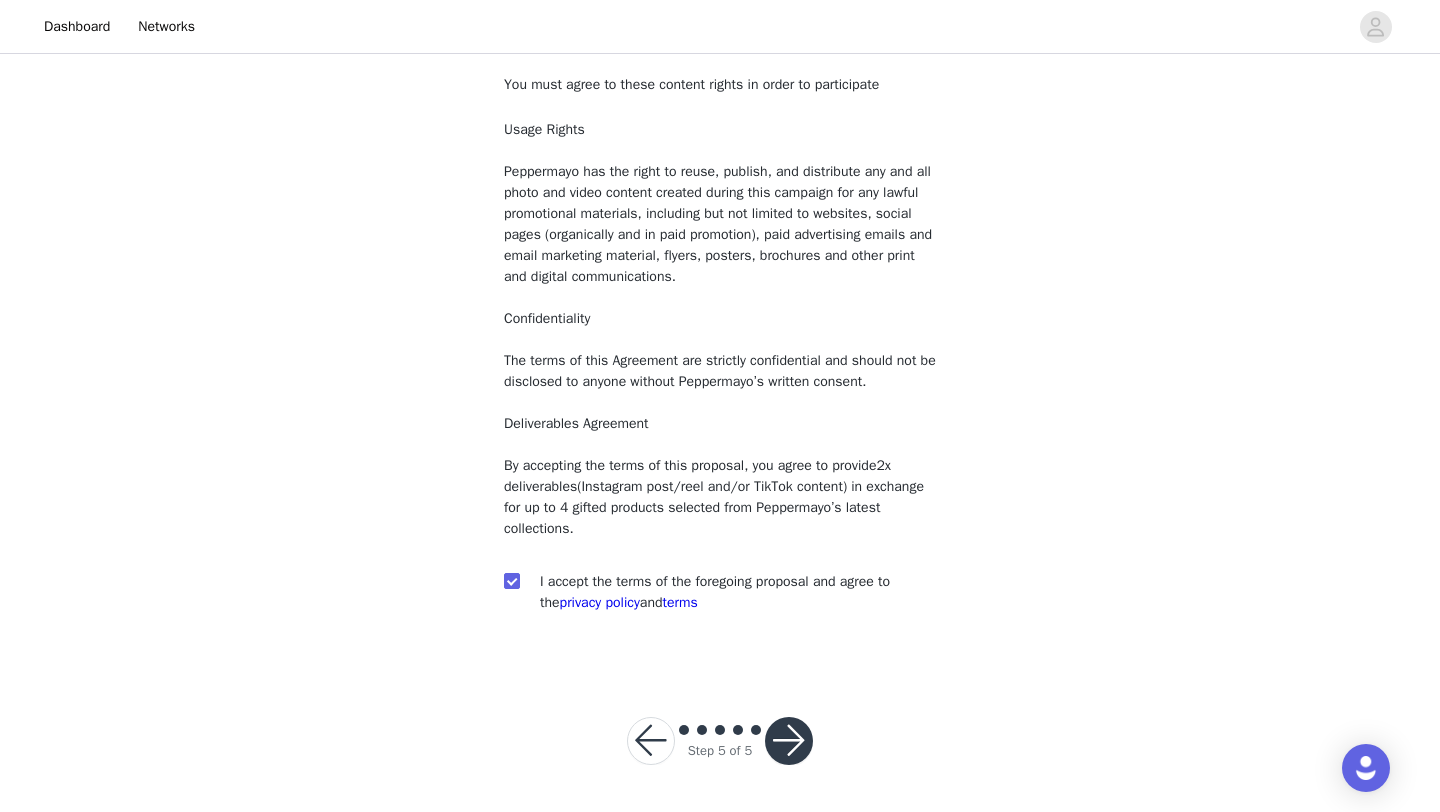 click at bounding box center [789, 741] 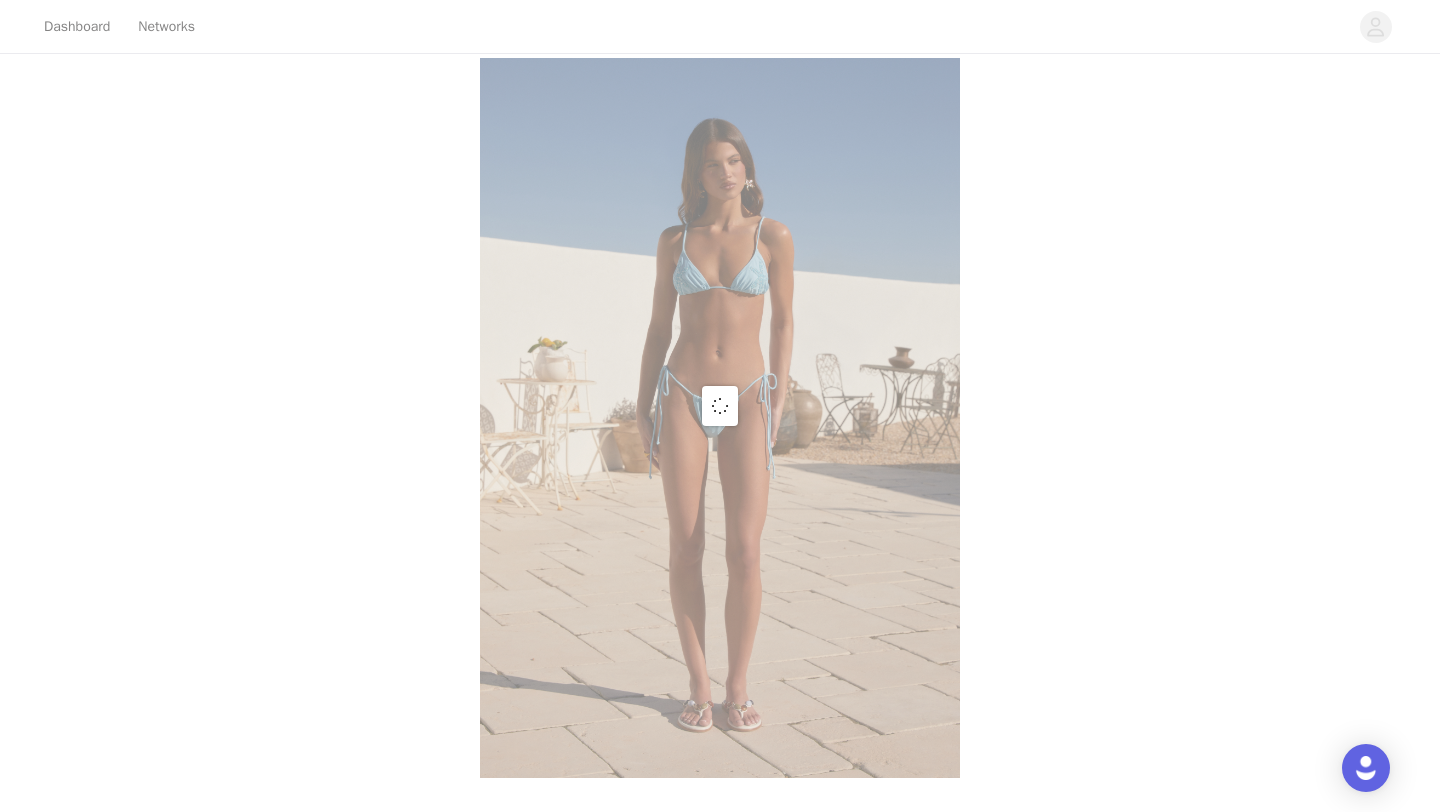 scroll, scrollTop: 0, scrollLeft: 0, axis: both 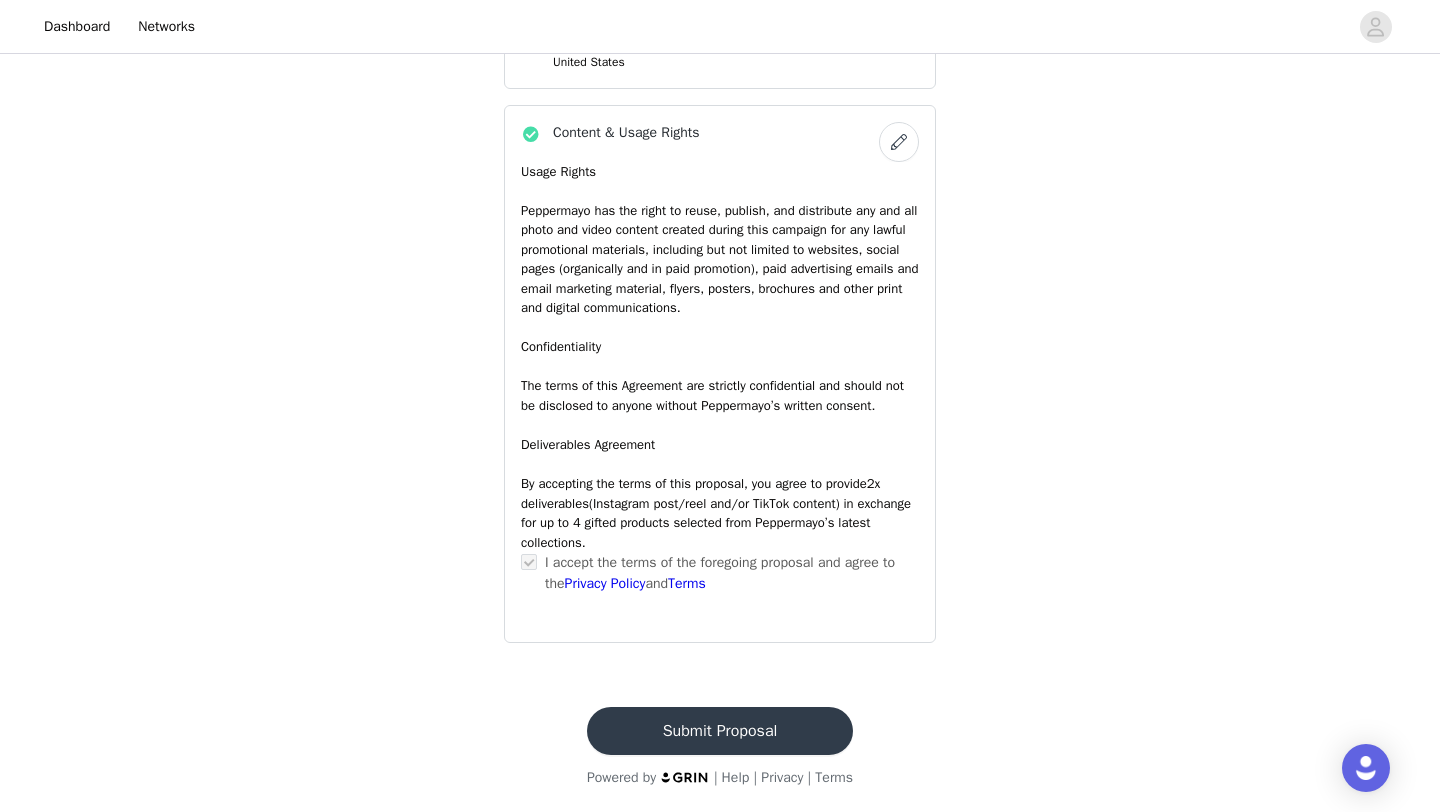 click on "Submit Proposal" at bounding box center [720, 731] 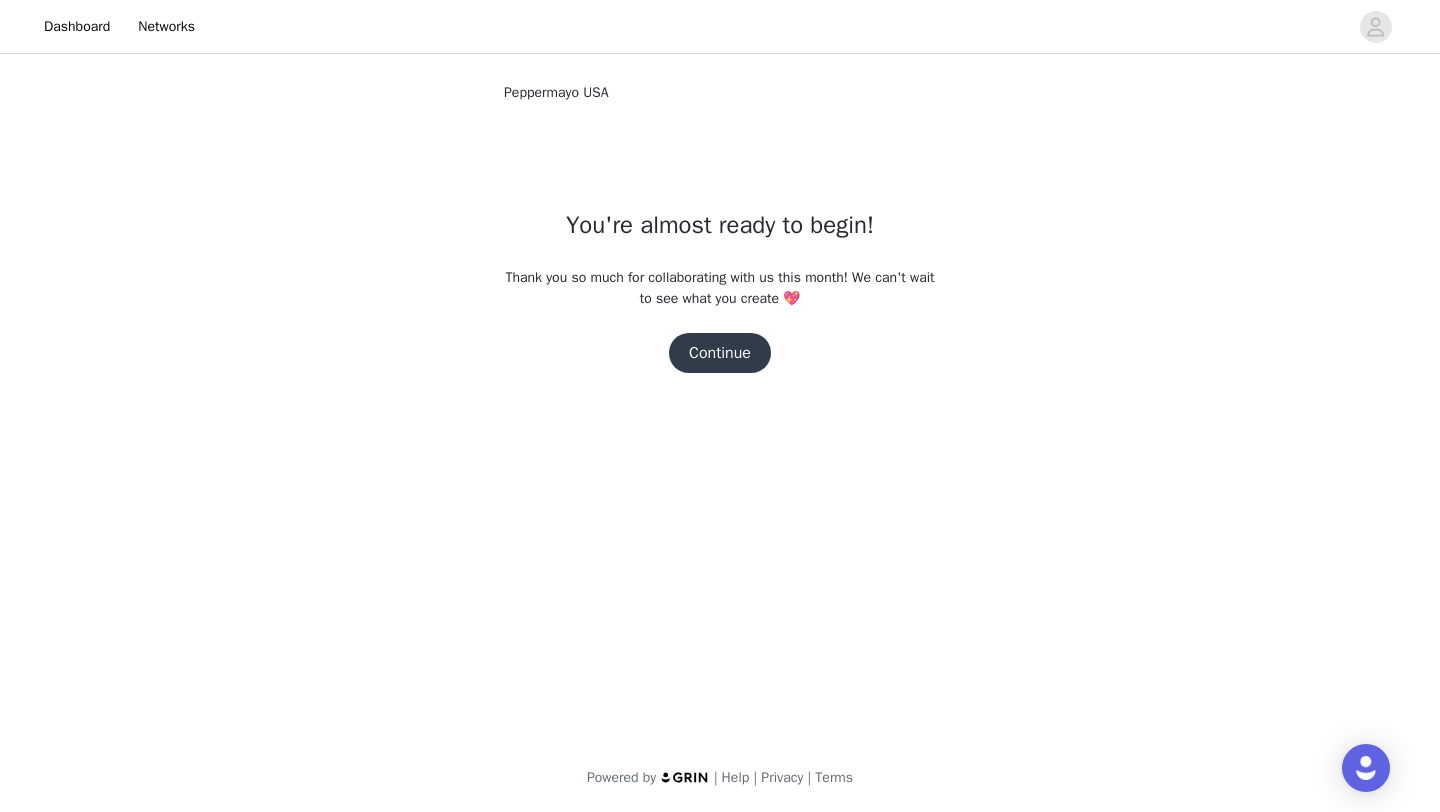 scroll, scrollTop: 0, scrollLeft: 0, axis: both 